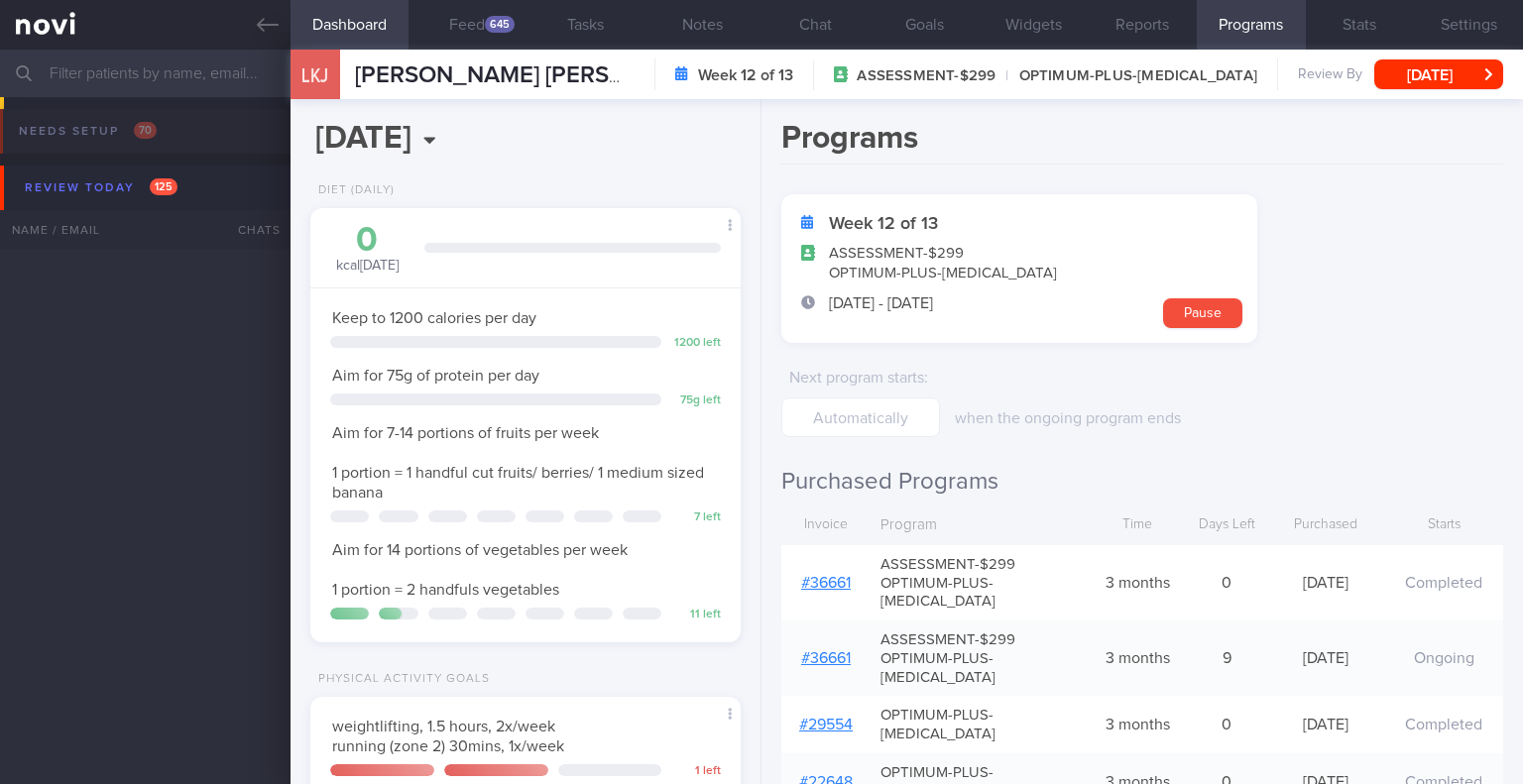 select on "6" 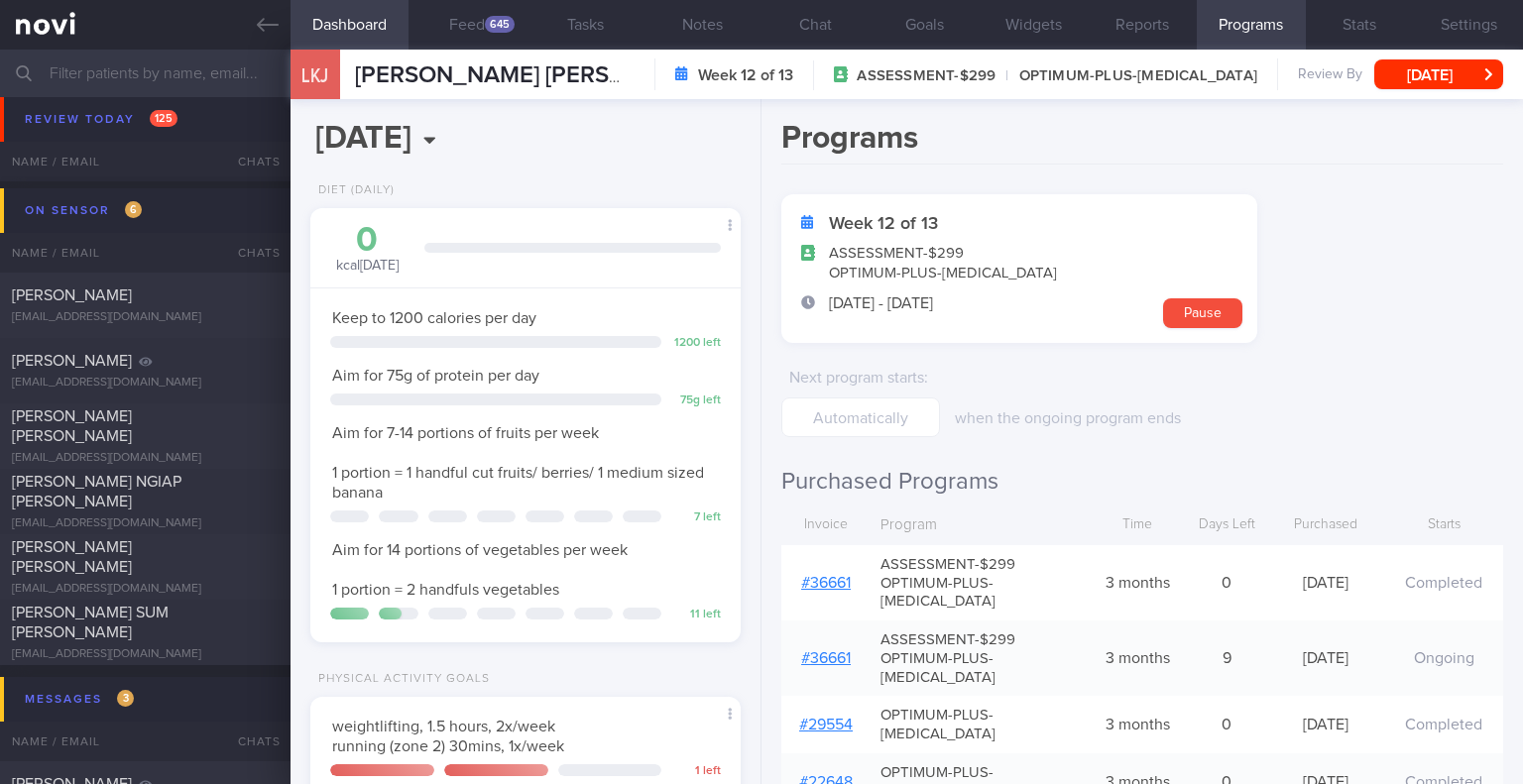 scroll, scrollTop: 8227, scrollLeft: 0, axis: vertical 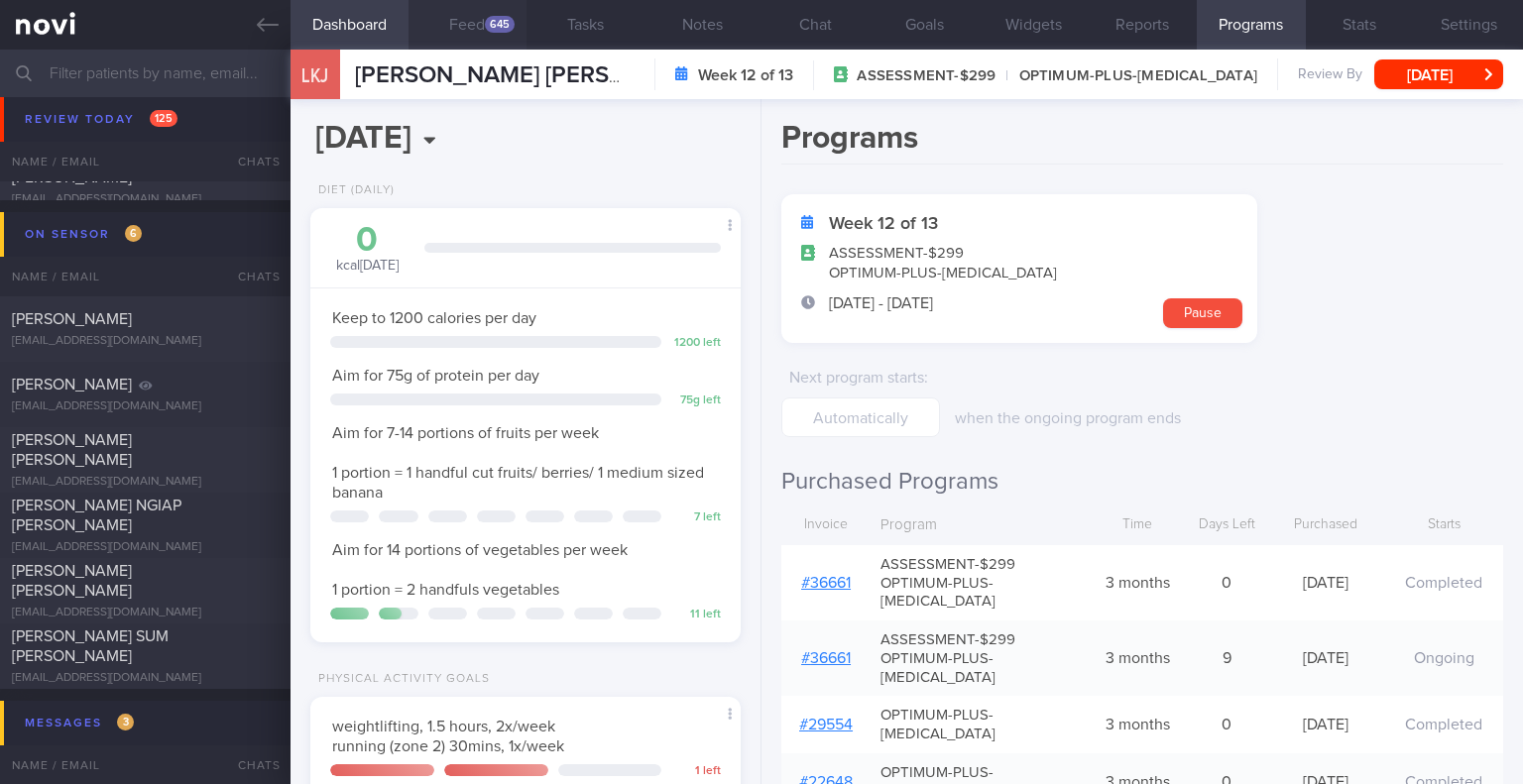 click on "Feed
645" at bounding box center [467, 25] 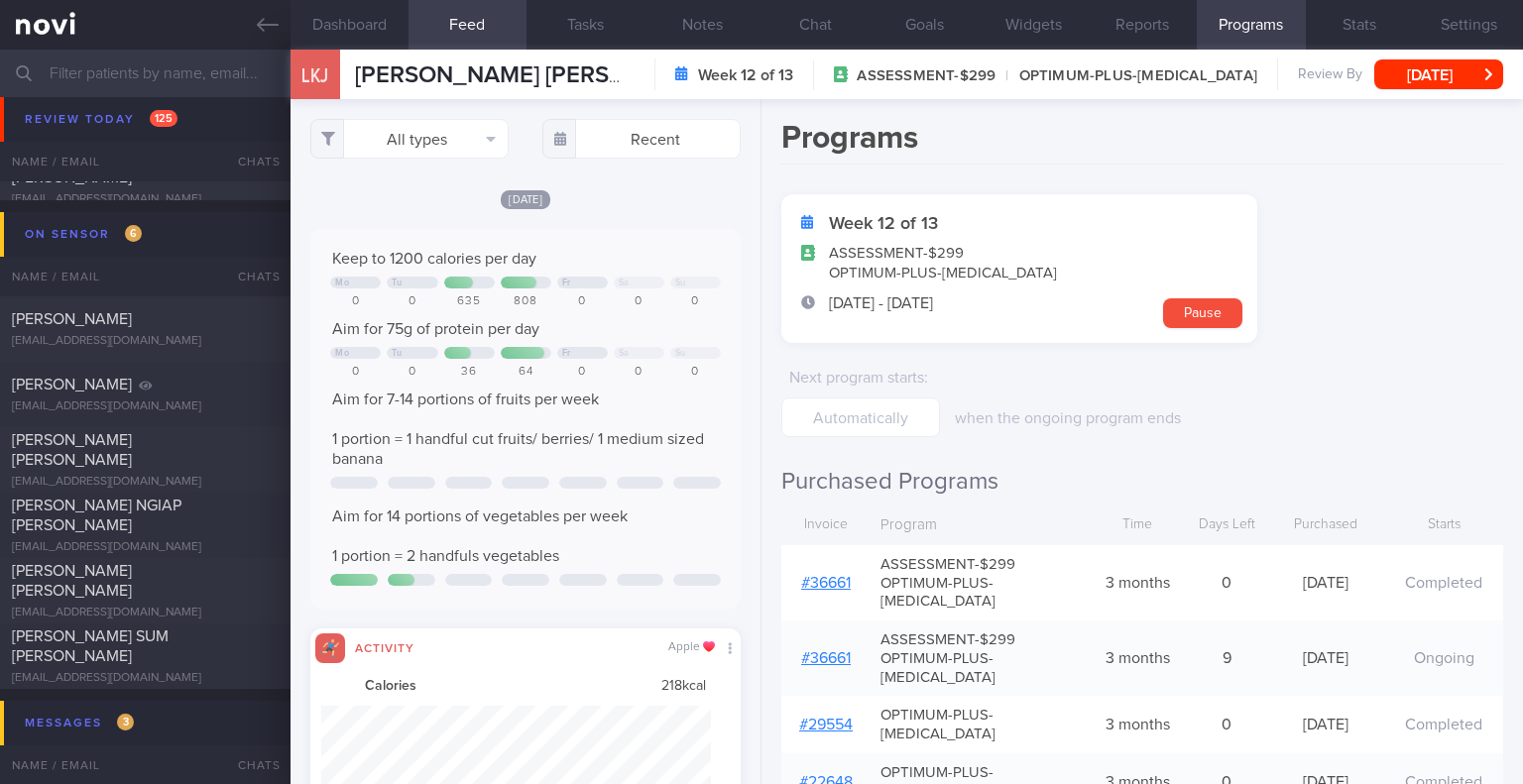 scroll, scrollTop: 991052, scrollLeft: 991147, axis: both 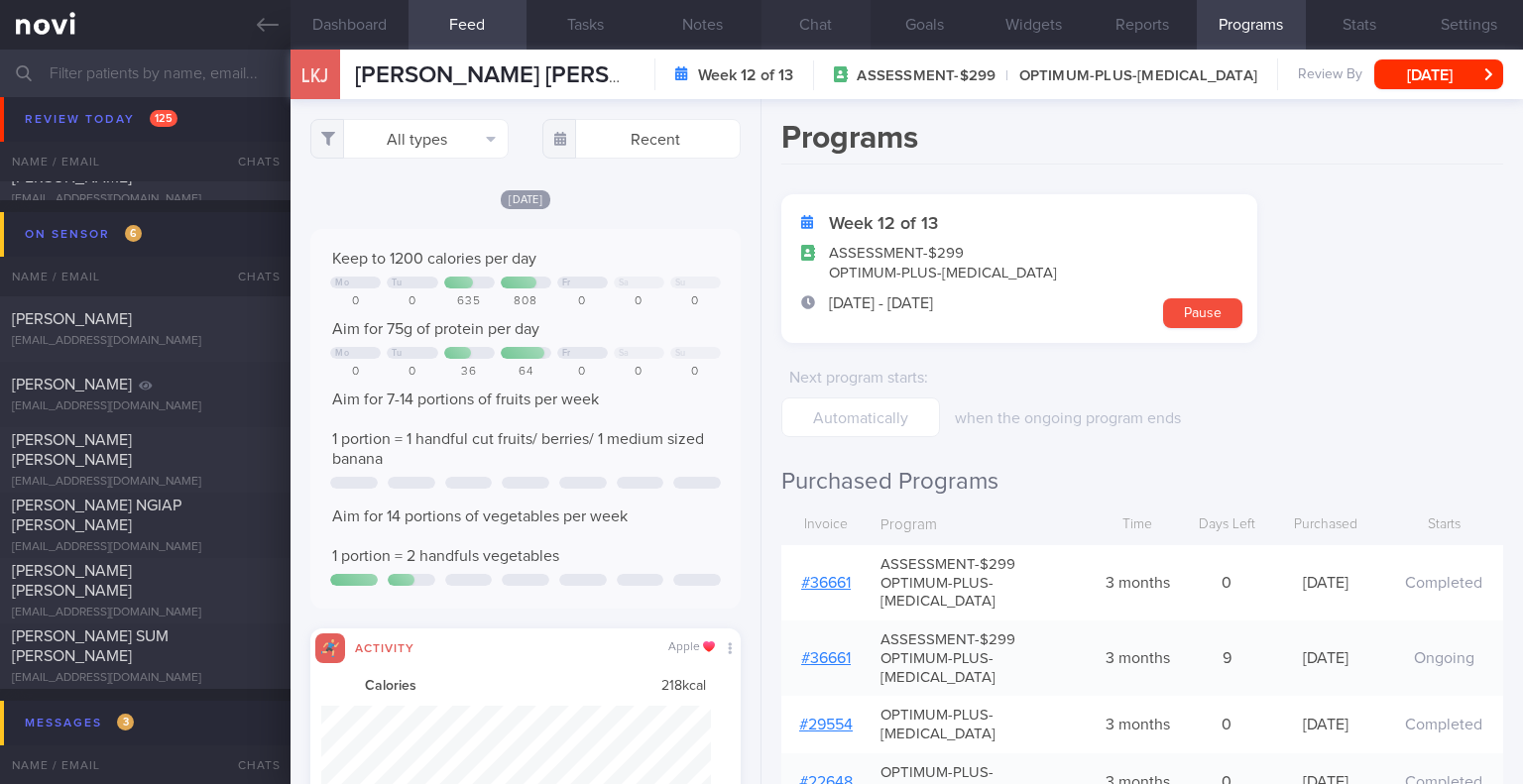 click on "Chat" at bounding box center [816, 25] 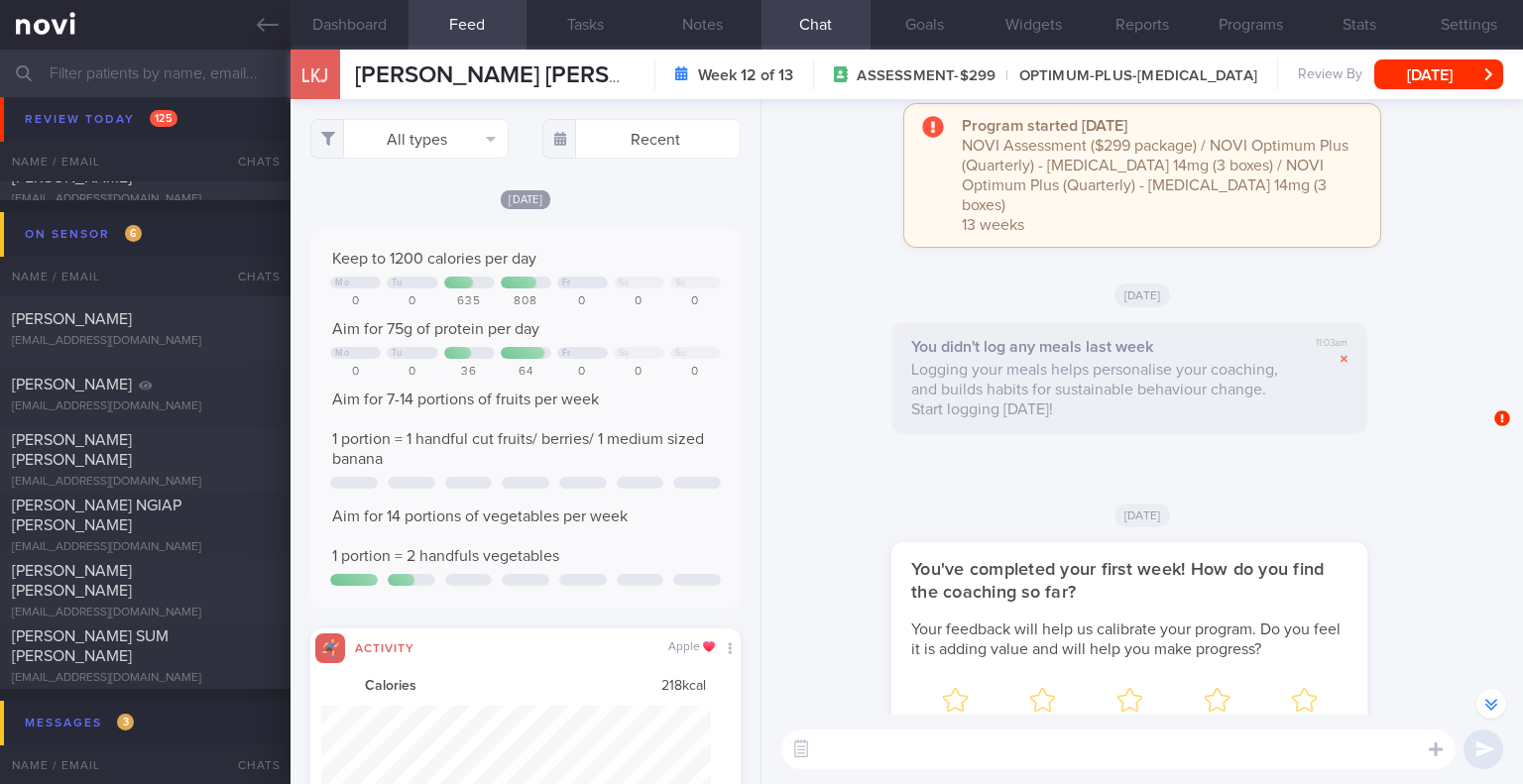 scroll, scrollTop: -8605, scrollLeft: 0, axis: vertical 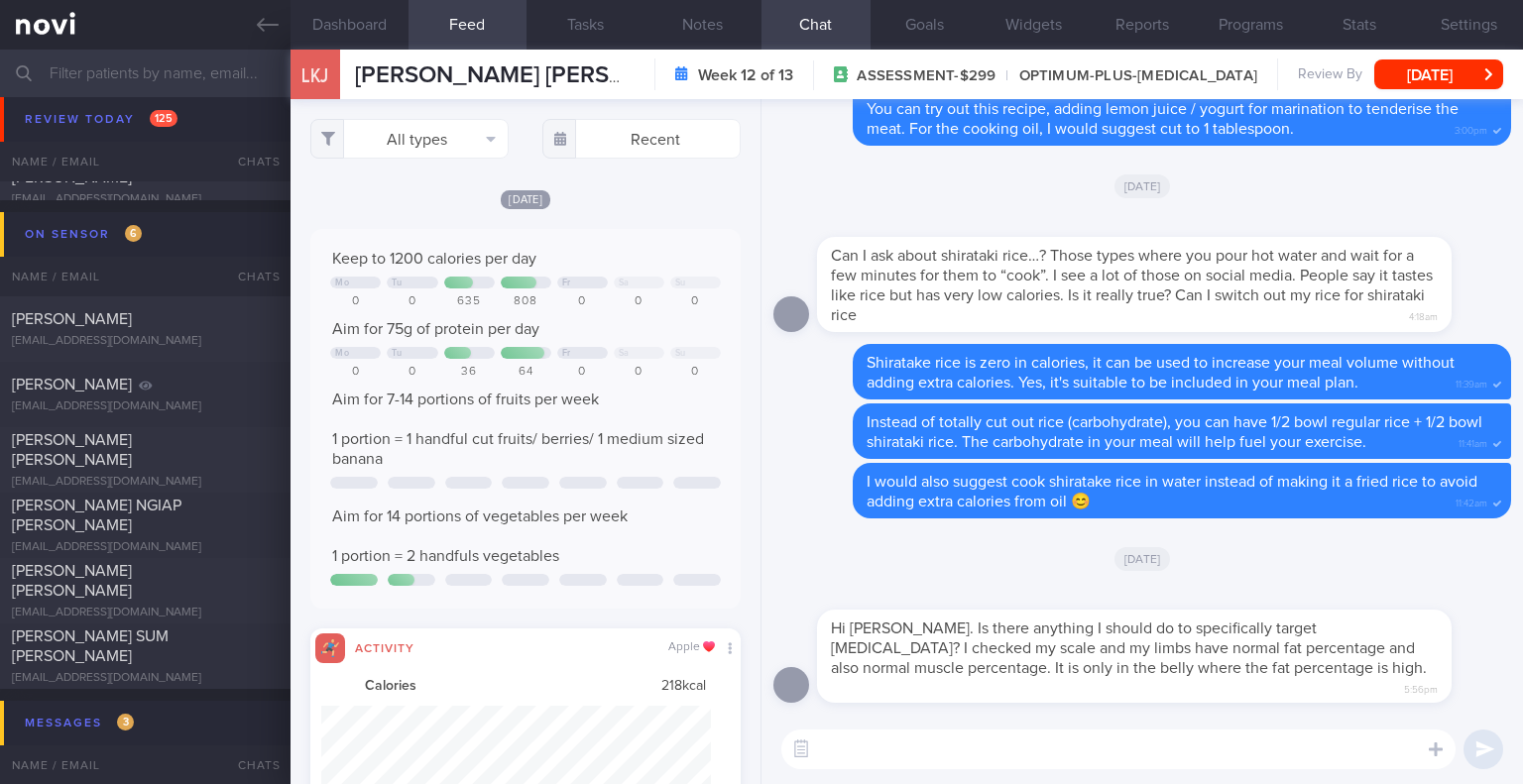 click at bounding box center [1118, 749] 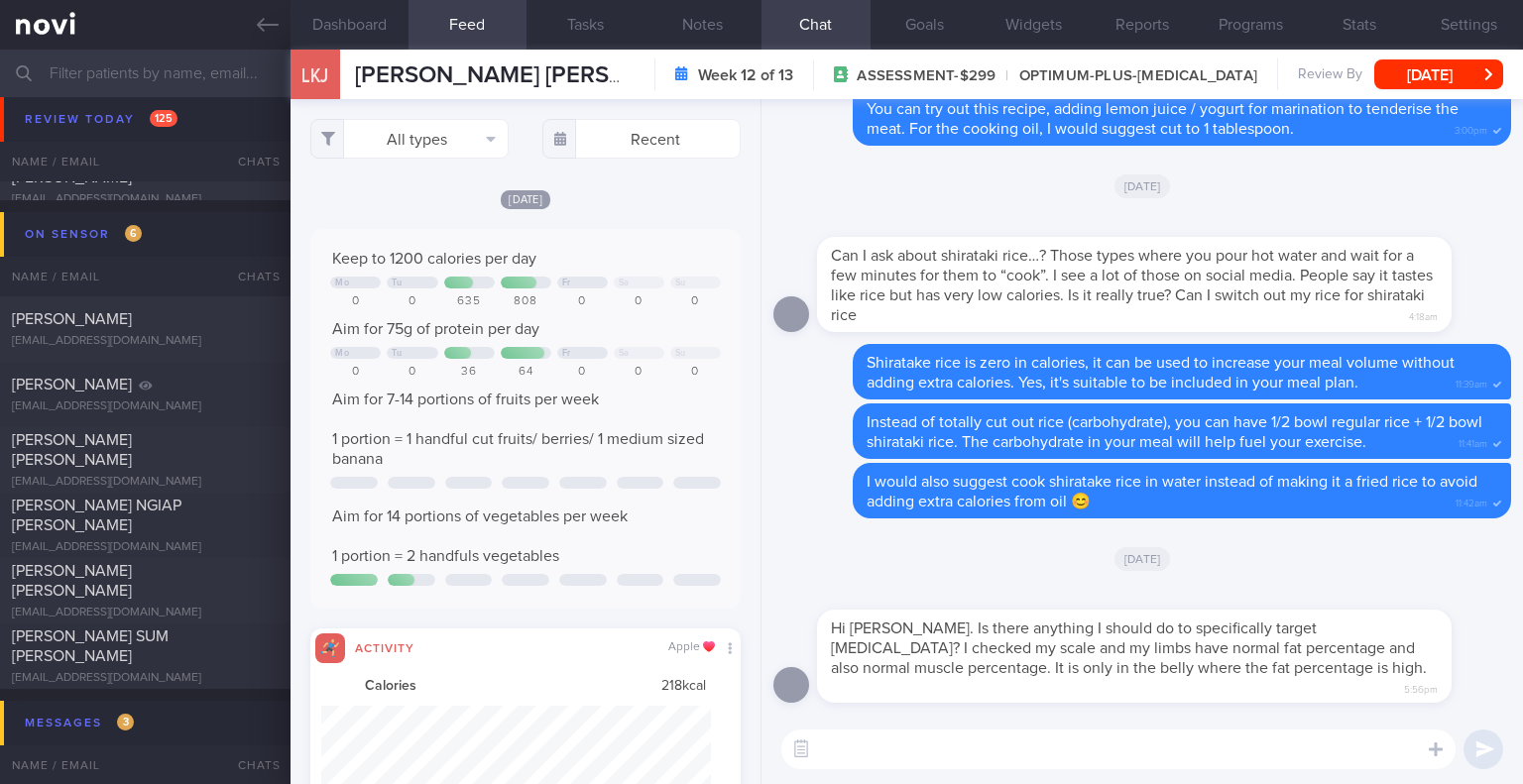 click at bounding box center [1118, 749] 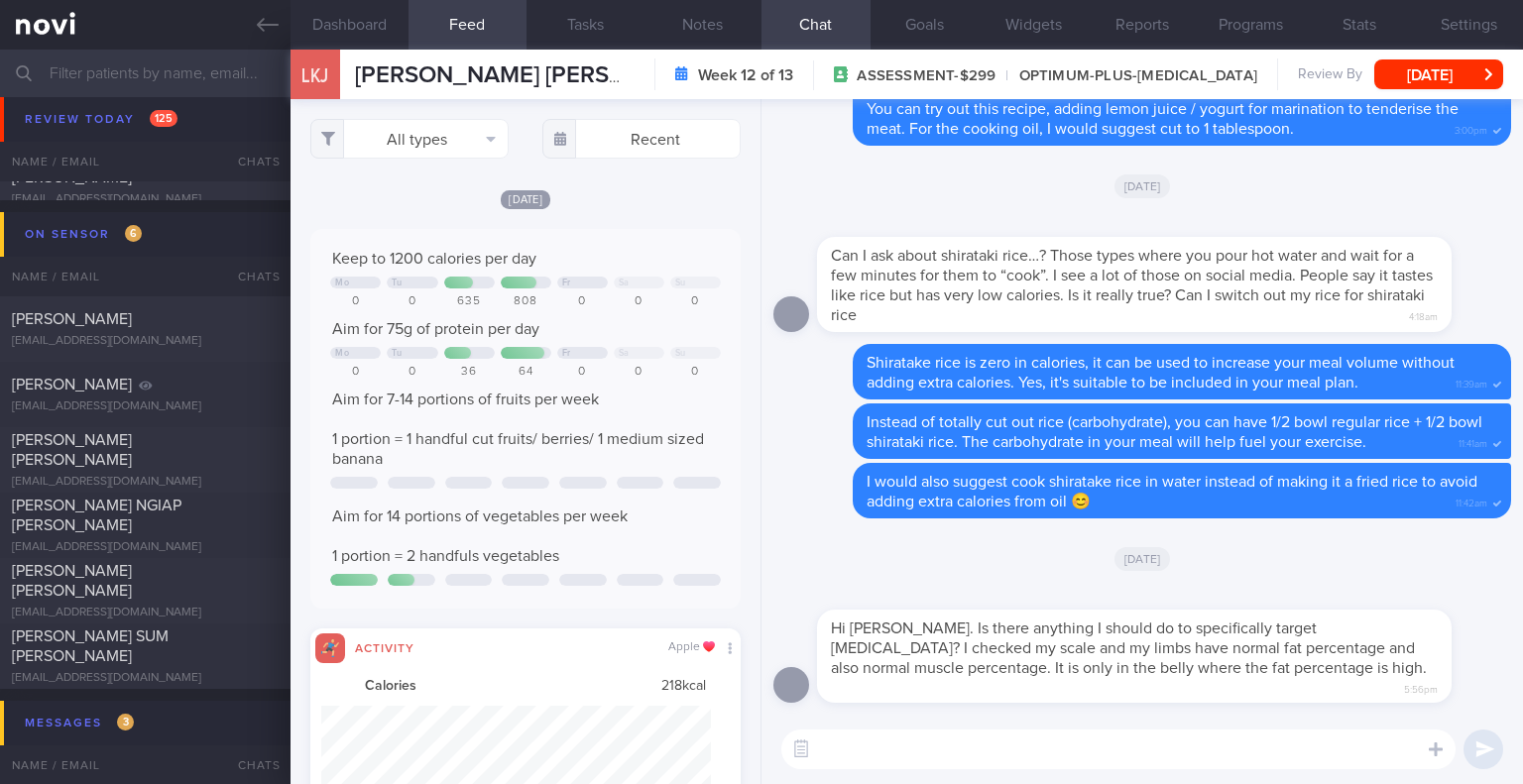 click at bounding box center (1118, 749) 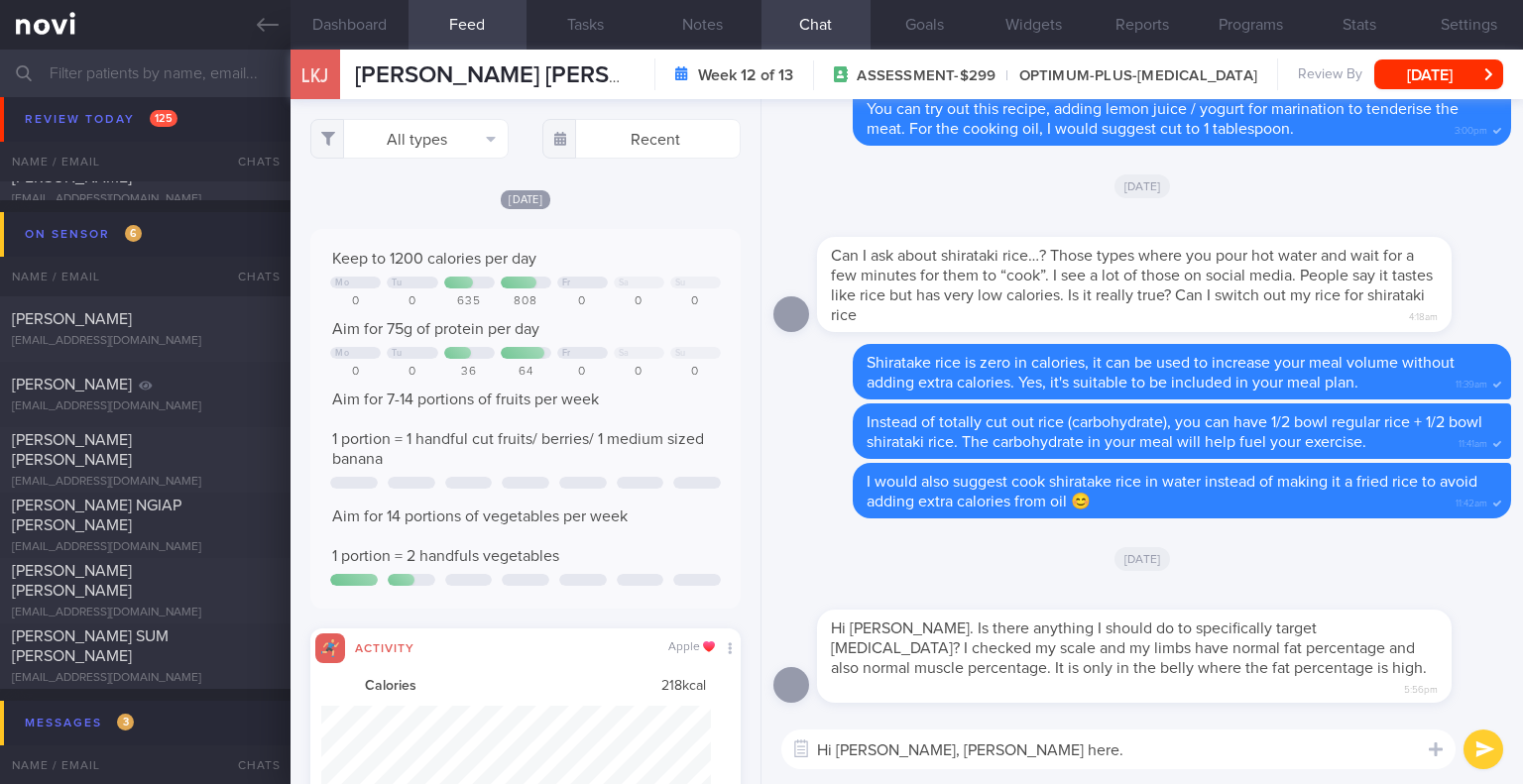 click on "Hi Liana, Elizabeth here." at bounding box center (1118, 749) 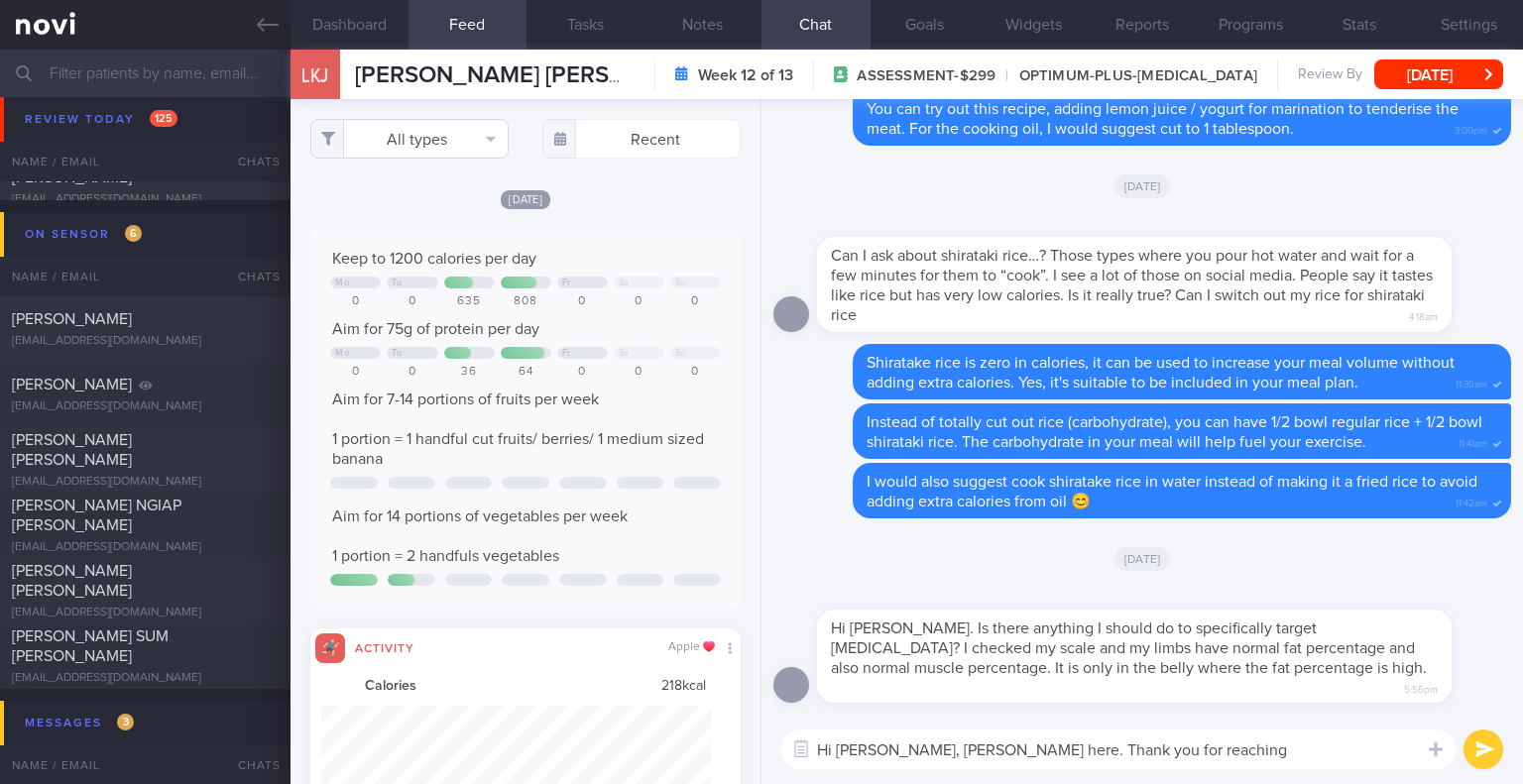 type on "Hi Liana, Elizabeth here. Thank you for reaching" 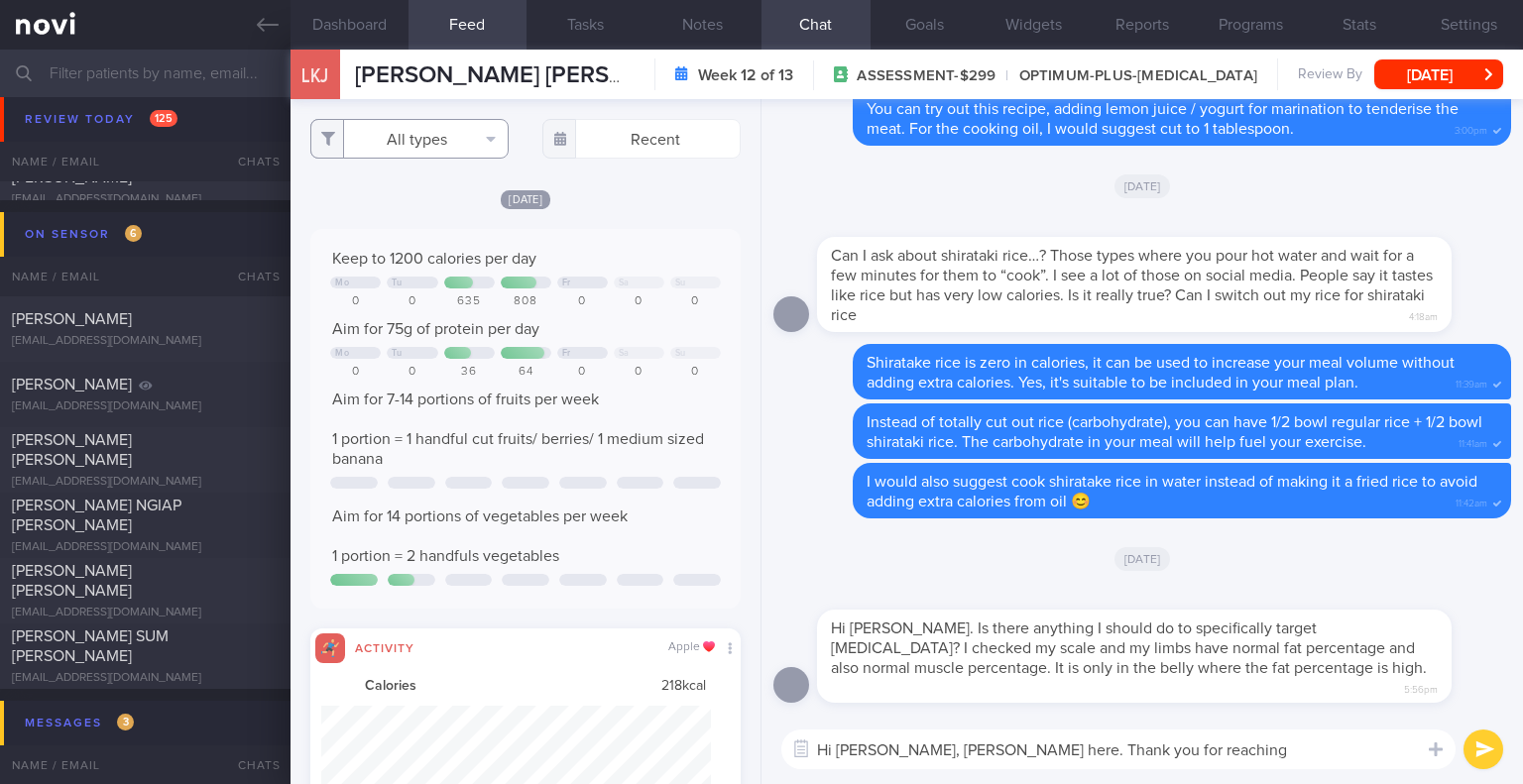 click on "All types" at bounding box center [410, 139] 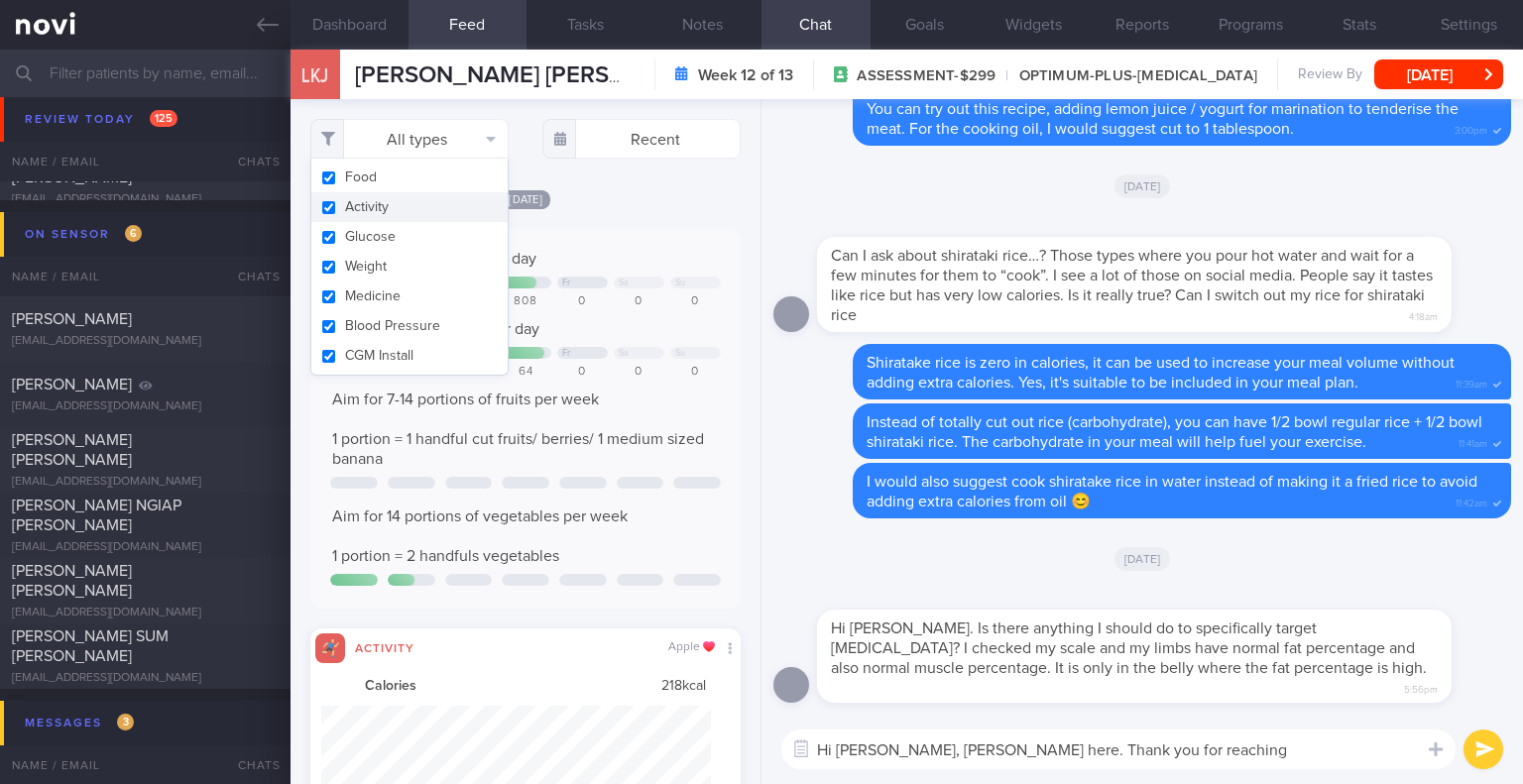 click on "Activity" at bounding box center [410, 207] 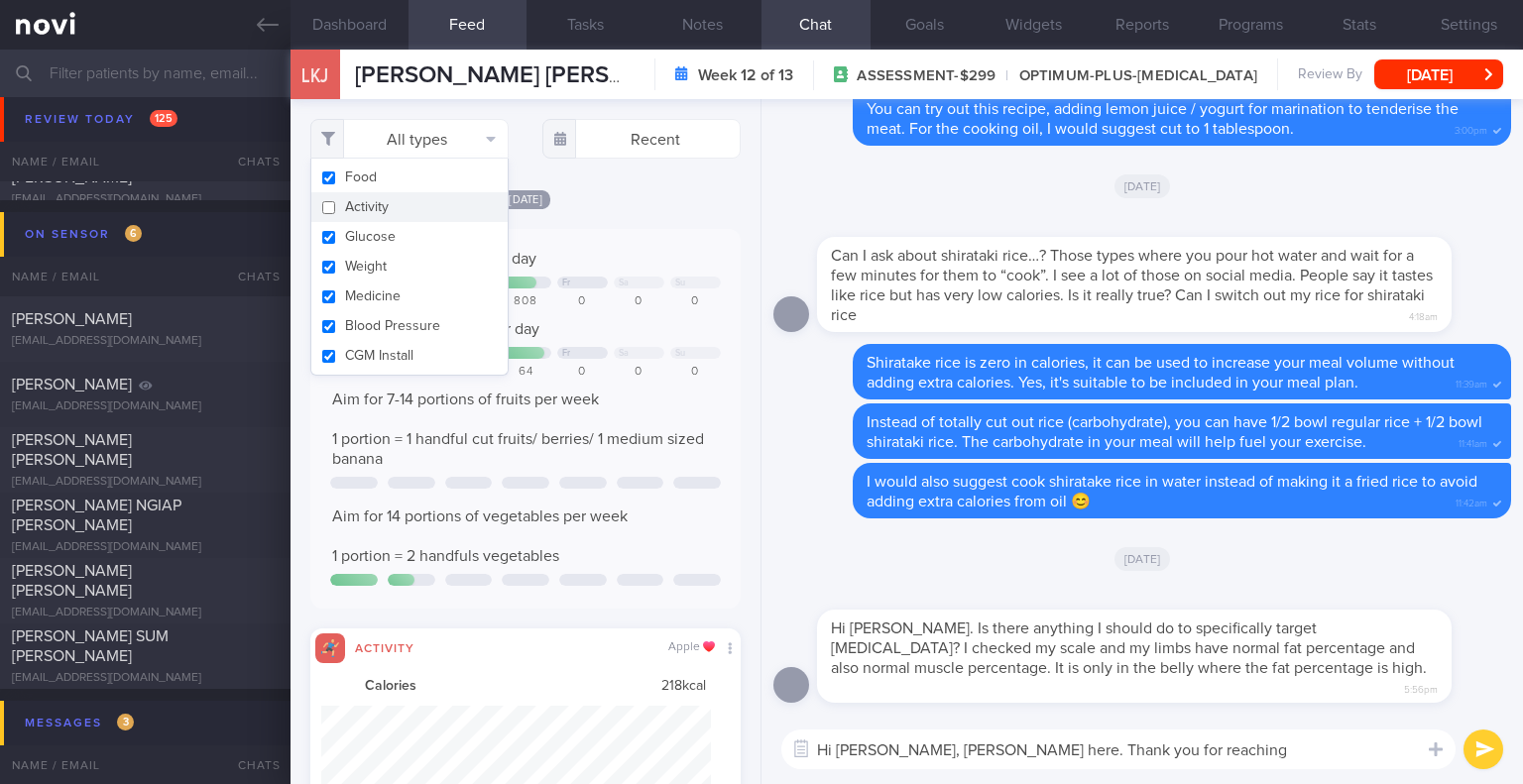 checkbox on "false" 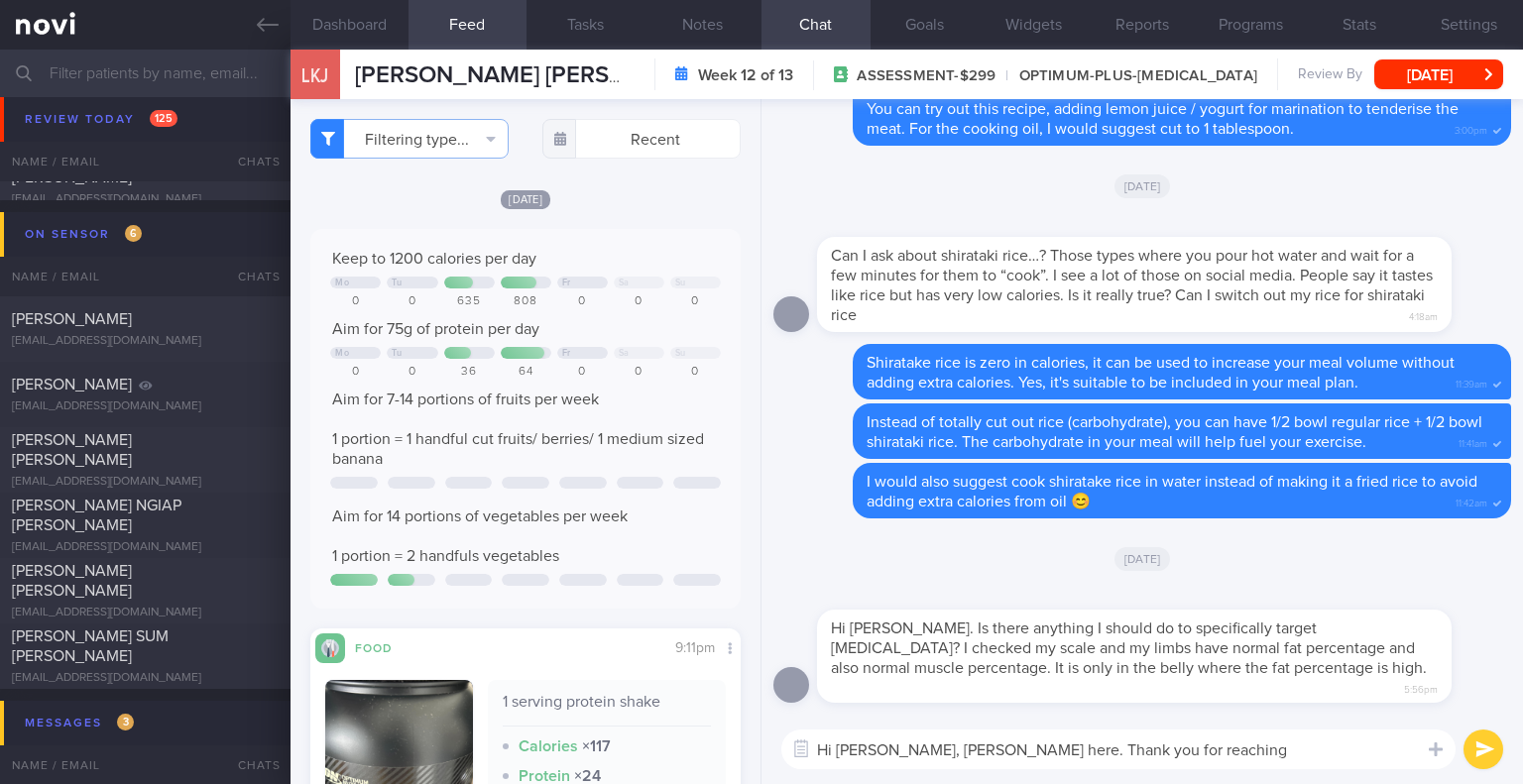 click on "[DATE]" at bounding box center [526, 198] 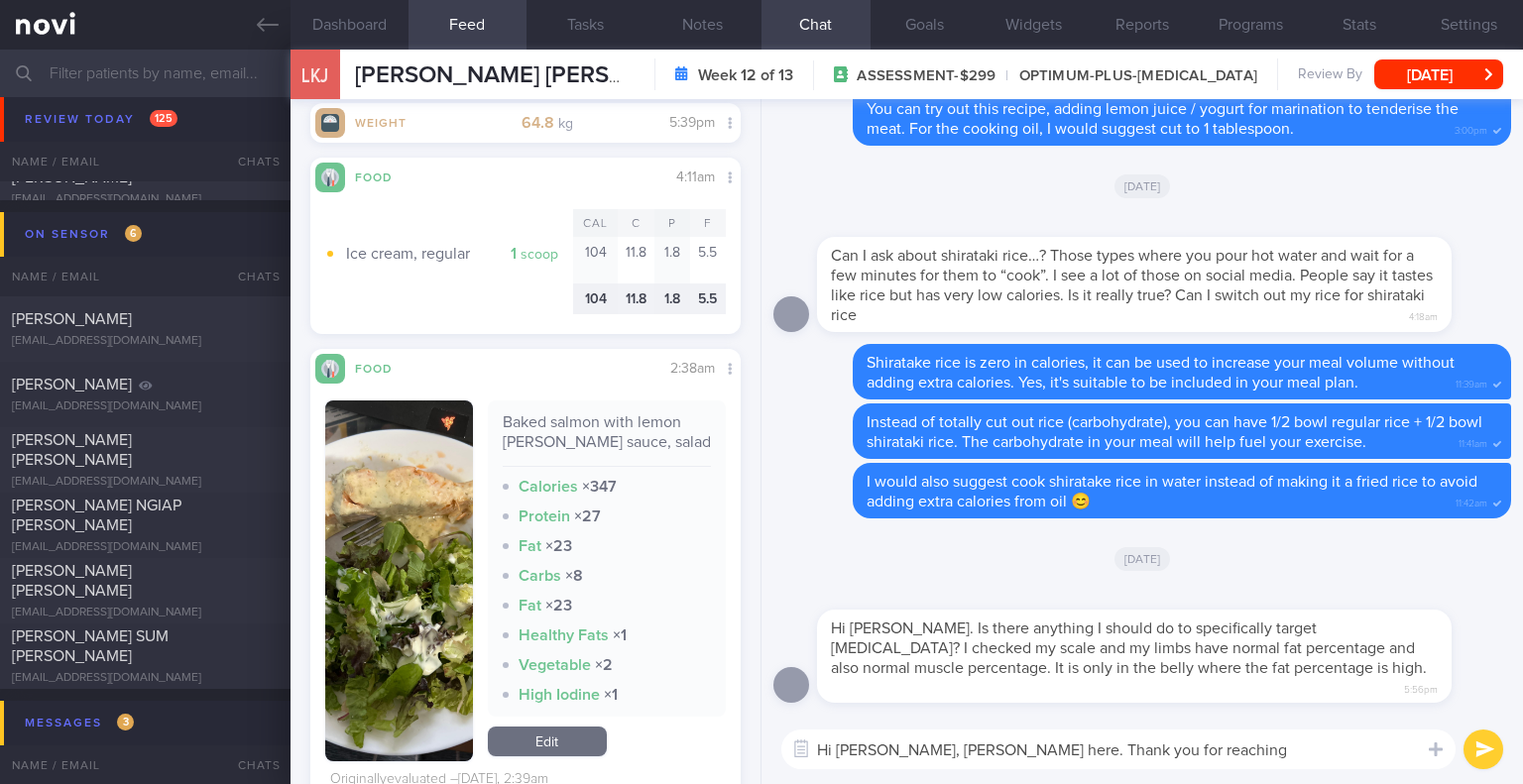 scroll, scrollTop: 1586, scrollLeft: 0, axis: vertical 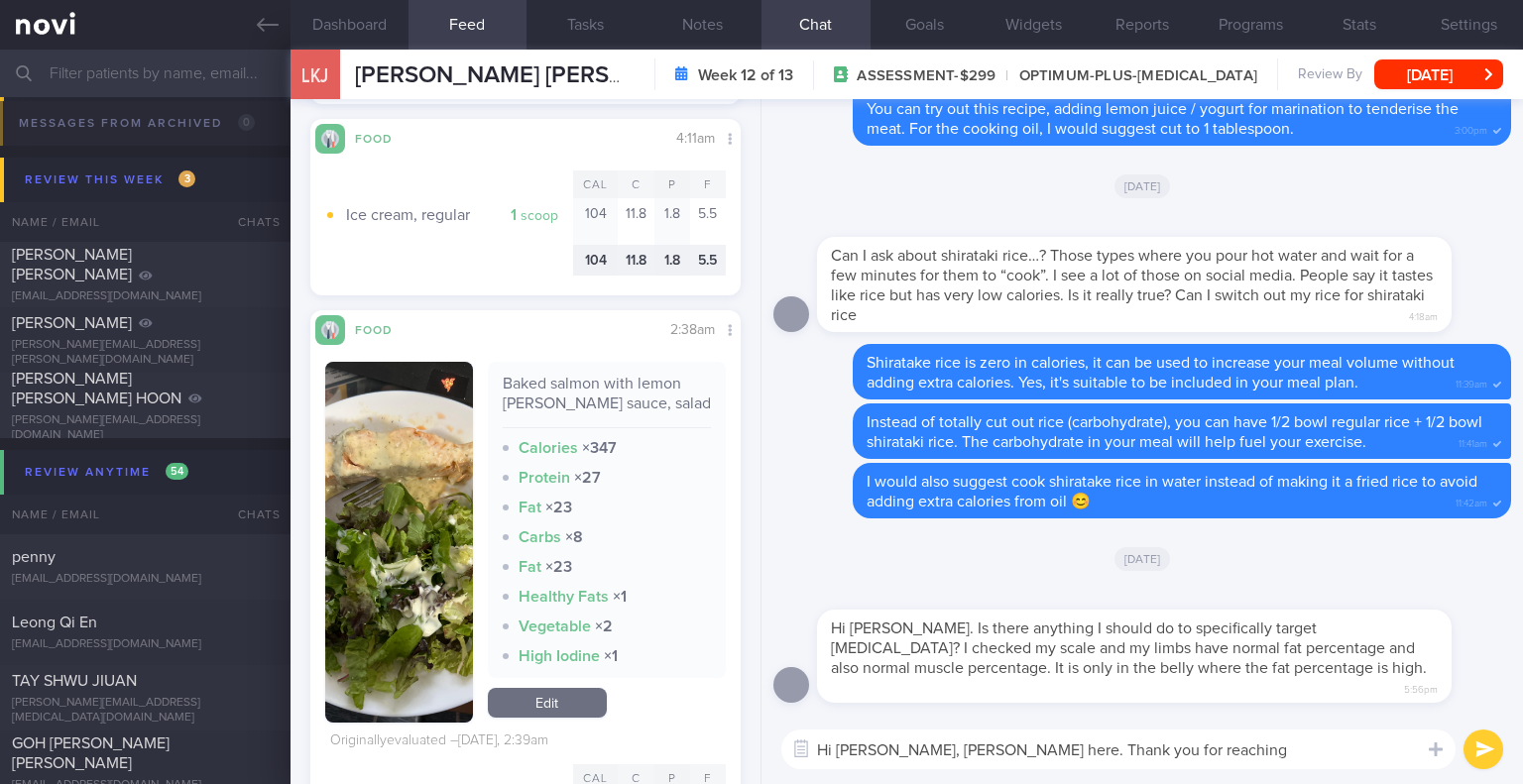 click on "Hi Liana, Elizabeth here. Thank you for reaching" at bounding box center [1118, 749] 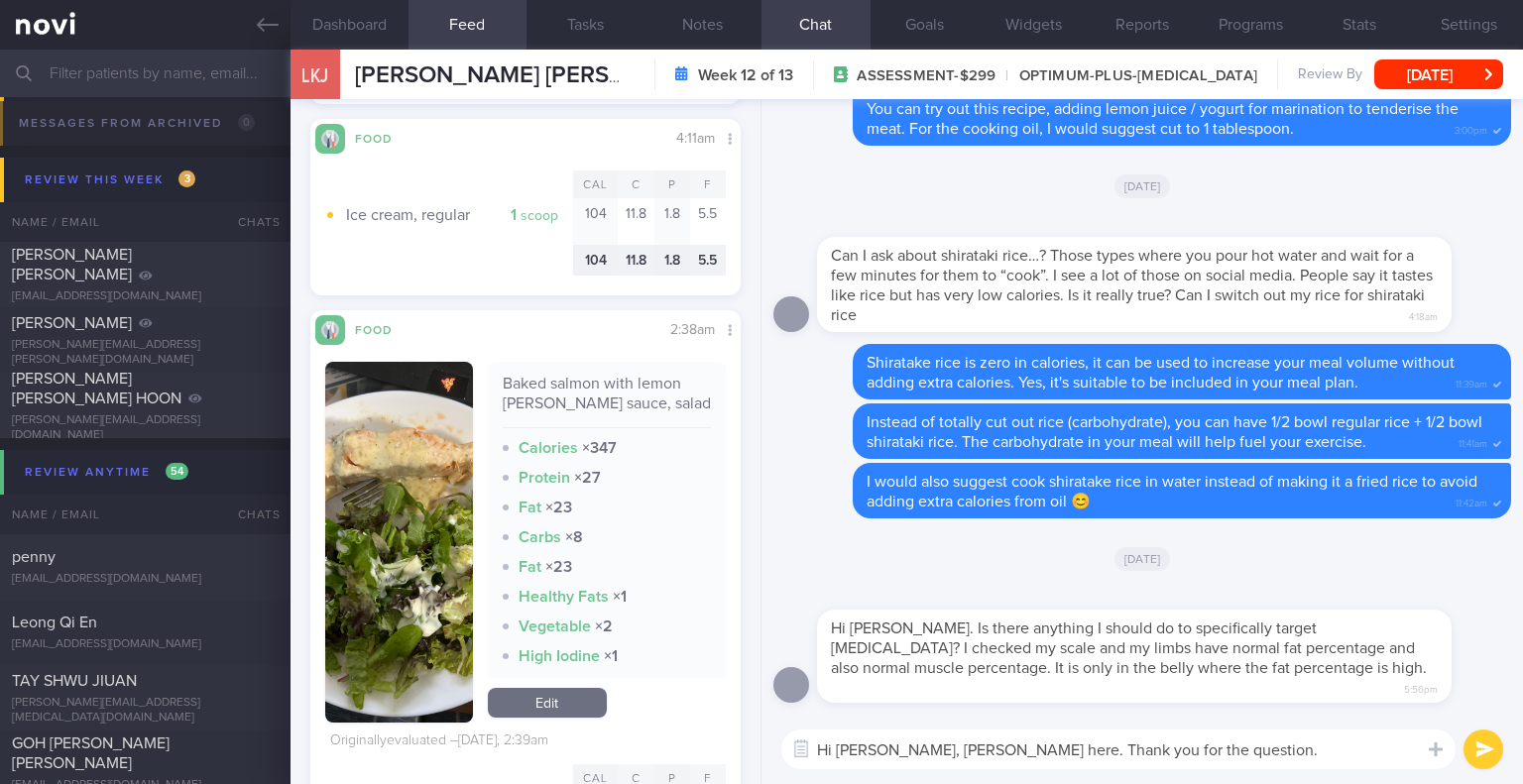 scroll, scrollTop: 0, scrollLeft: 0, axis: both 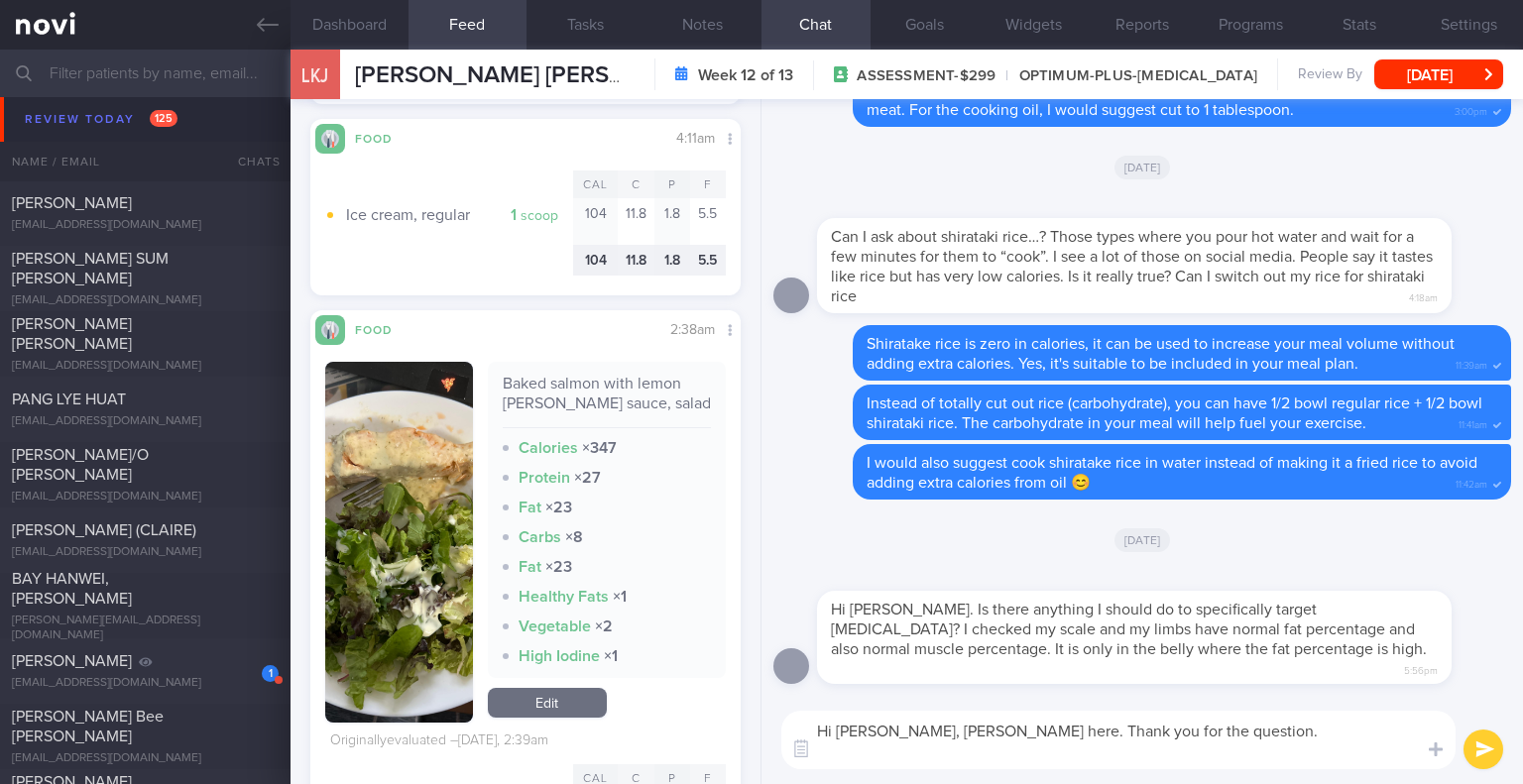 click on "Hi [PERSON_NAME], [PERSON_NAME] here. Thank you for the question." at bounding box center (1118, 739) 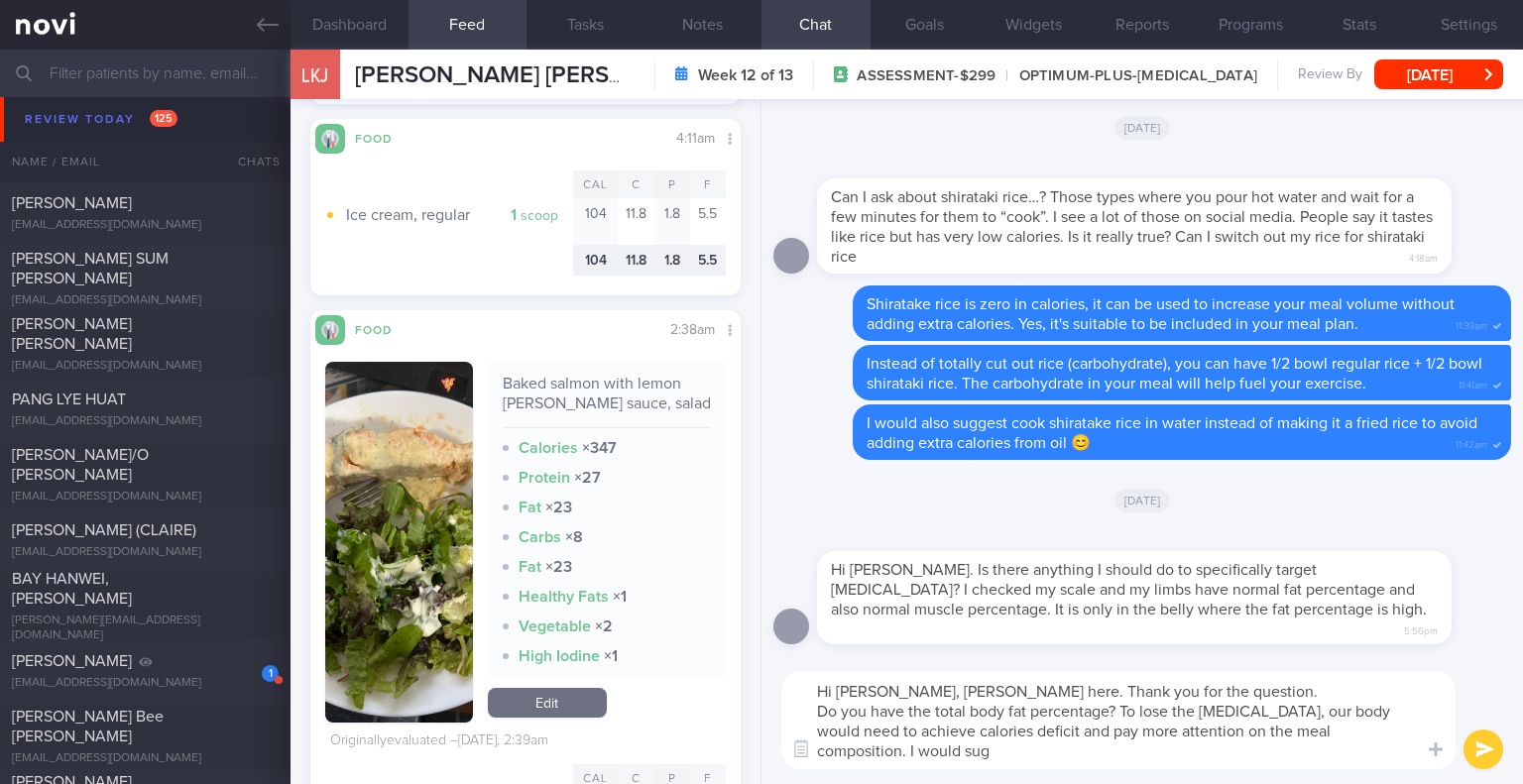 scroll, scrollTop: 0, scrollLeft: 0, axis: both 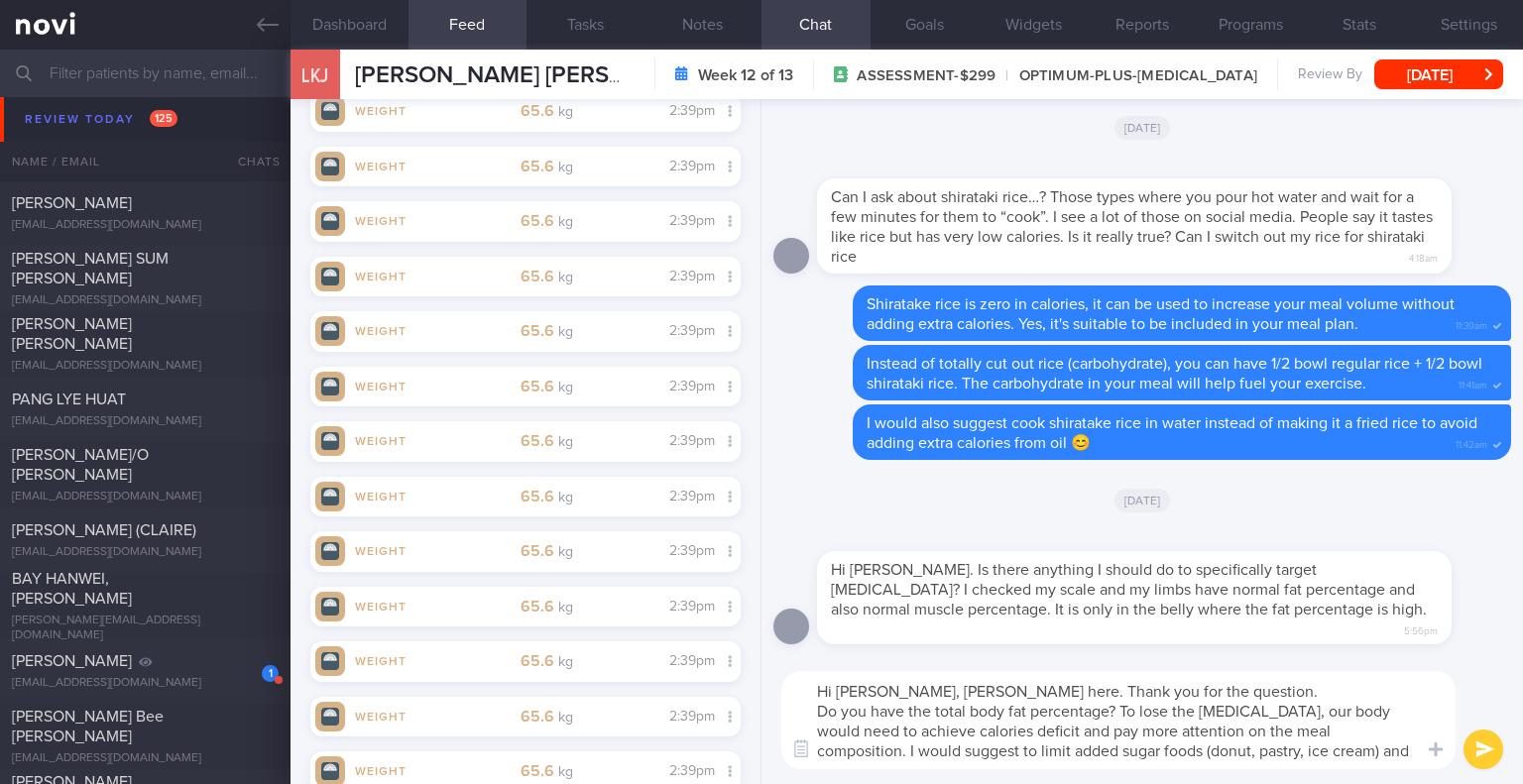 drag, startPoint x: 1348, startPoint y: 752, endPoint x: 1522, endPoint y: 744, distance: 174.18381 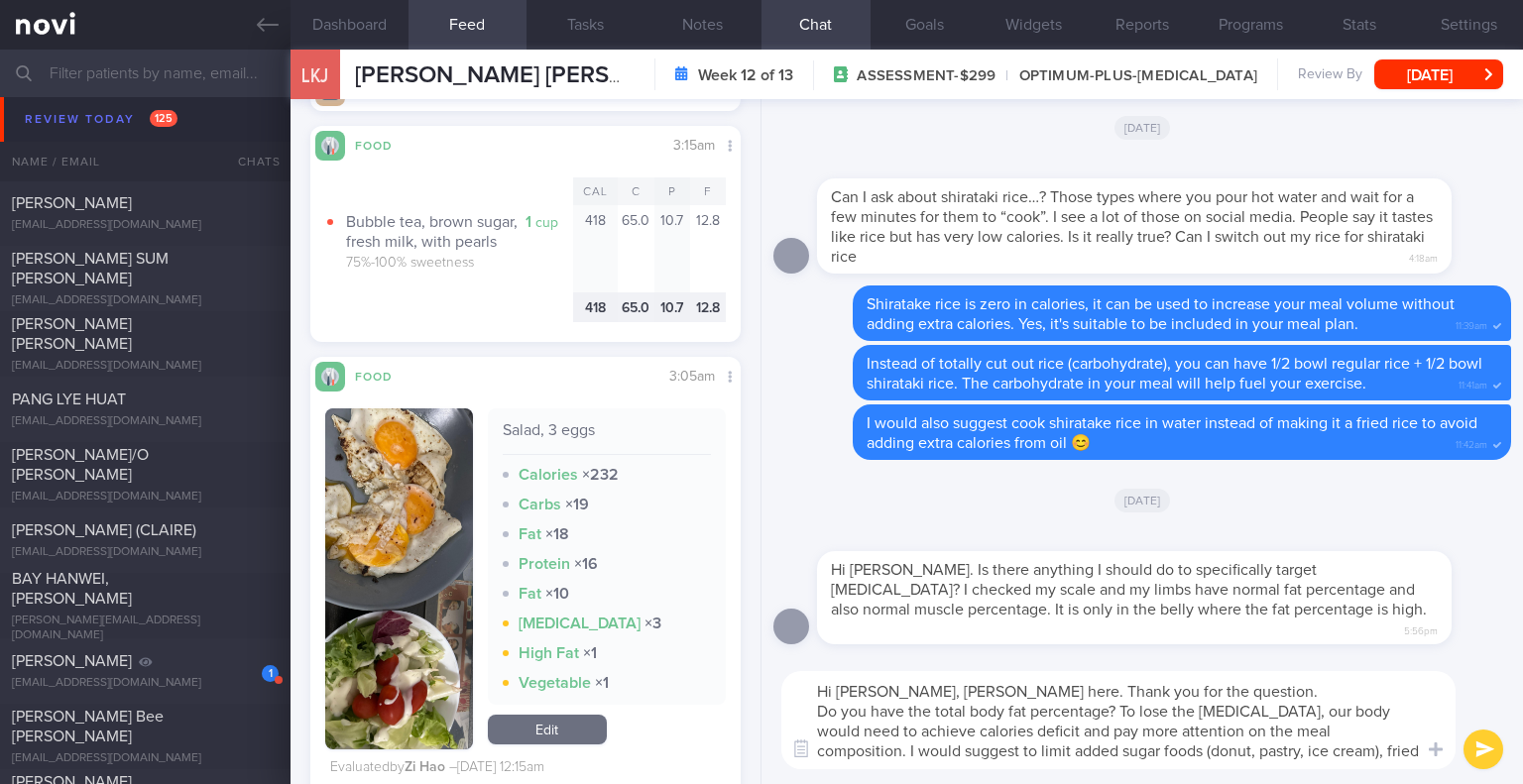 scroll, scrollTop: 5553, scrollLeft: 0, axis: vertical 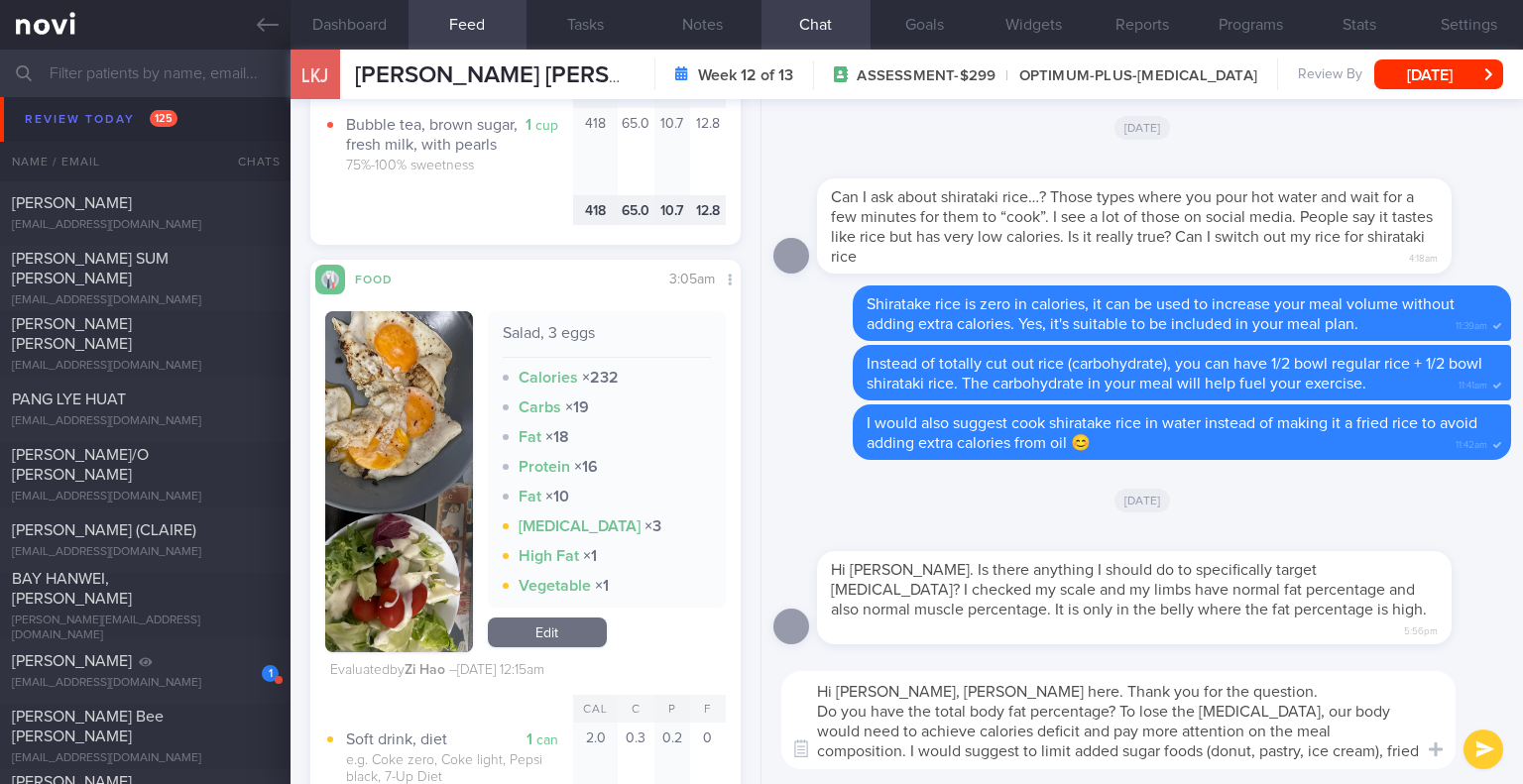 click on "Hi Liana, Elizabeth here. Thank you for the question.
Do you have the total body fat percentage? To lose the belly fat, our body would need to achieve calories deficit and pay more attention on the meal composition. I would suggest to limit added sugar foods (donut, pastry, ice cream), fried foods and" at bounding box center (1118, 720) 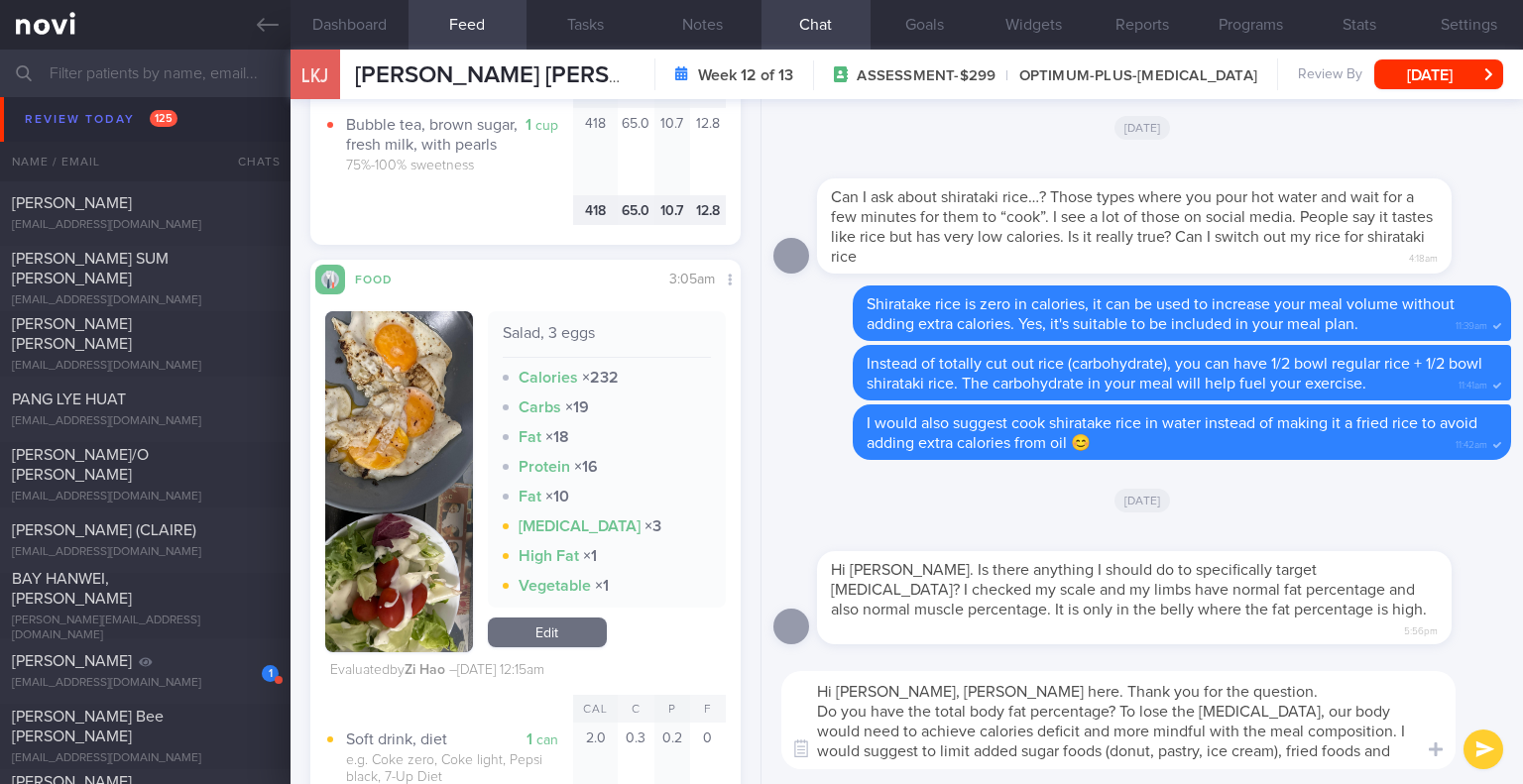 click on "Hi Liana, Elizabeth here. Thank you for the question.
Do you have the total body fat percentage? To lose the belly fat, our body would need to achieve calories deficit and more mindful with the meal composition. I would suggest to limit added sugar foods (donut, pastry, ice cream), fried foods and" at bounding box center (1118, 720) 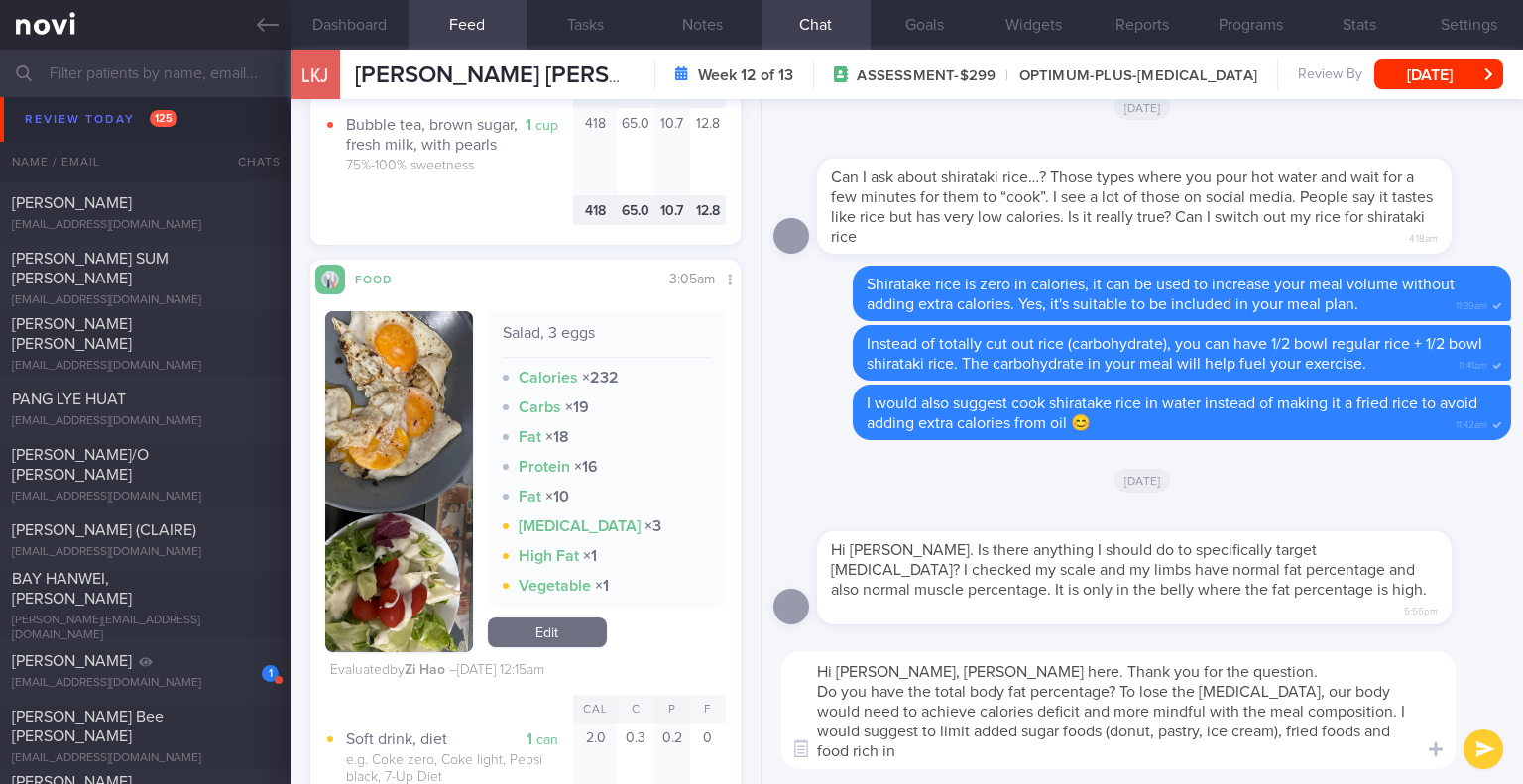 scroll, scrollTop: 0, scrollLeft: 0, axis: both 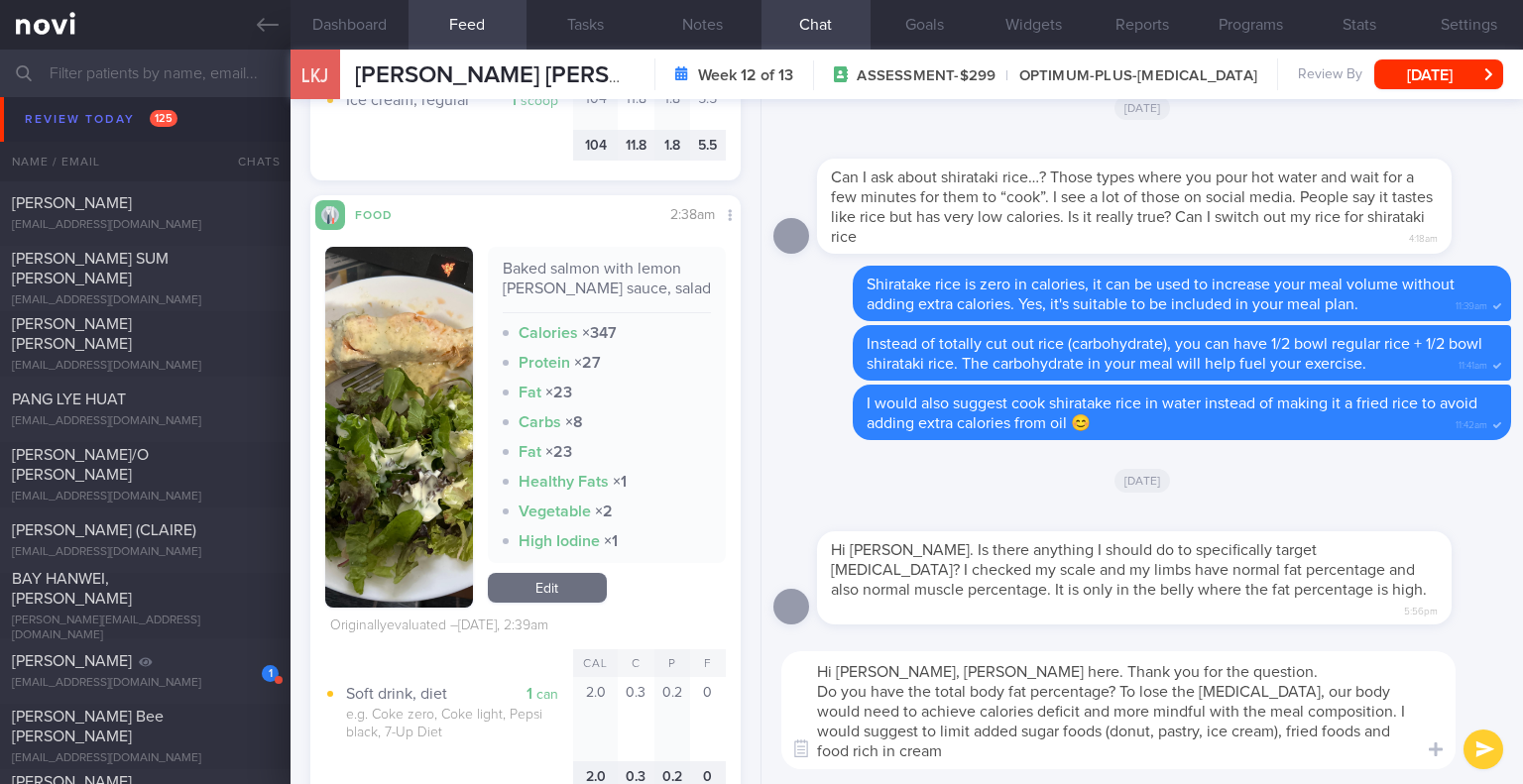 click at bounding box center (399, 427) 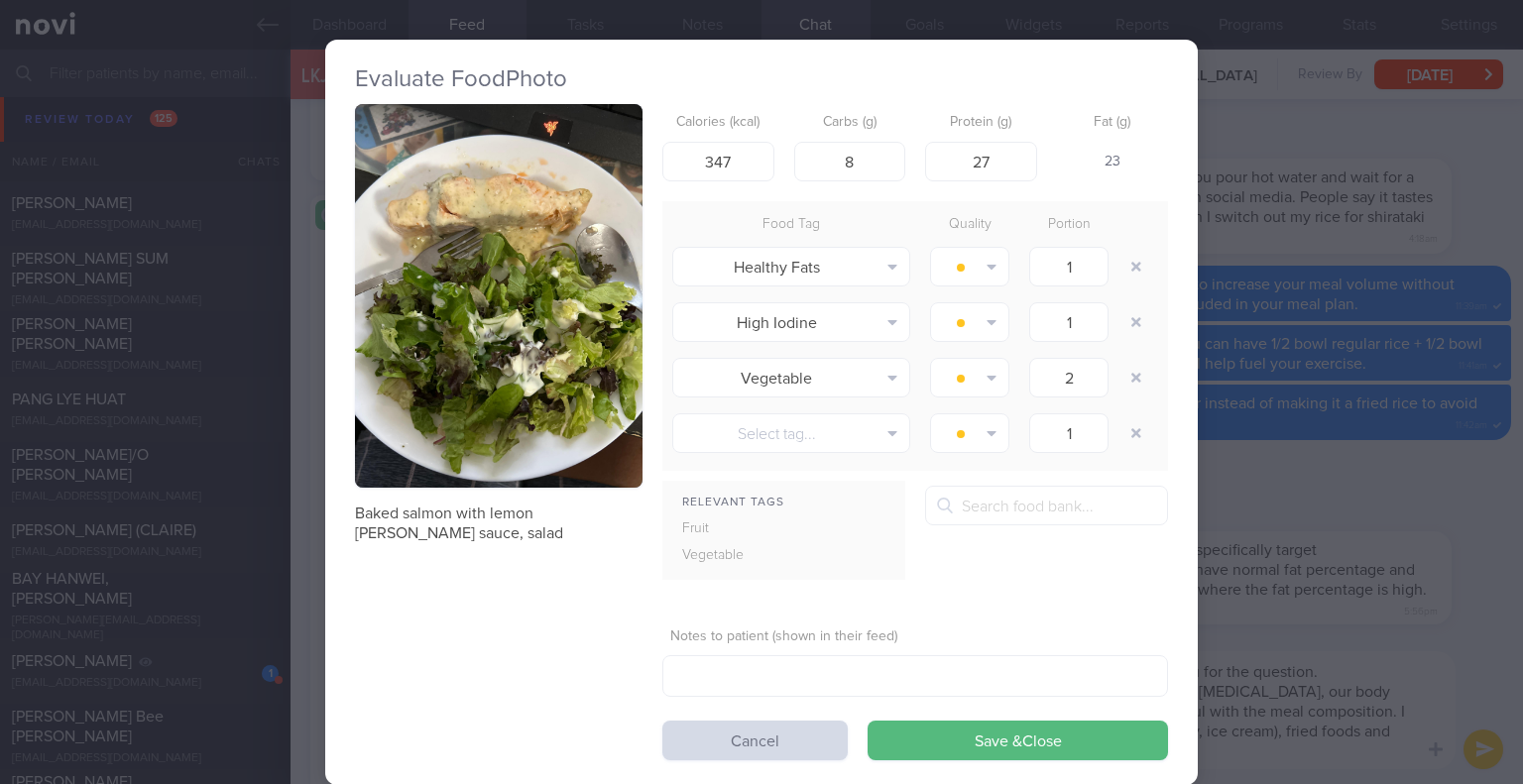 click at bounding box center [499, 295] 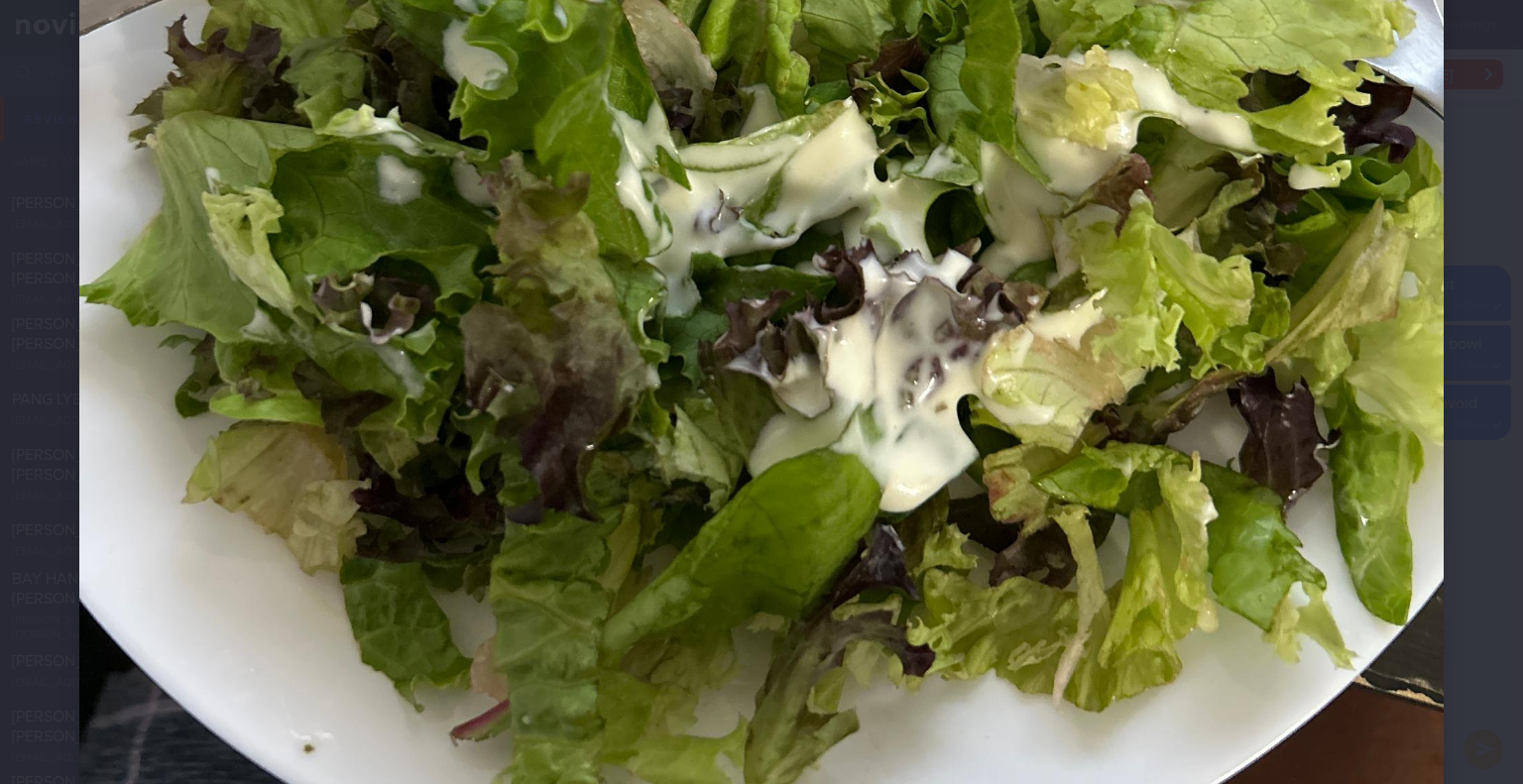 scroll, scrollTop: 991, scrollLeft: 0, axis: vertical 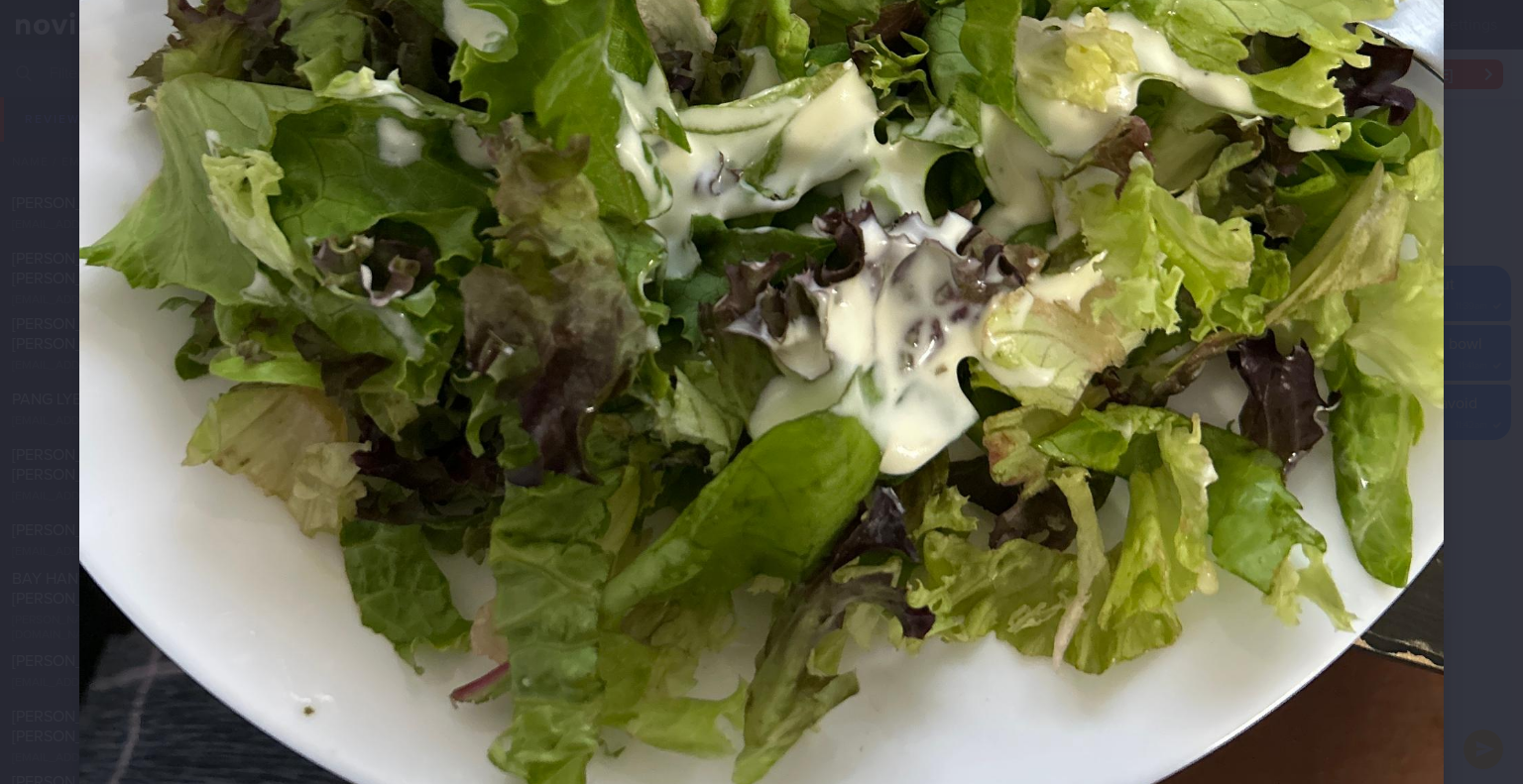 click at bounding box center [762, -3] 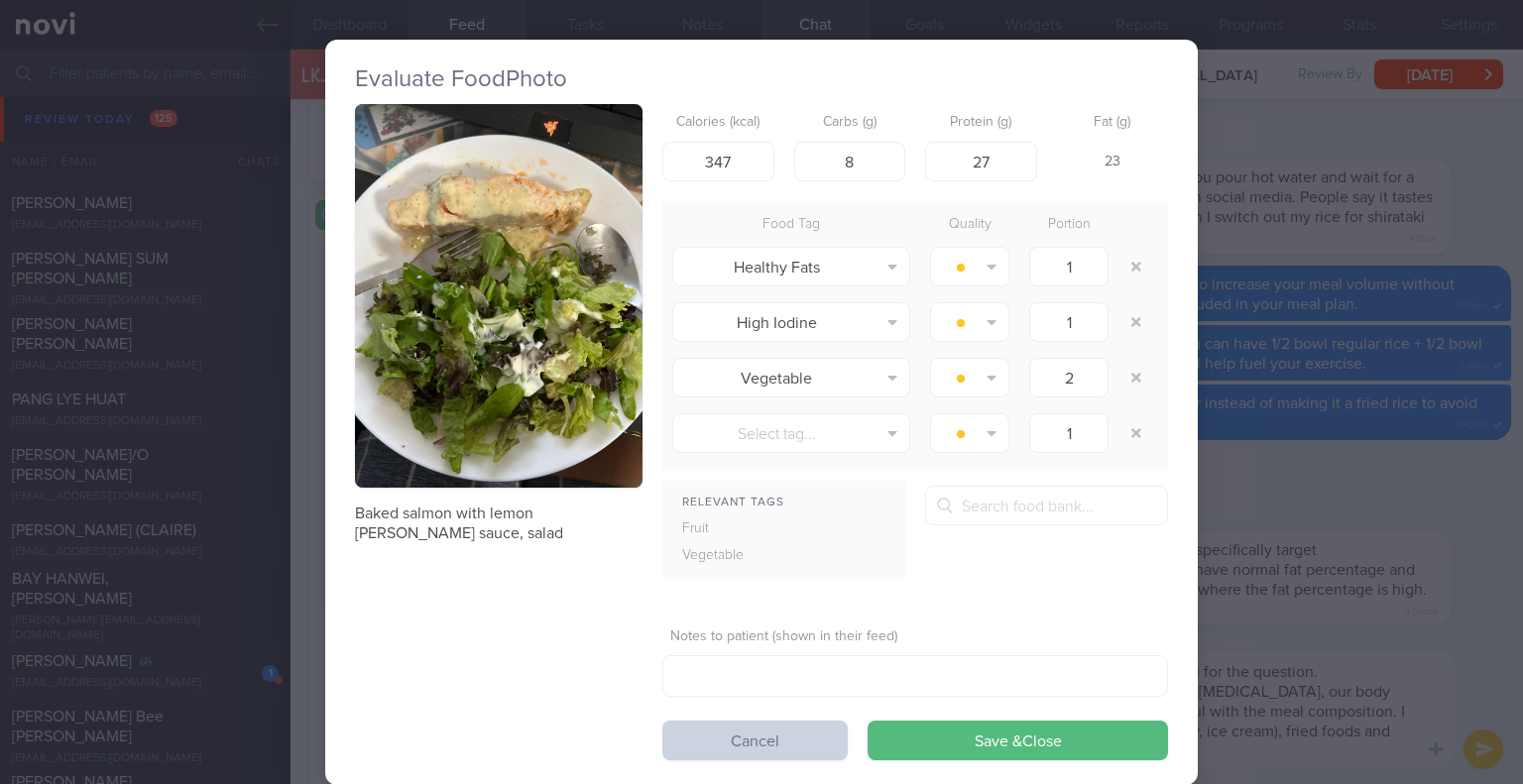 click on "Cancel" at bounding box center (755, 740) 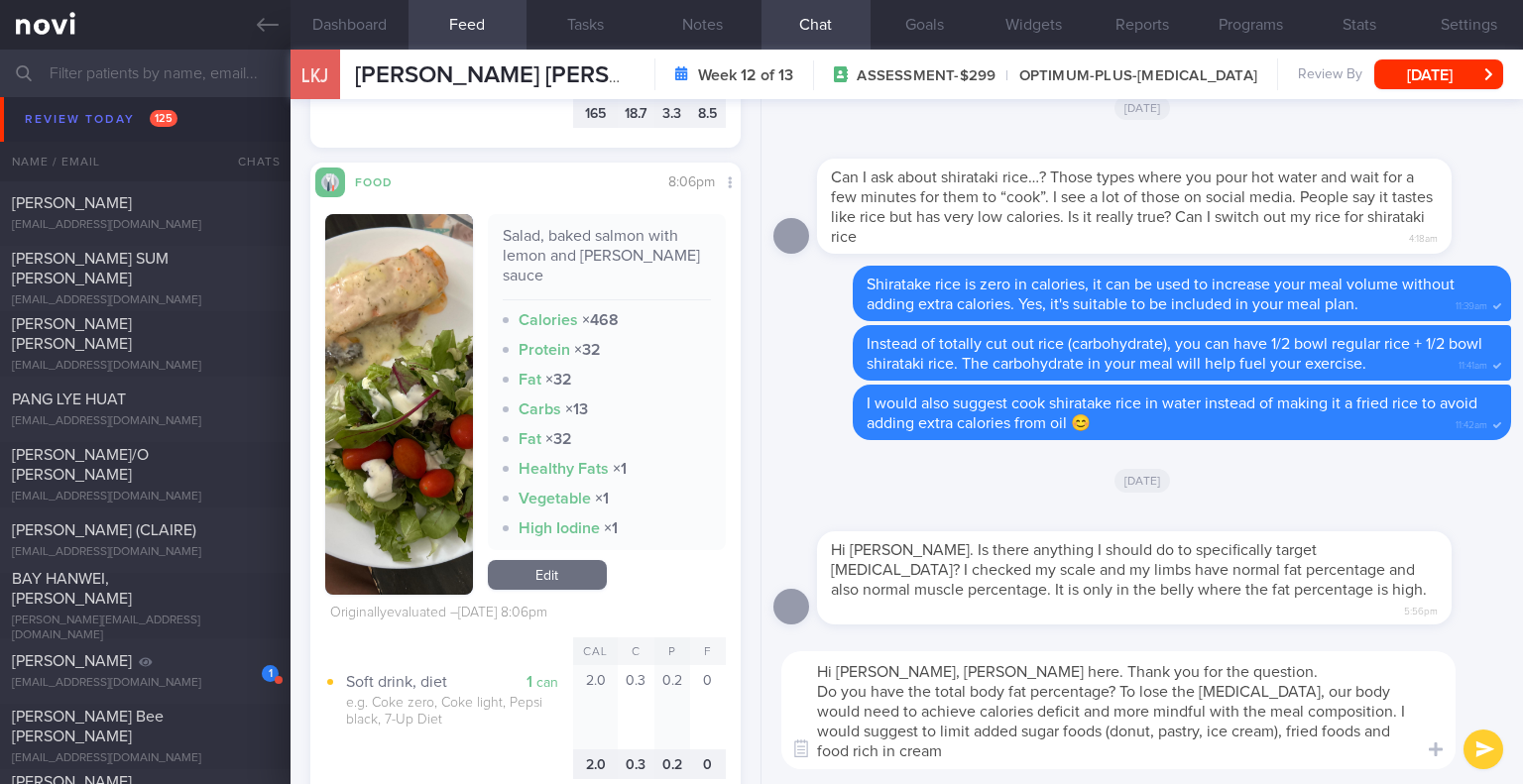 scroll, scrollTop: 2577, scrollLeft: 0, axis: vertical 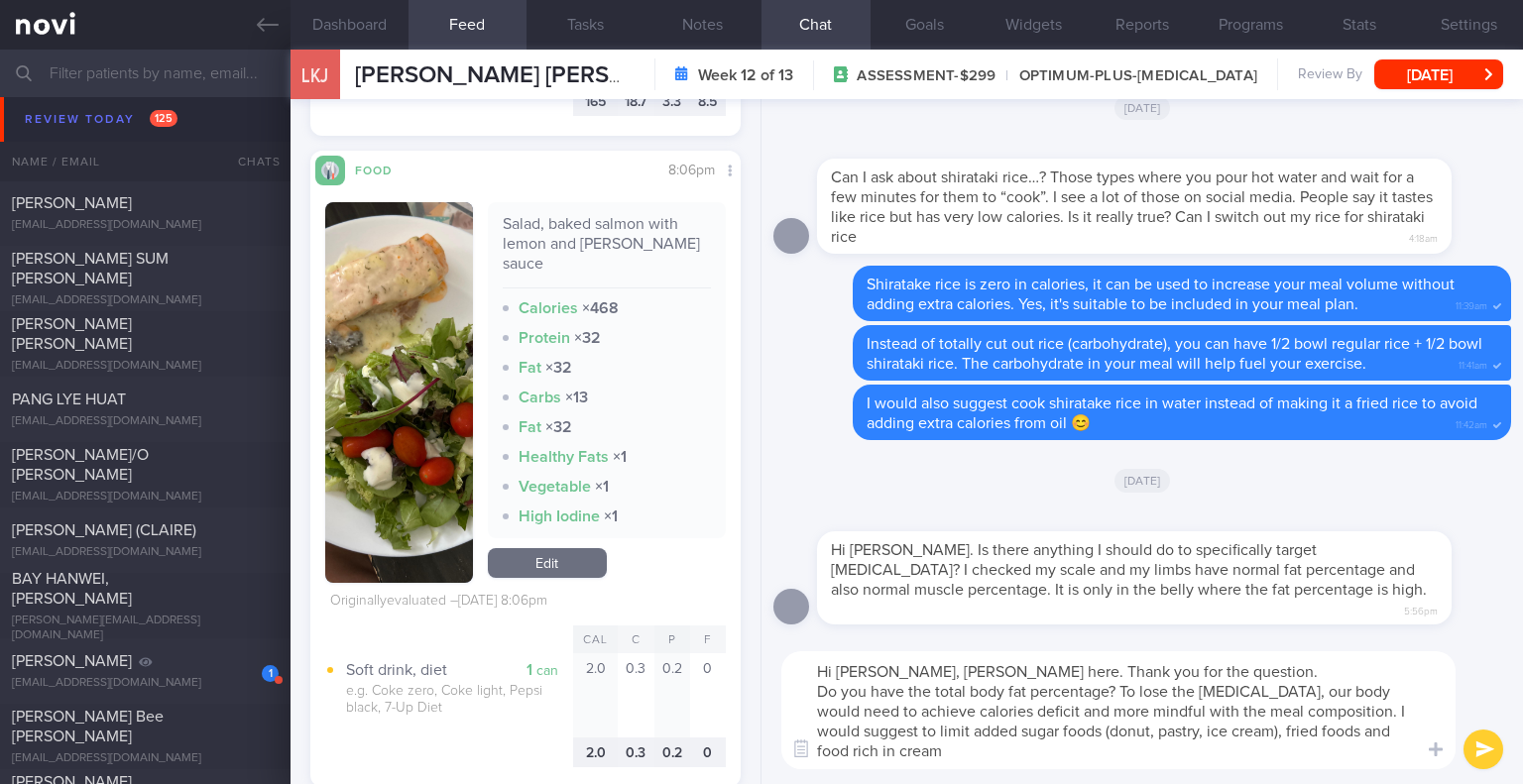 drag, startPoint x: 904, startPoint y: 693, endPoint x: 801, endPoint y: 698, distance: 103.121288 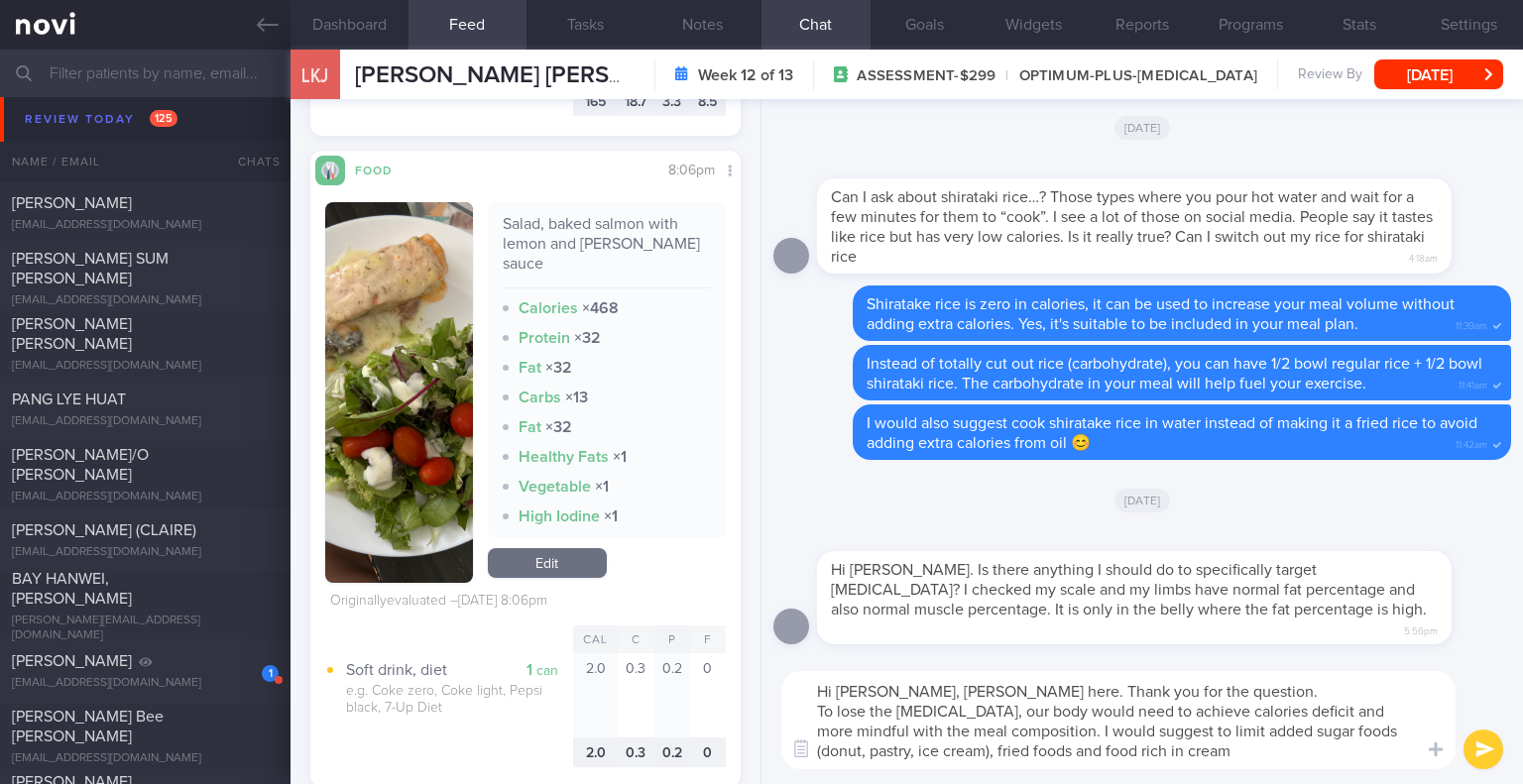 click on "Hi Liana, Elizabeth here. Thank you for the question.
To lose the belly fat, our body would need to achieve calories deficit and more mindful with the meal composition. I would suggest to limit added sugar foods (donut, pastry, ice cream), fried foods and food rich in cream" at bounding box center (1118, 720) 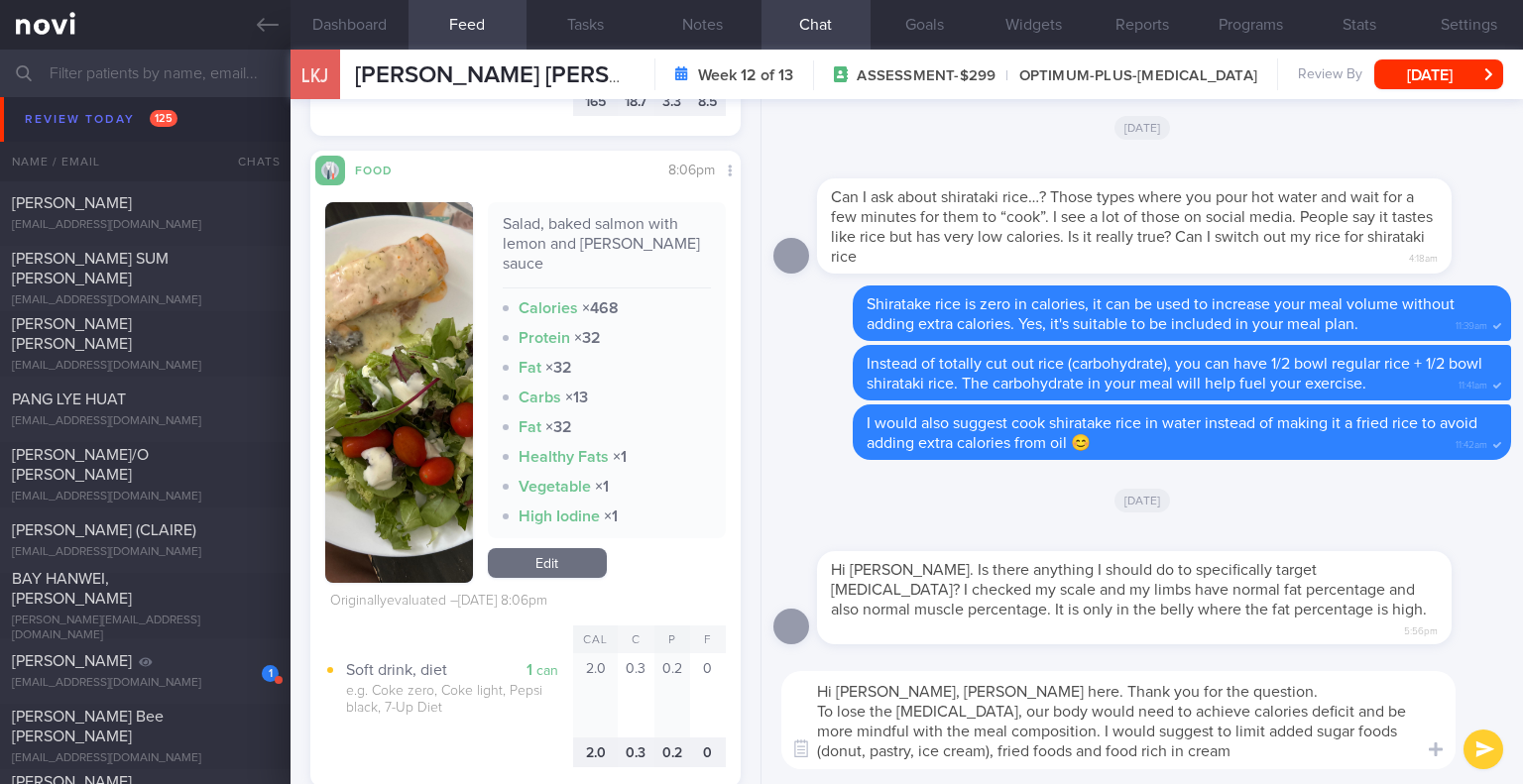 click on "Hi Liana, Elizabeth here. Thank you for the question.
To lose the belly fat, our body would need to achieve calories deficit and be more mindful with the meal composition. I would suggest to limit added sugar foods (donut, pastry, ice cream), fried foods and food rich in cream" at bounding box center (1118, 720) 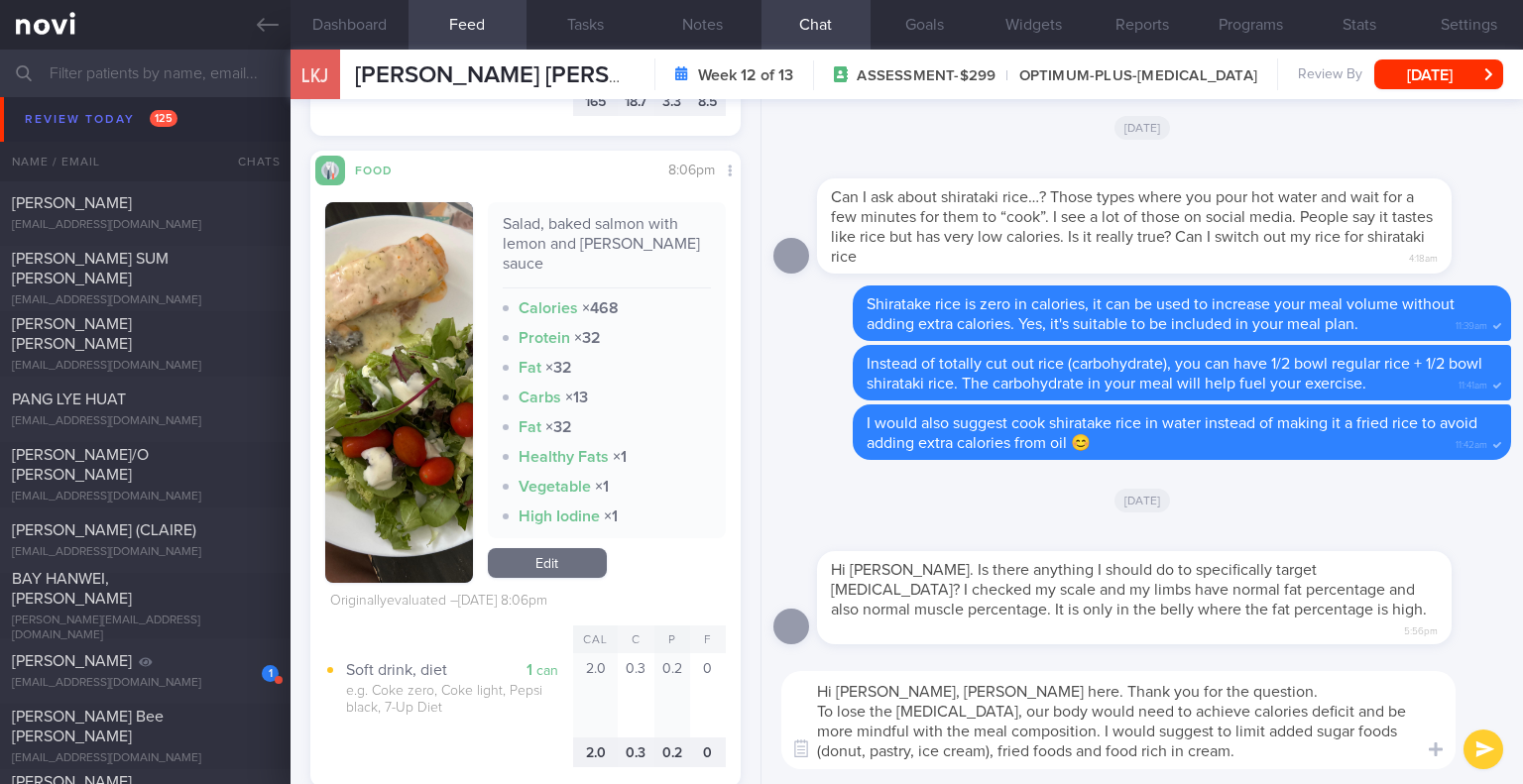 type on "Hi Liana, Elizabeth here. Thank you for the question.
To lose the belly fat, our body would need to achieve calories deficit and be more mindful with the meal composition. I would suggest to limit added sugar foods (donut, pastry, ice cream), fried foods and food rich in cream." 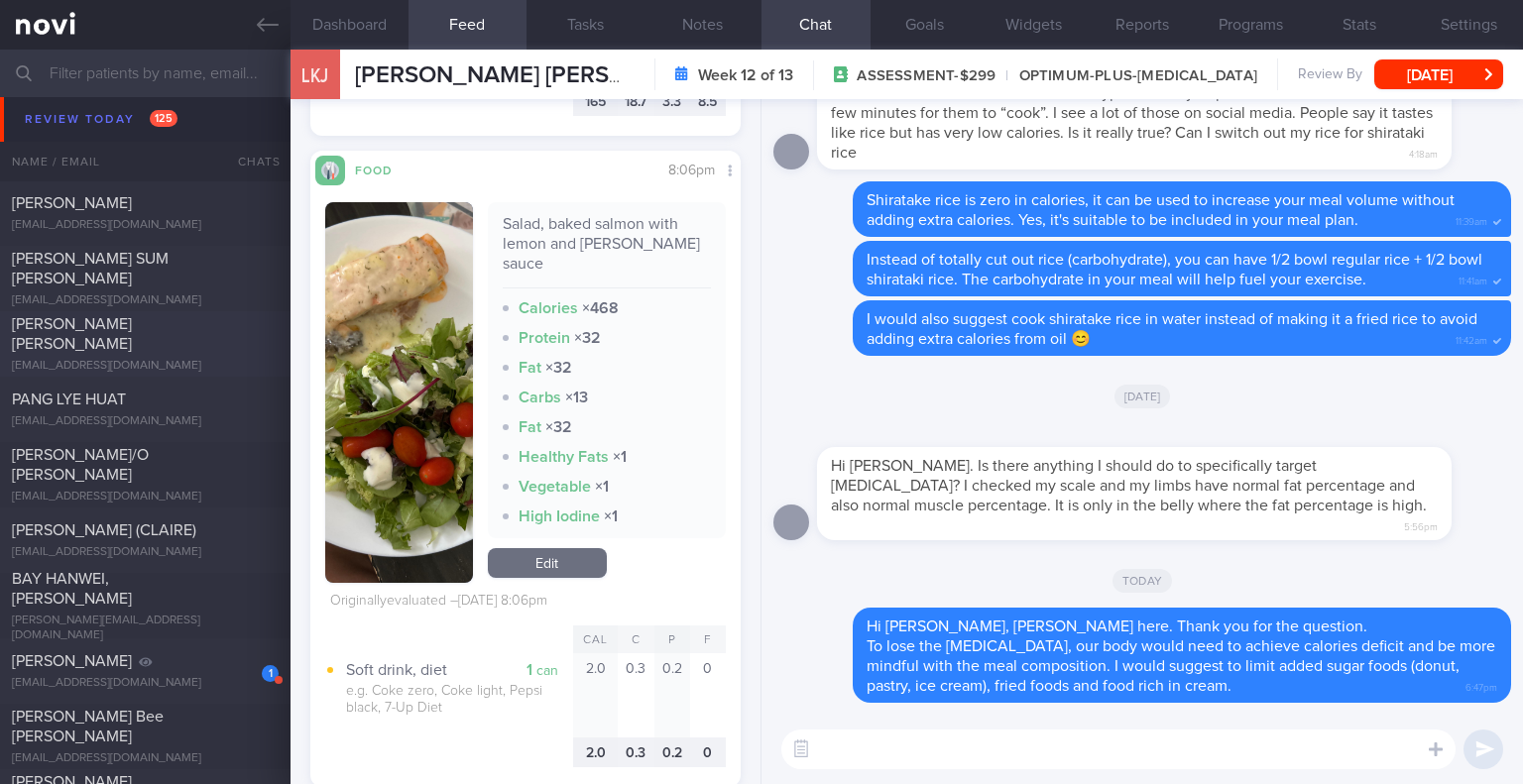 type 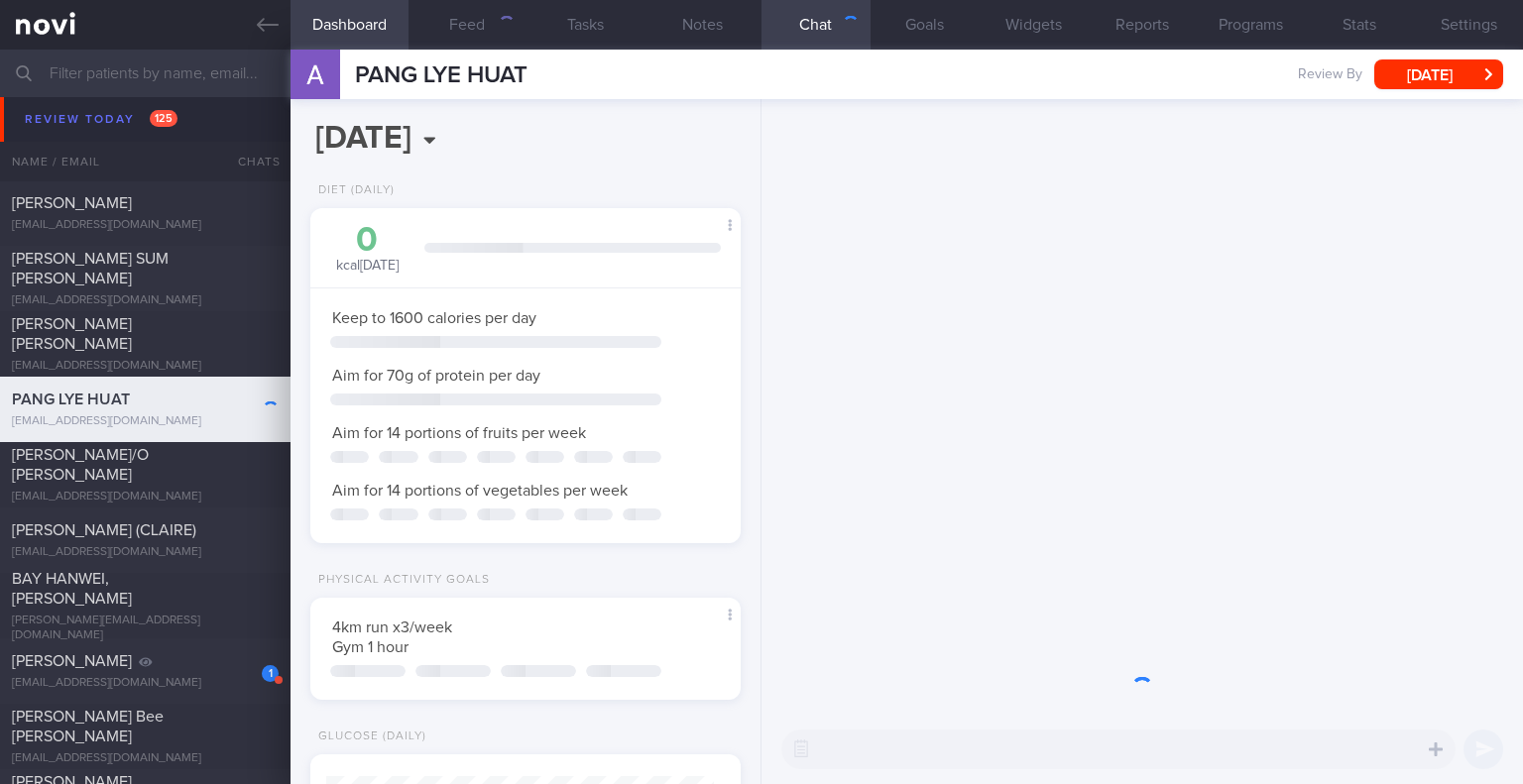 scroll, scrollTop: 990932, scrollLeft: 991157, axis: both 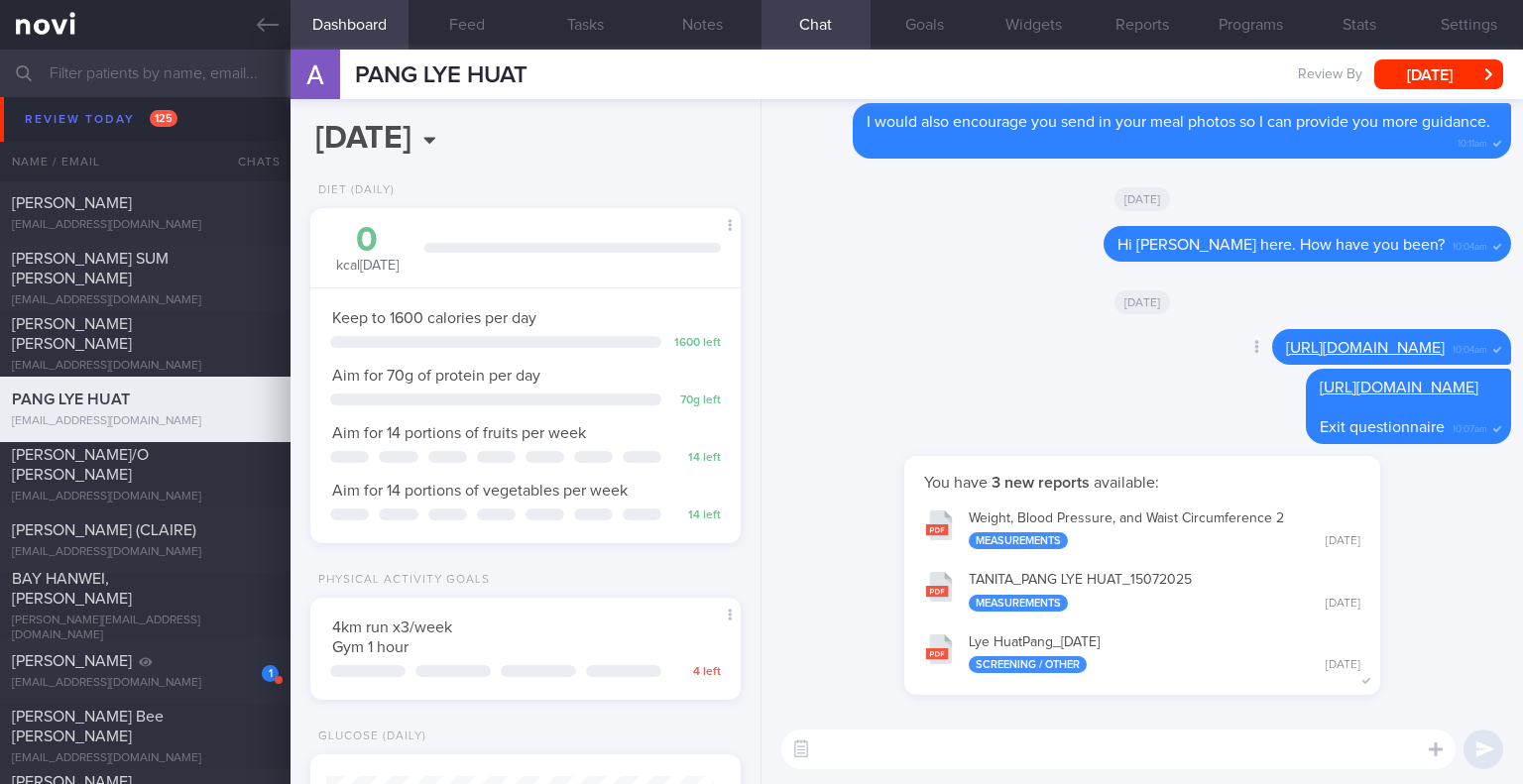 click on "Delete
https://novi-health.com/store/sensor
10:04am" at bounding box center (1142, 349) 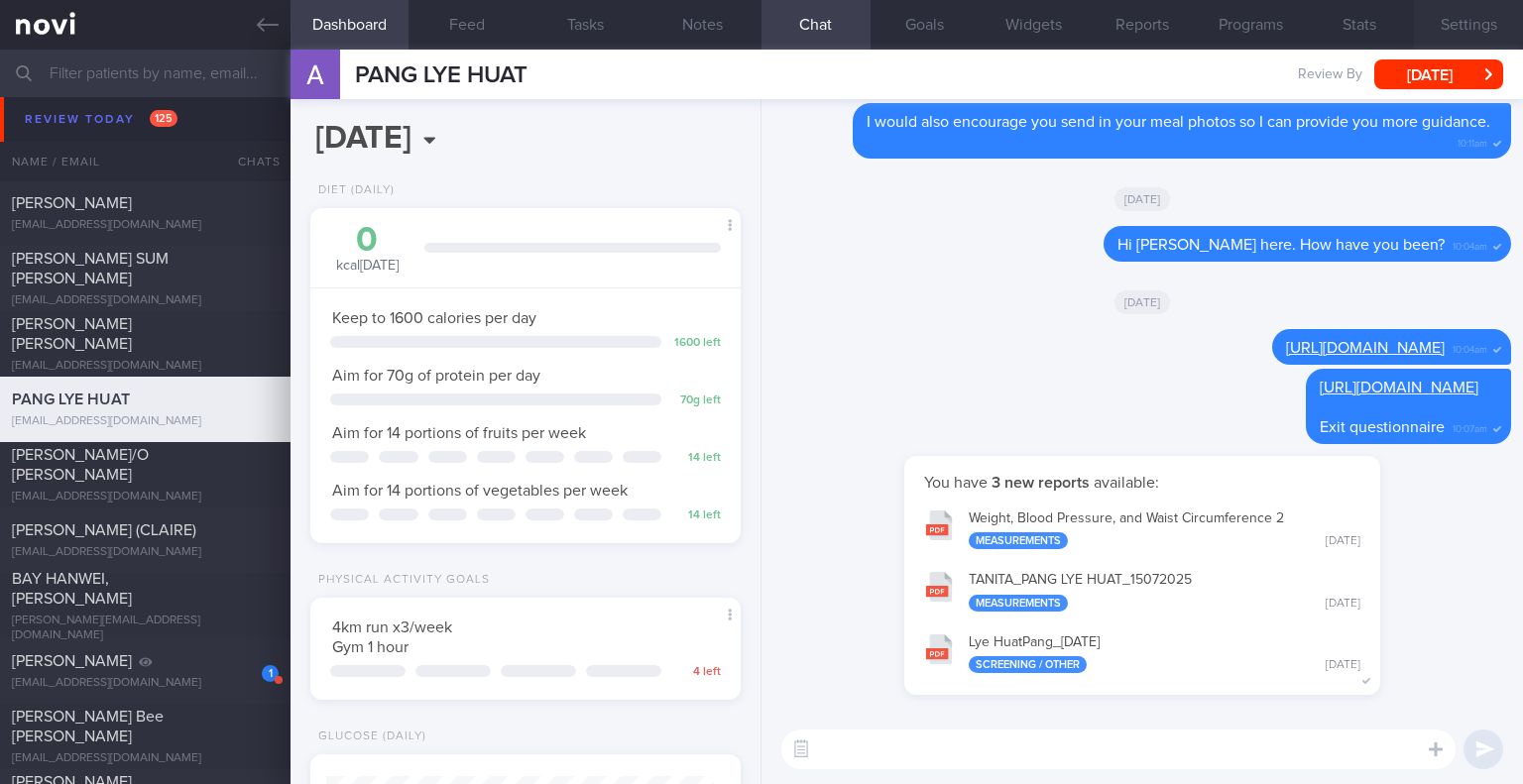 click on "Settings" at bounding box center [1468, 25] 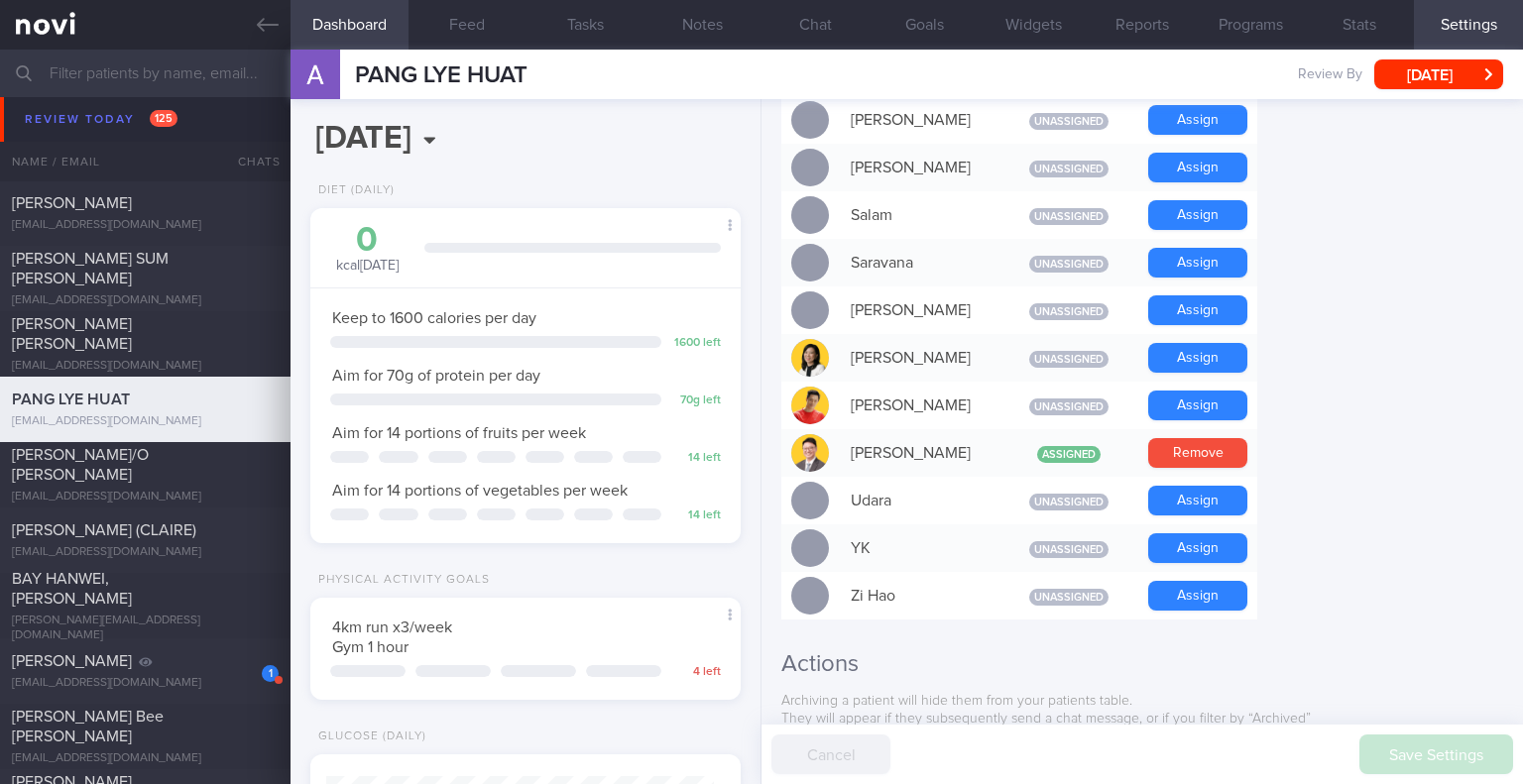 scroll, scrollTop: 1728, scrollLeft: 0, axis: vertical 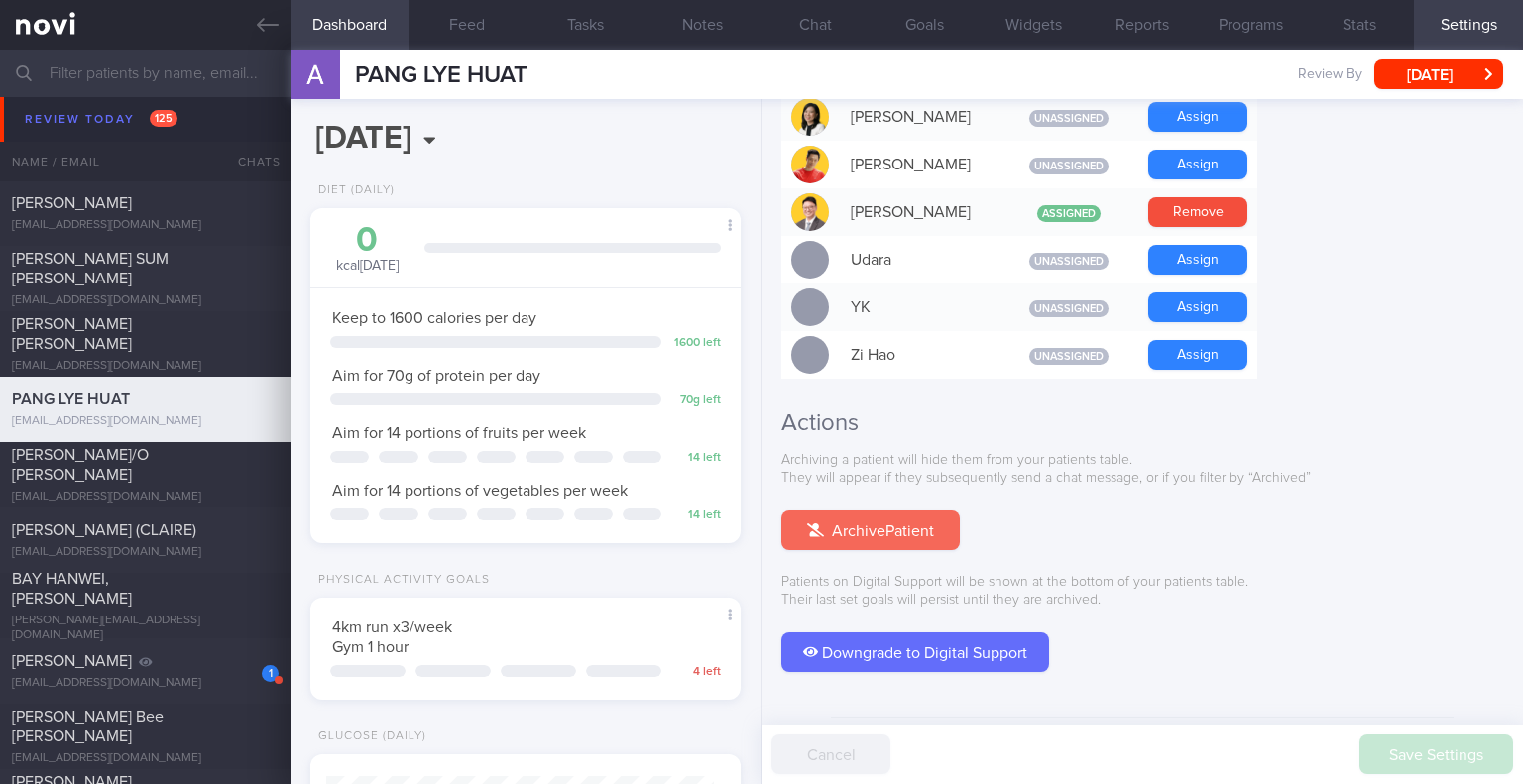 click on "Archive  Patient" at bounding box center [871, 530] 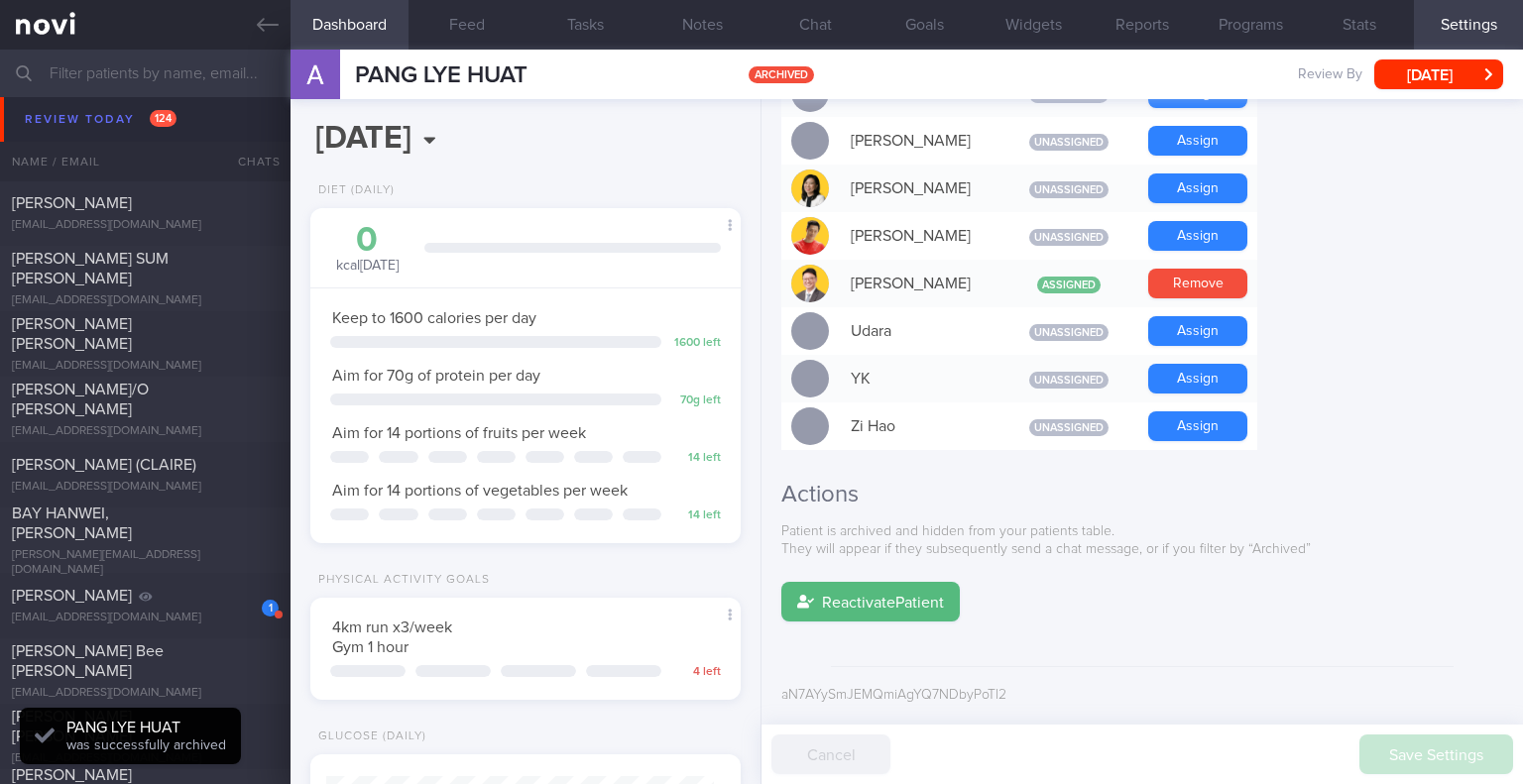 scroll, scrollTop: 1606, scrollLeft: 0, axis: vertical 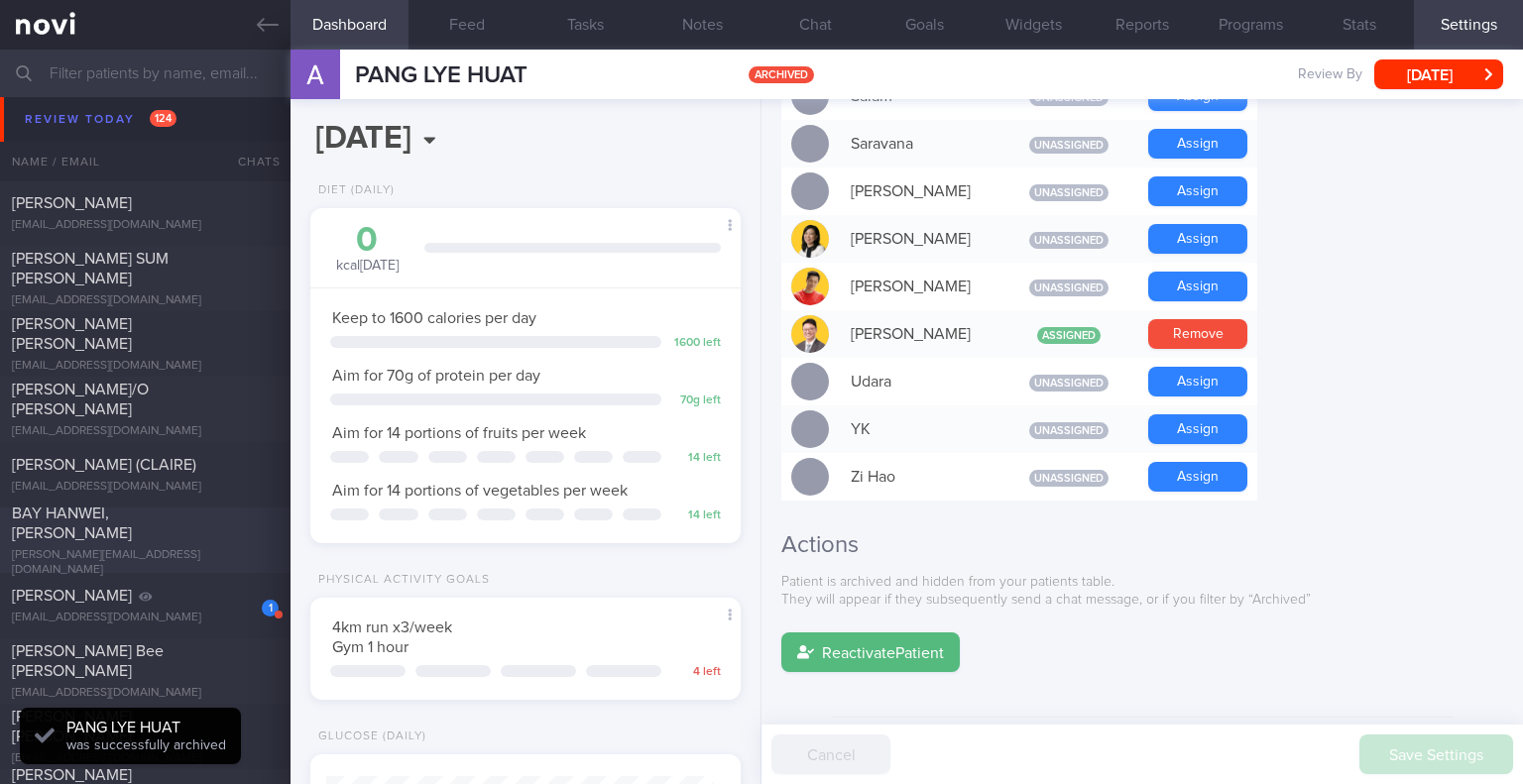 click on "BAY HANWEI, JASON" at bounding box center [143, 523] 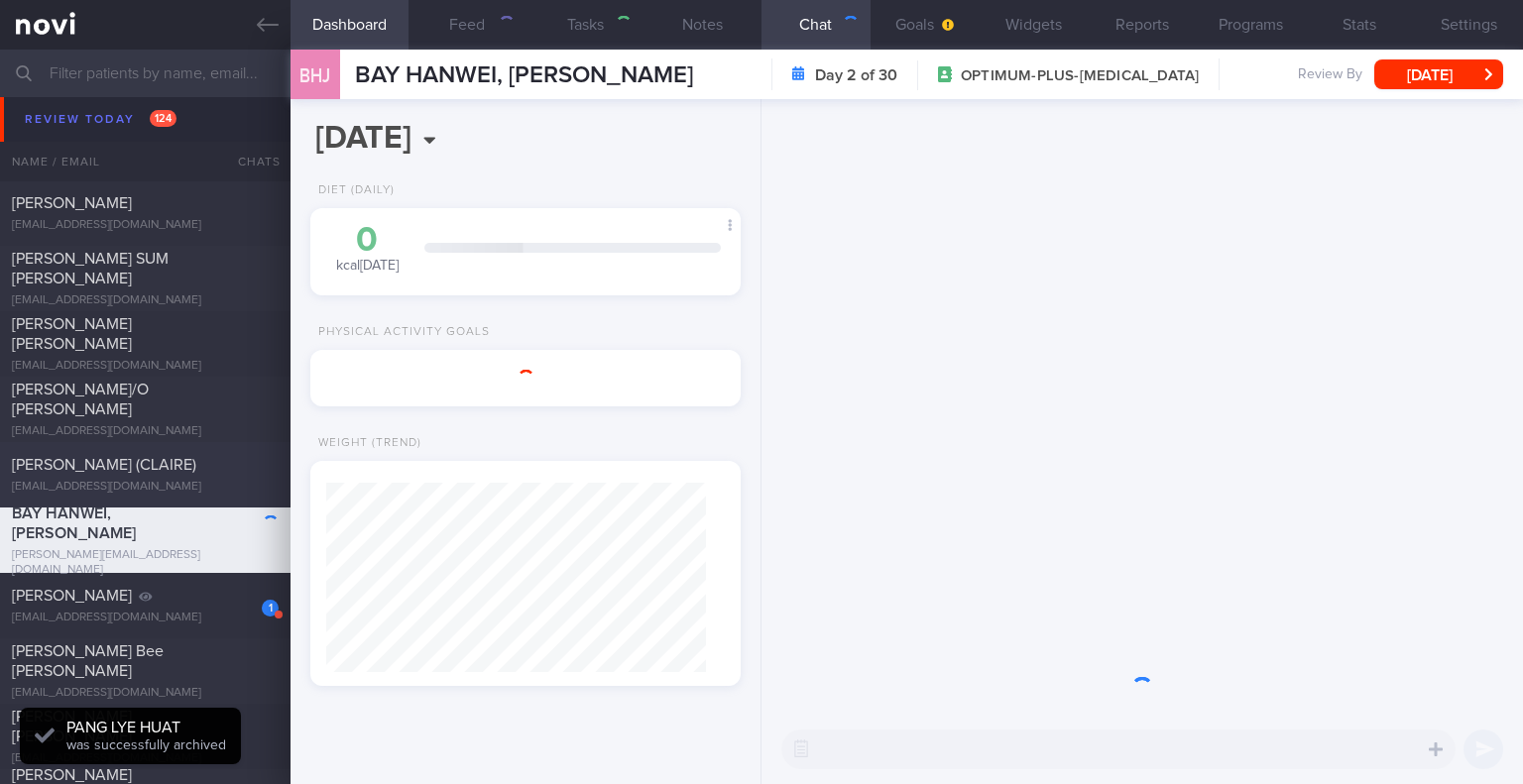 scroll, scrollTop: 0, scrollLeft: 0, axis: both 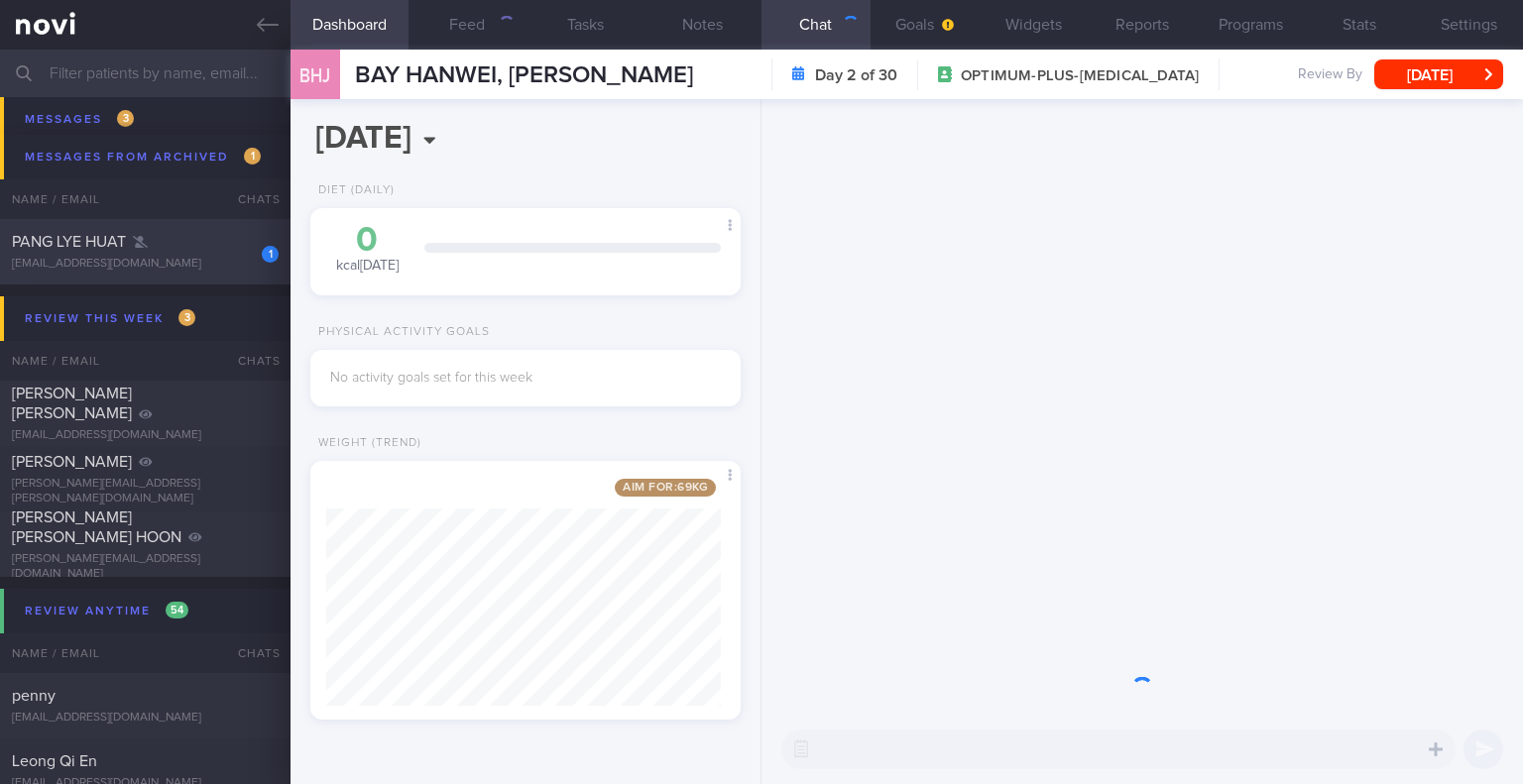 click on "1
PANG LYE HUAT
albertpang7797@gmail.com" at bounding box center (145, 252) 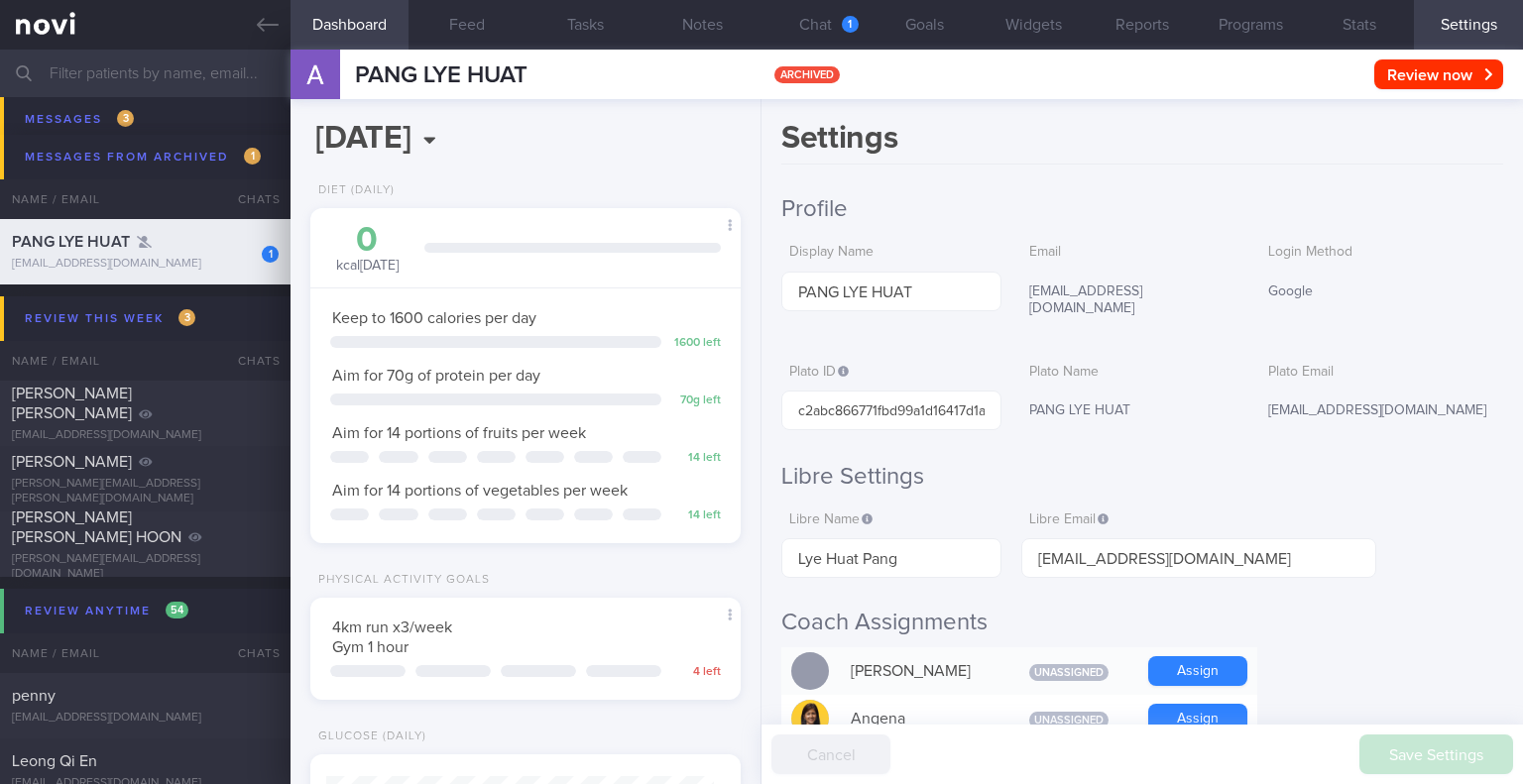 scroll, scrollTop: 990932, scrollLeft: 991157, axis: both 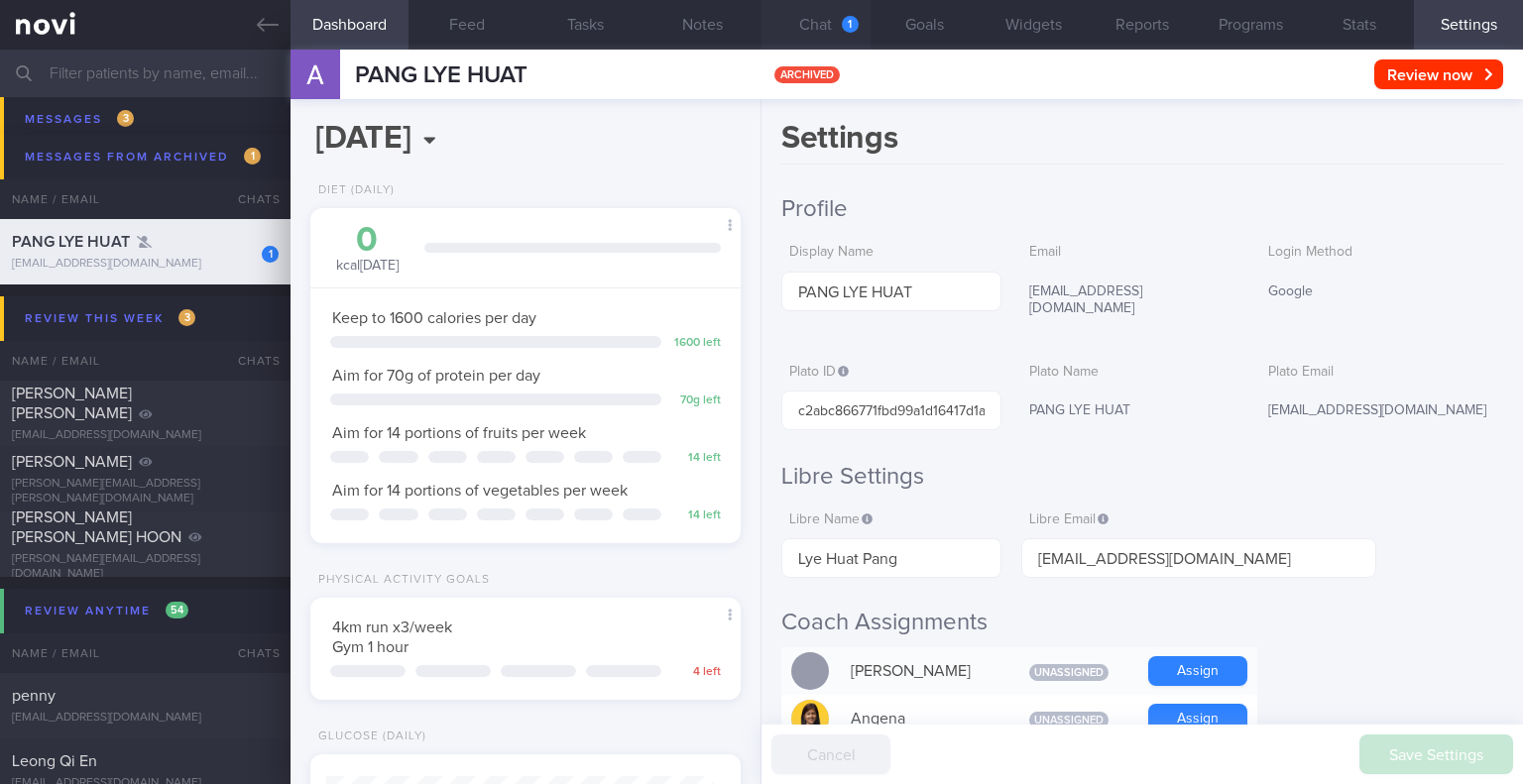 click on "Chat
1" at bounding box center [816, 25] 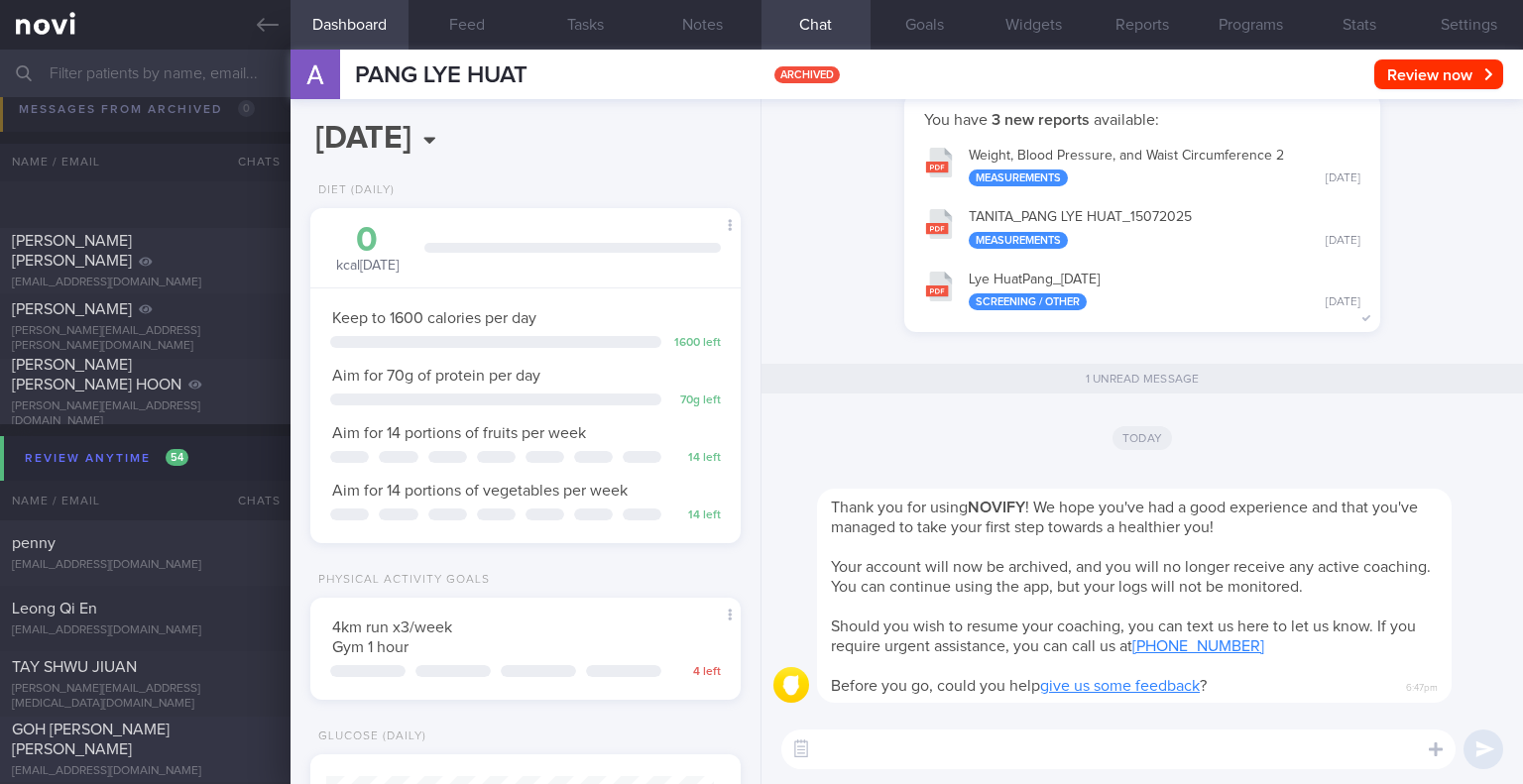 scroll, scrollTop: 9317, scrollLeft: 0, axis: vertical 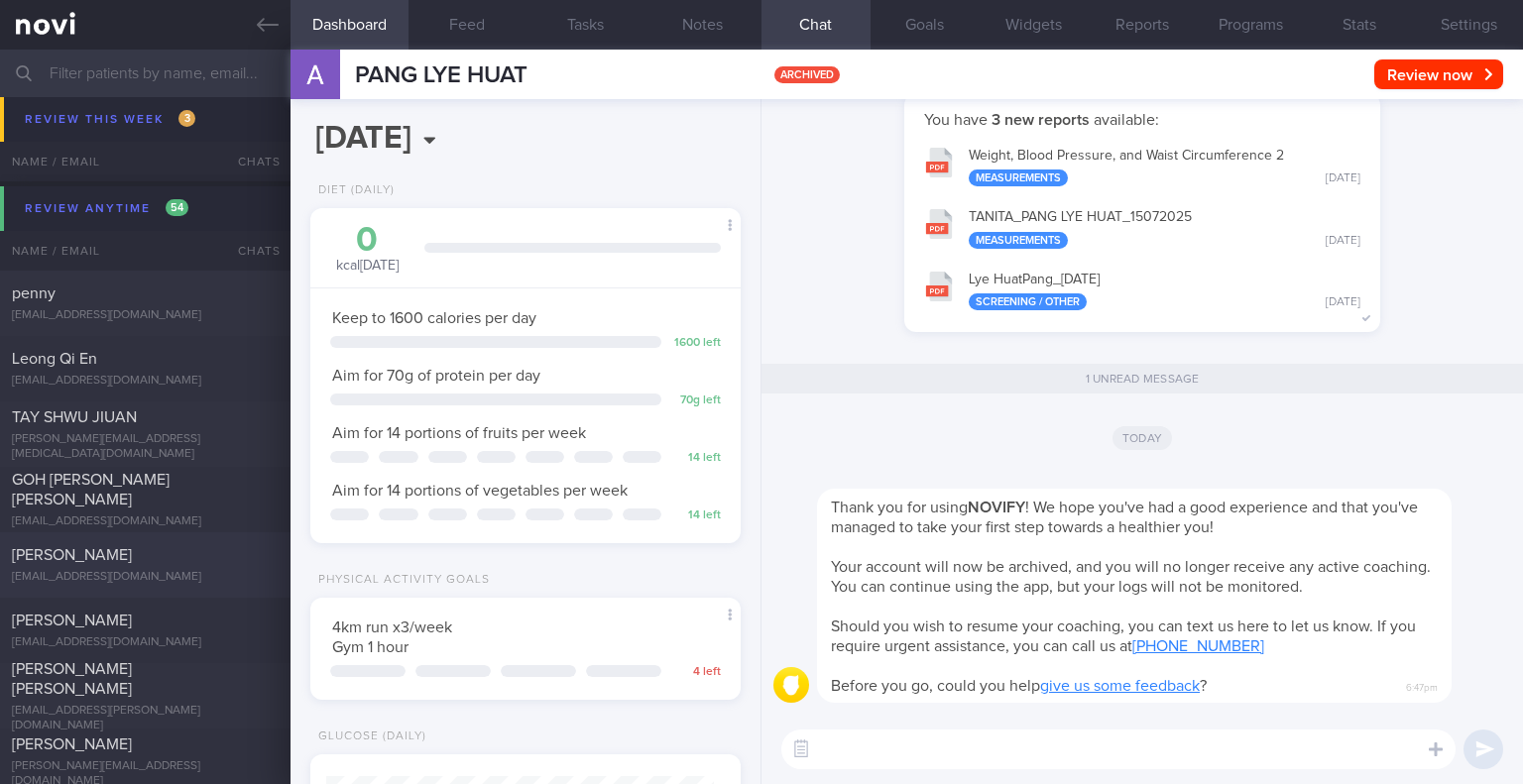 click on "[PERSON_NAME]" at bounding box center (143, 555) 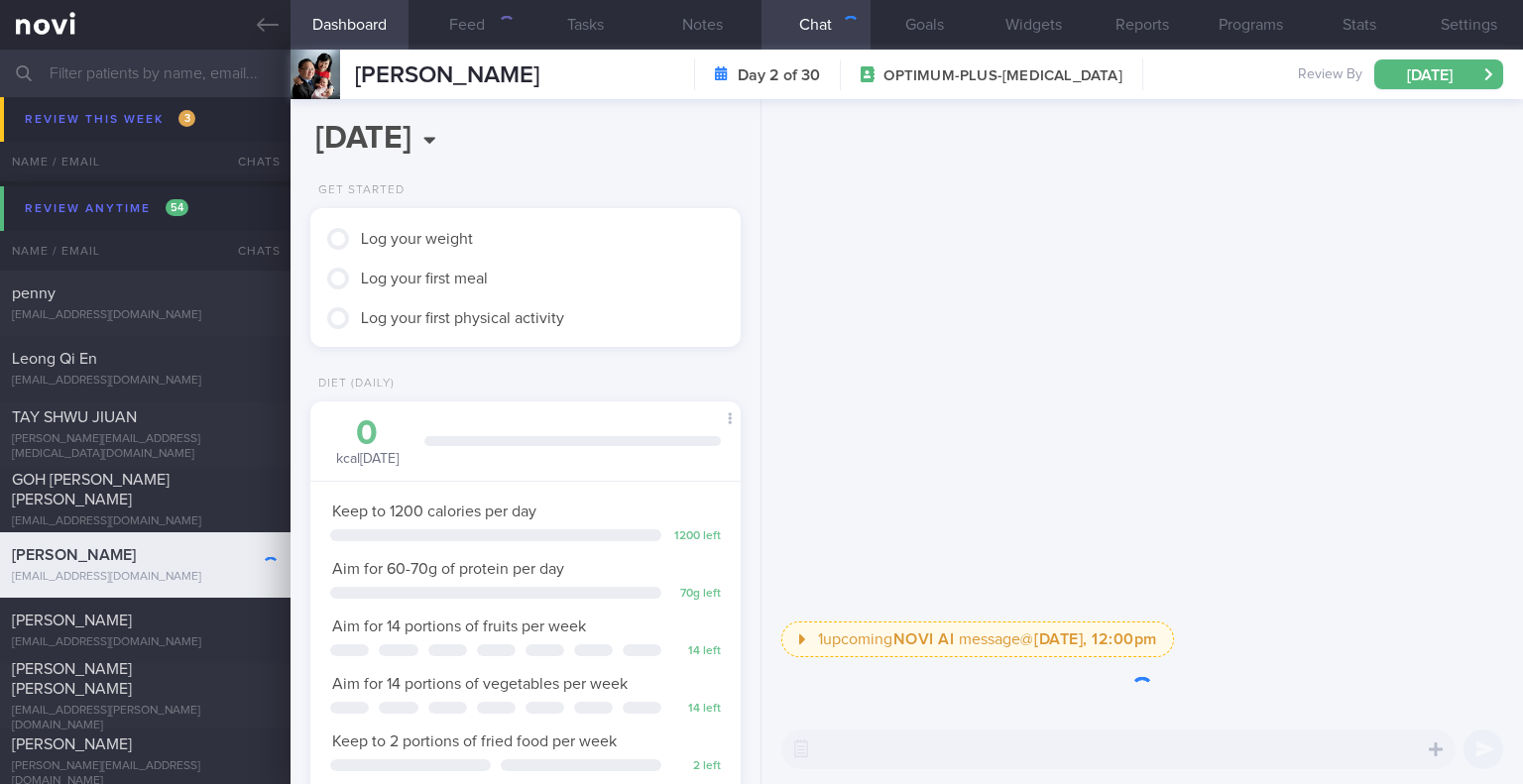 scroll, scrollTop: 990932, scrollLeft: 991157, axis: both 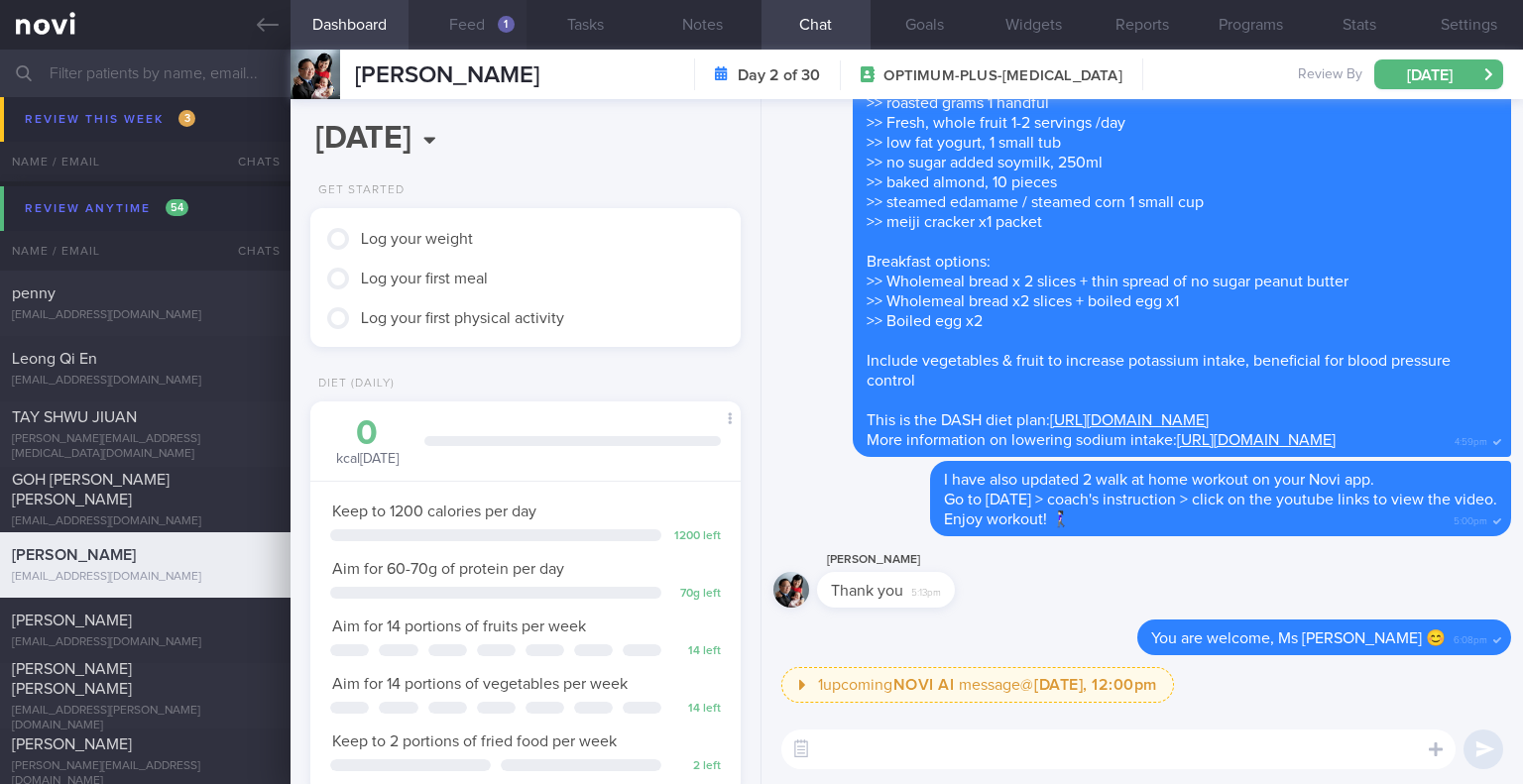 click on "Feed
1" at bounding box center [467, 25] 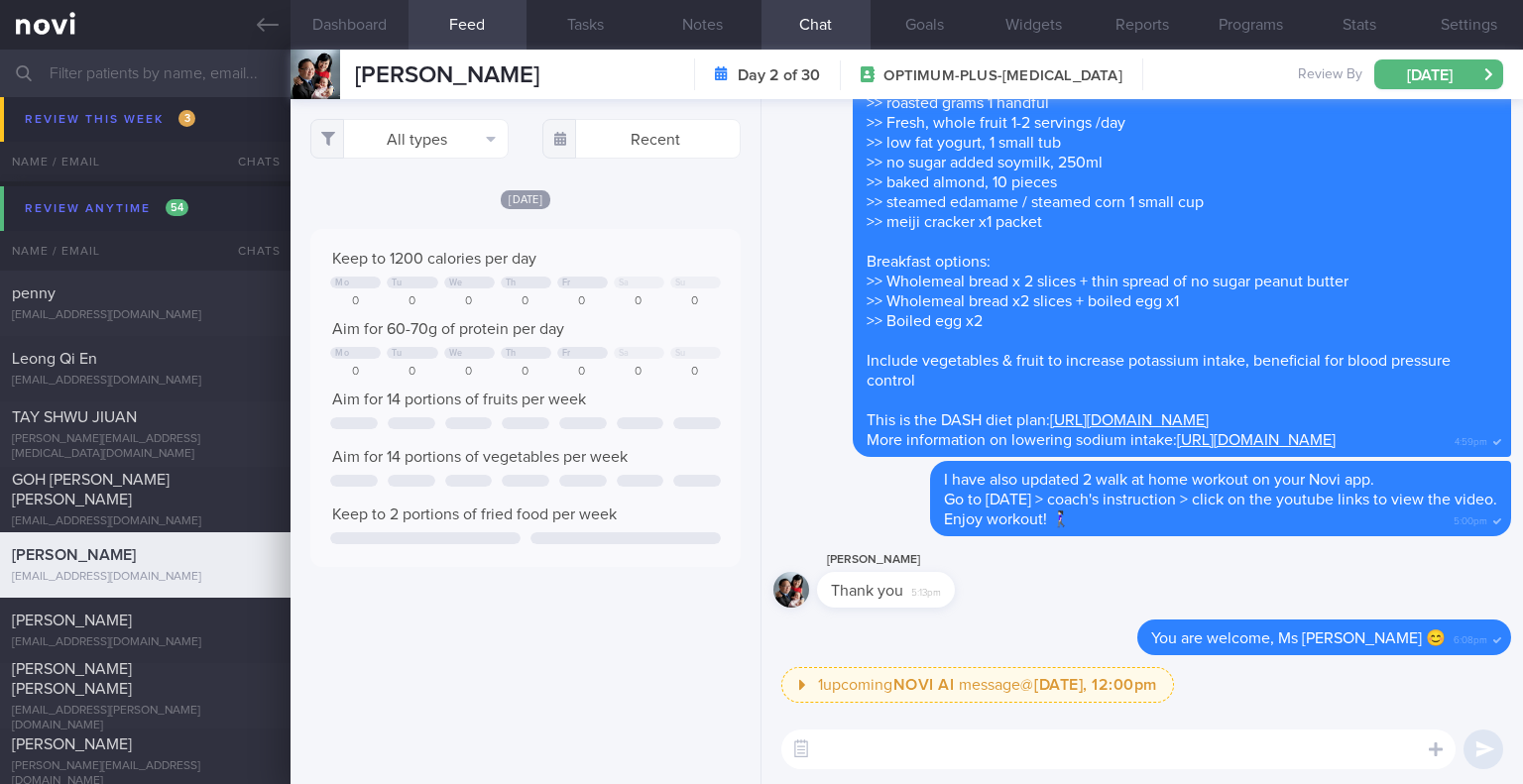 click on "Dashboard" at bounding box center [349, 25] 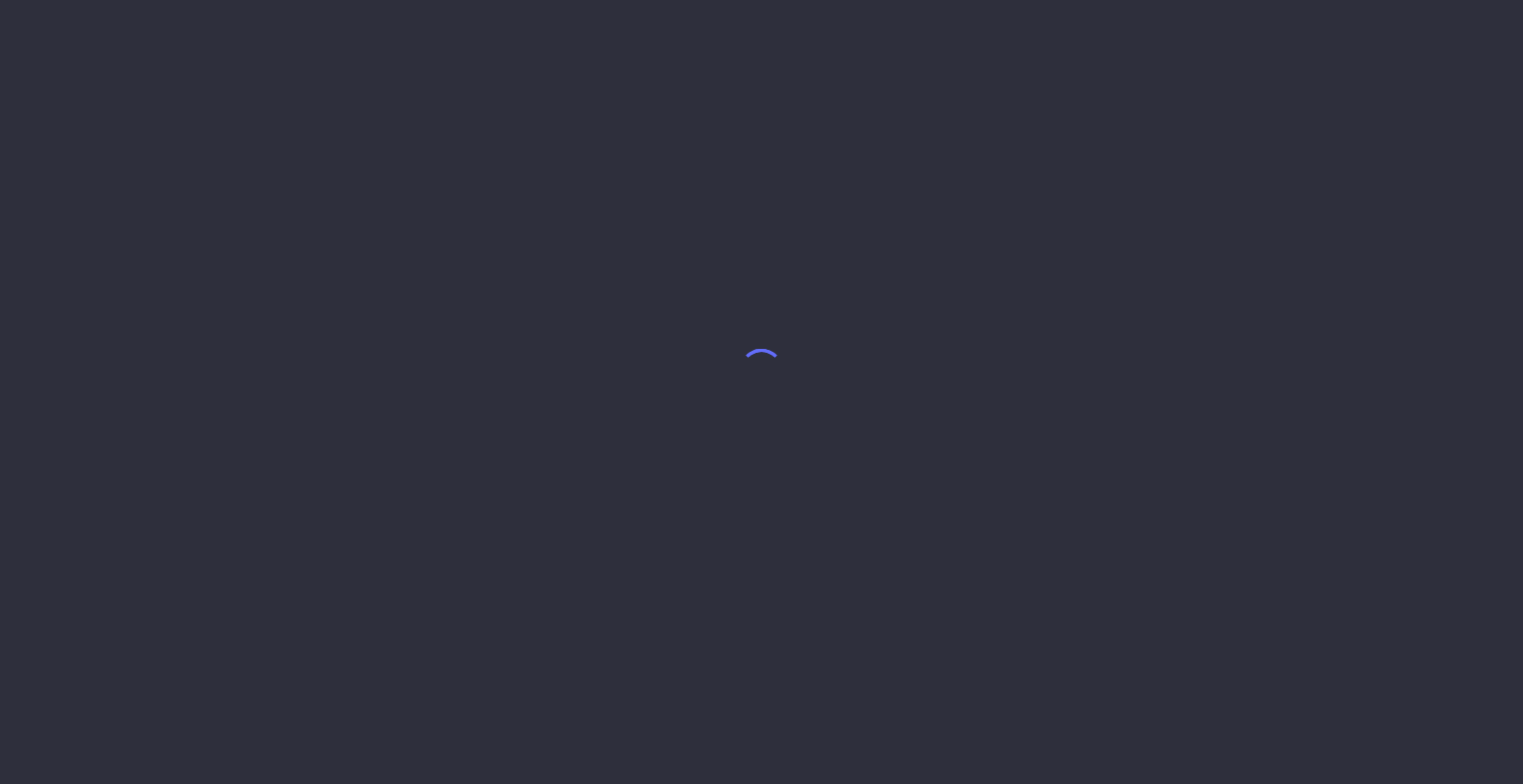 scroll, scrollTop: 0, scrollLeft: 0, axis: both 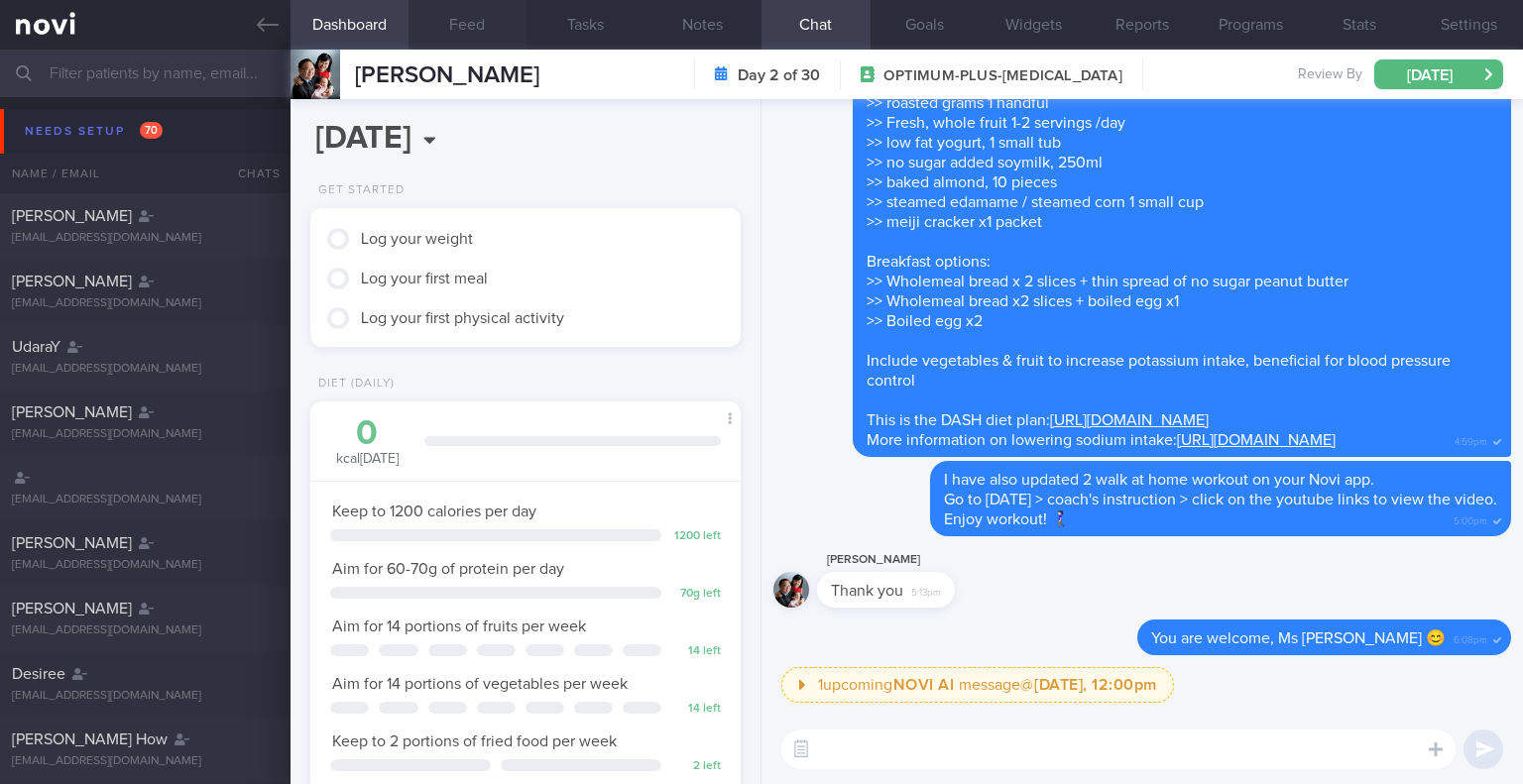 click on "Feed" at bounding box center (467, 25) 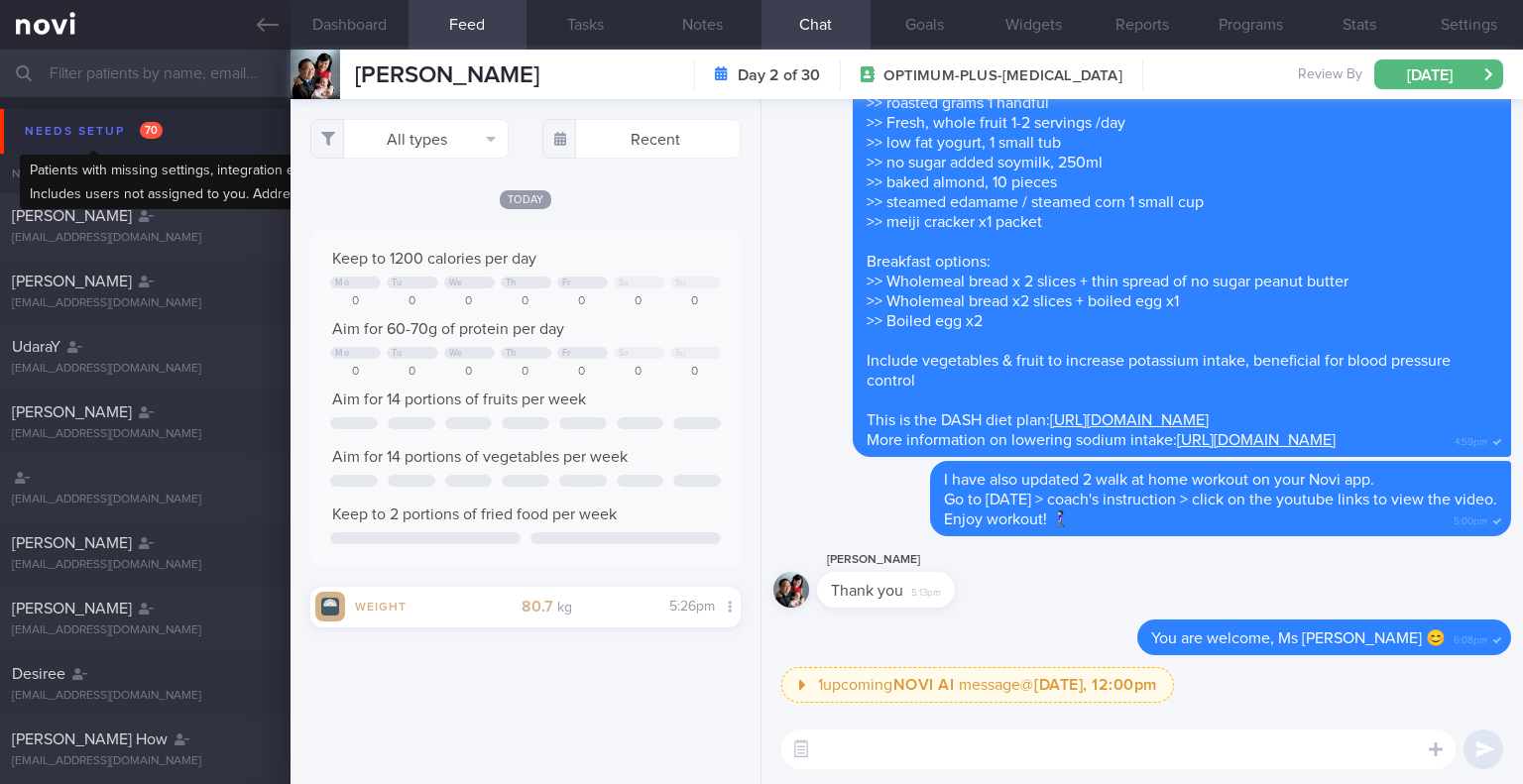 click on "Needs setup
70" at bounding box center [93, 131] 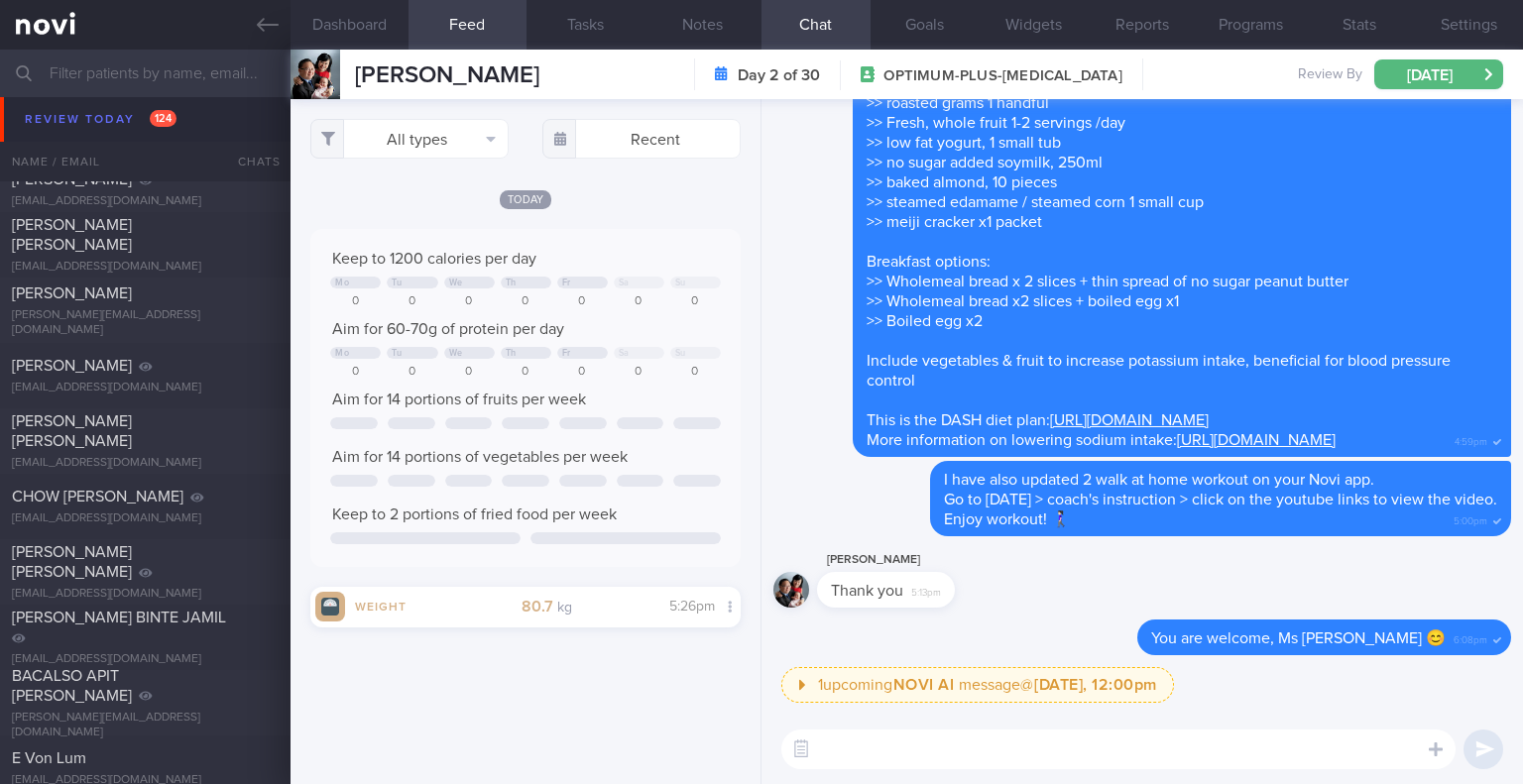 scroll, scrollTop: 4262, scrollLeft: 0, axis: vertical 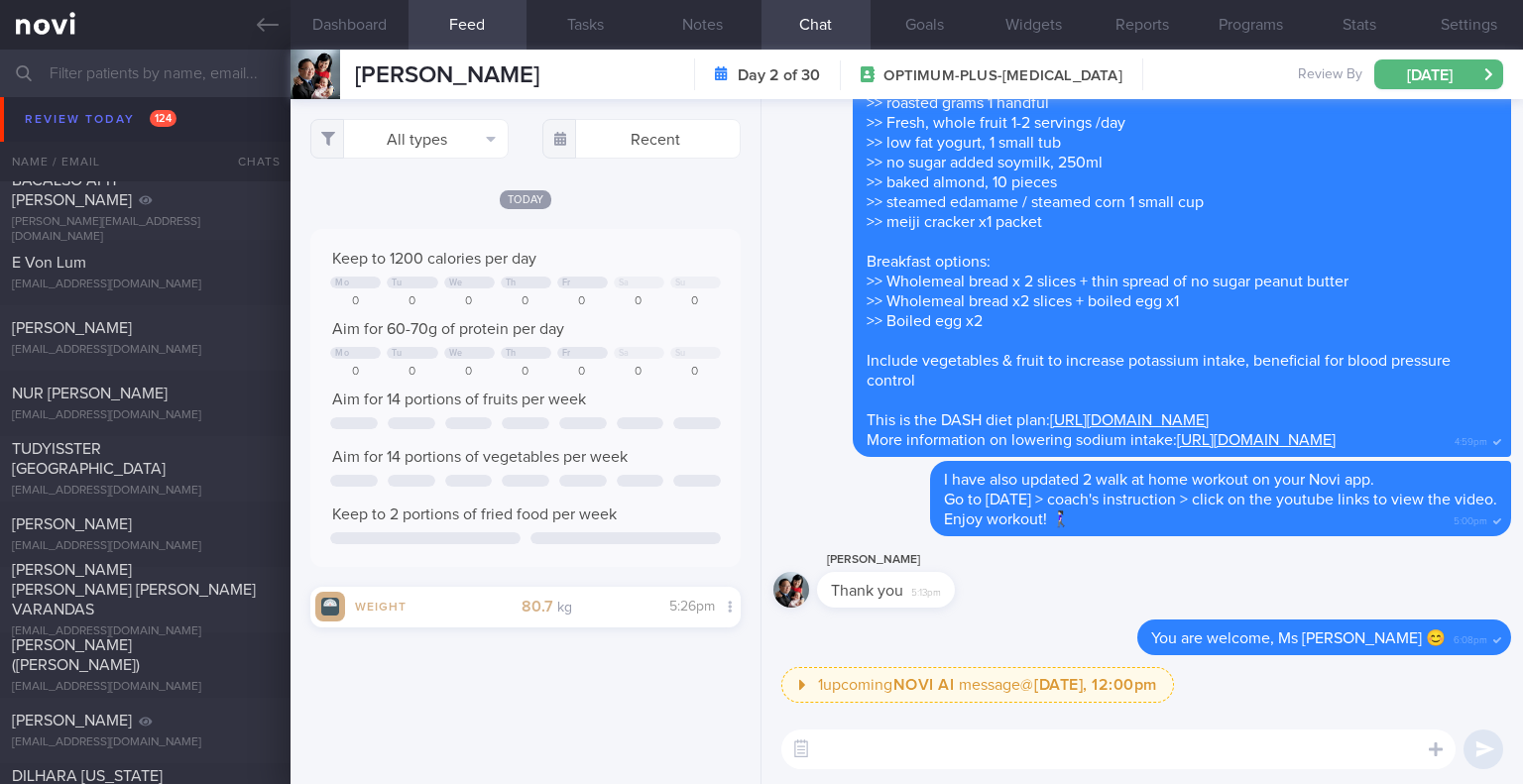 click at bounding box center (1118, 749) 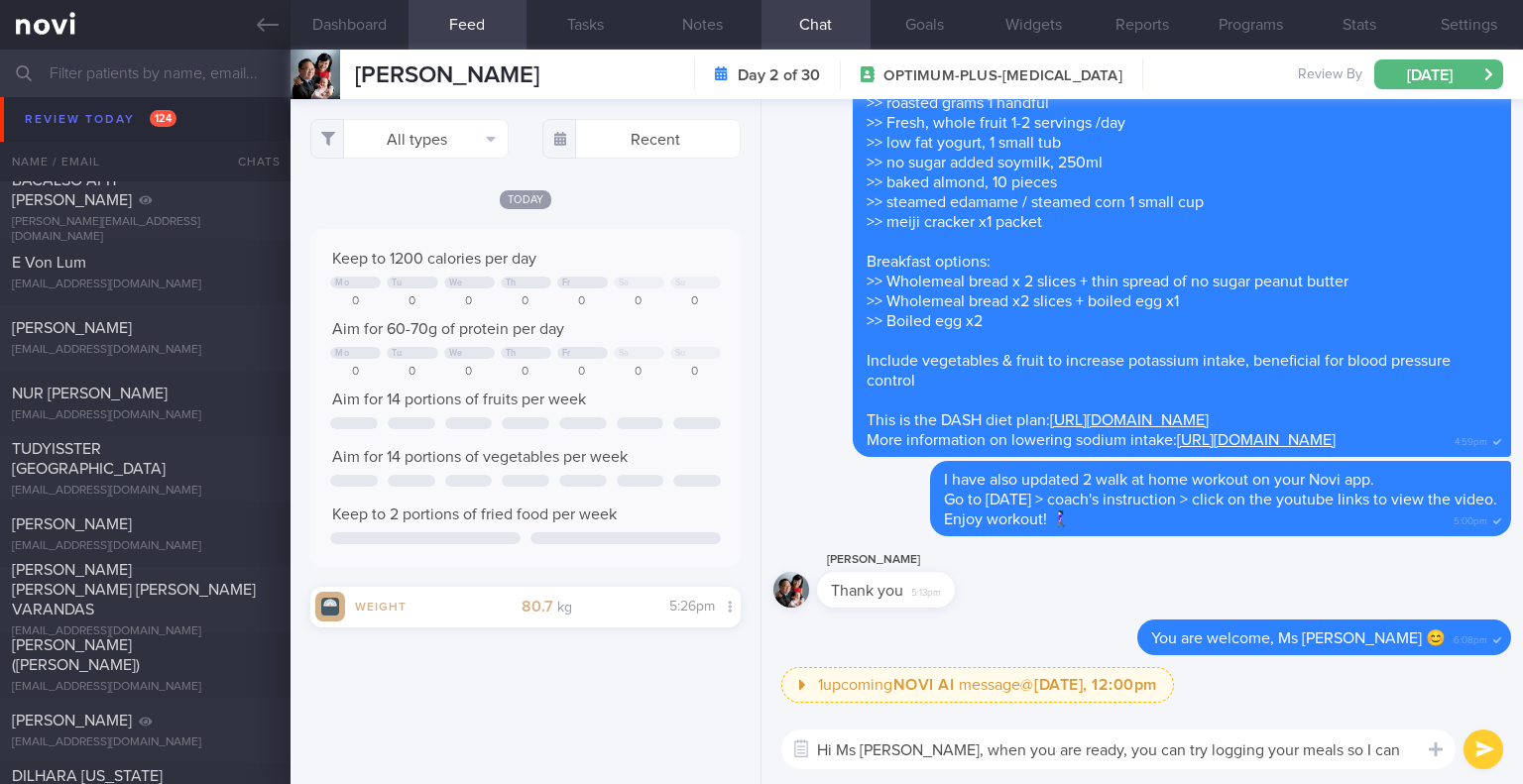 scroll, scrollTop: 0, scrollLeft: 0, axis: both 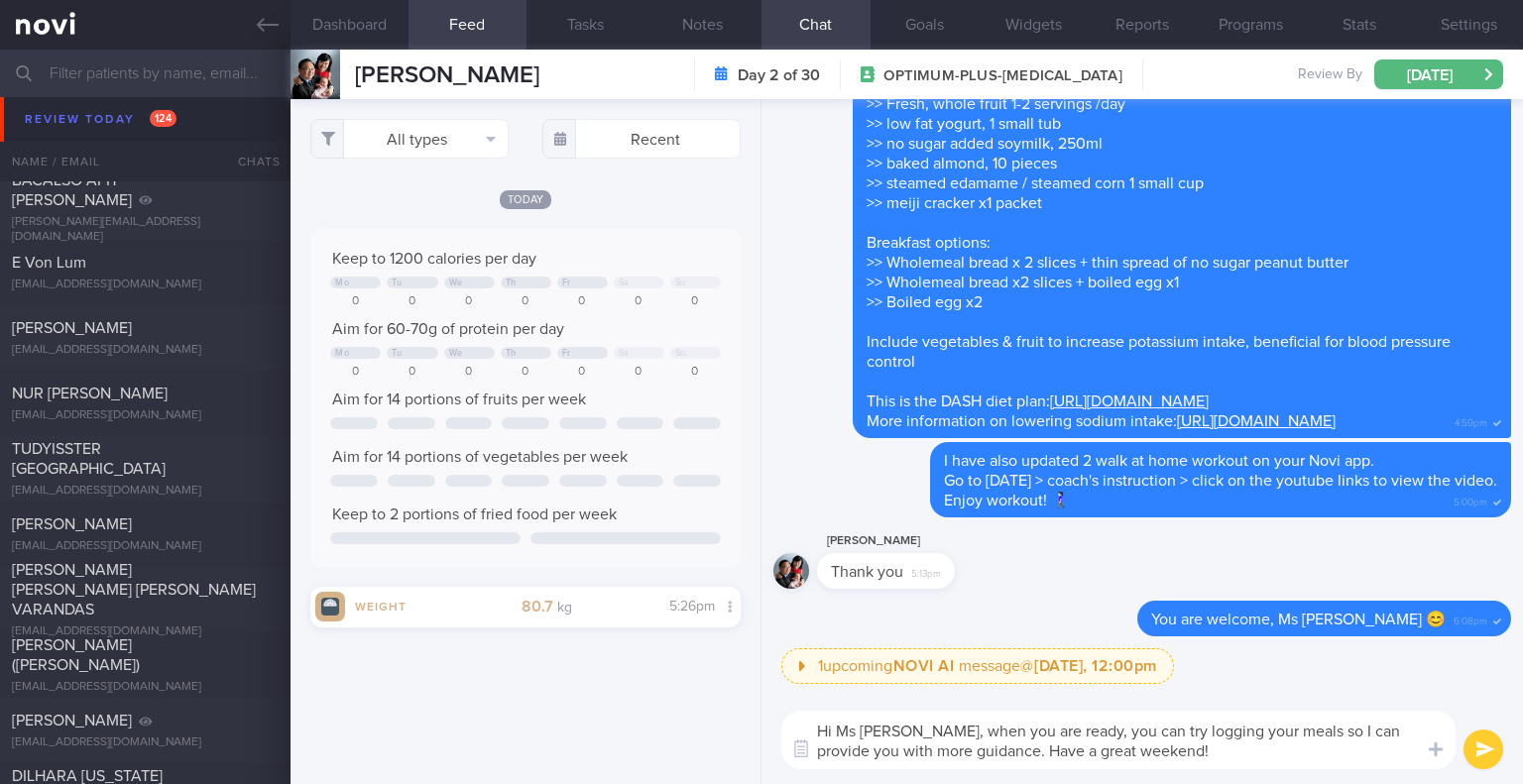 type on "Hi Ms [PERSON_NAME], when you are ready, you can try logging your meals so I can provide you with more guidance. Have a great weekend!" 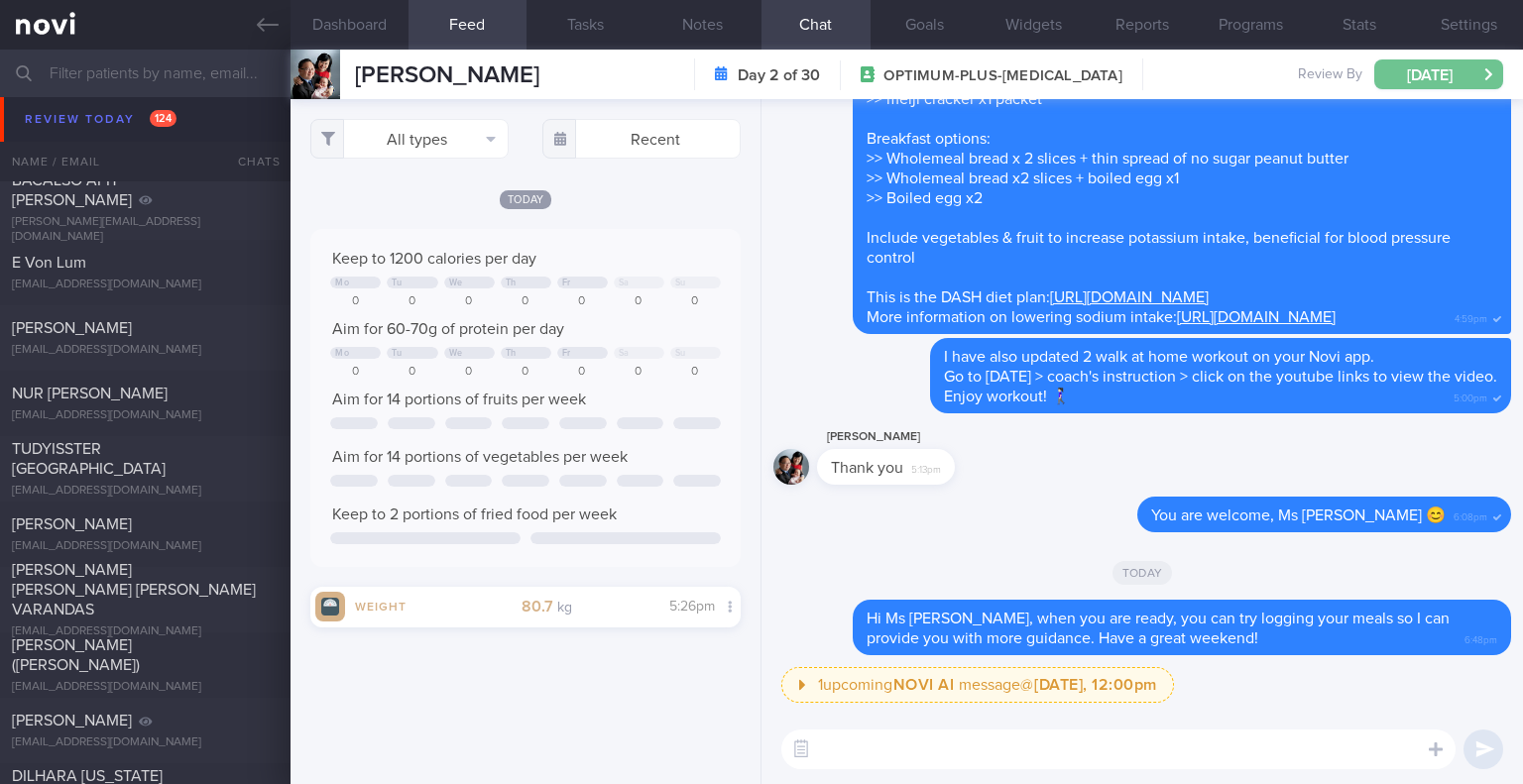 click on "[DATE]" at bounding box center [1439, 74] 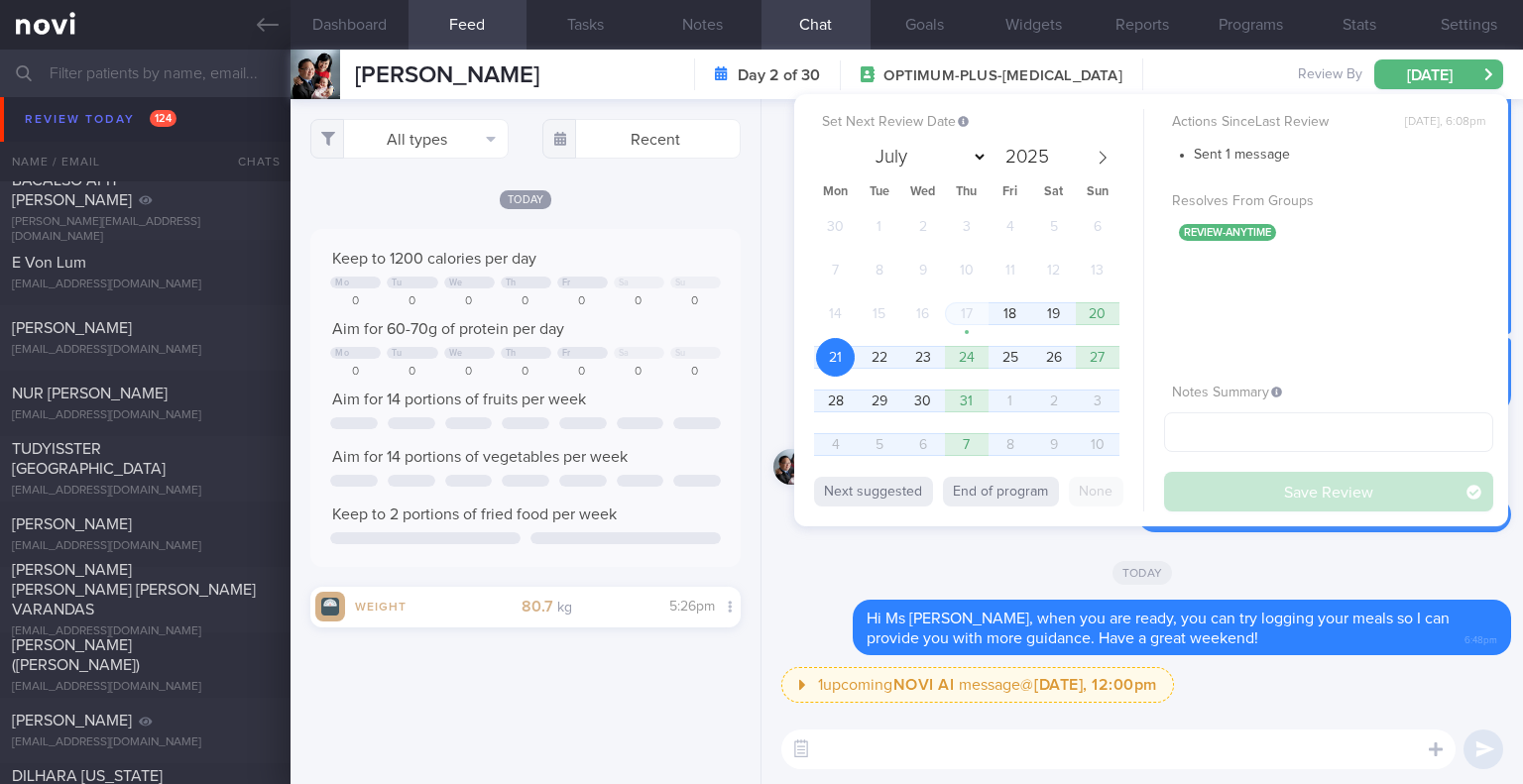 click on "21" at bounding box center [835, 357] 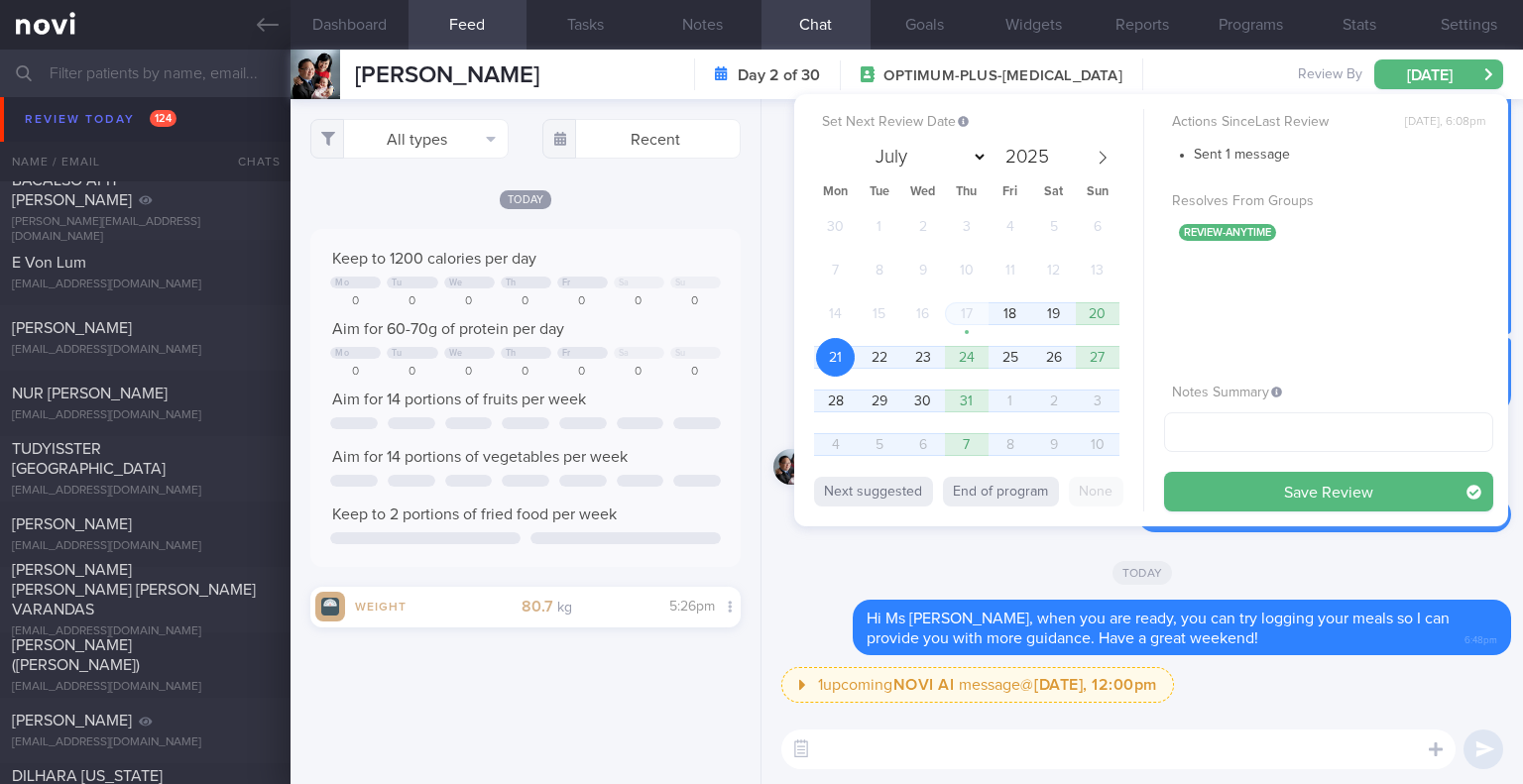 click on "Today" at bounding box center [1142, 572] 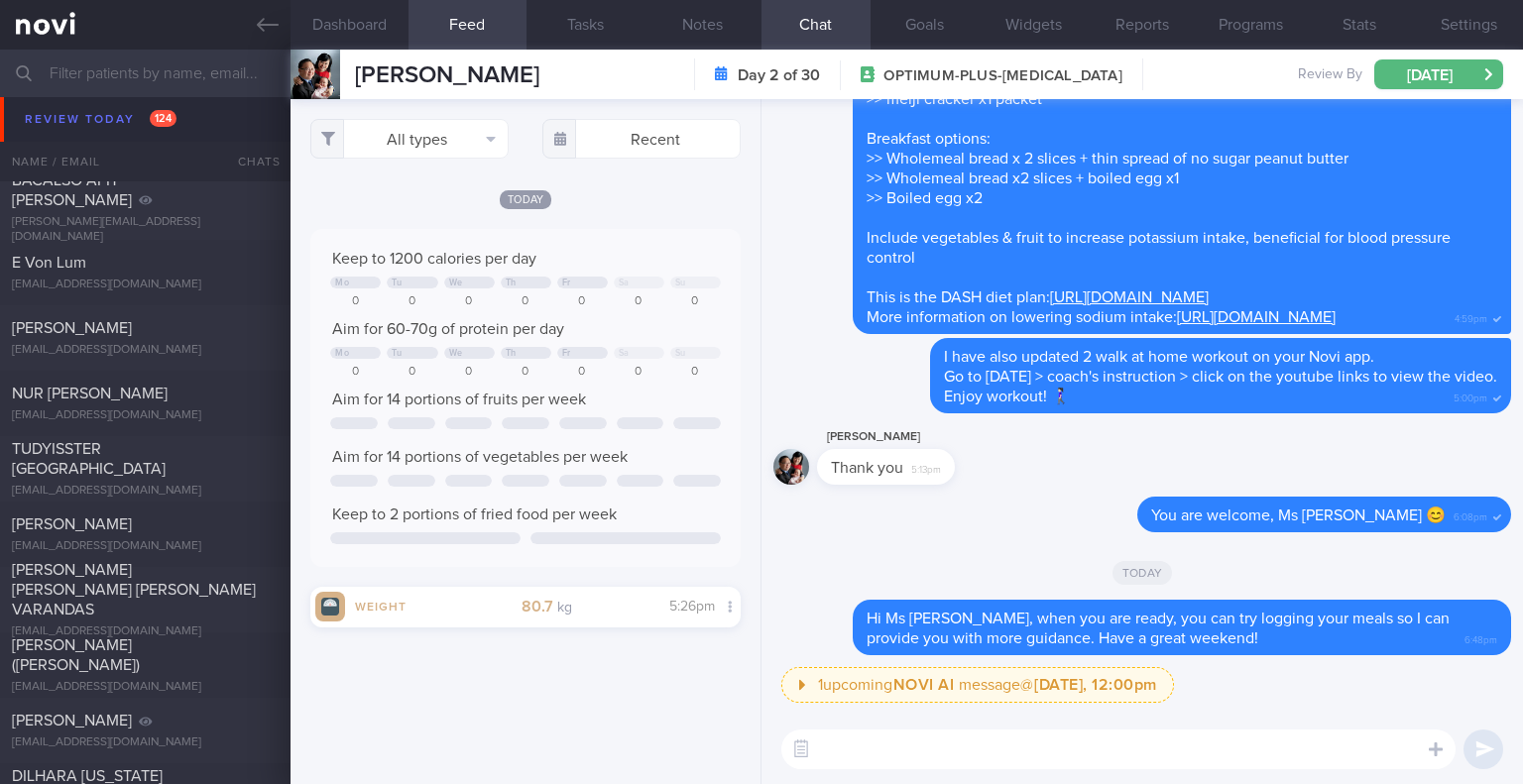 click at bounding box center [762, 73] 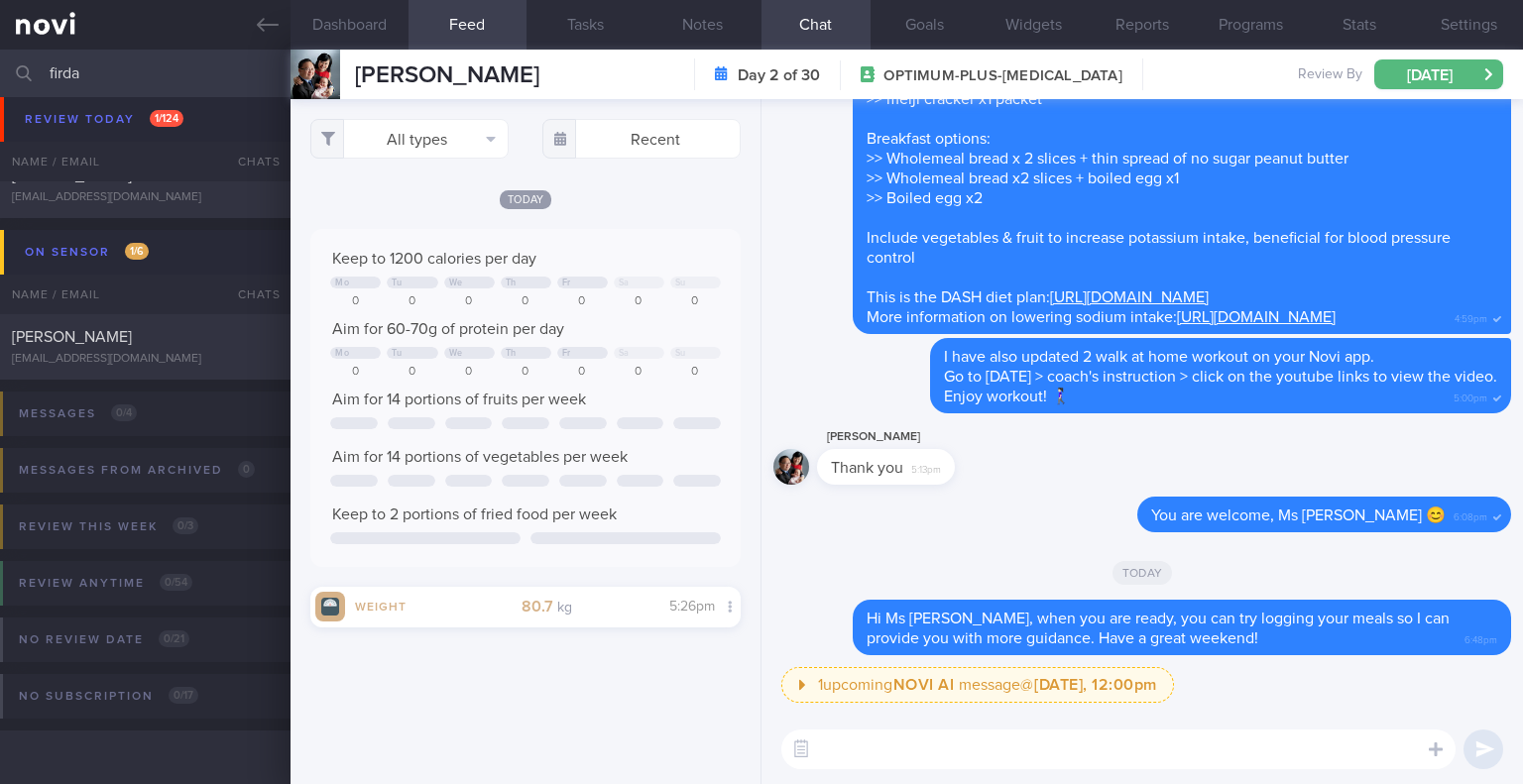 scroll, scrollTop: 96, scrollLeft: 0, axis: vertical 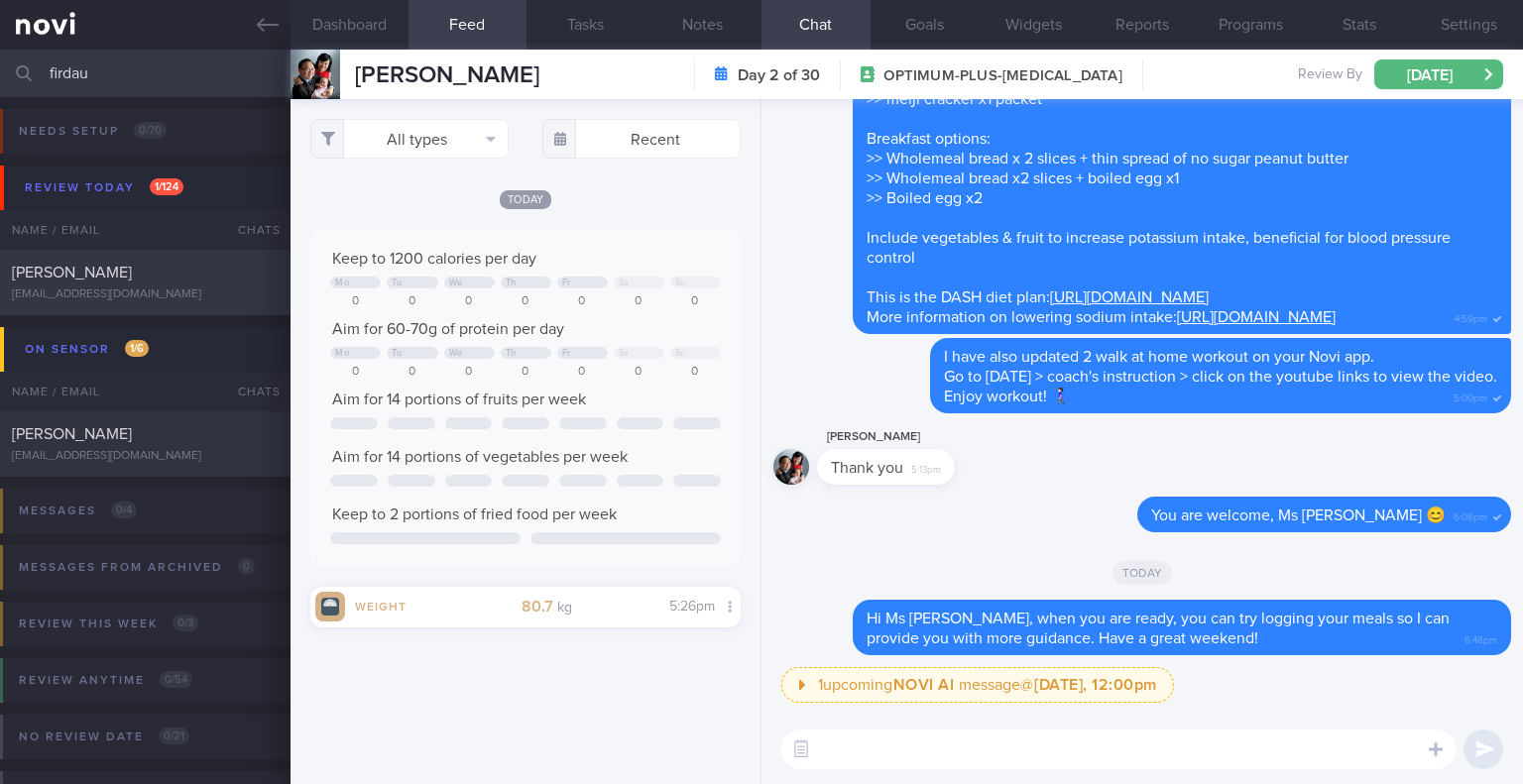 type on "firdau" 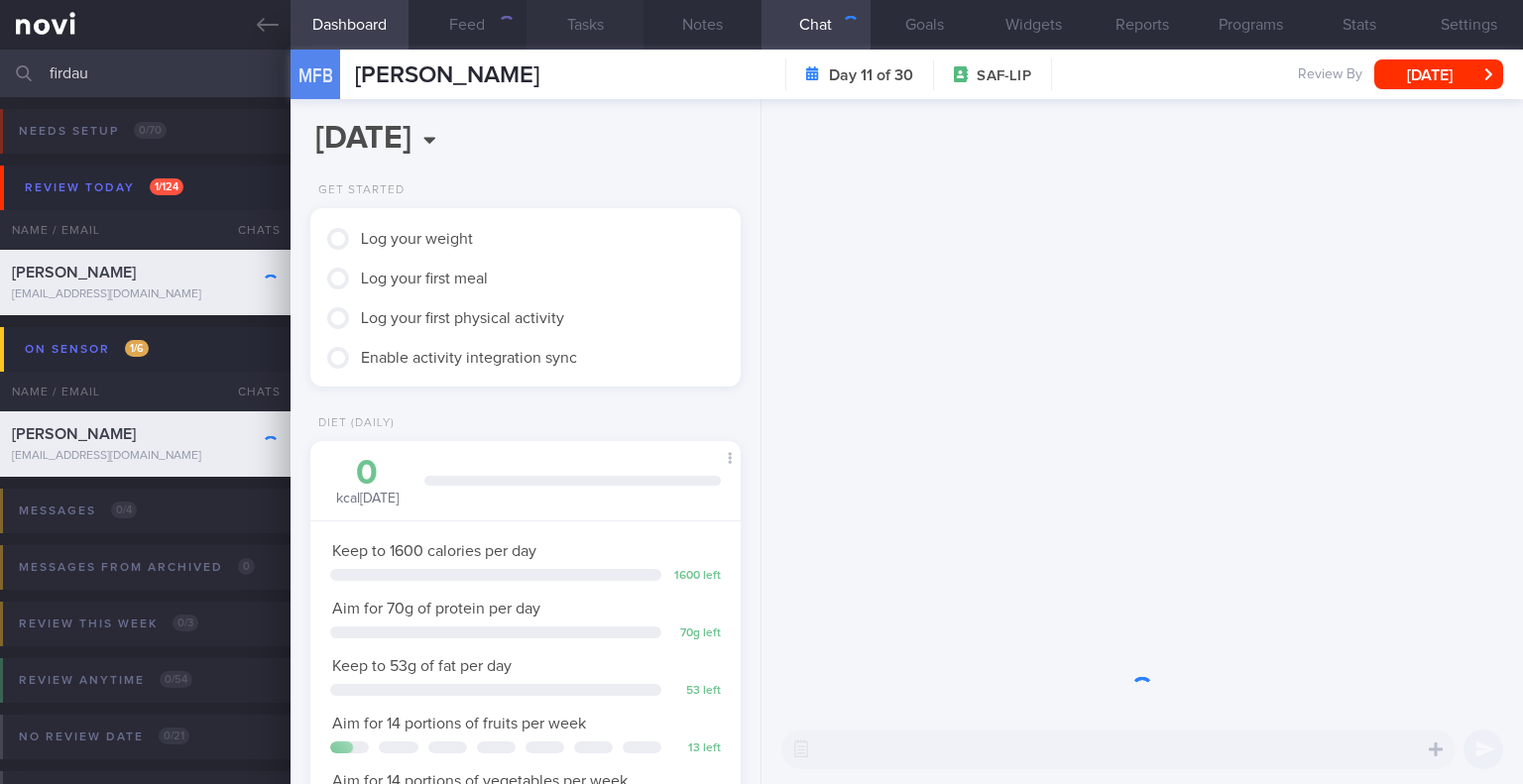 scroll, scrollTop: 990932, scrollLeft: 991157, axis: both 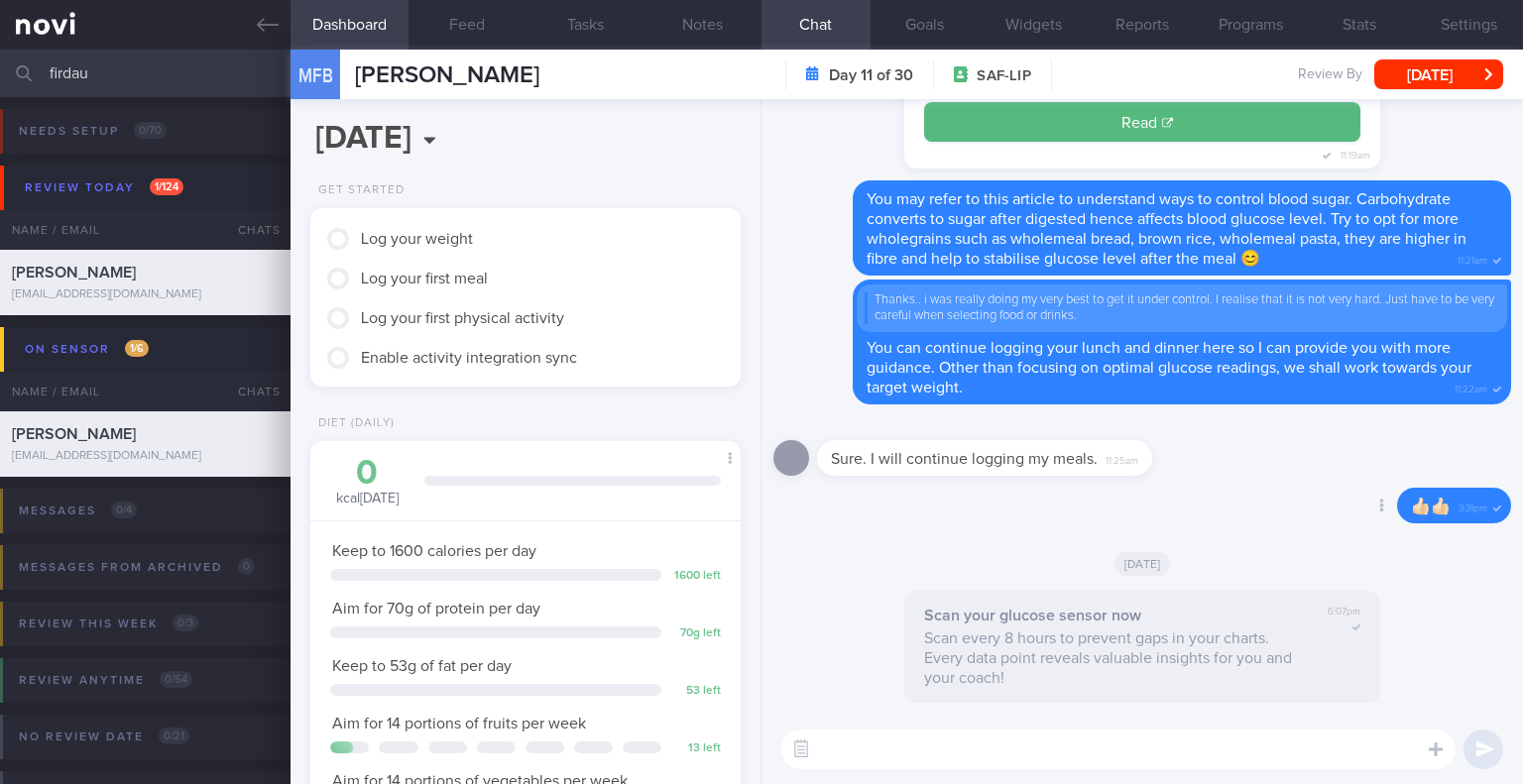 click on "Delete
👍🏻👍🏻
3:31pm" at bounding box center (1142, 511) 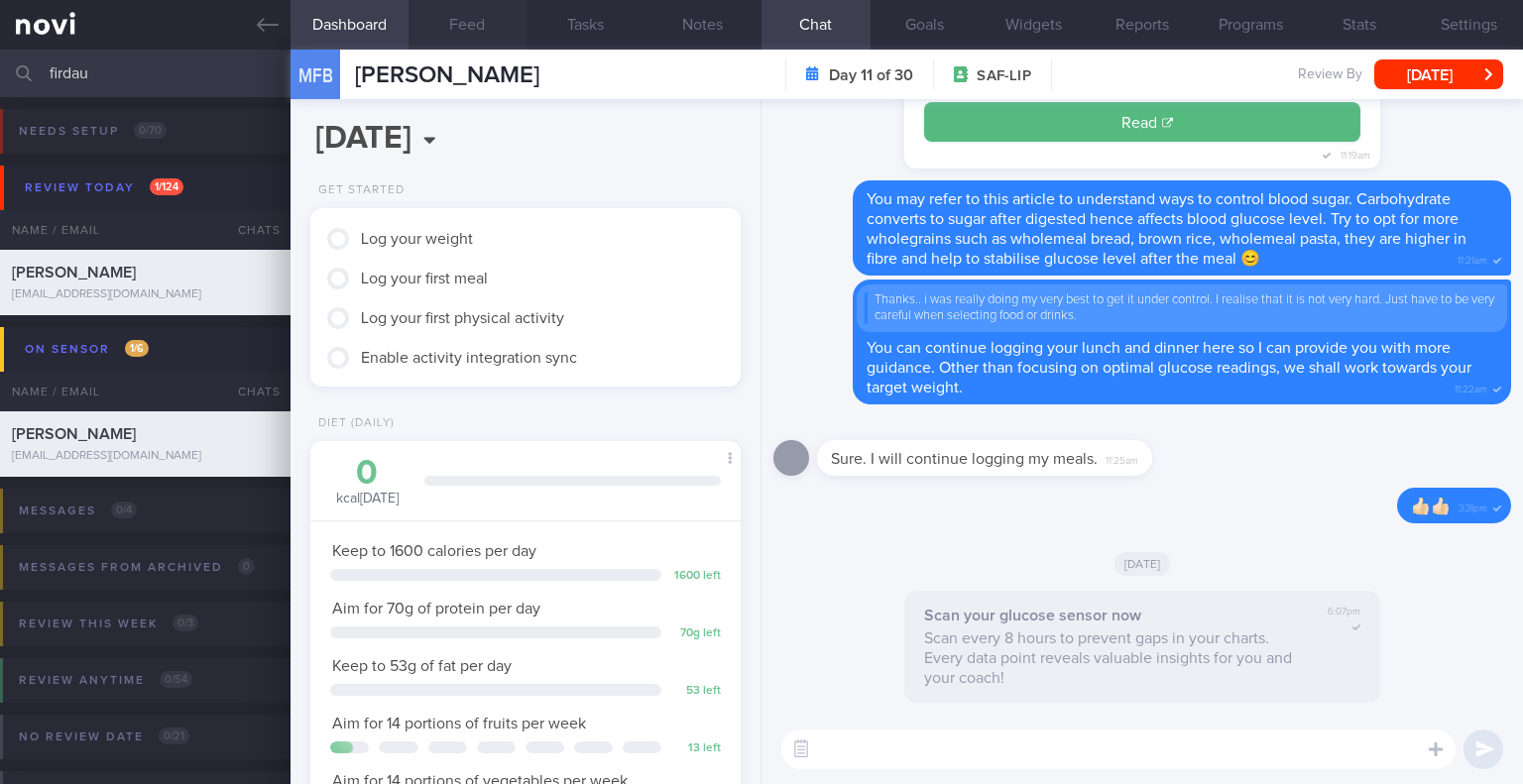 click on "Feed" at bounding box center [467, 25] 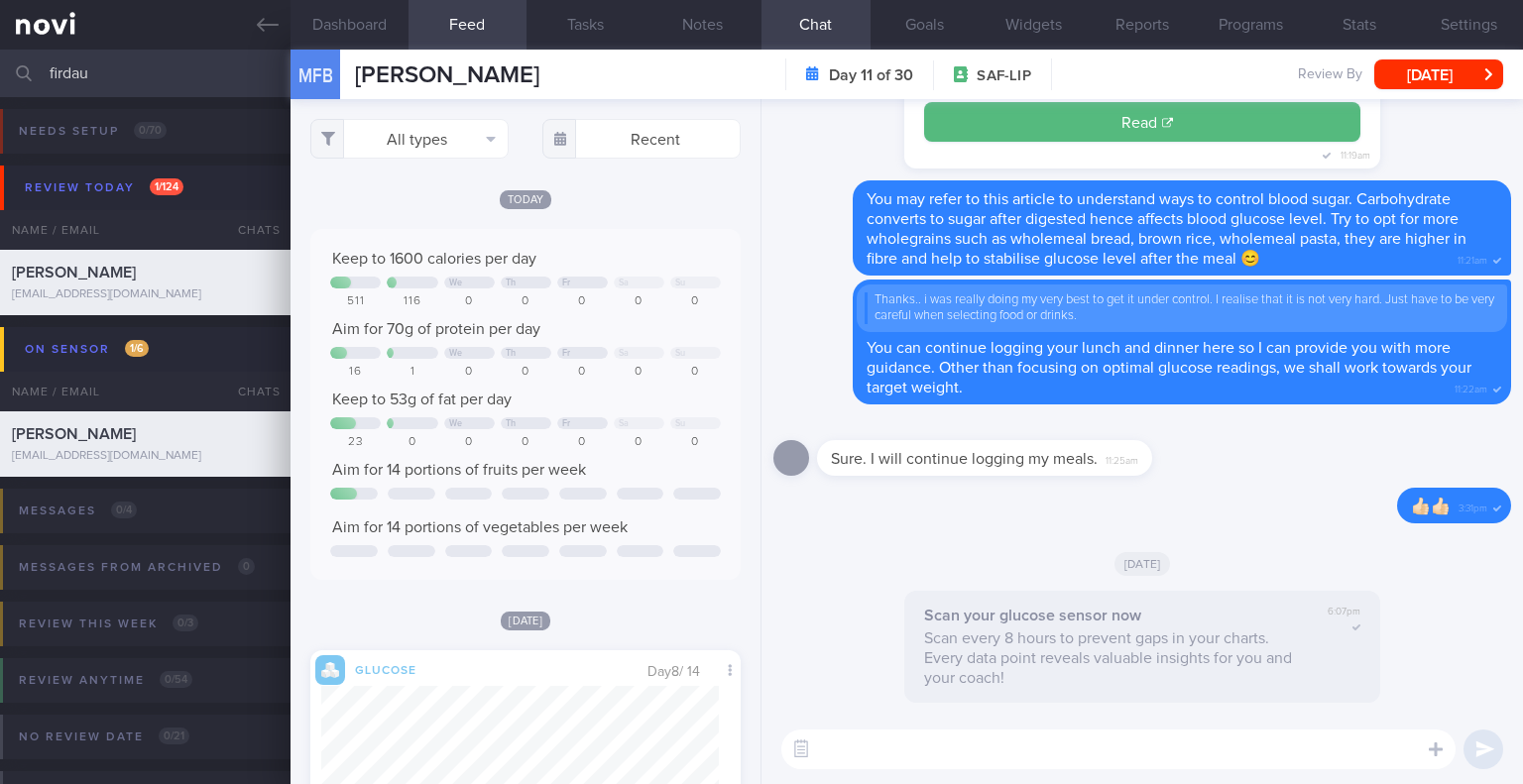 scroll, scrollTop: 990928, scrollLeft: 991139, axis: both 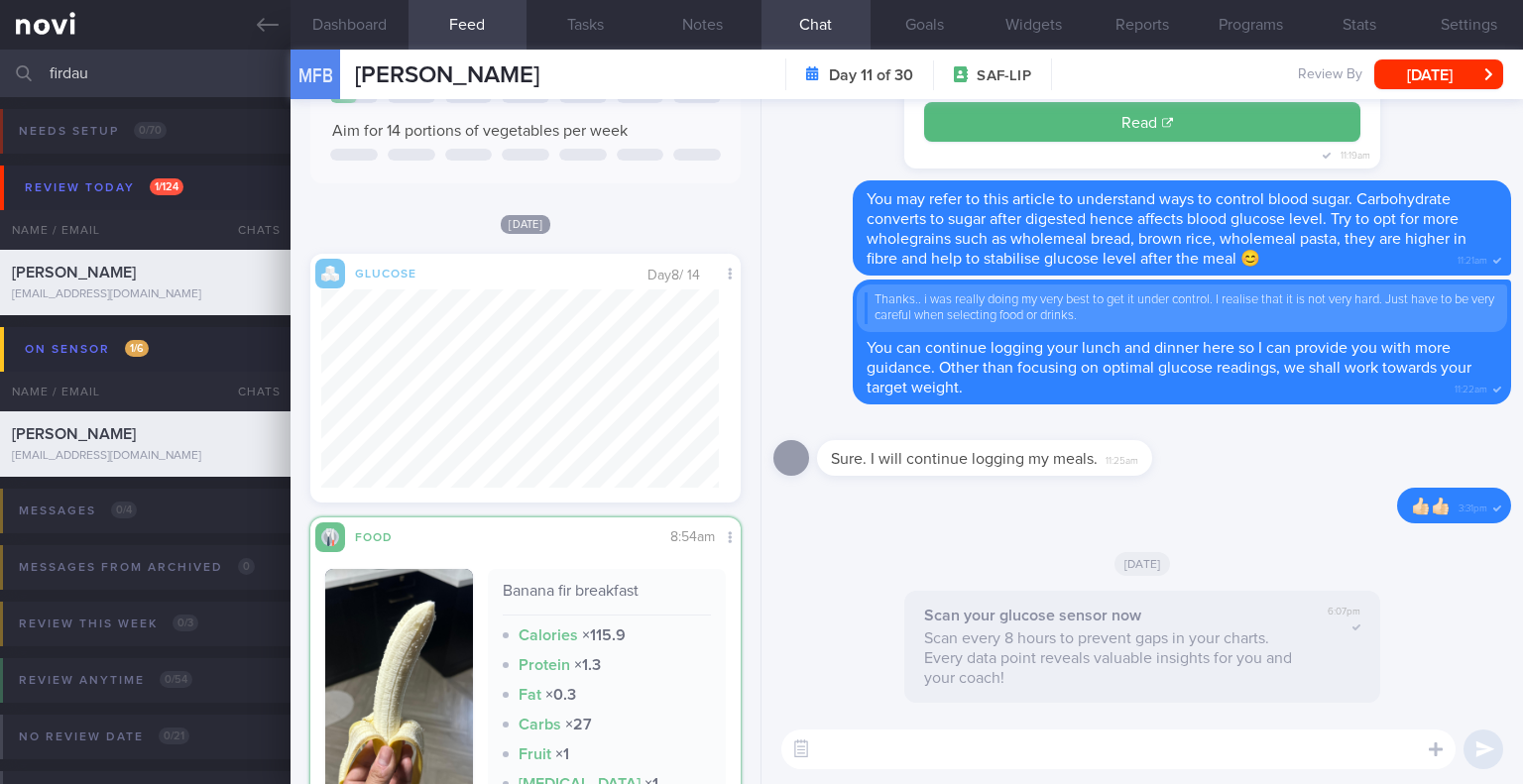 click on "​
​" at bounding box center [1142, 749] 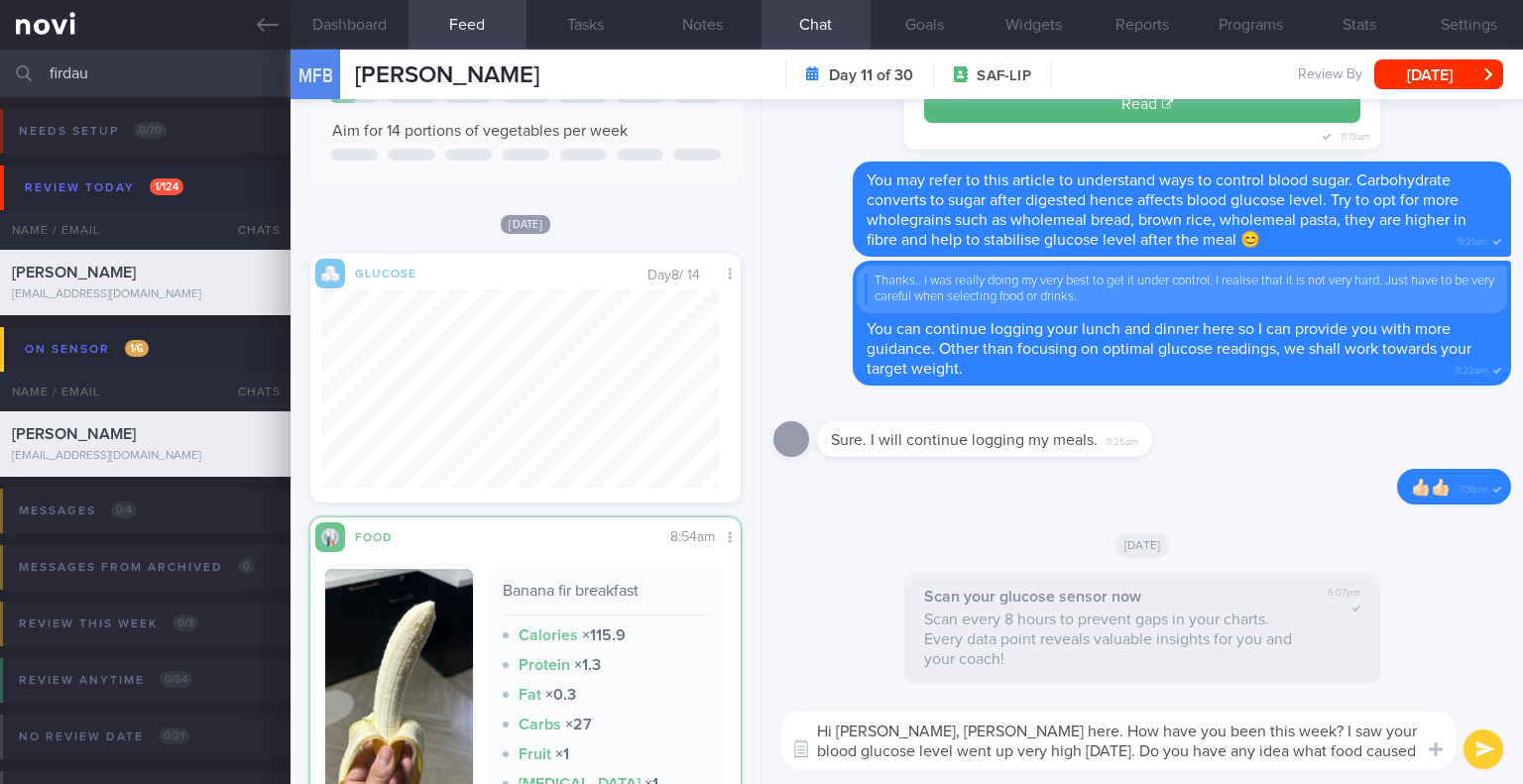 scroll, scrollTop: 0, scrollLeft: 0, axis: both 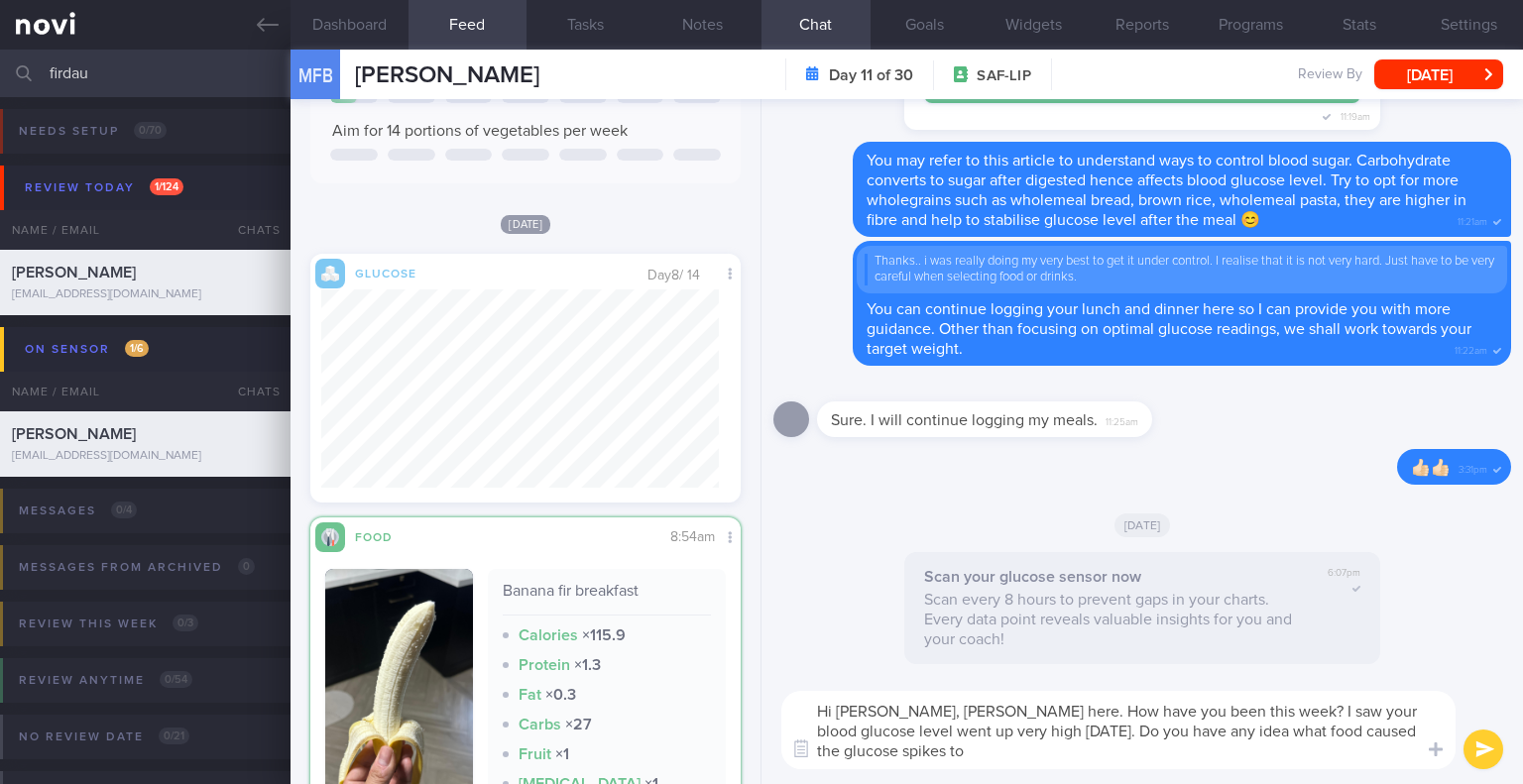 click on "Hi [PERSON_NAME], [PERSON_NAME] here. How have you been this week? I saw your blood glucose level went up very high [DATE]. Do you have any idea what food caused the glucose spikes to" at bounding box center (1118, 729) 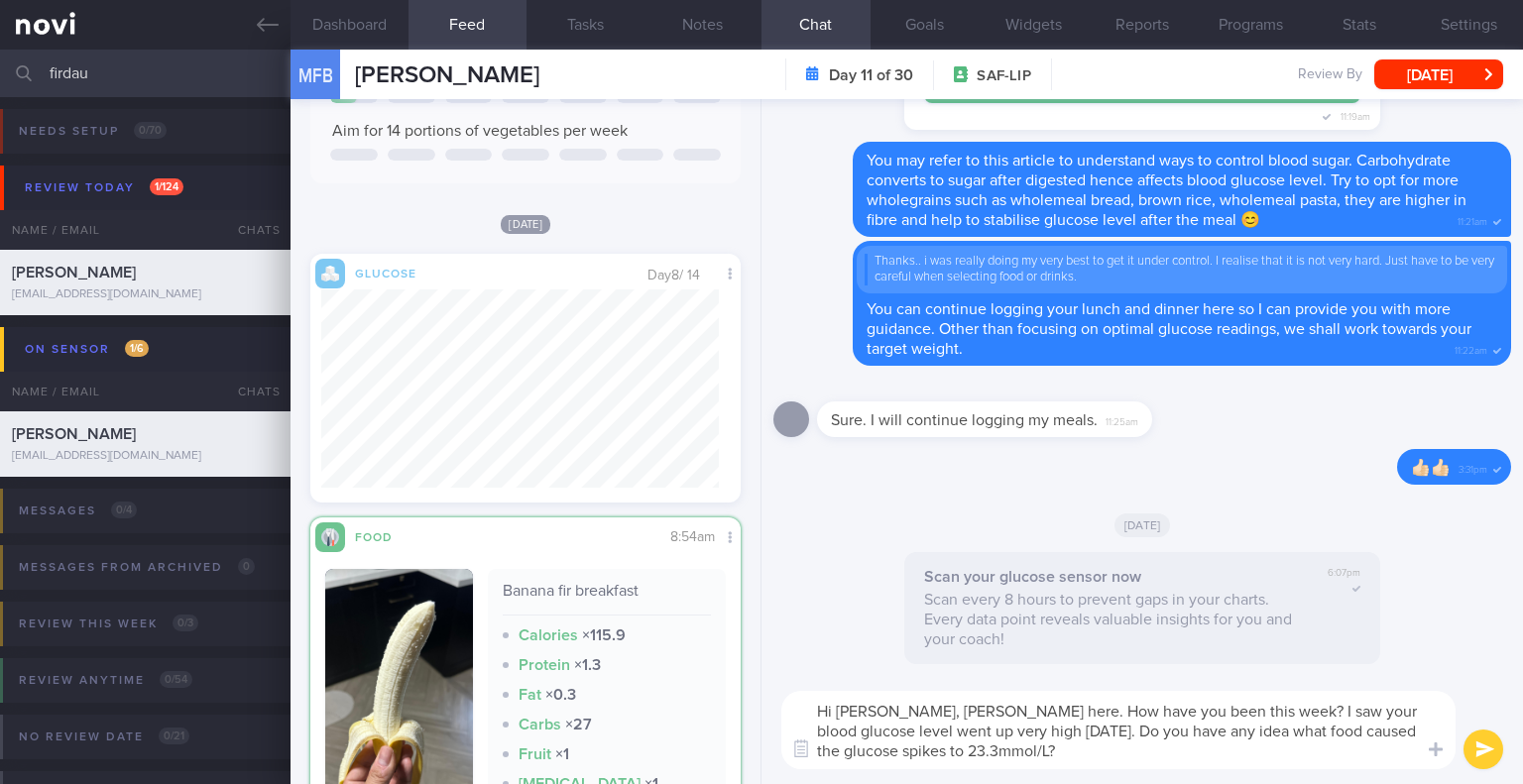 type on "Hi [PERSON_NAME], [PERSON_NAME] here. How have you been this week? I saw your blood glucose level went up very high [DATE]. Do you have any idea what food caused the glucose spikes to 23.3mmol/L?" 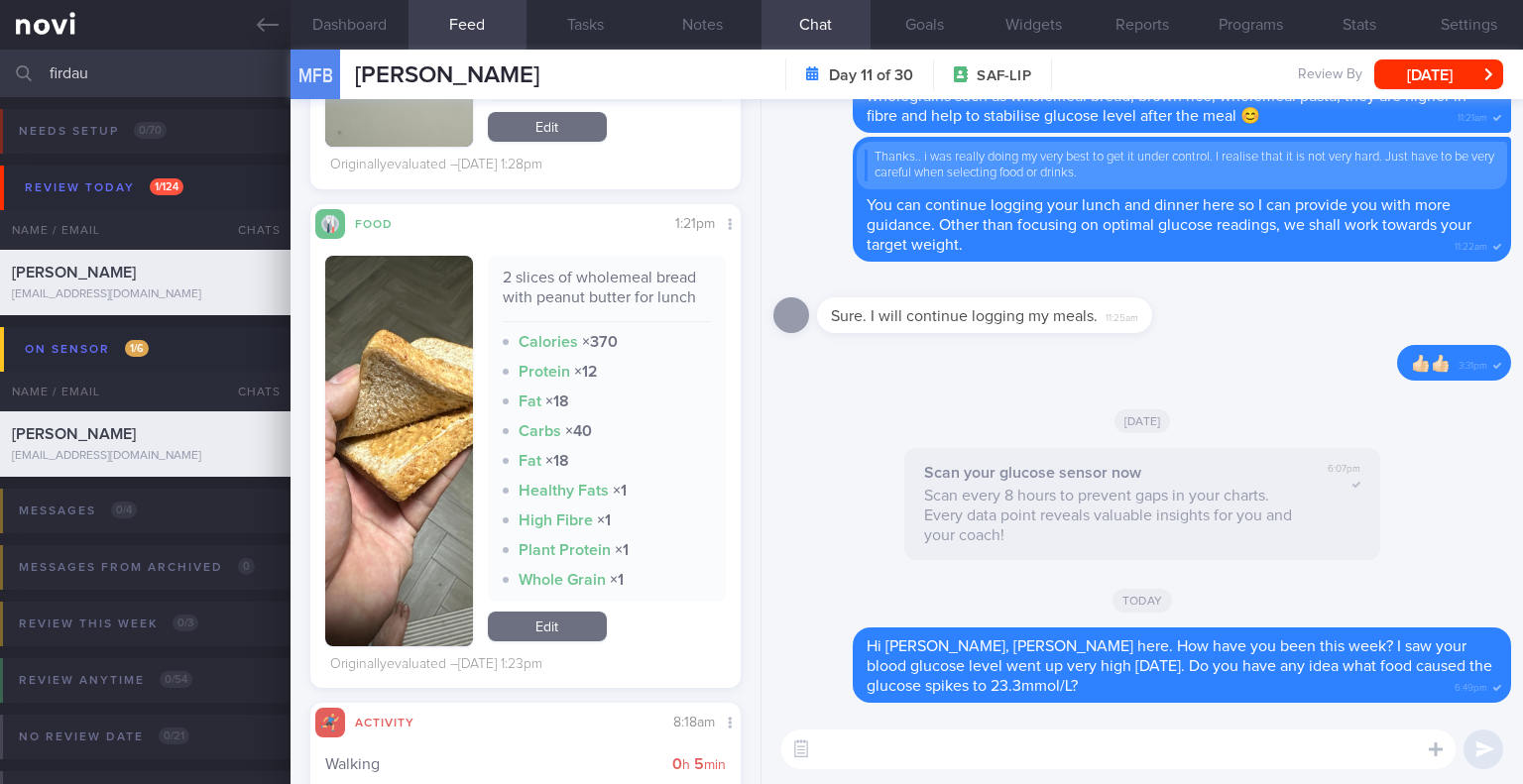 scroll, scrollTop: 2081, scrollLeft: 0, axis: vertical 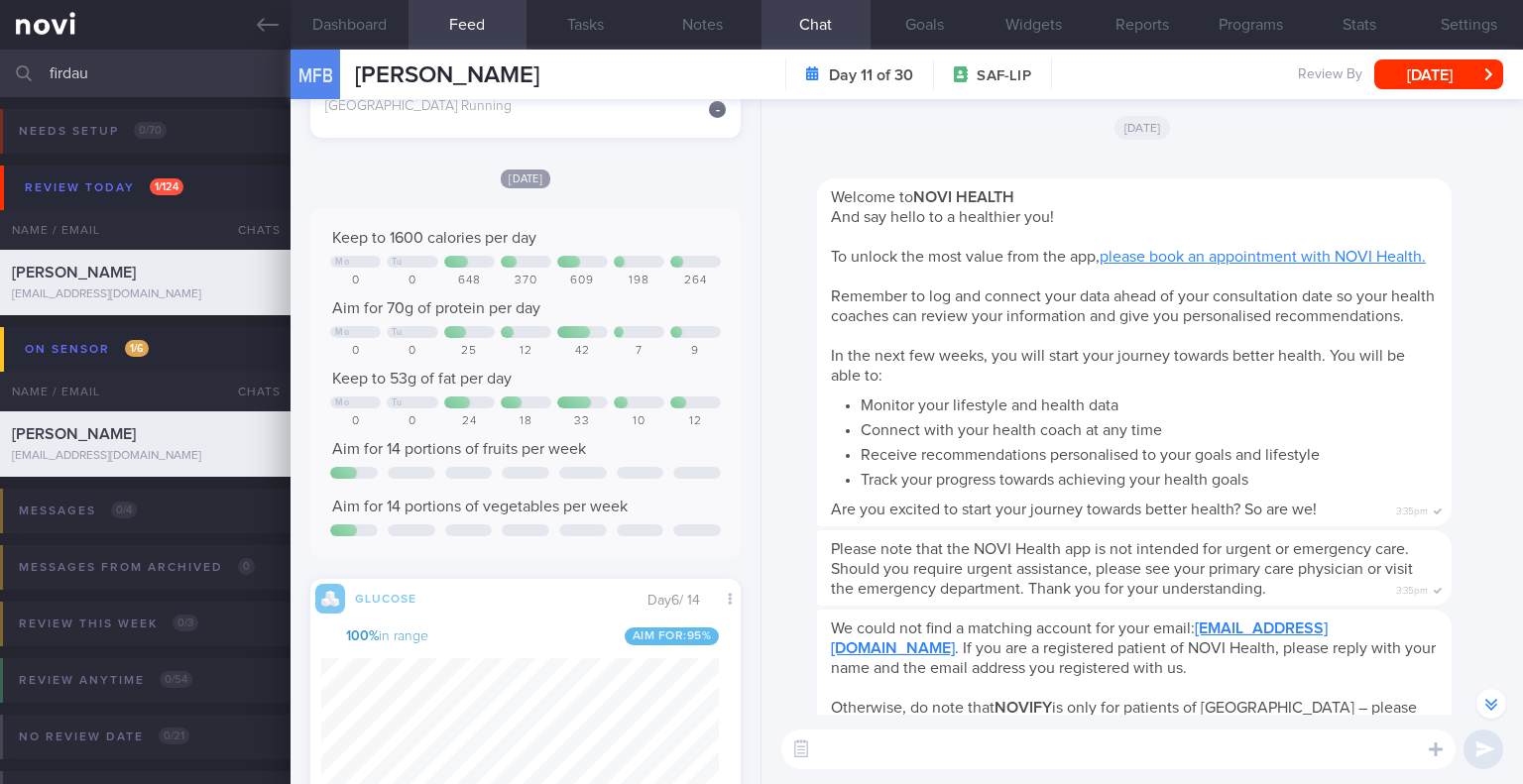 drag, startPoint x: 37, startPoint y: 87, endPoint x: 0, endPoint y: 83, distance: 37.215588 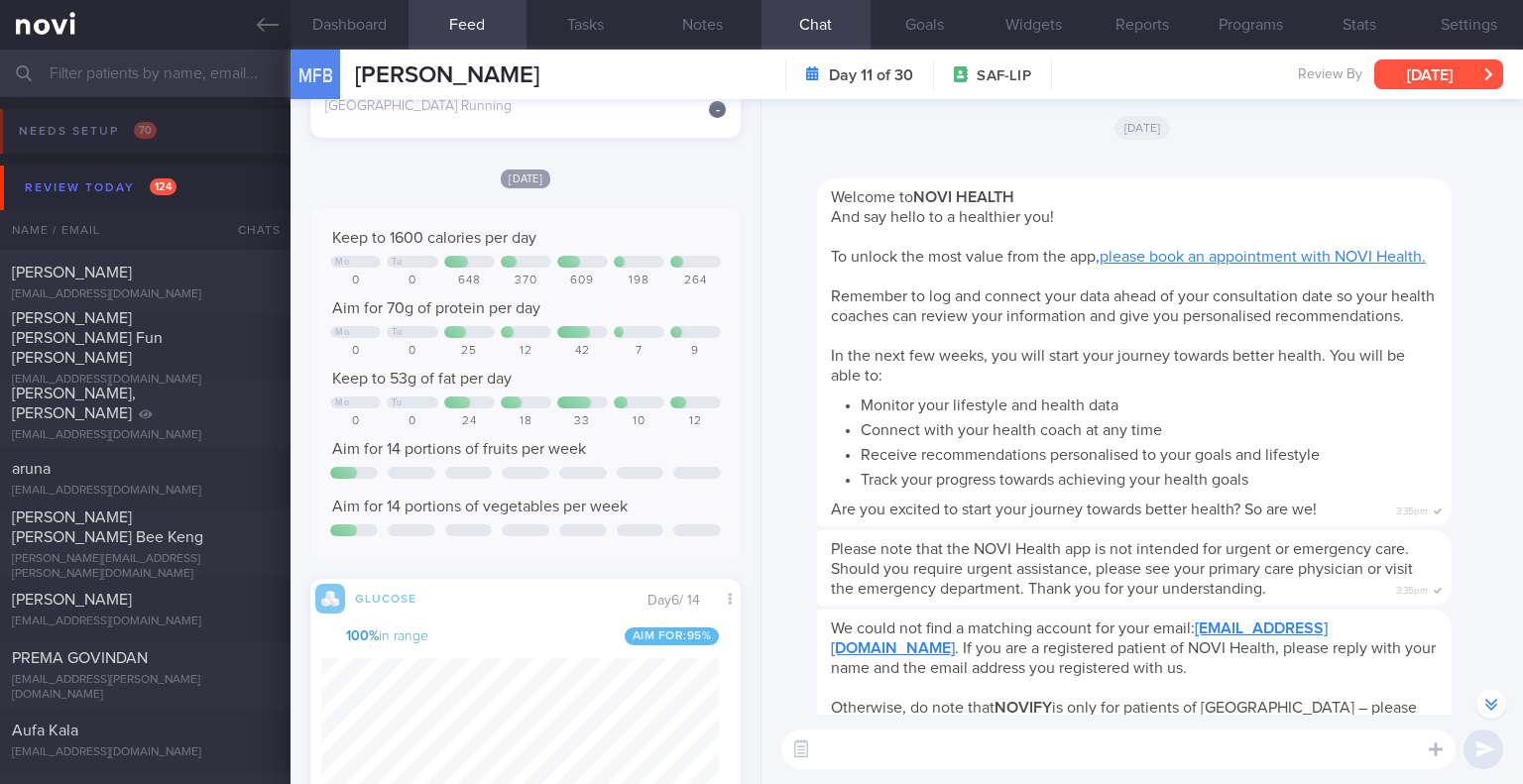 type 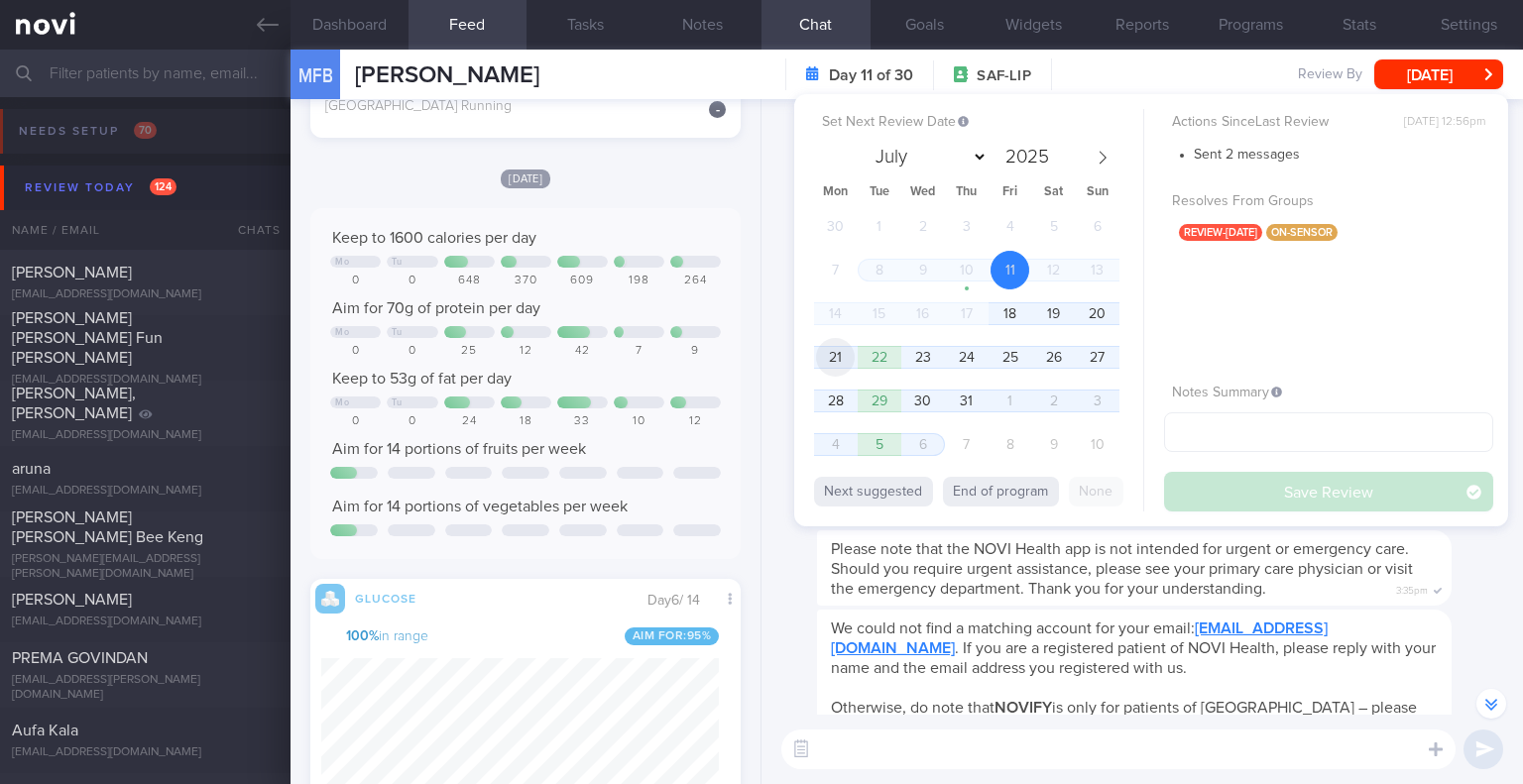 click on "21" at bounding box center [835, 357] 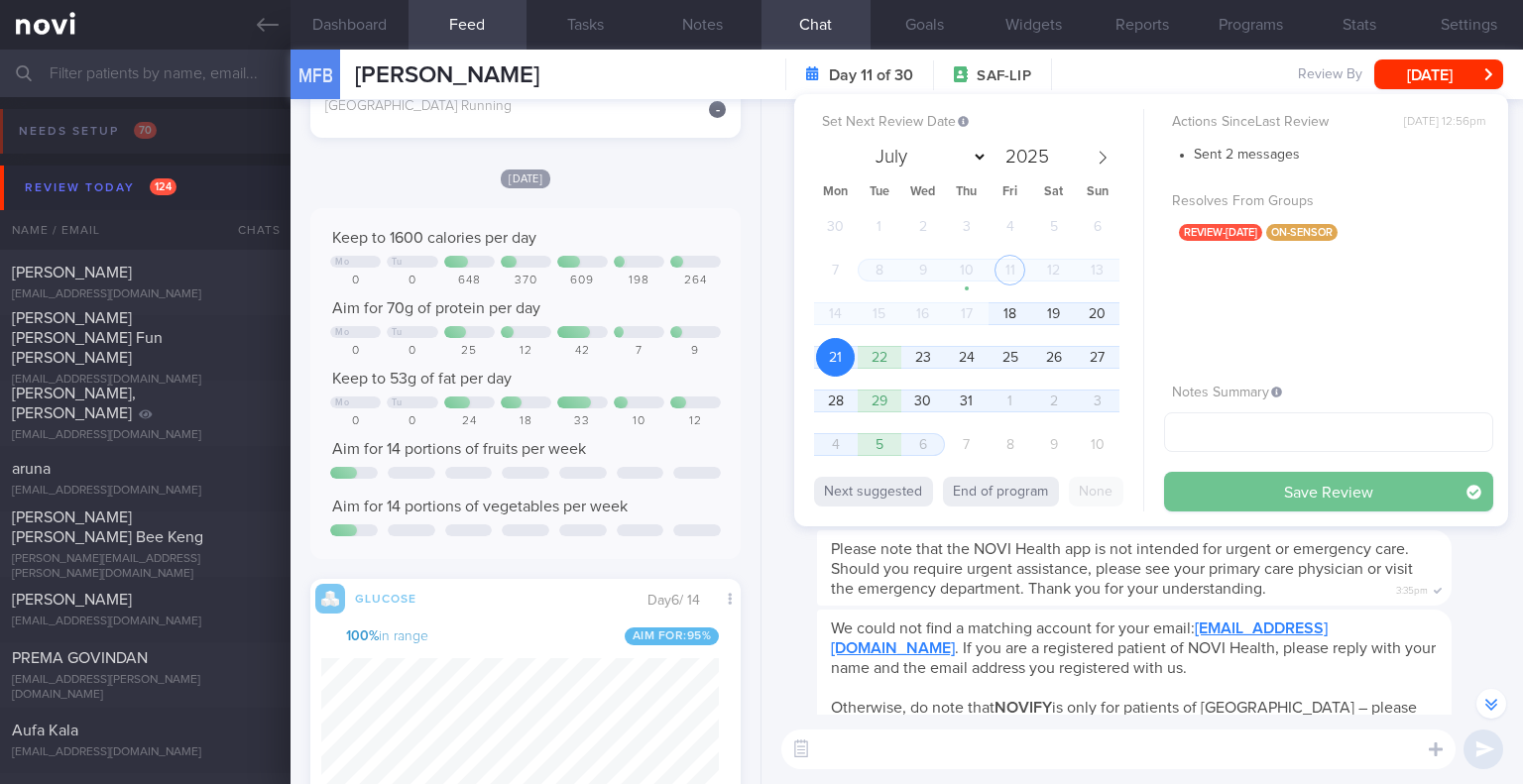 click on "Save Review" at bounding box center (1329, 492) 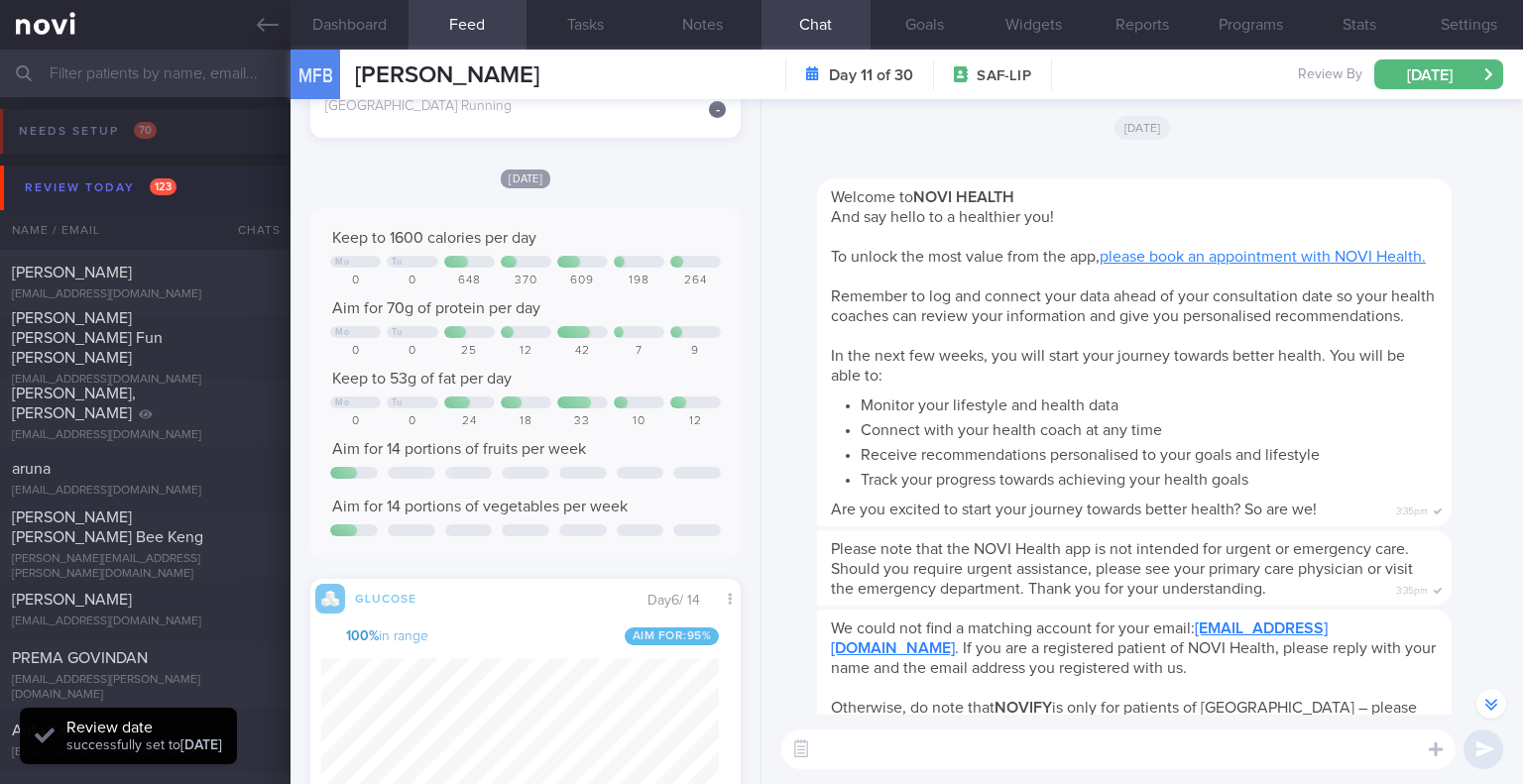 scroll 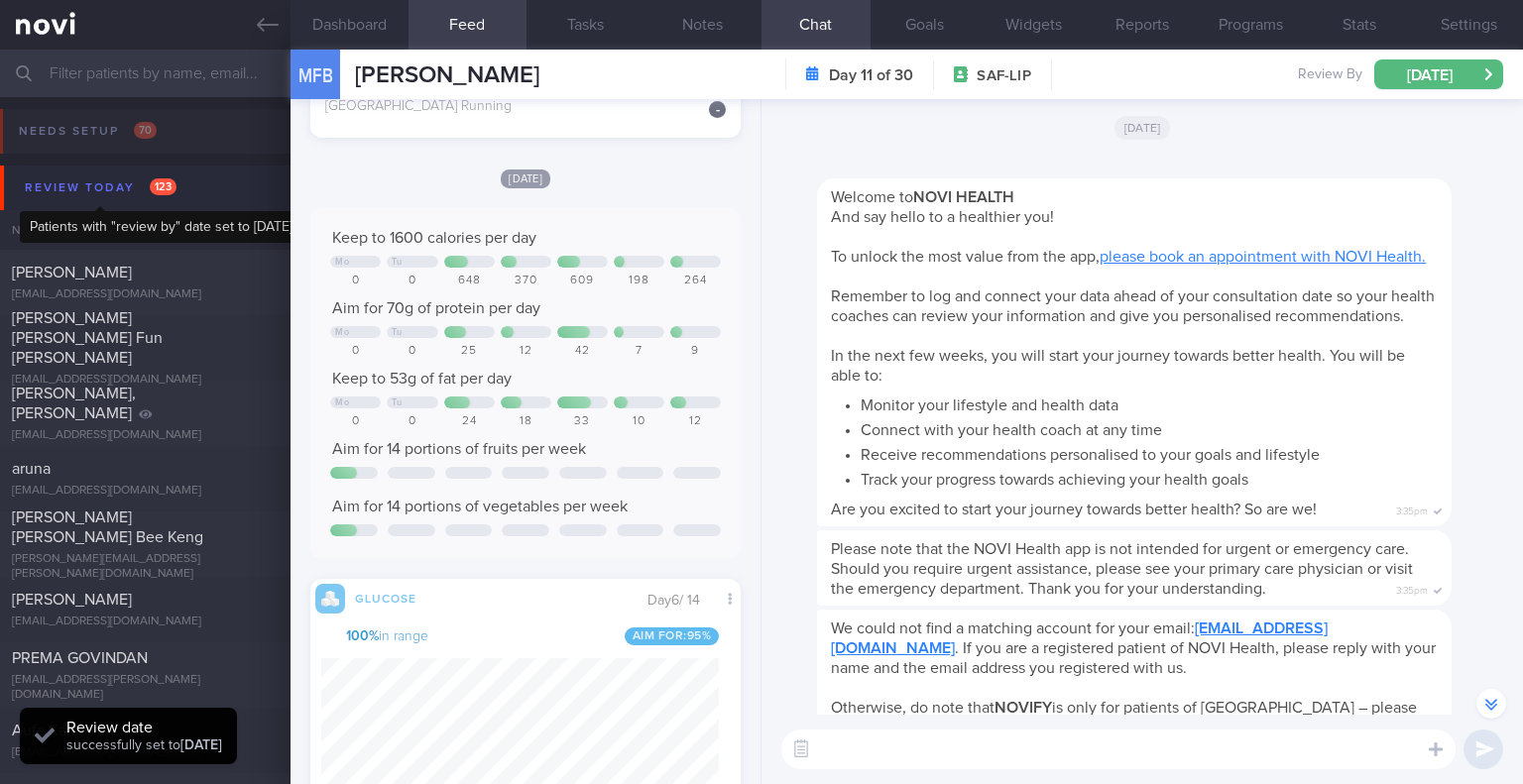 click on "Review [DATE]
123" at bounding box center [100, 187] 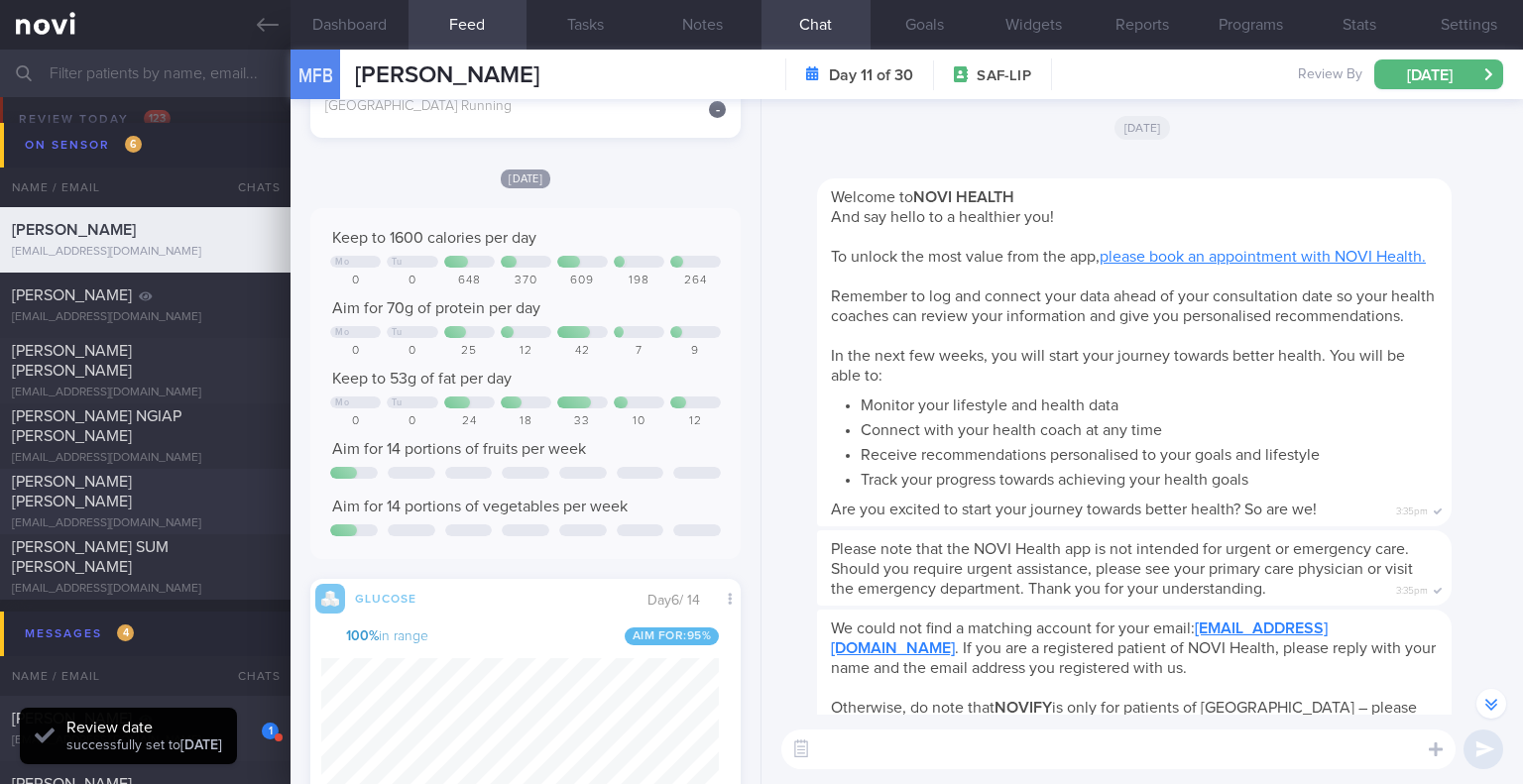 click on "[PERSON_NAME] [PERSON_NAME]" at bounding box center [143, 492] 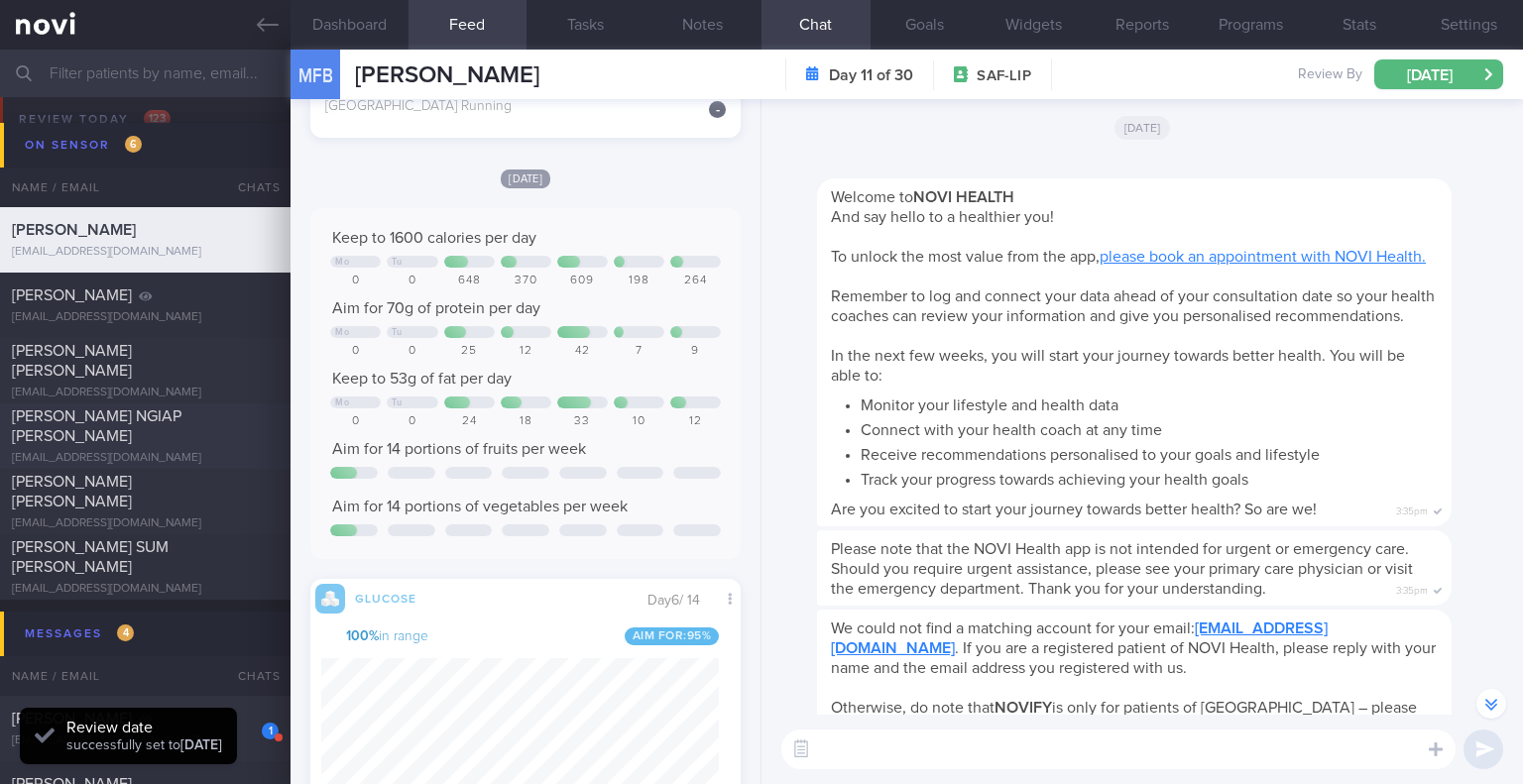 type on "LIP" 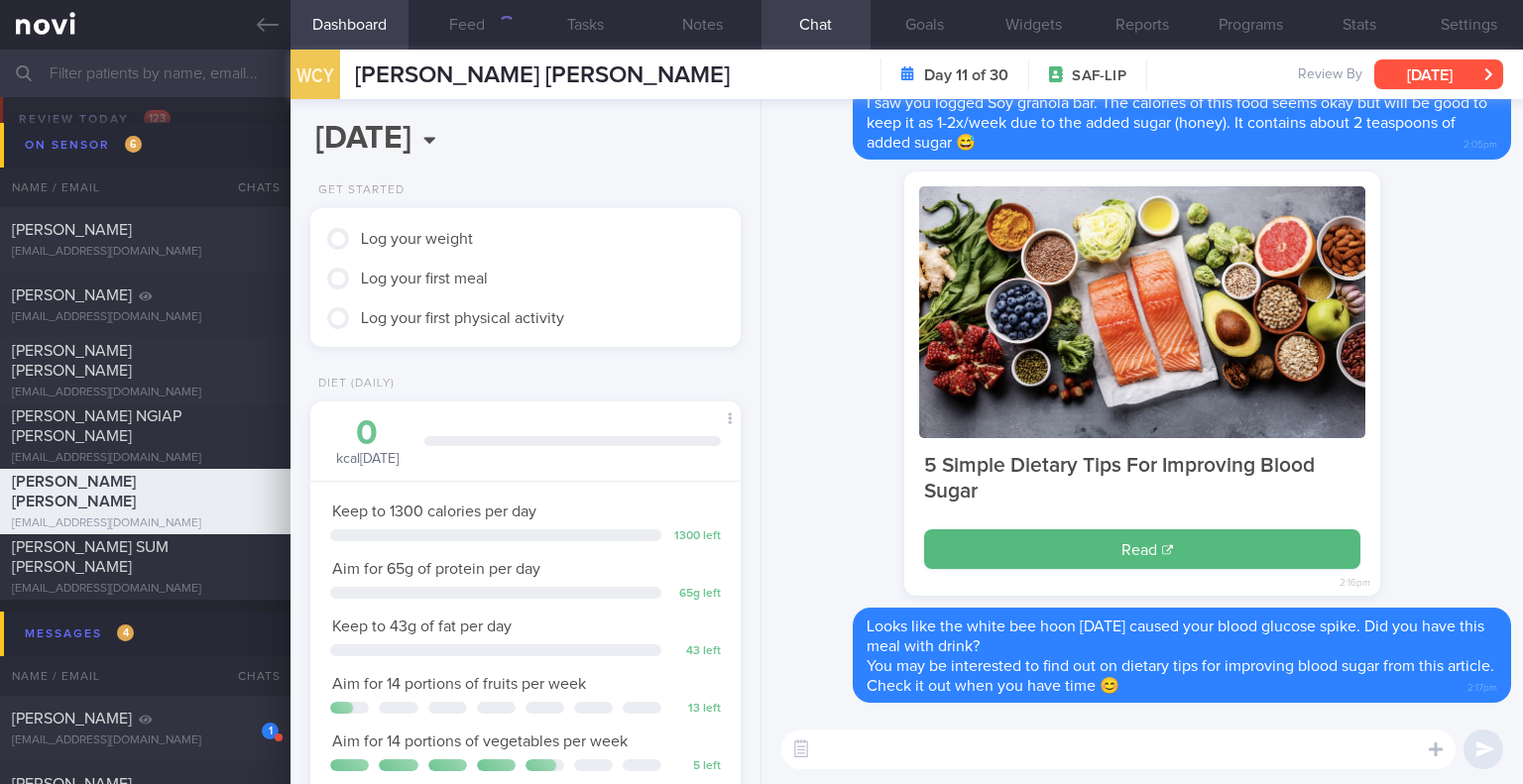 click on "[DATE]" at bounding box center (1439, 74) 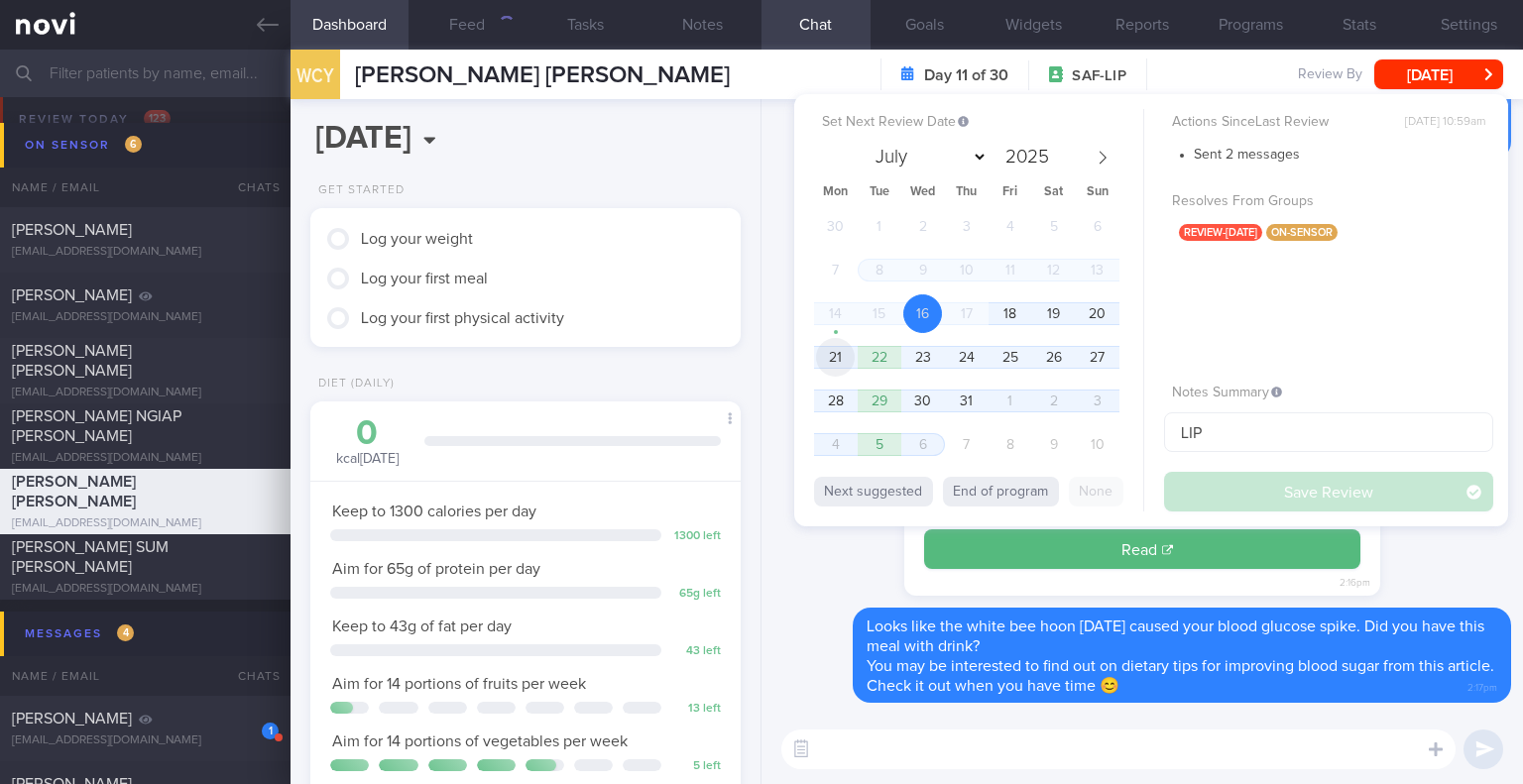 click on "21" at bounding box center (835, 357) 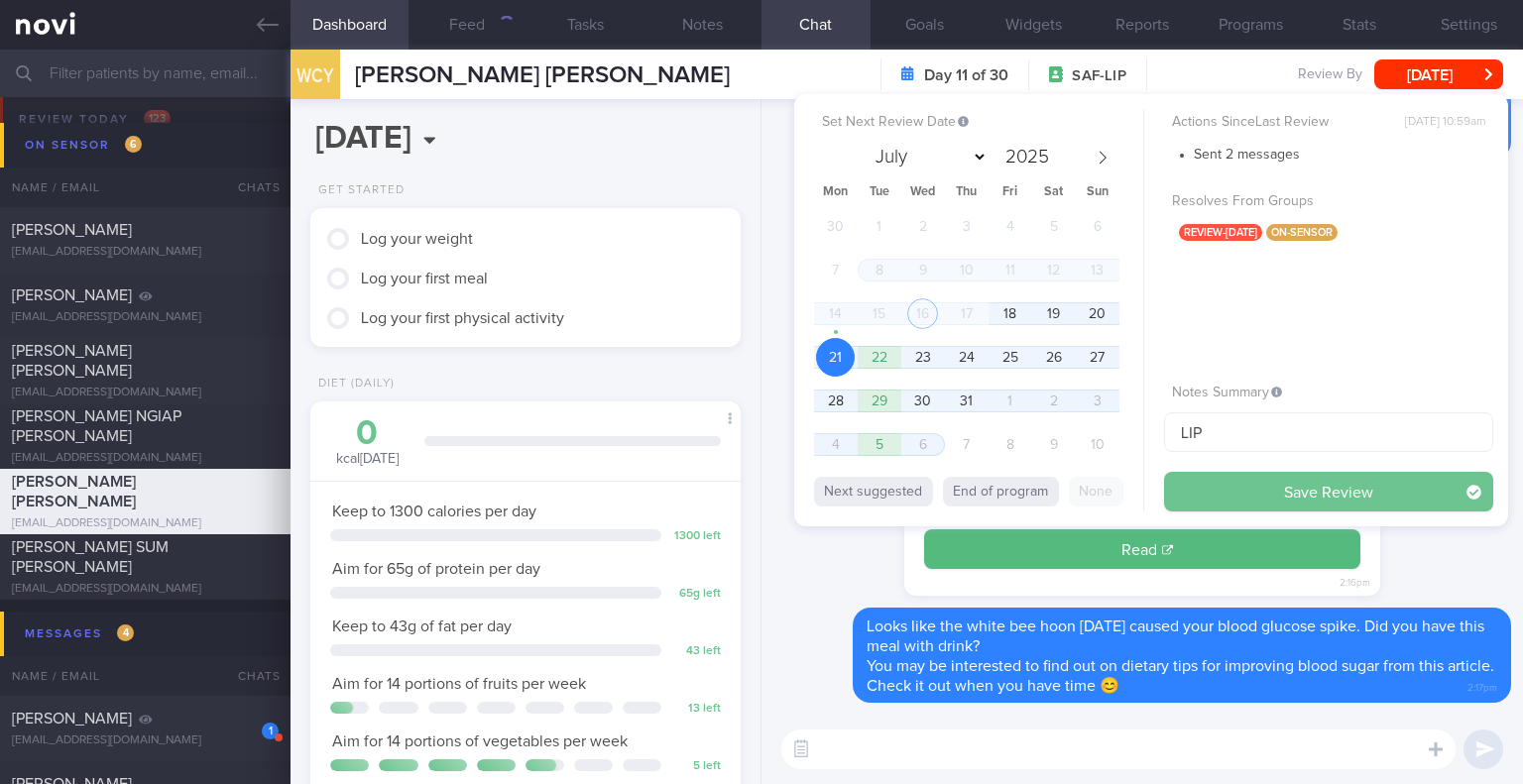 click on "Save Review" at bounding box center [1329, 492] 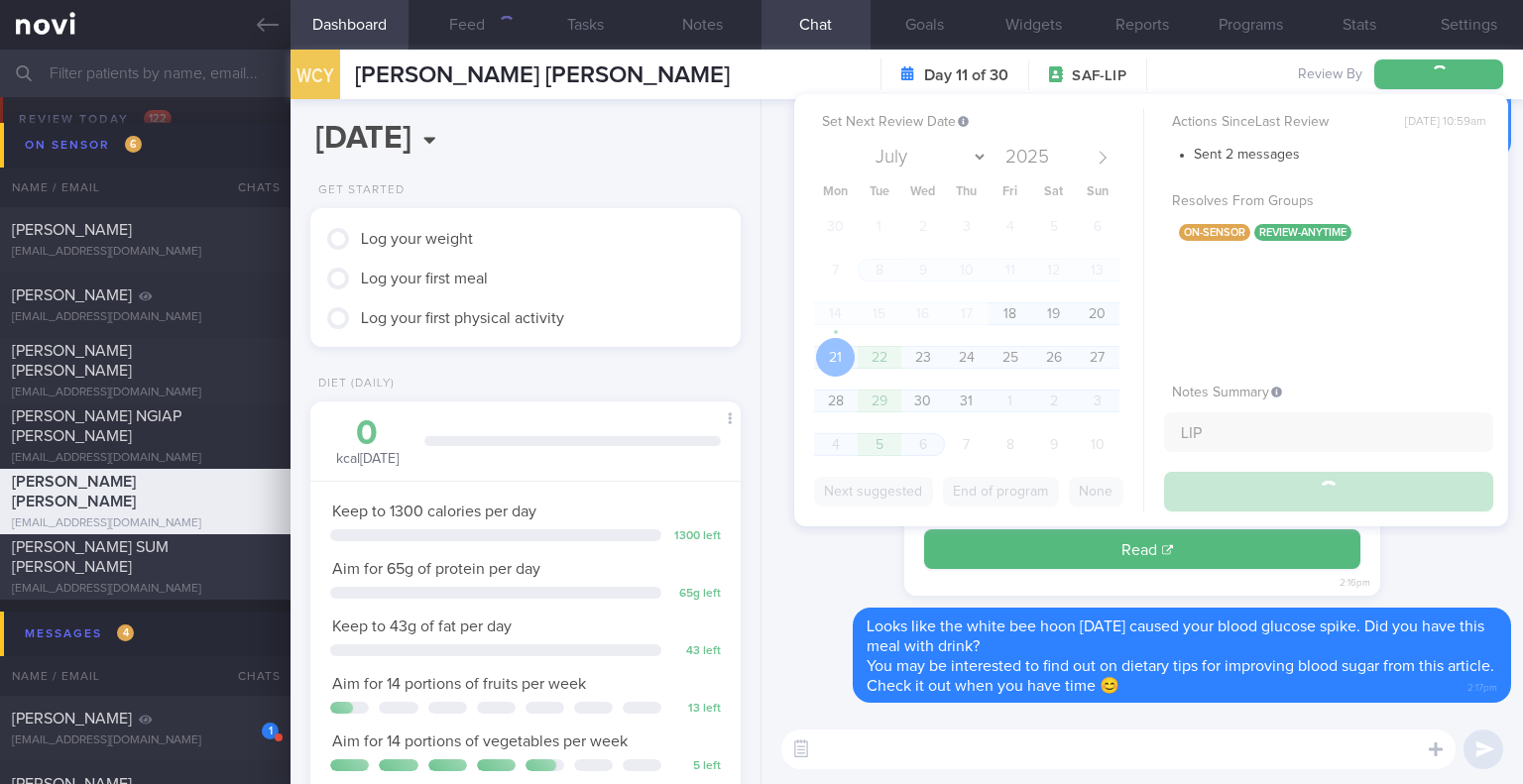 click on "[EMAIL_ADDRESS][DOMAIN_NAME]" at bounding box center (145, 589) 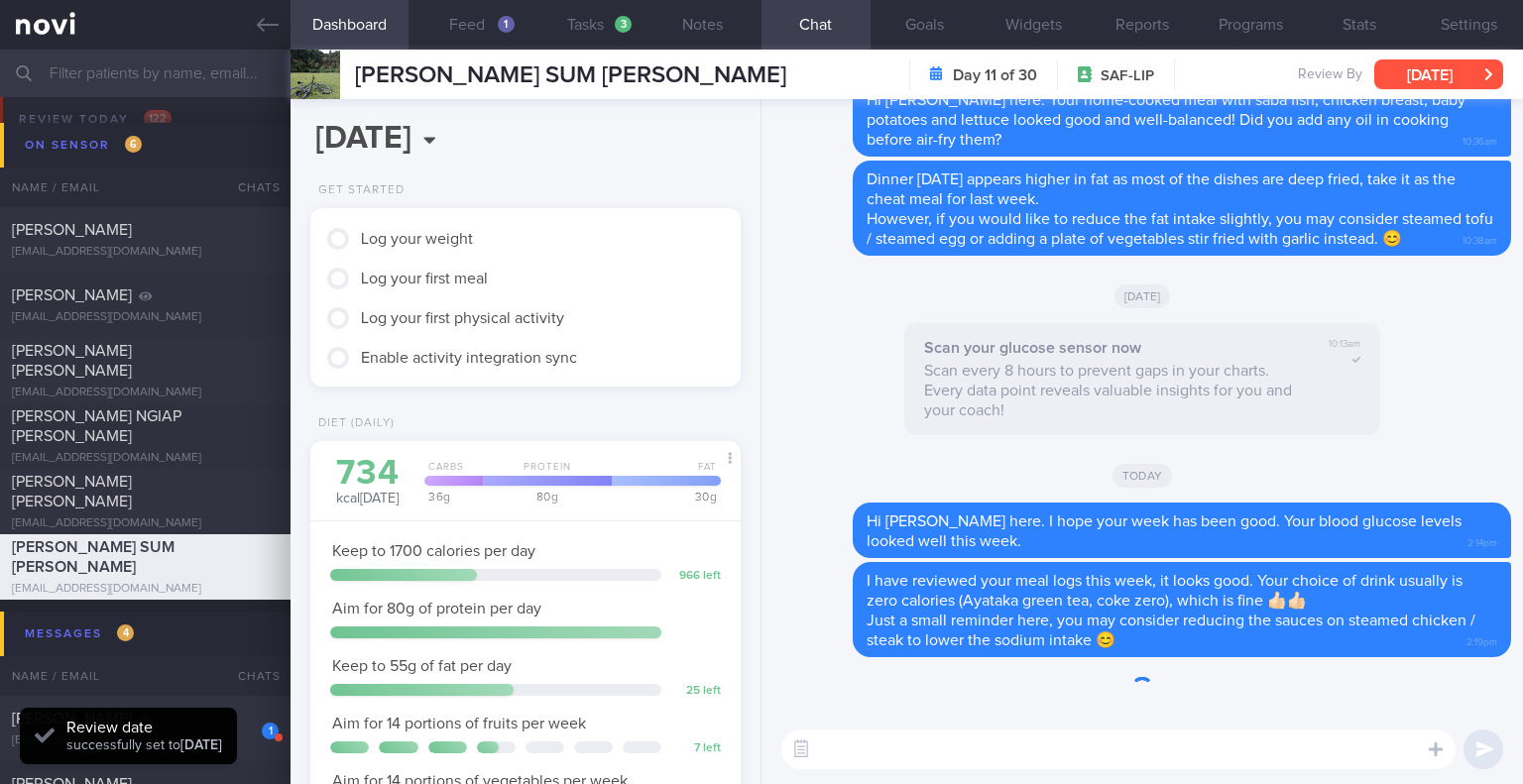click on "[DATE]" at bounding box center [1439, 74] 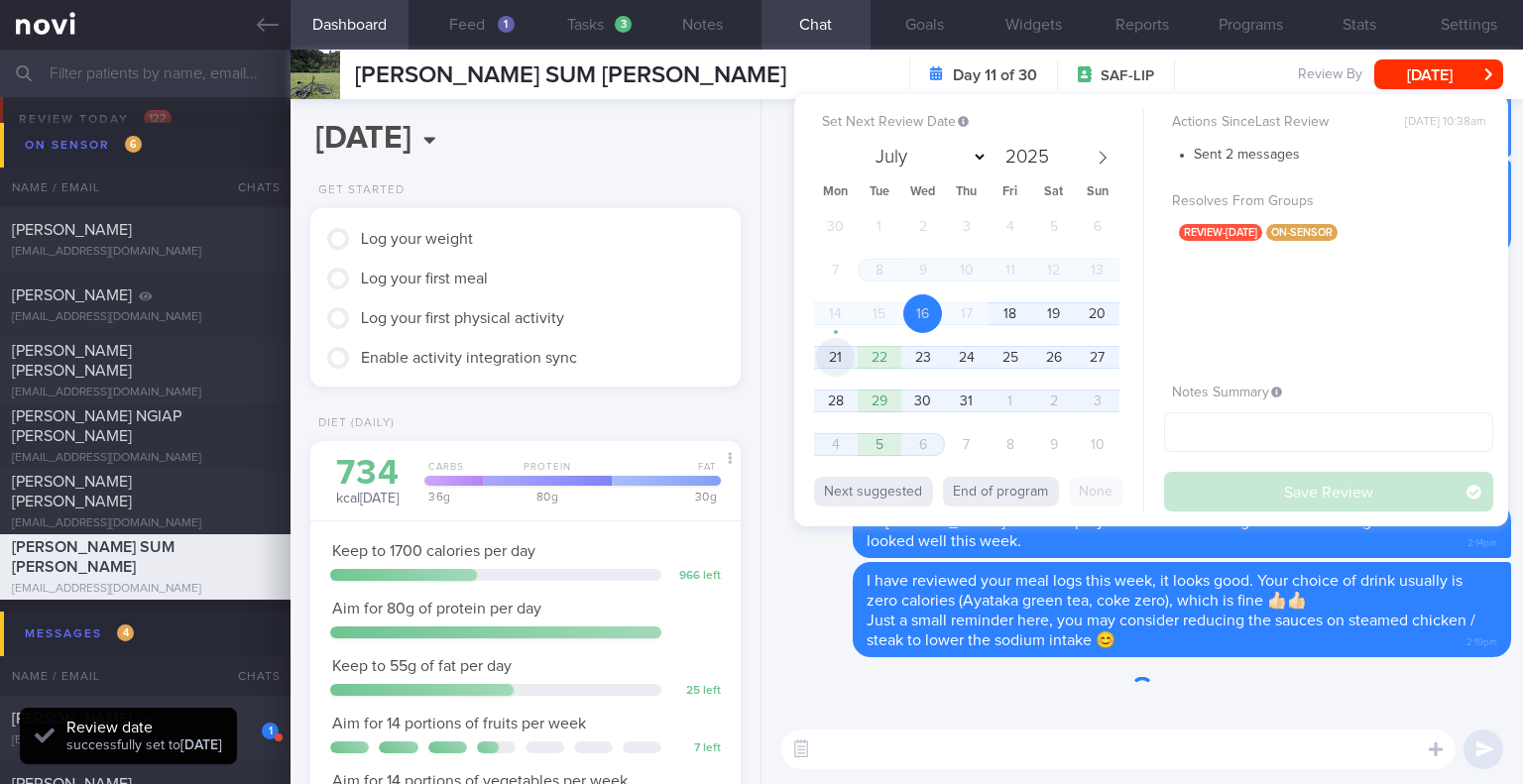 click on "21" at bounding box center (835, 357) 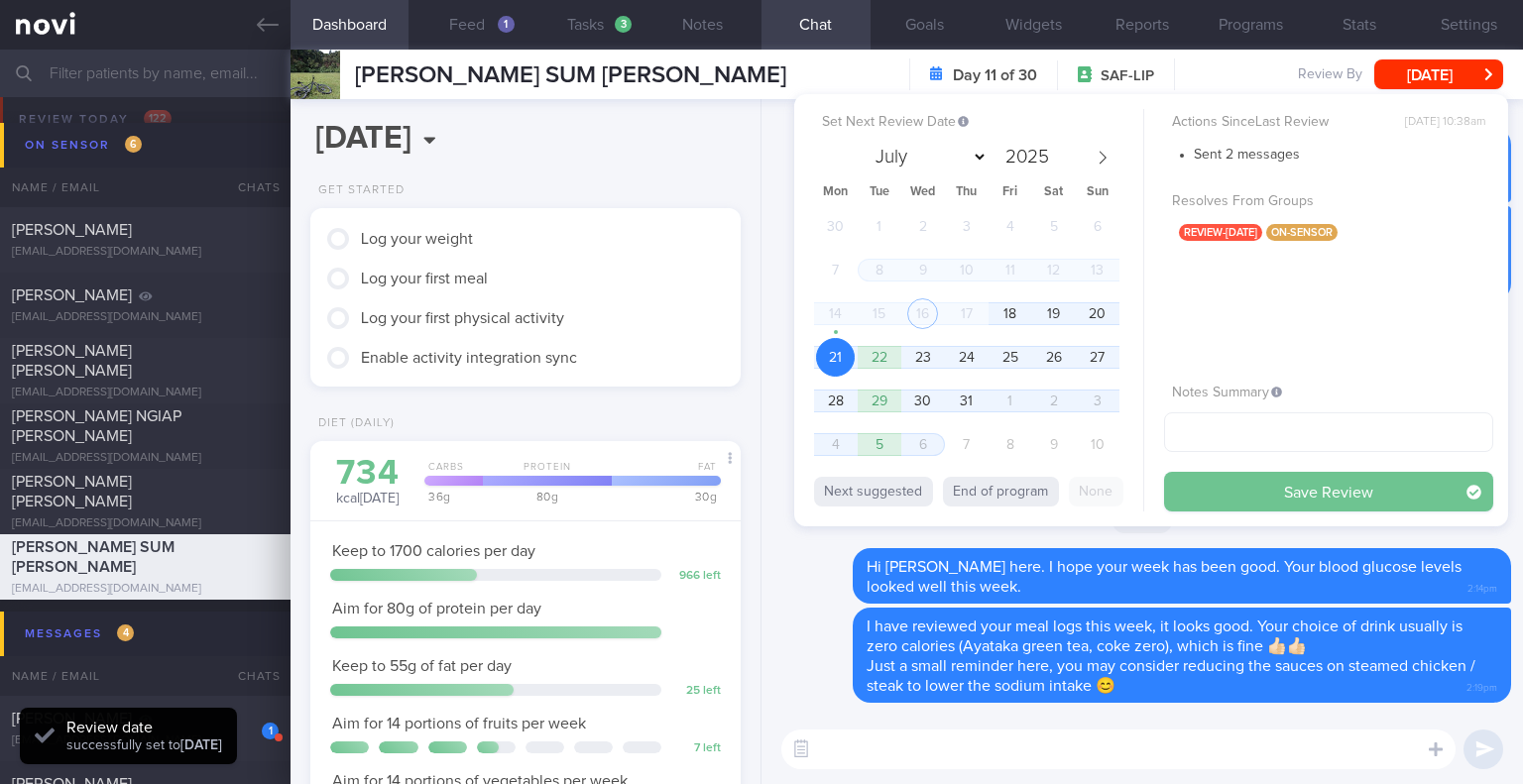 click on "Save Review" at bounding box center [1329, 492] 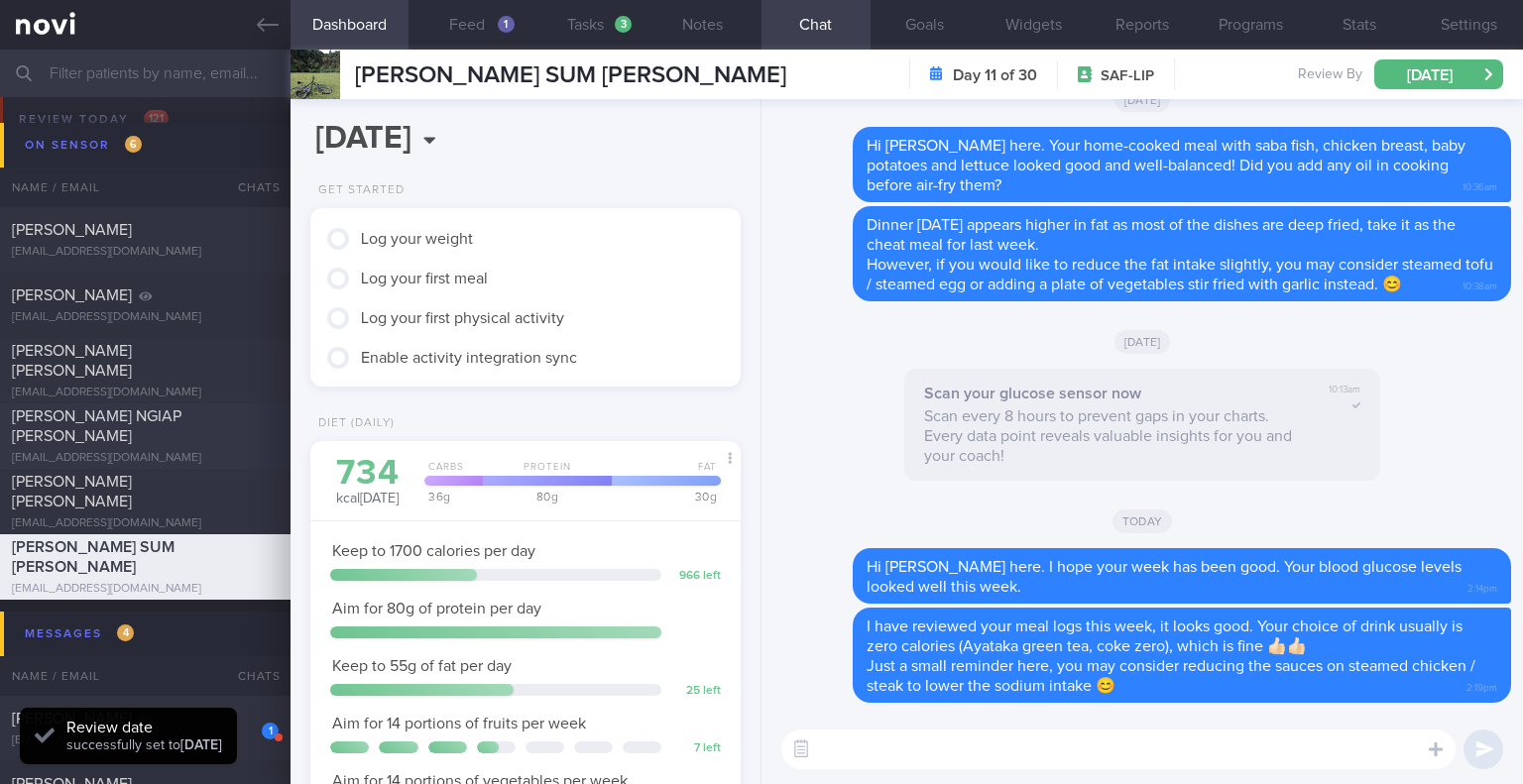click on "[EMAIL_ADDRESS][DOMAIN_NAME]" at bounding box center [145, 458] 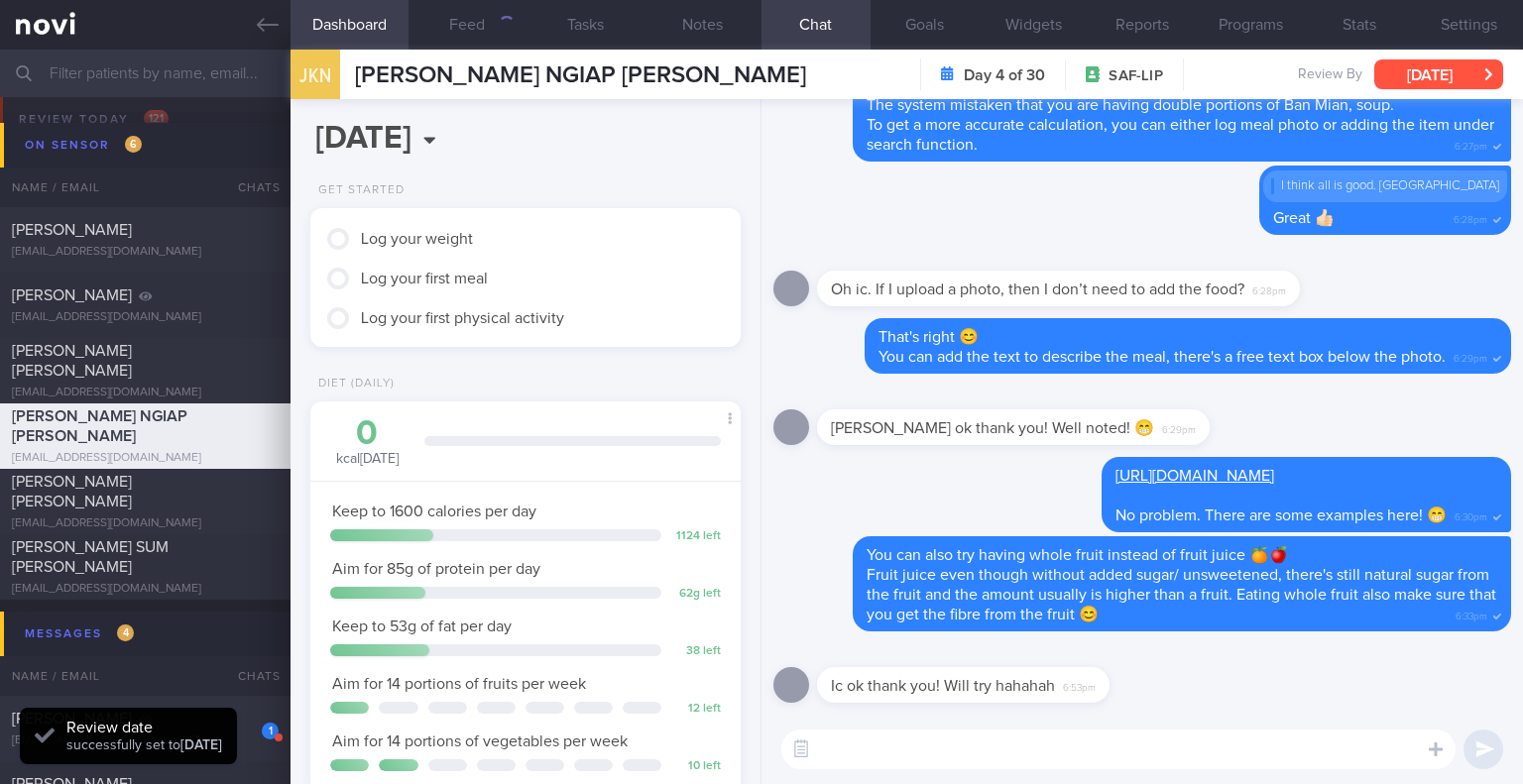 click on "[DATE]" at bounding box center (1439, 74) 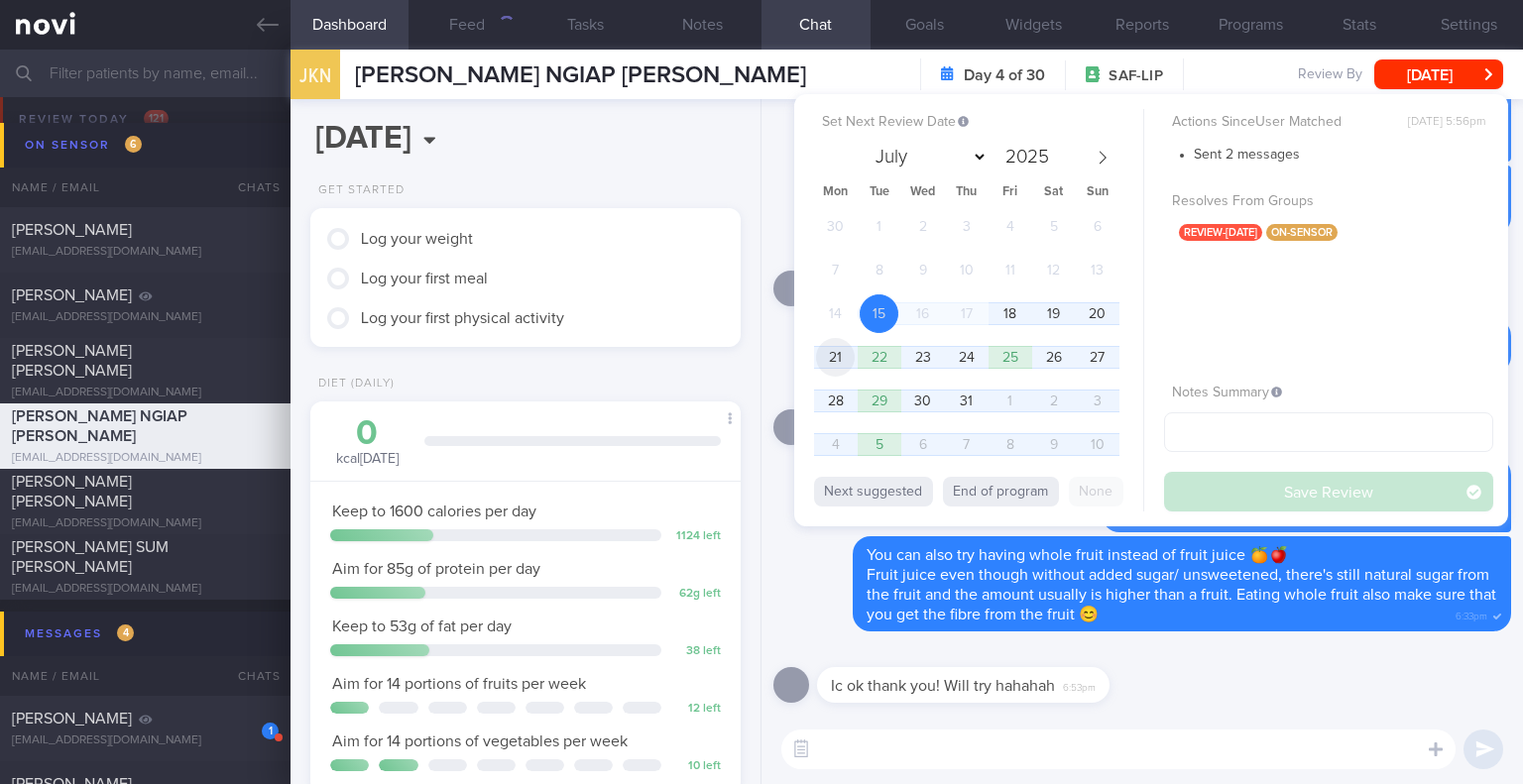 click on "21" at bounding box center (835, 357) 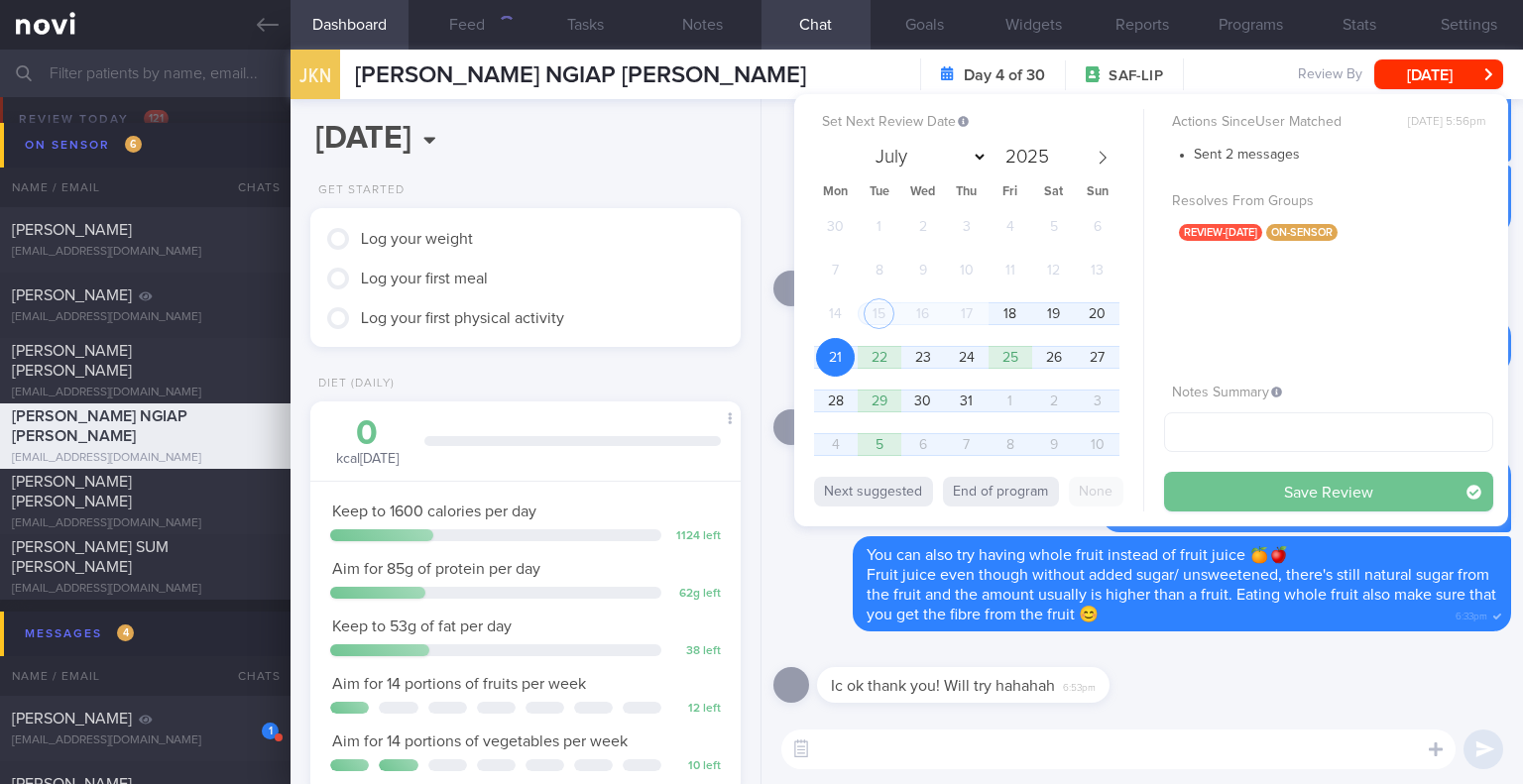click on "Save Review" at bounding box center (1329, 492) 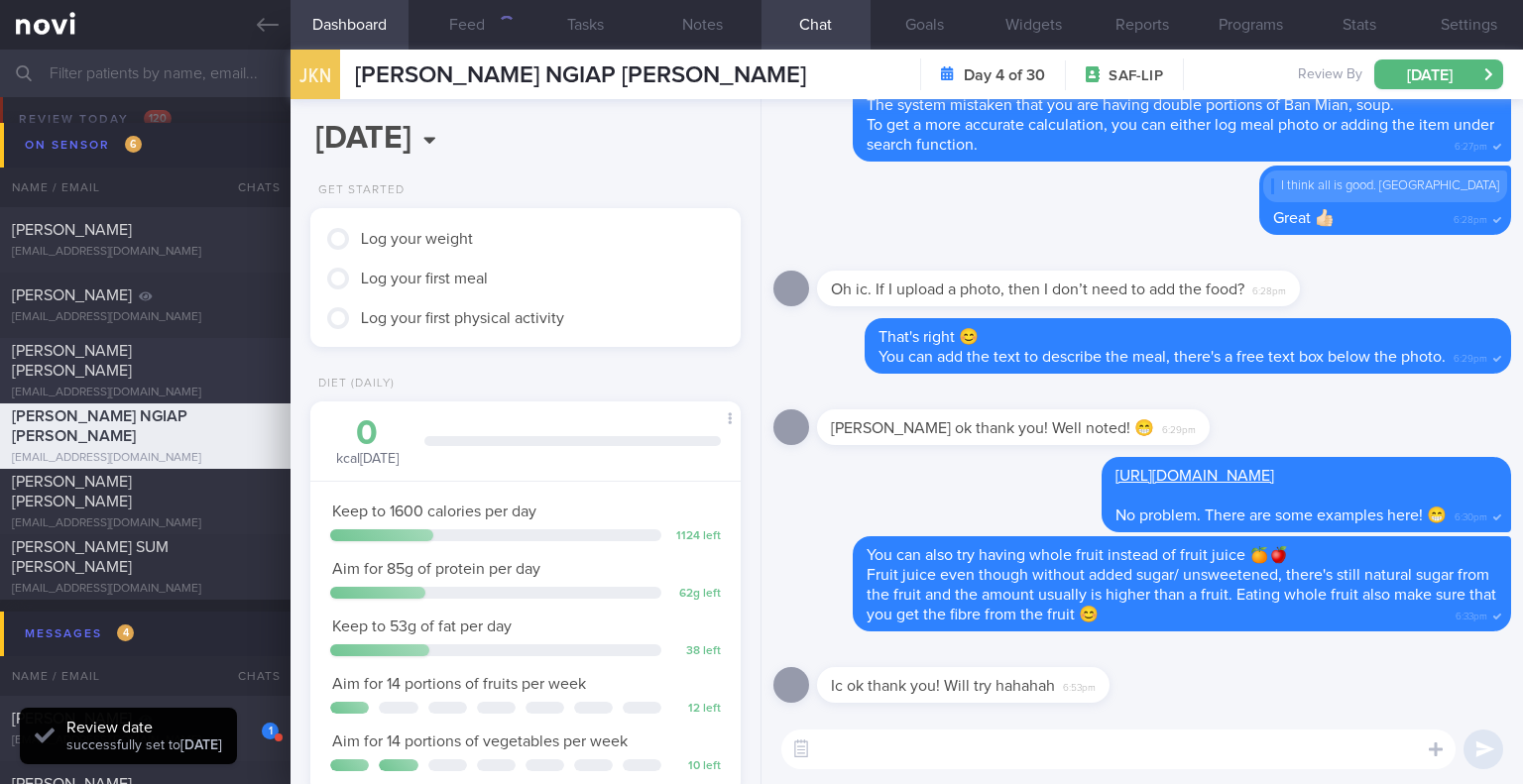 click on "[EMAIL_ADDRESS][DOMAIN_NAME]" at bounding box center (145, 392) 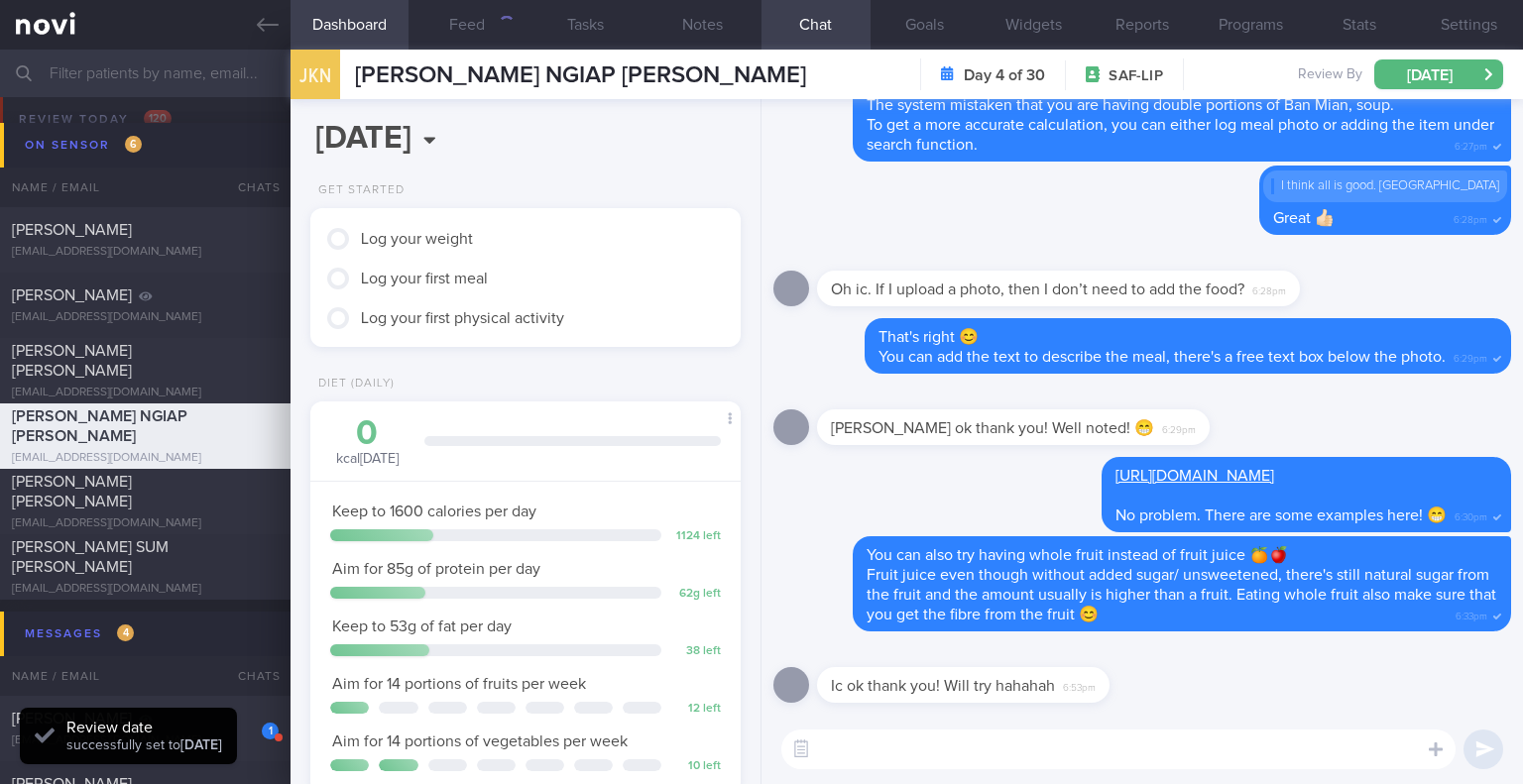 type on "next appt [DATE]" 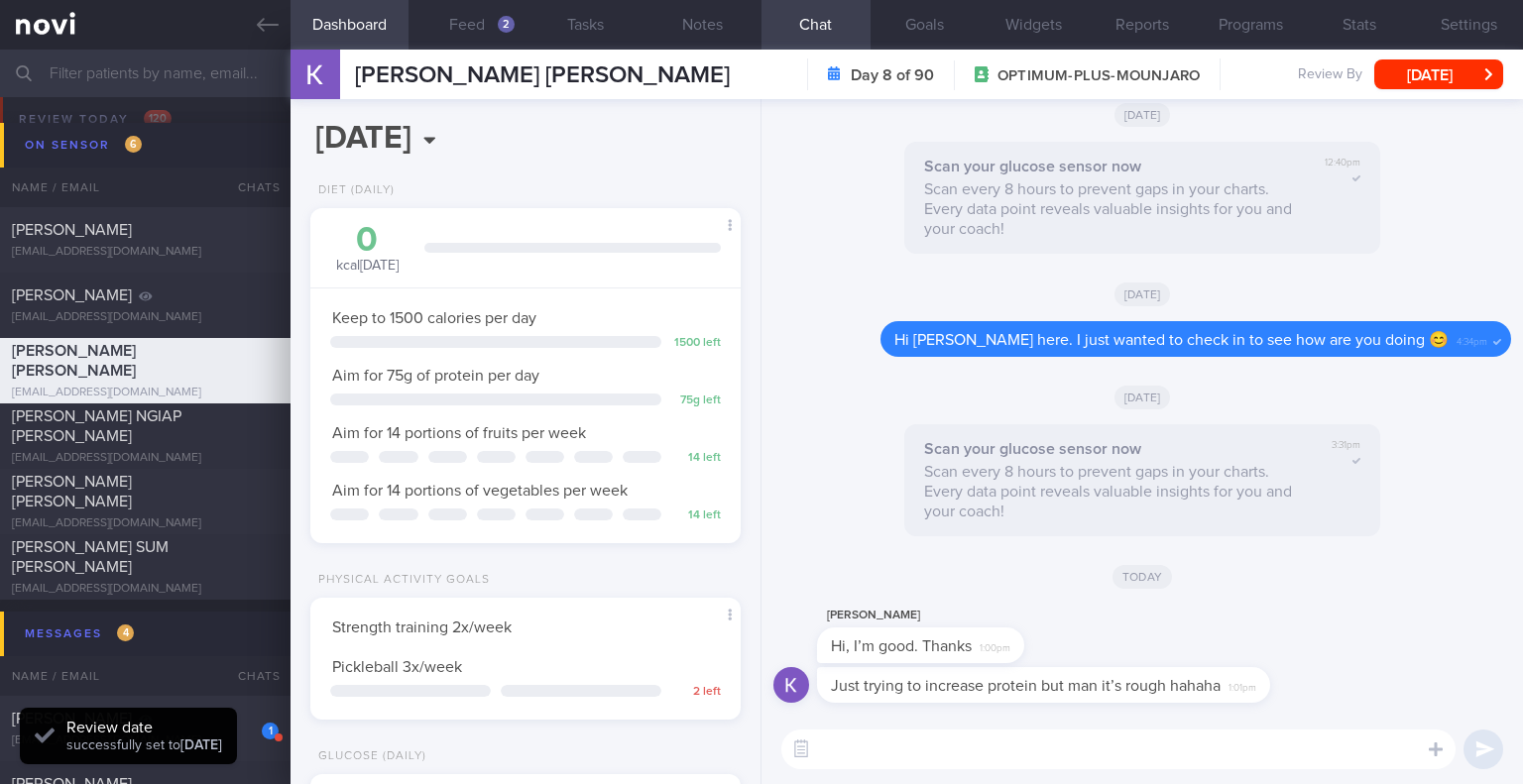 click at bounding box center [1118, 749] 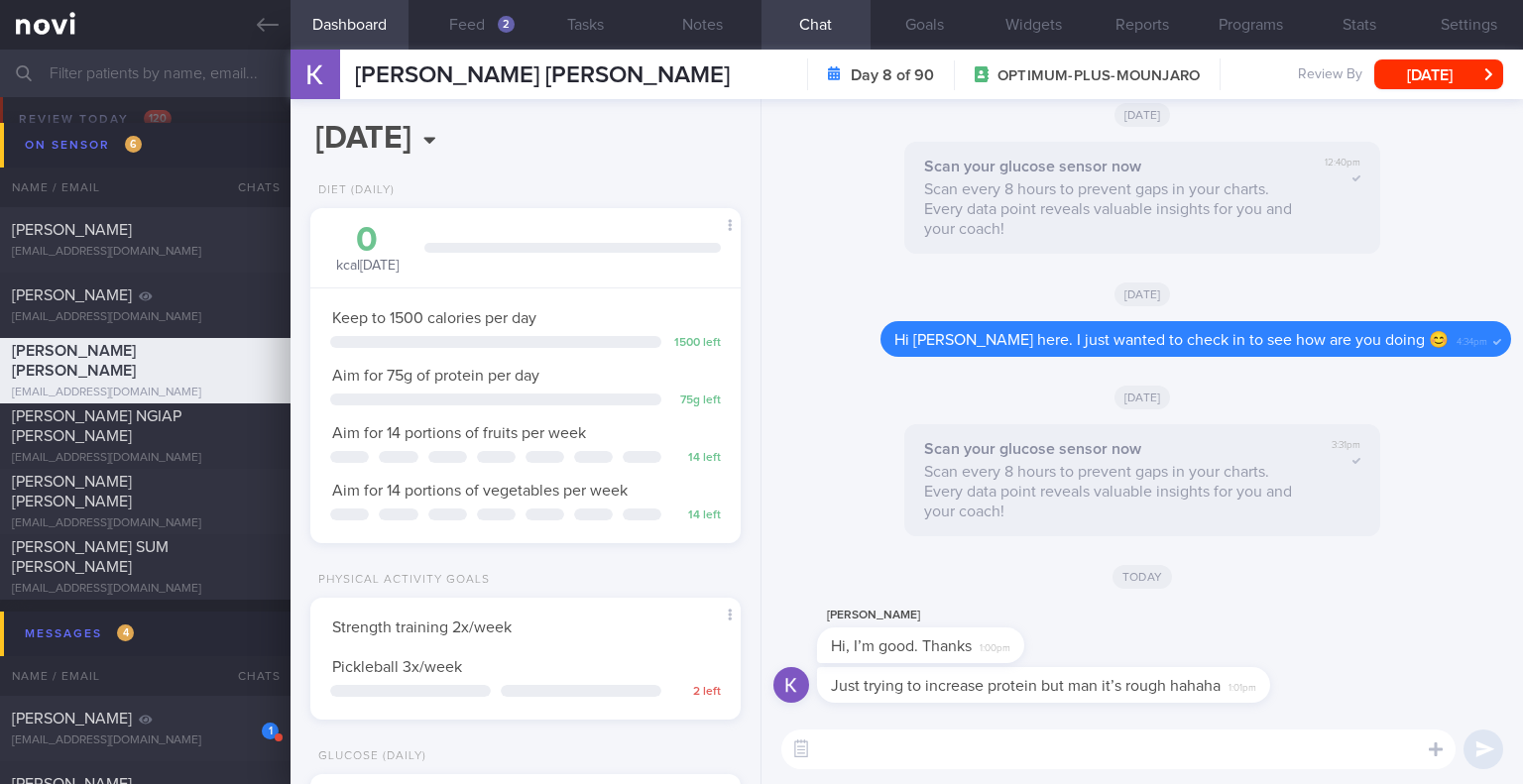 click at bounding box center [1118, 749] 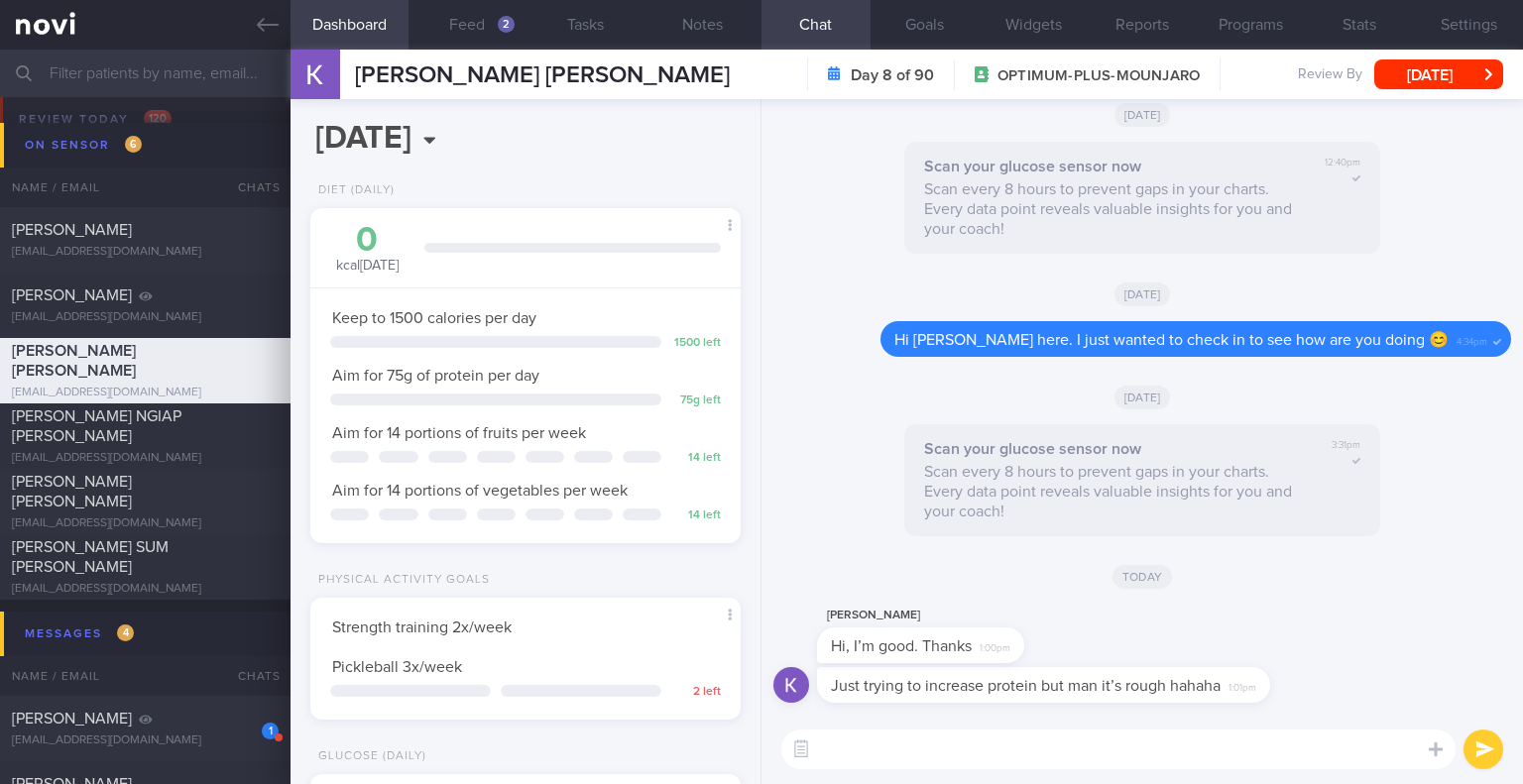 type on "D" 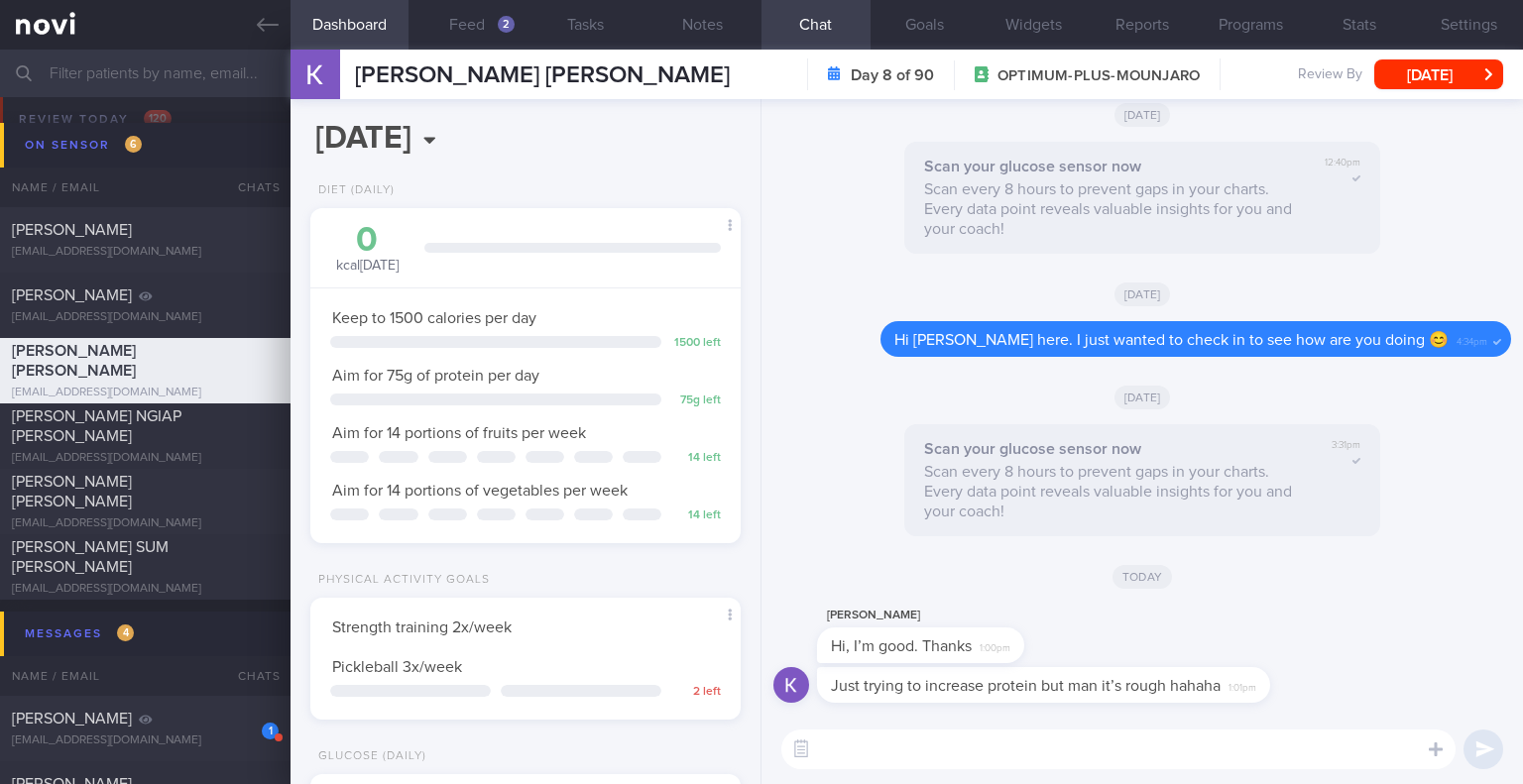 type on "D" 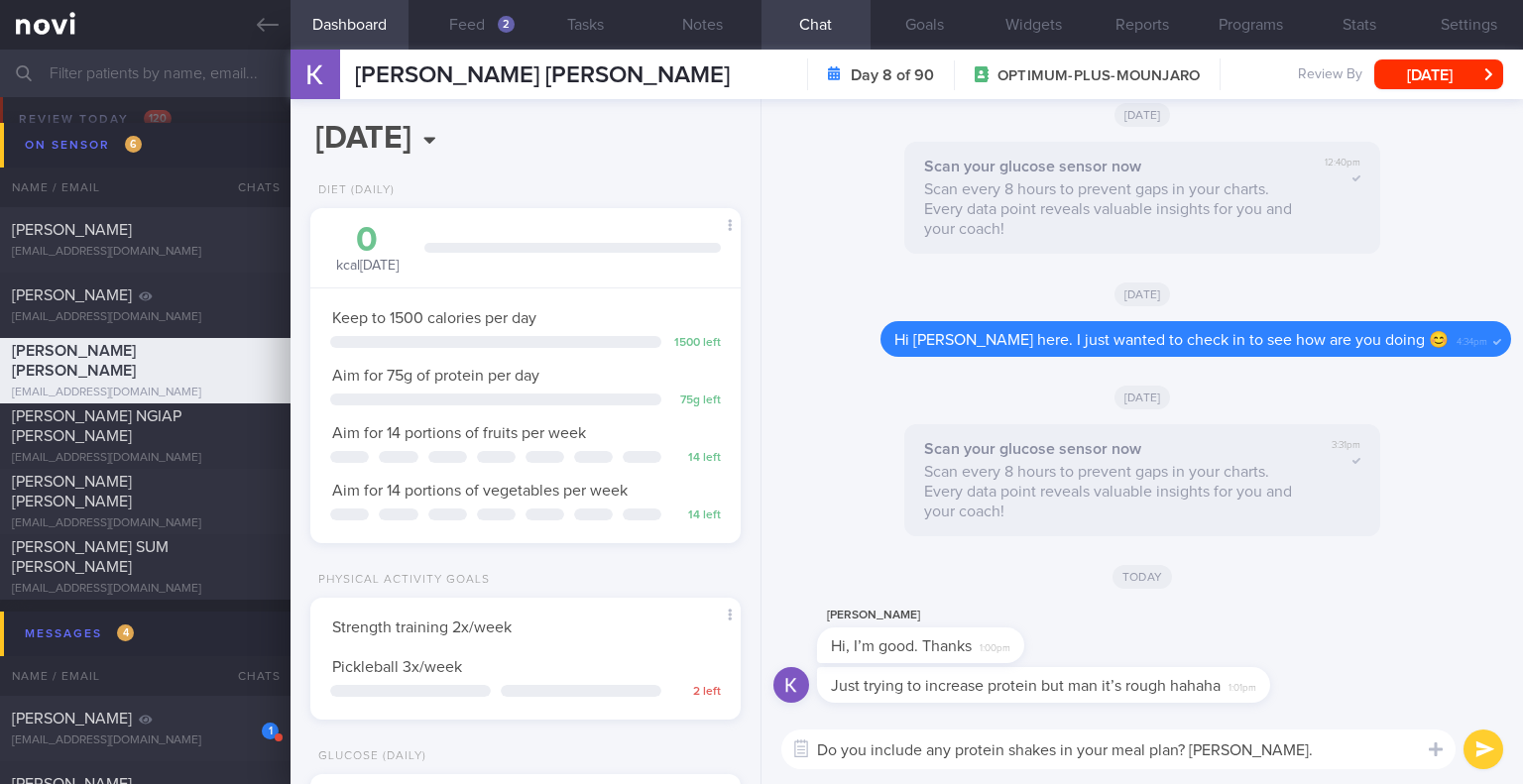 type on "Do you include any protein shakes in your meal plan? [PERSON_NAME]." 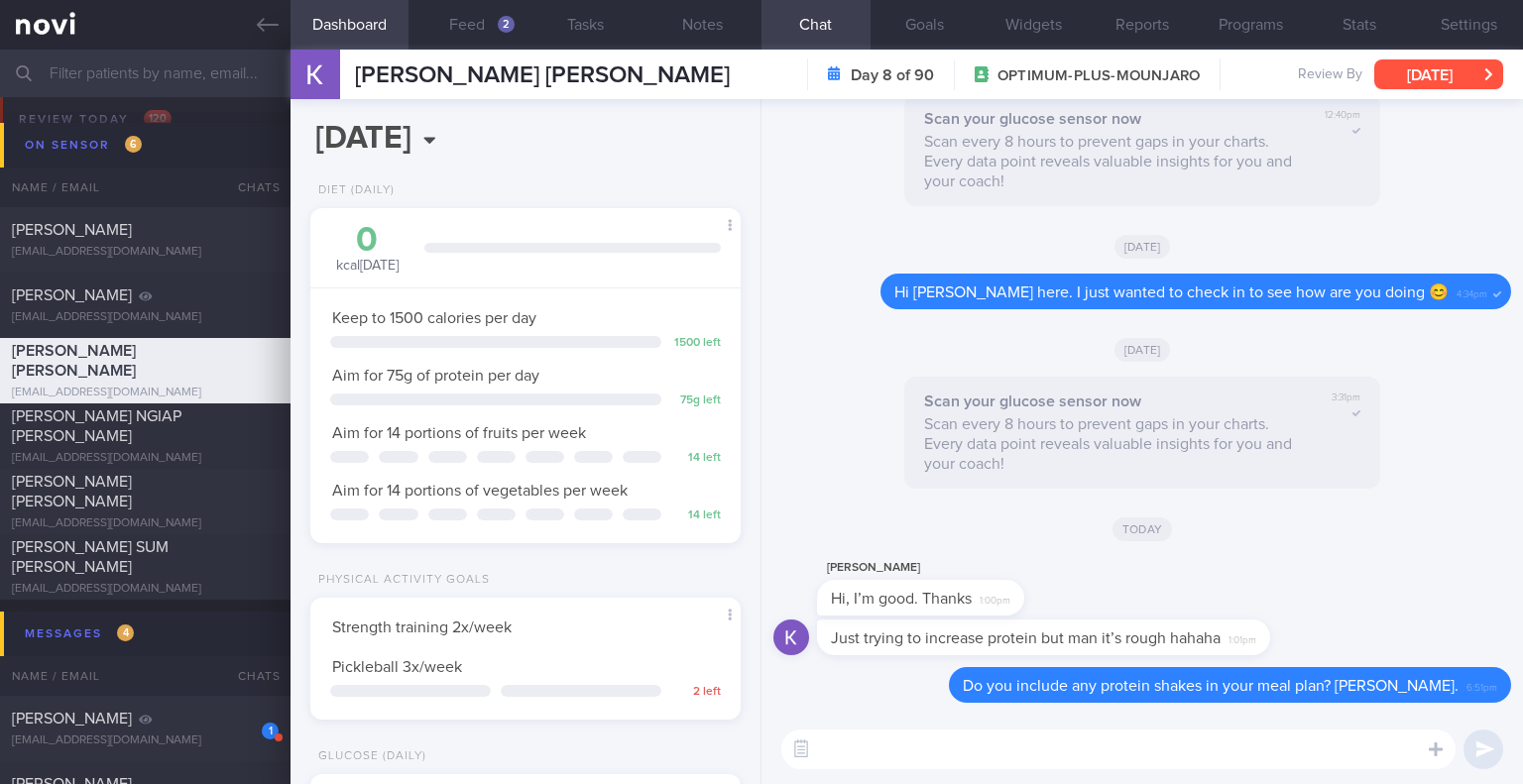 click on "[DATE]" at bounding box center [1439, 74] 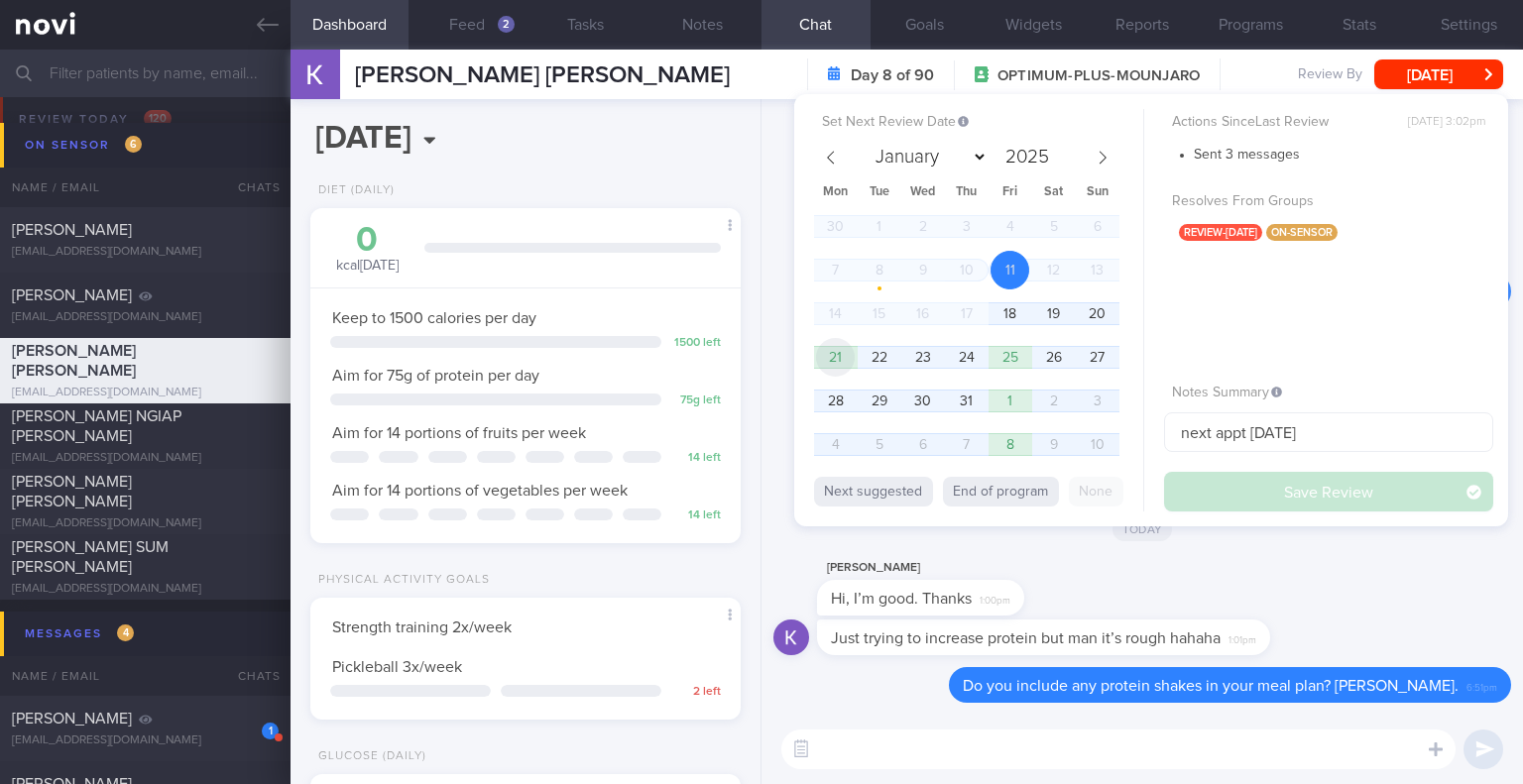 click on "21" at bounding box center (835, 357) 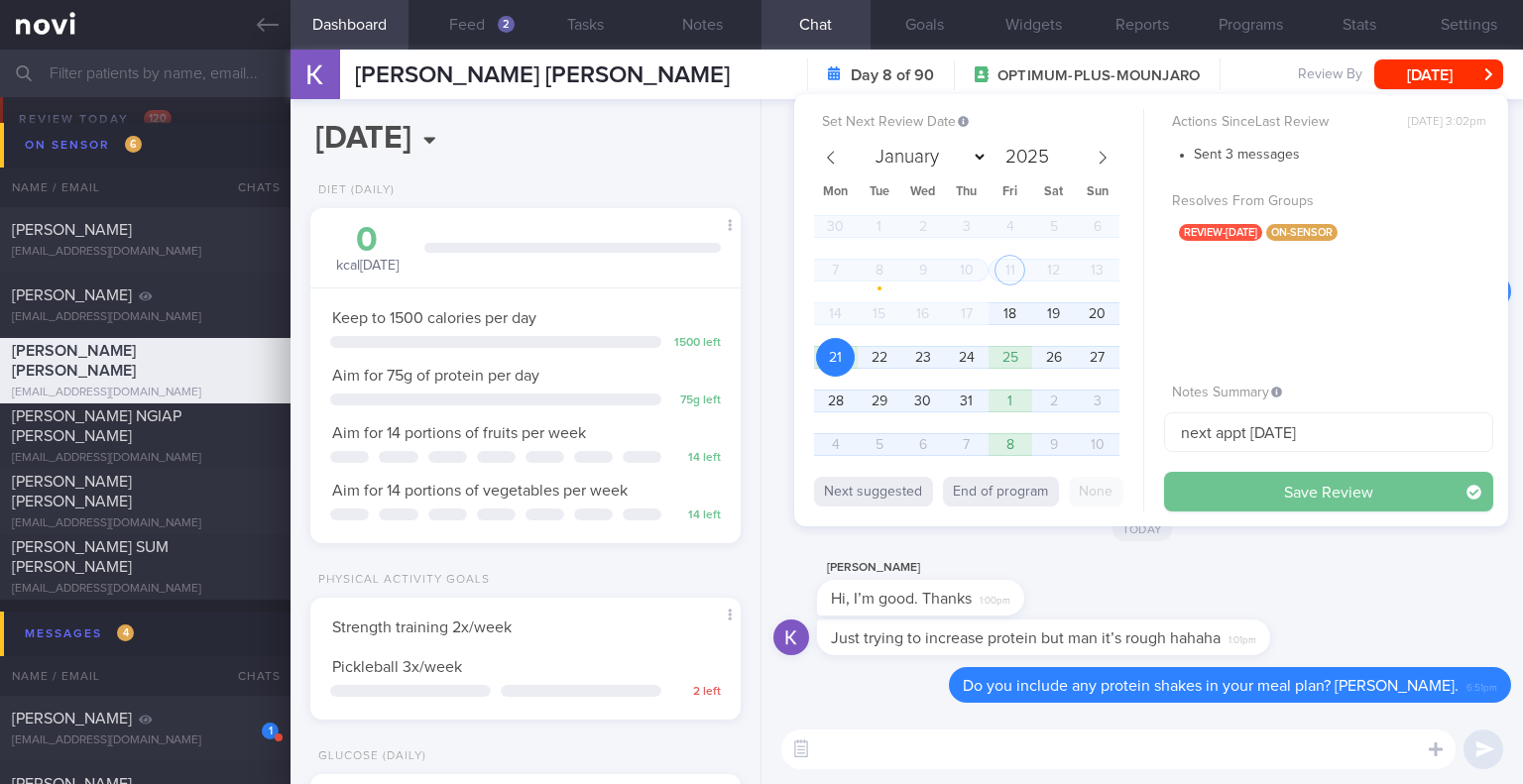 click on "Save Review" at bounding box center (1329, 492) 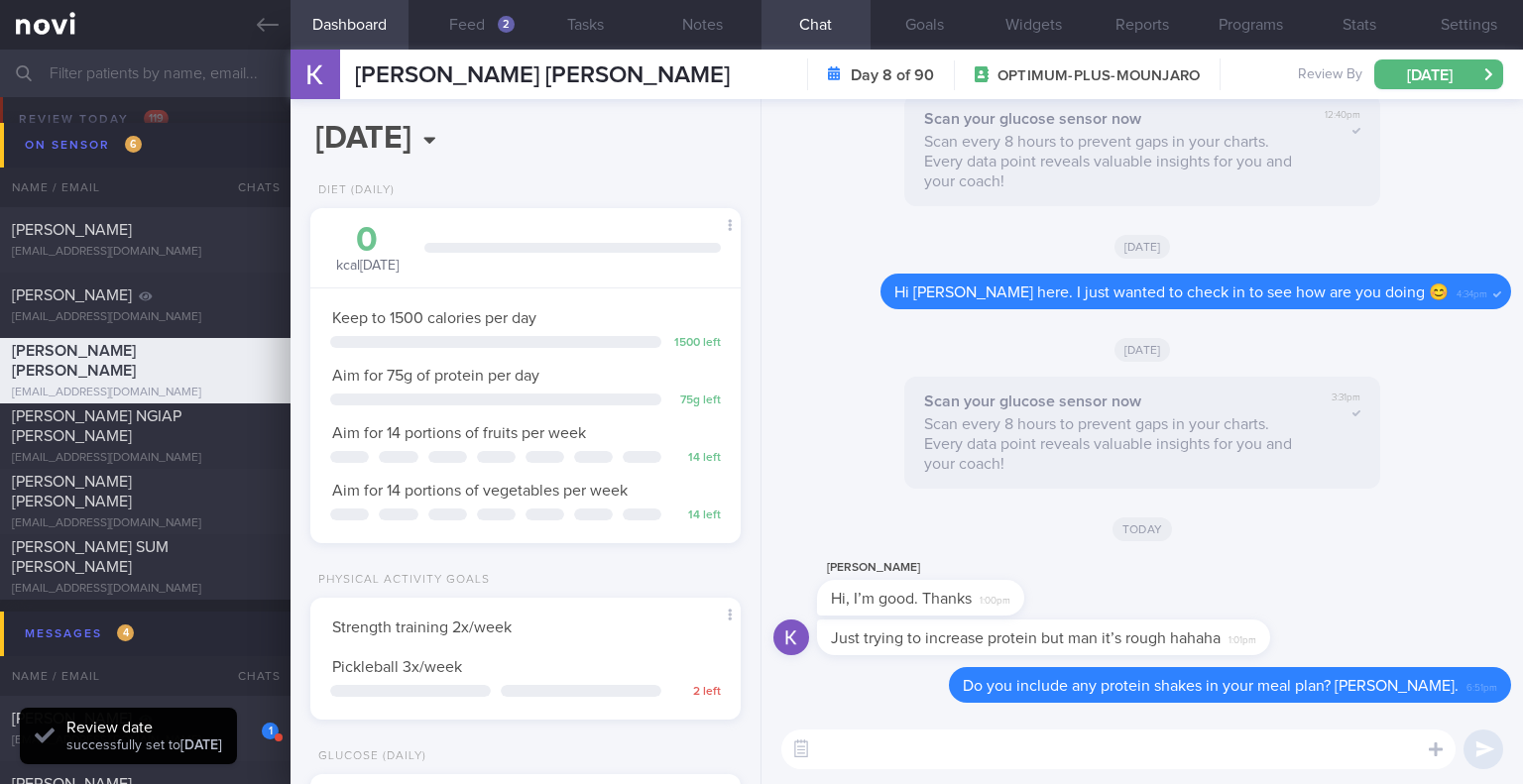scroll, scrollTop: 990956, scrollLeft: 991149, axis: both 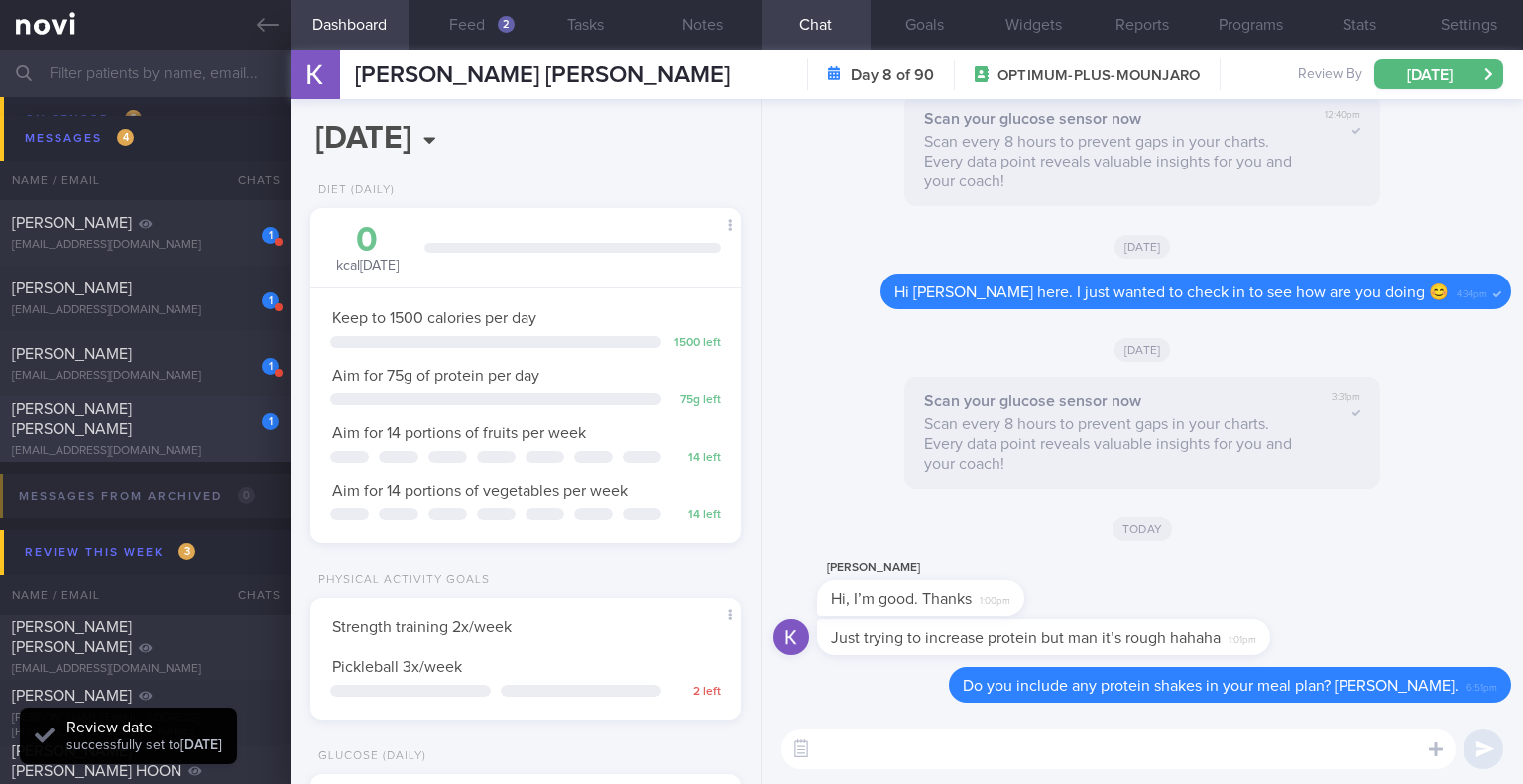click on "[PERSON_NAME] [PERSON_NAME]" at bounding box center [71, 419] 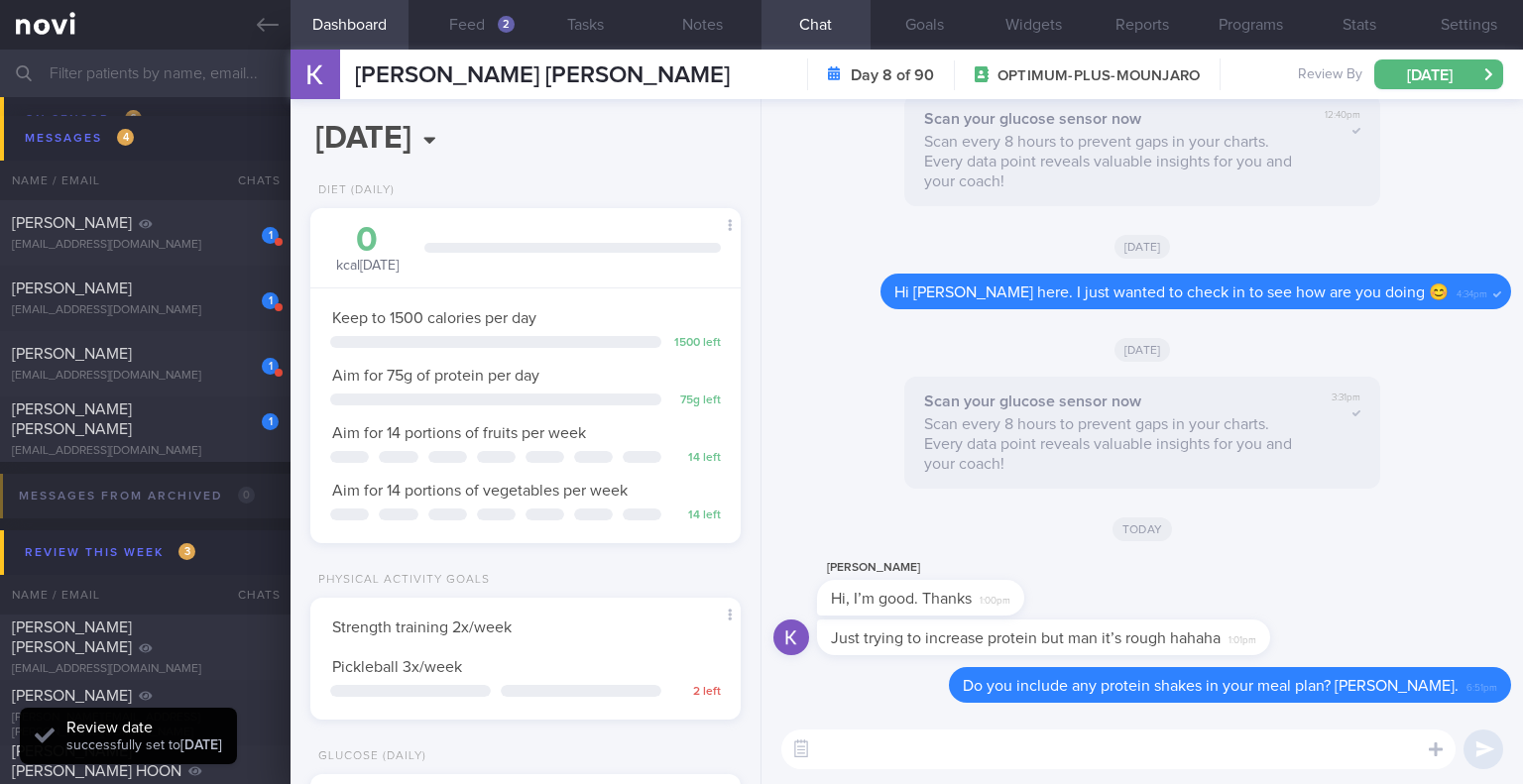 type on "next appt [DATE] - active" 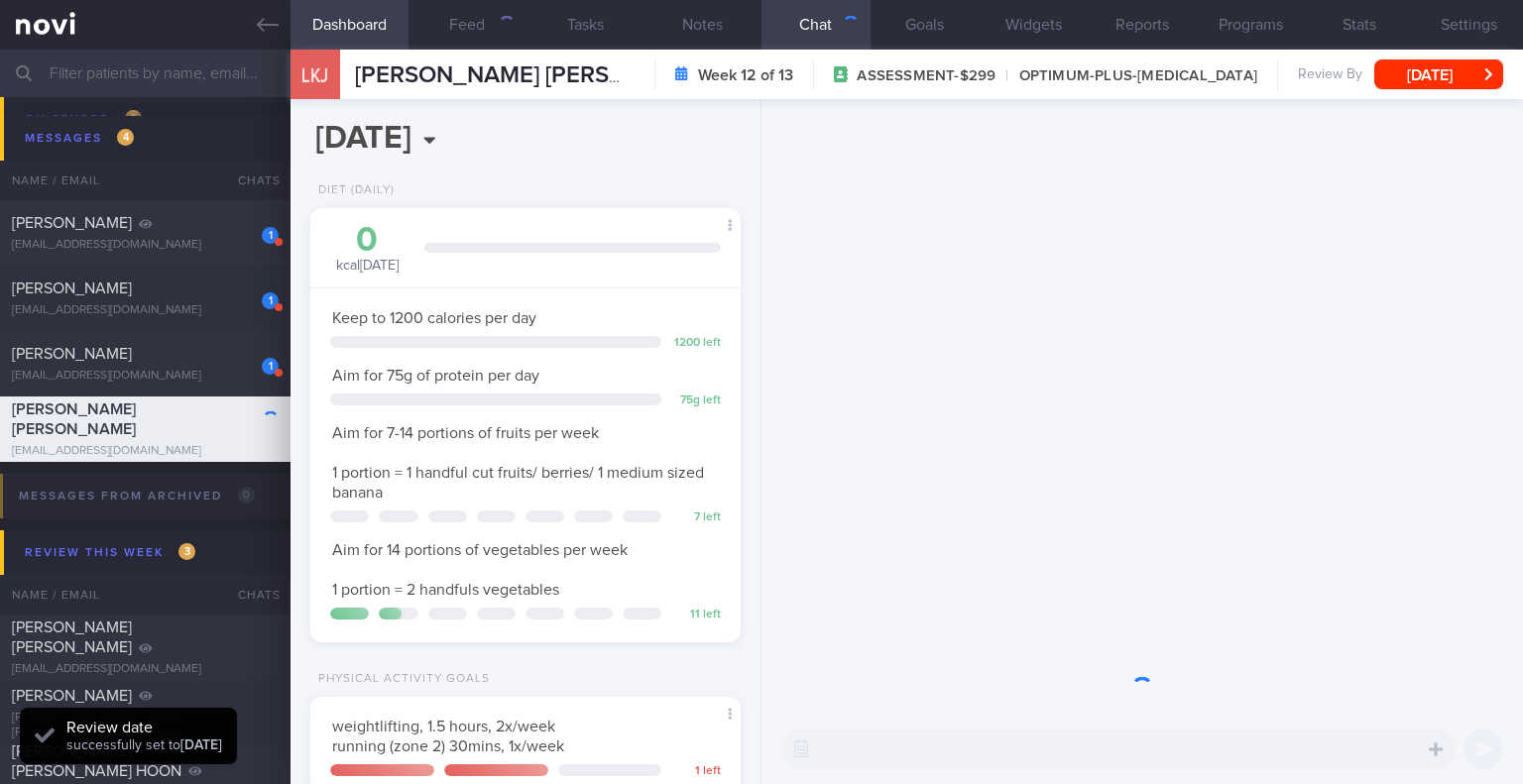 scroll, scrollTop: 990932, scrollLeft: 991157, axis: both 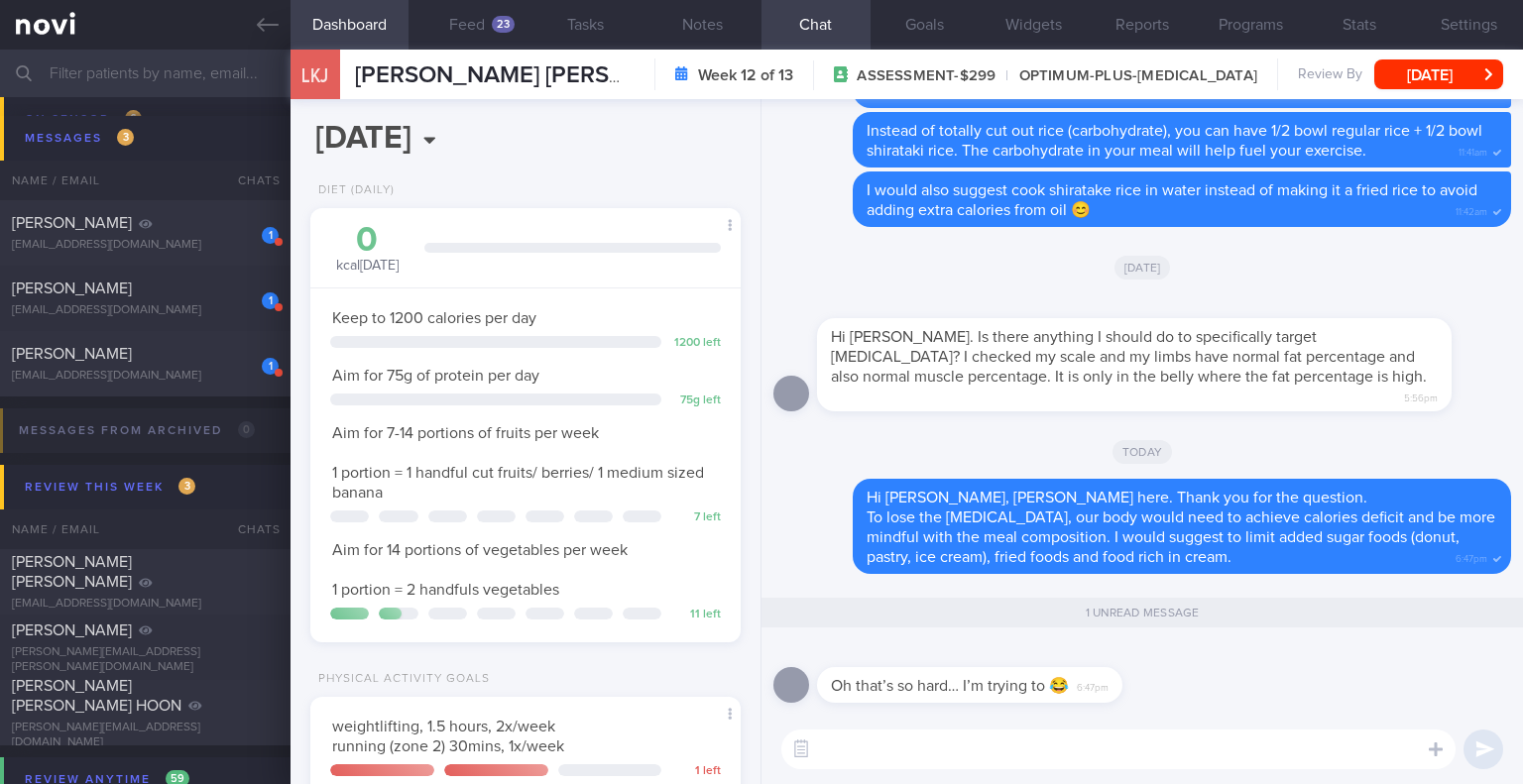click at bounding box center [1118, 749] 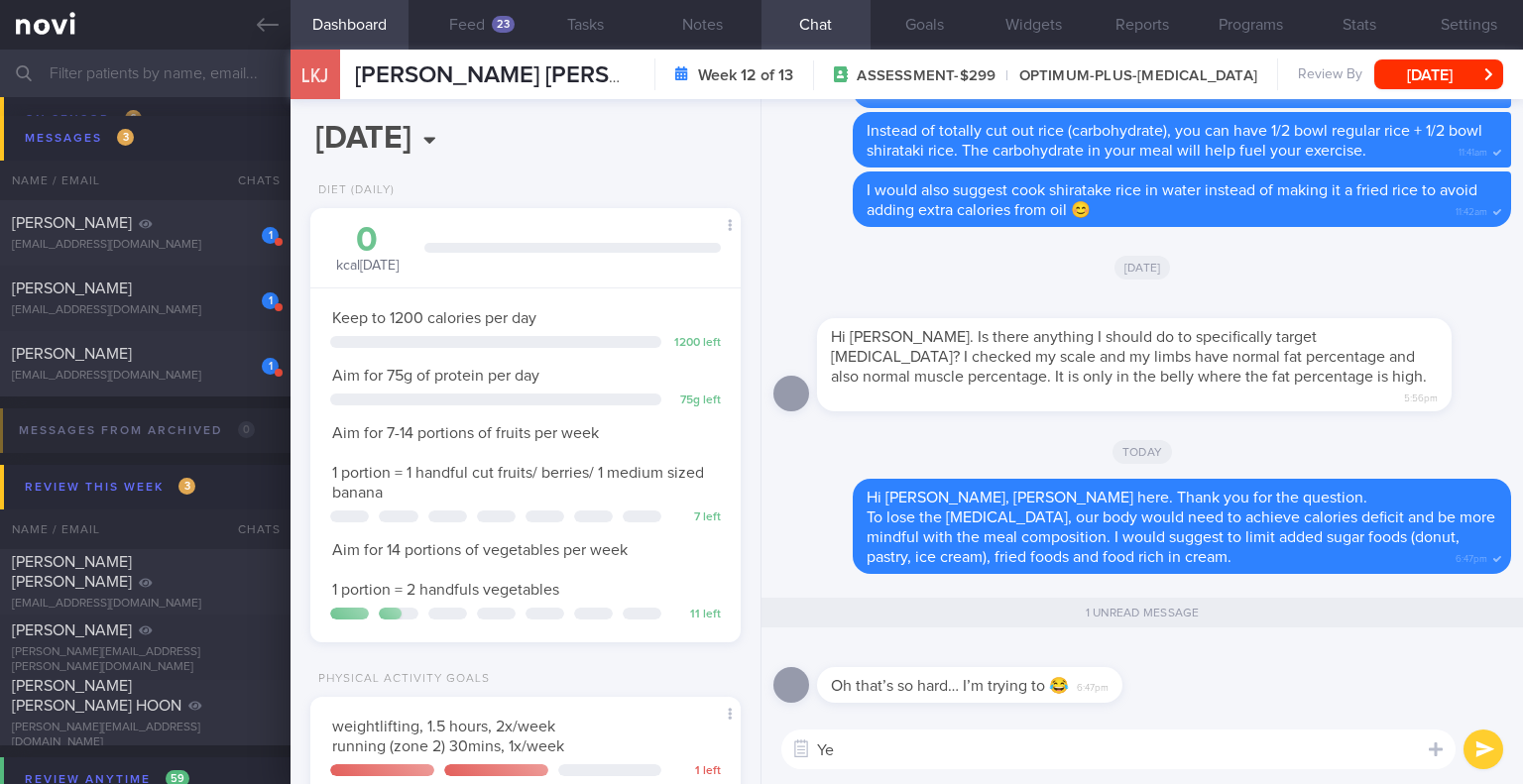 type on "Y" 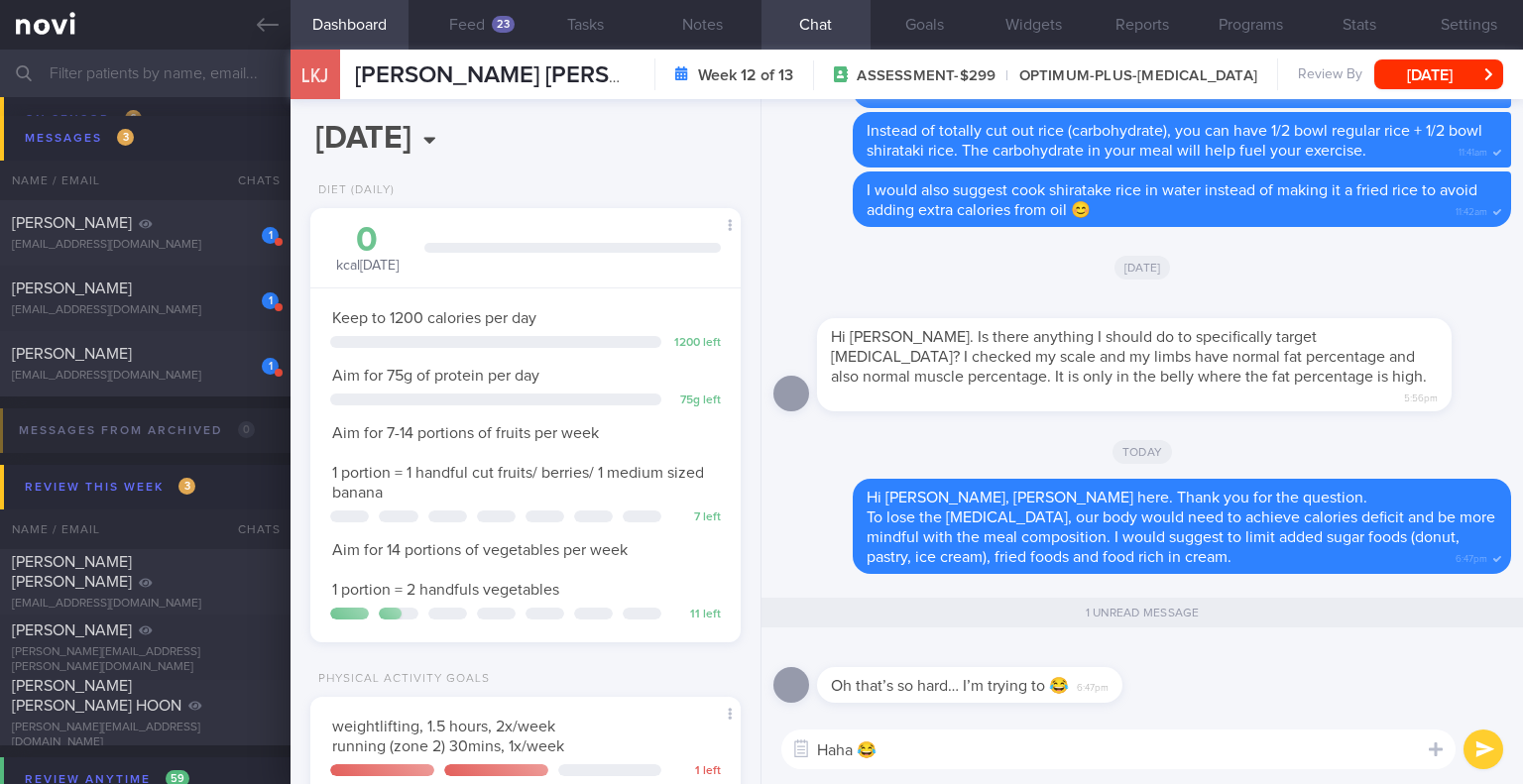 click on "Haha 😂" at bounding box center [1118, 749] 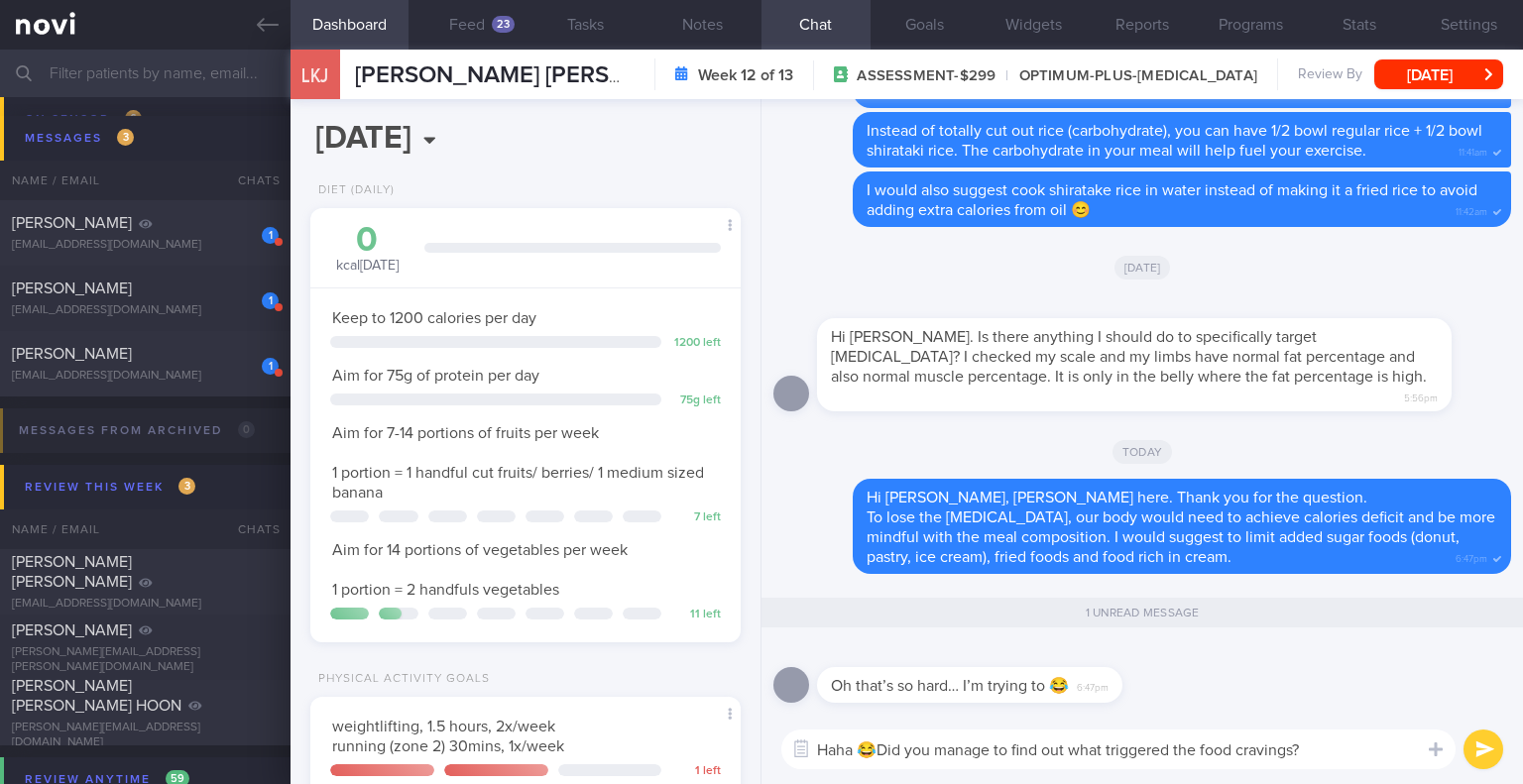 click on "Haha 😂Did you manage to find out what triggered the food cravings?" at bounding box center [1118, 749] 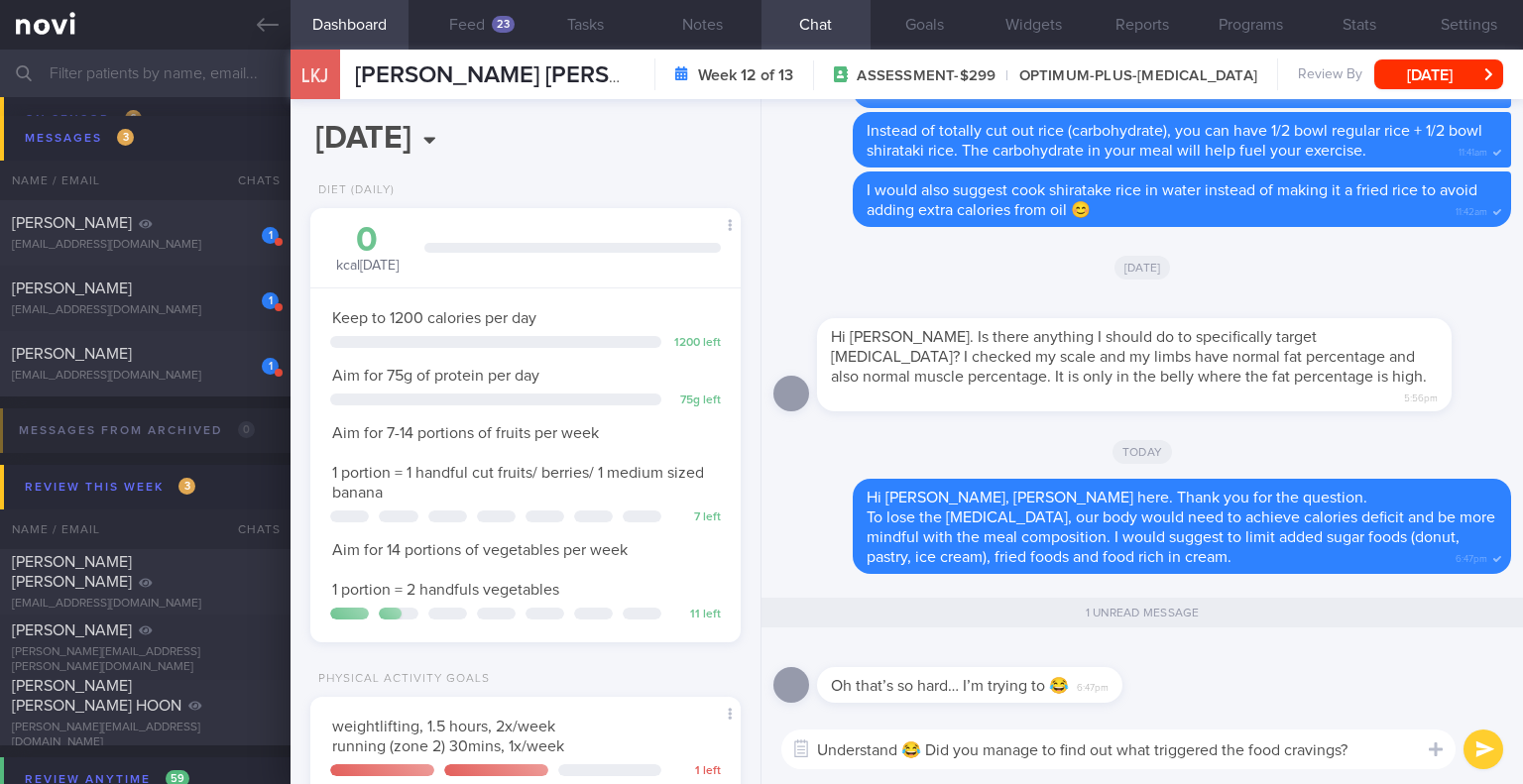 click on "Understand 😂 Did you manage to find out what triggered the food cravings?" at bounding box center [1118, 749] 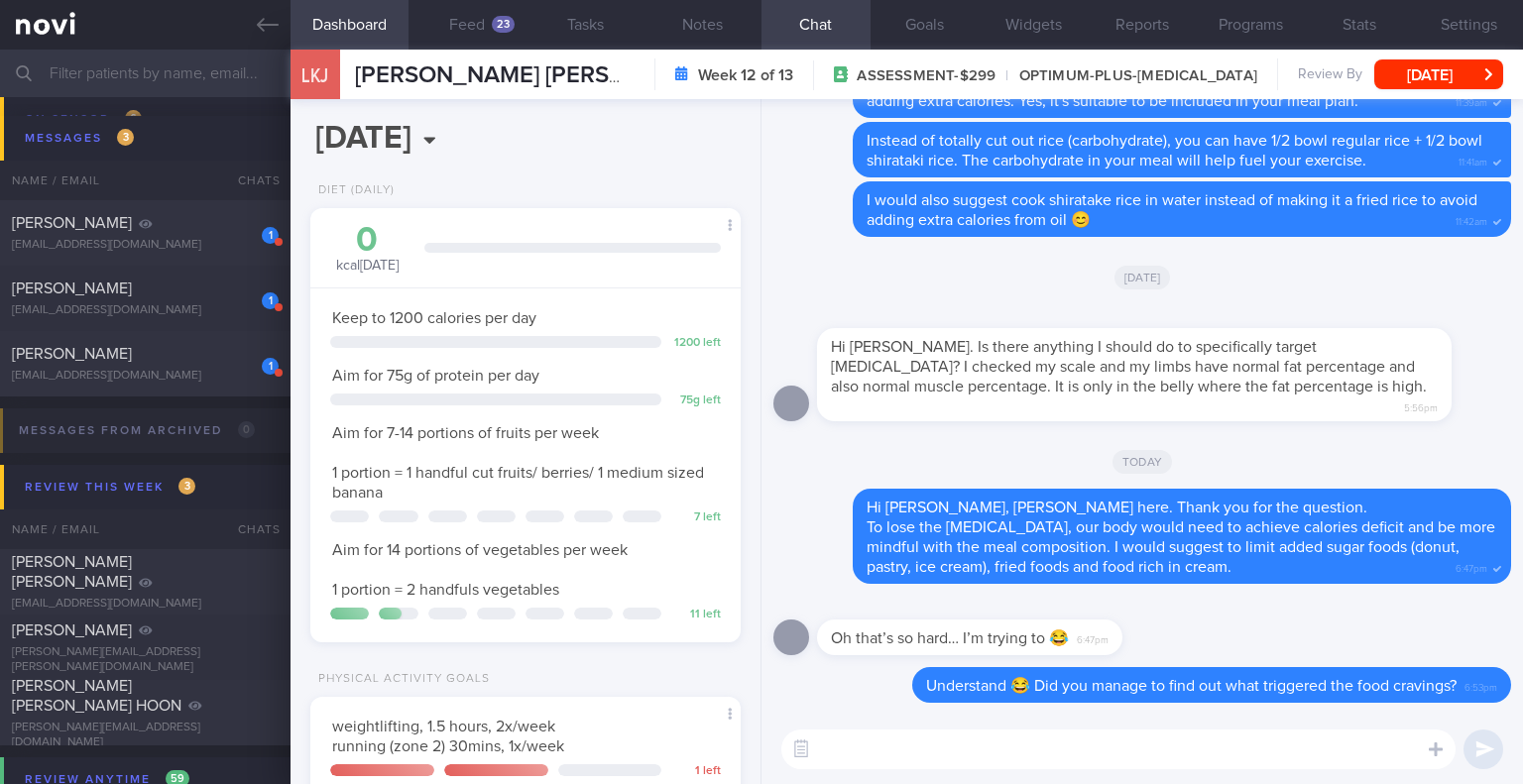 click at bounding box center [1118, 749] 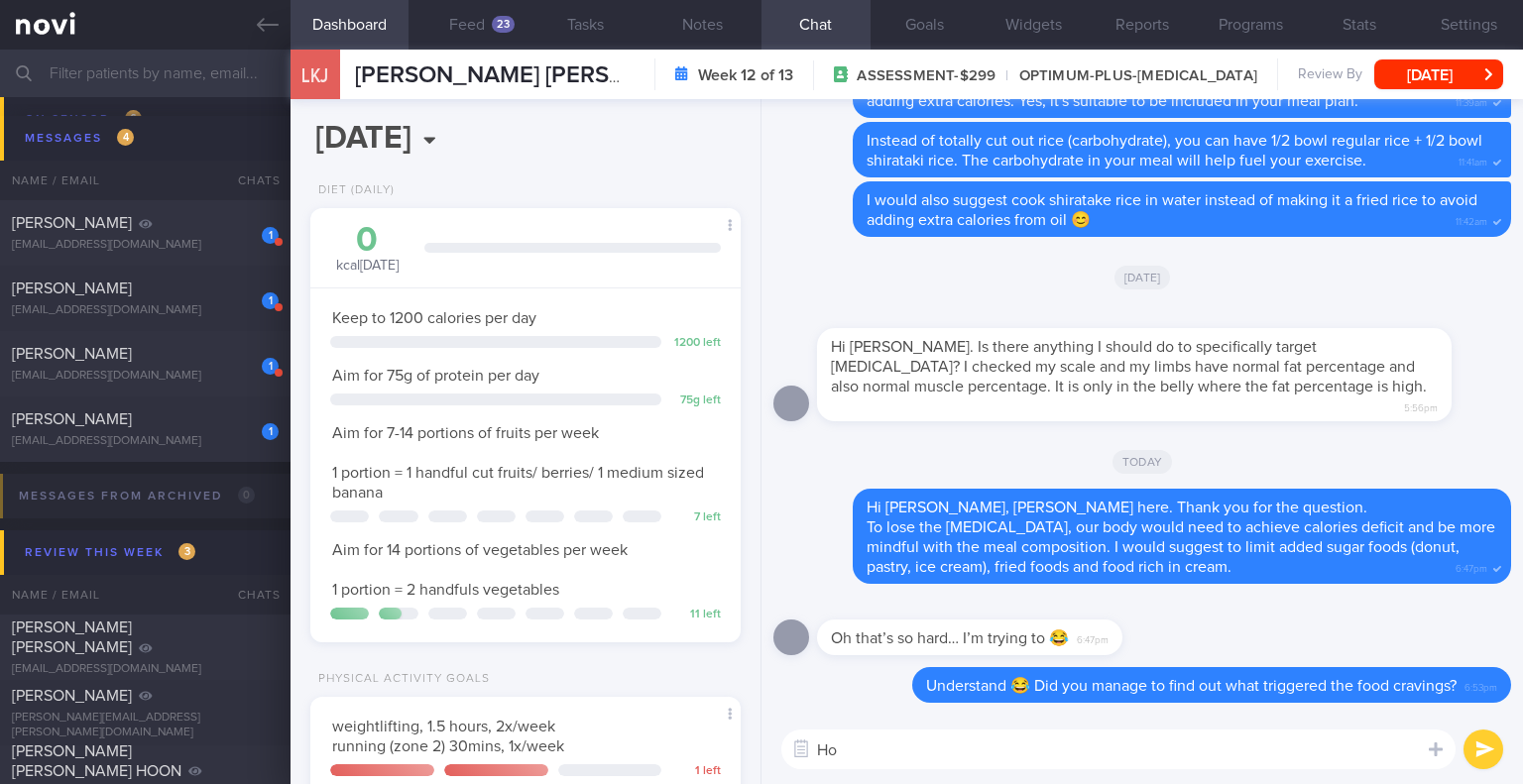 type on "H" 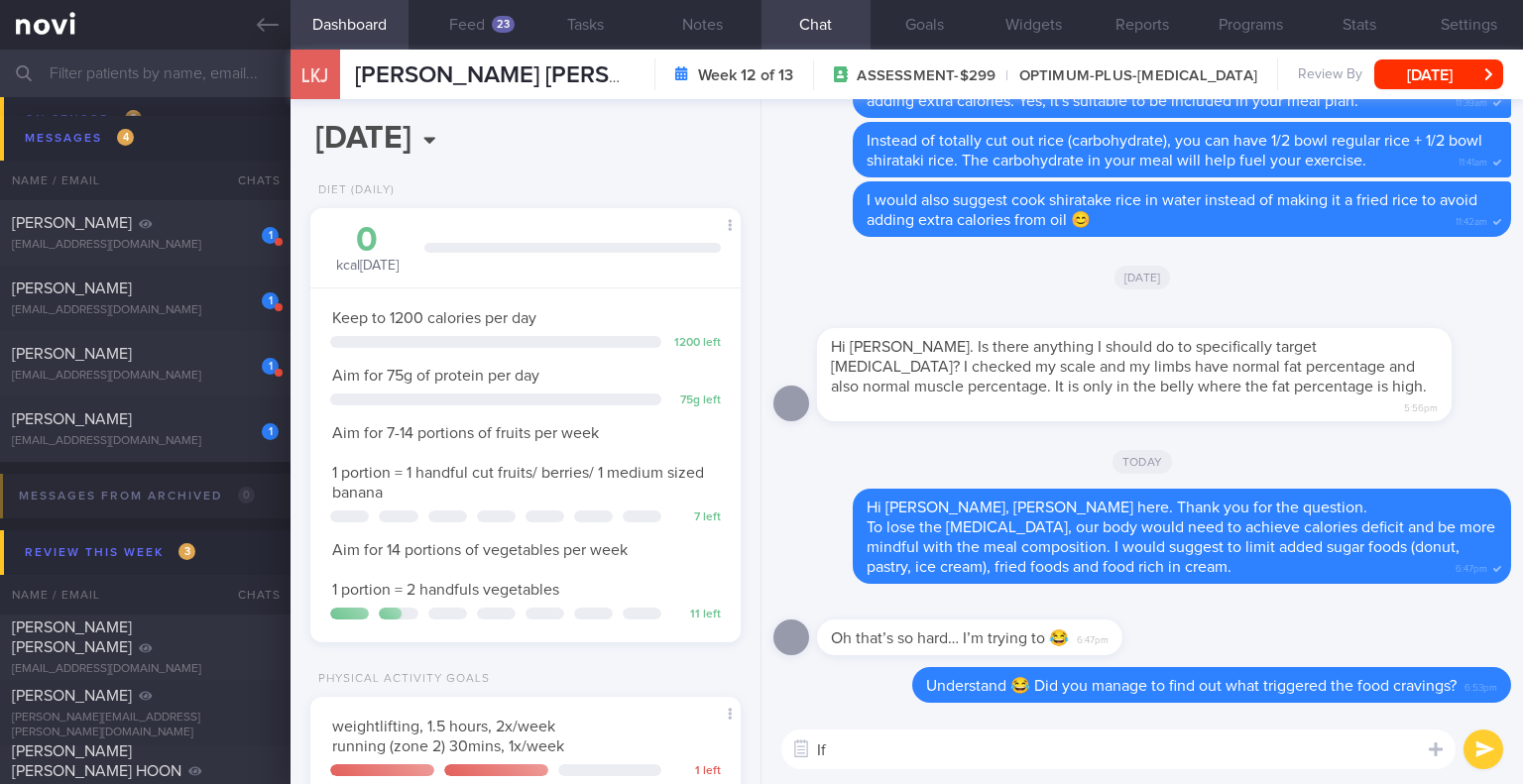 type on "I" 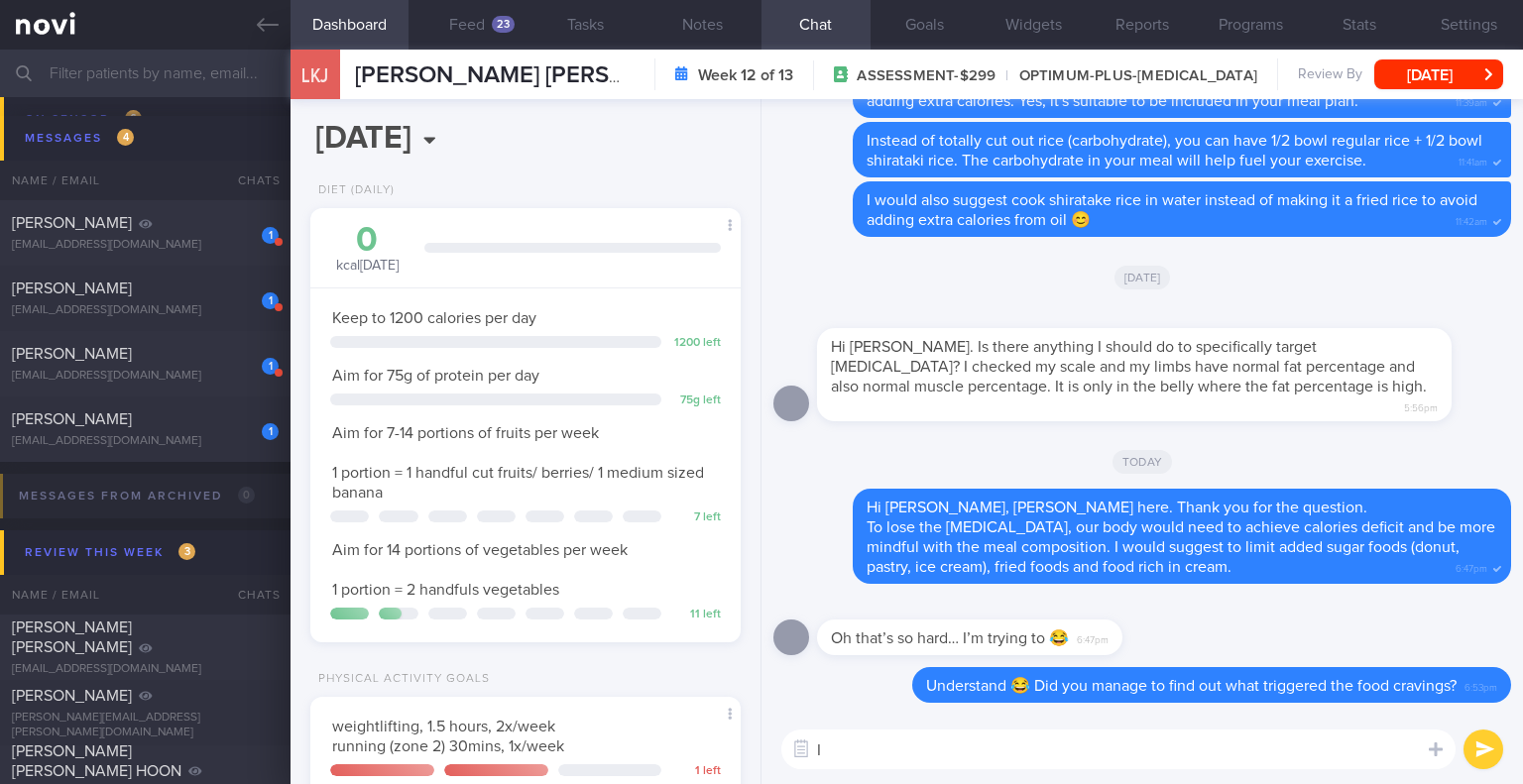type 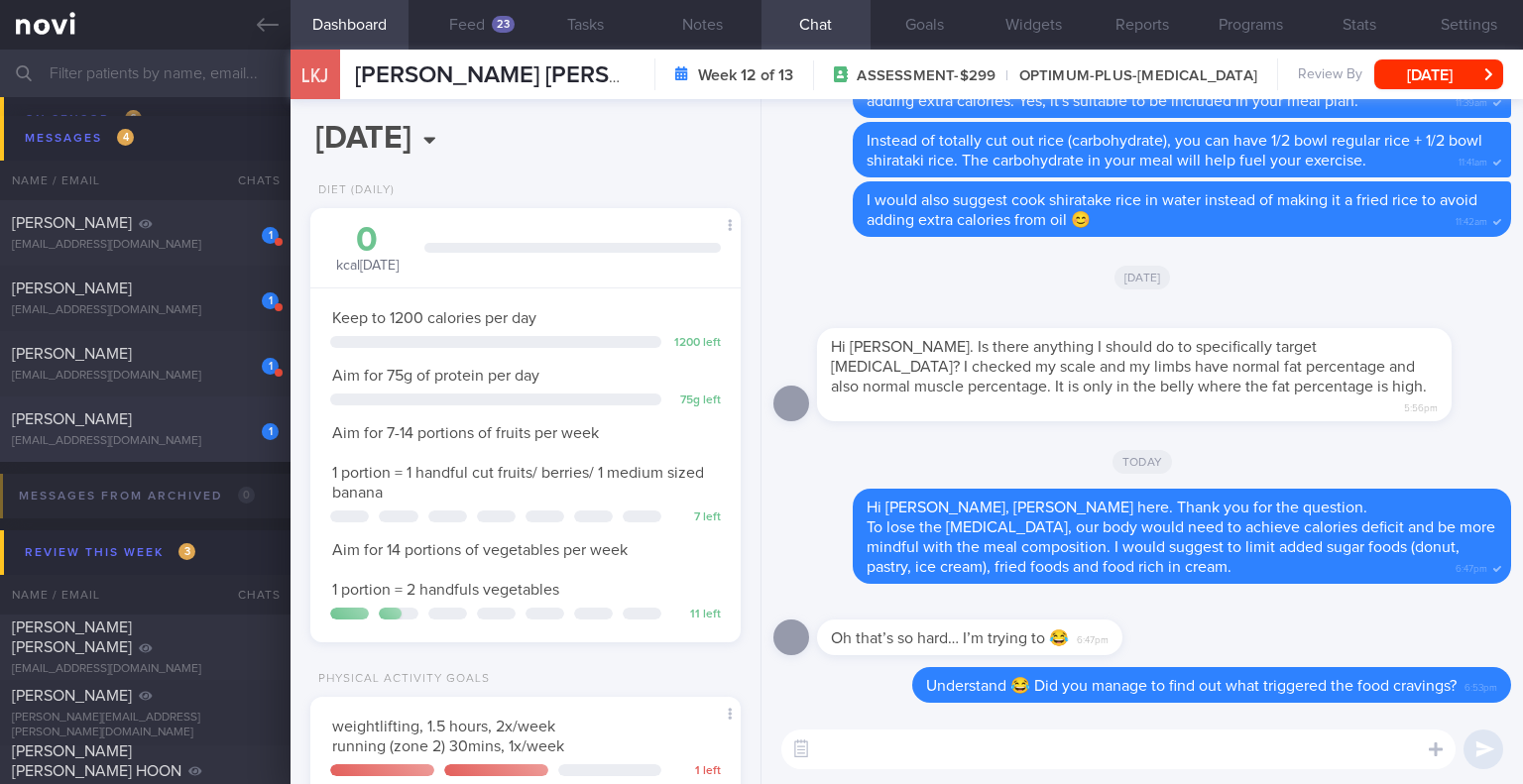 click on "[PERSON_NAME]" at bounding box center (143, 419) 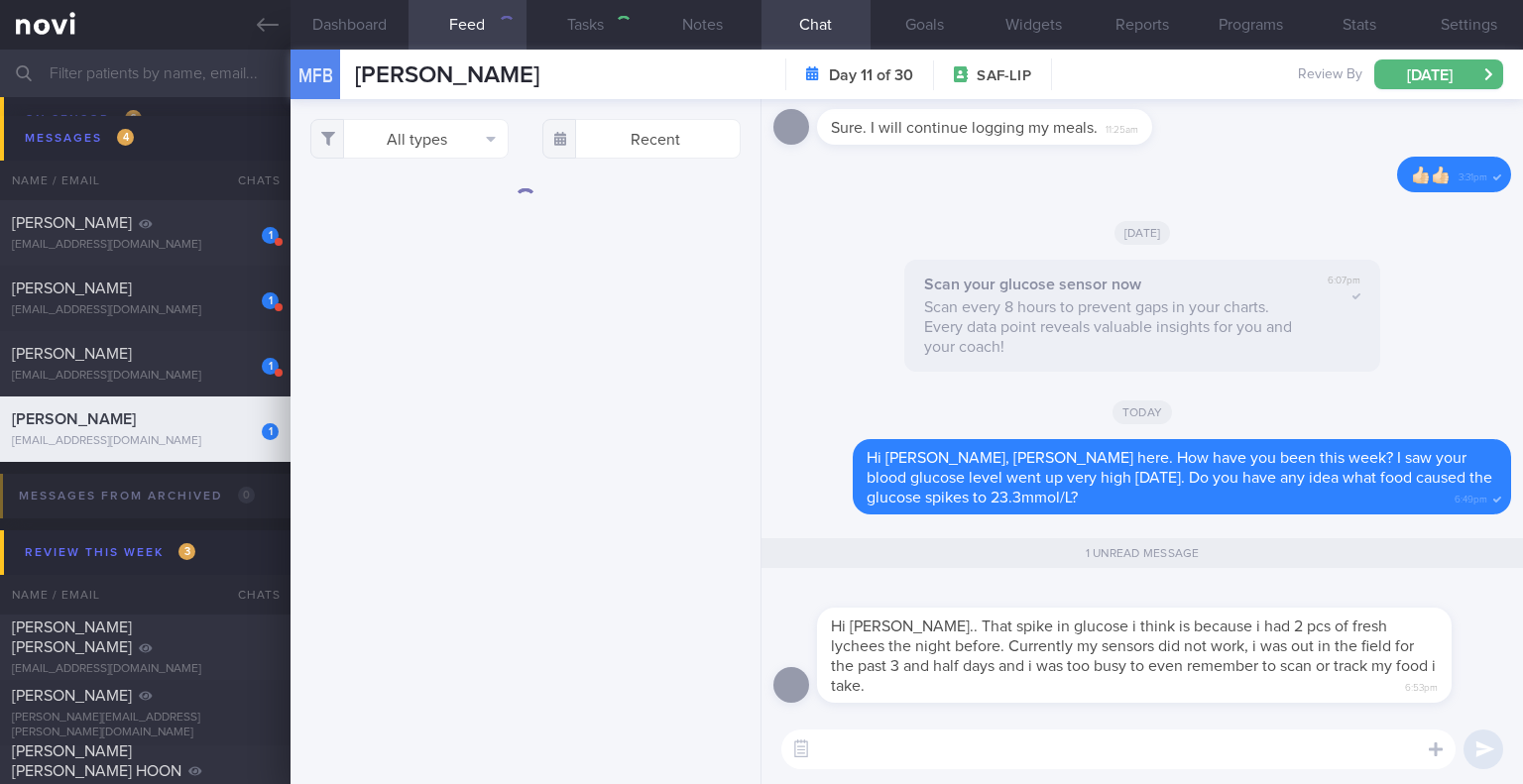 type 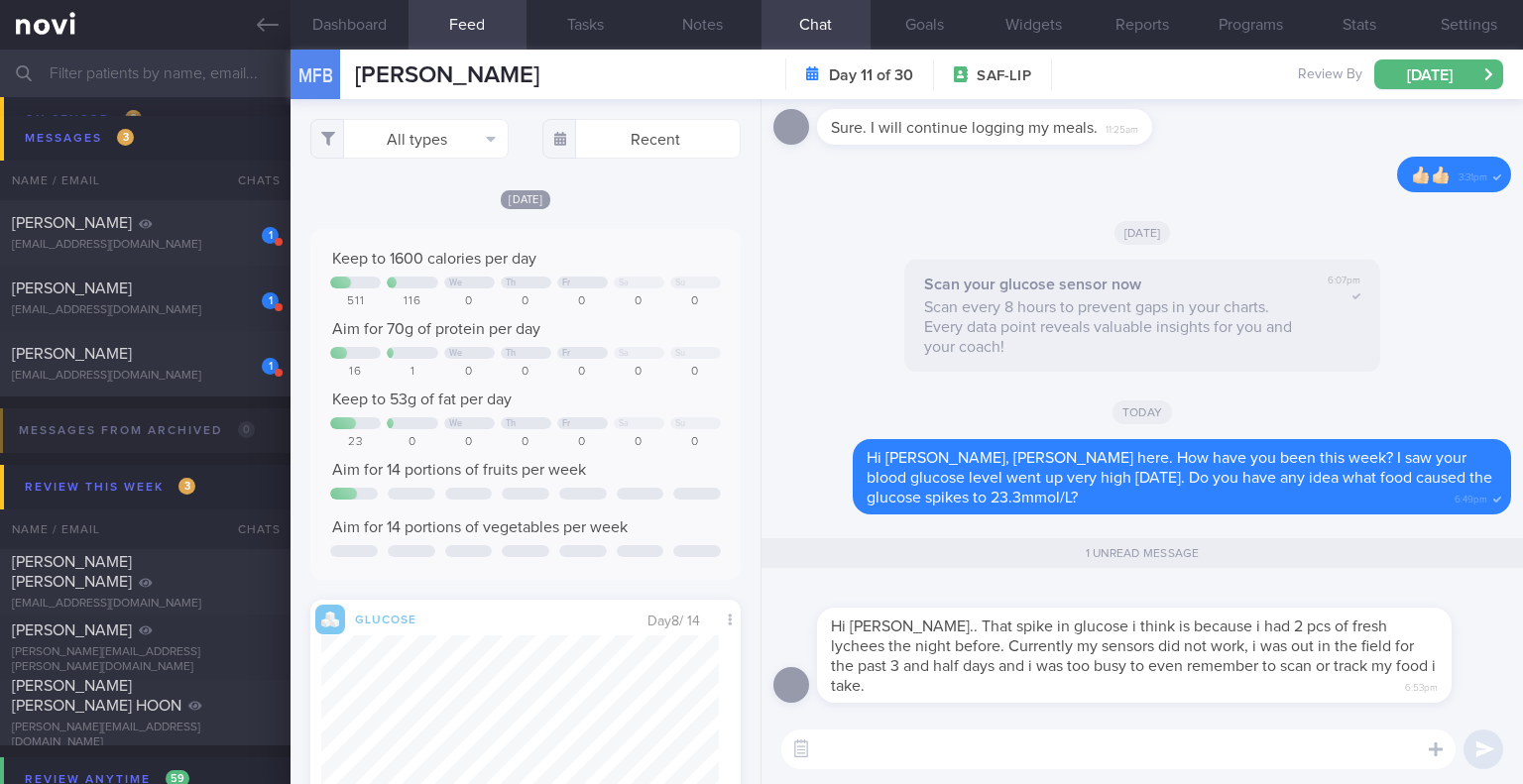 scroll, scrollTop: 990928, scrollLeft: 991139, axis: both 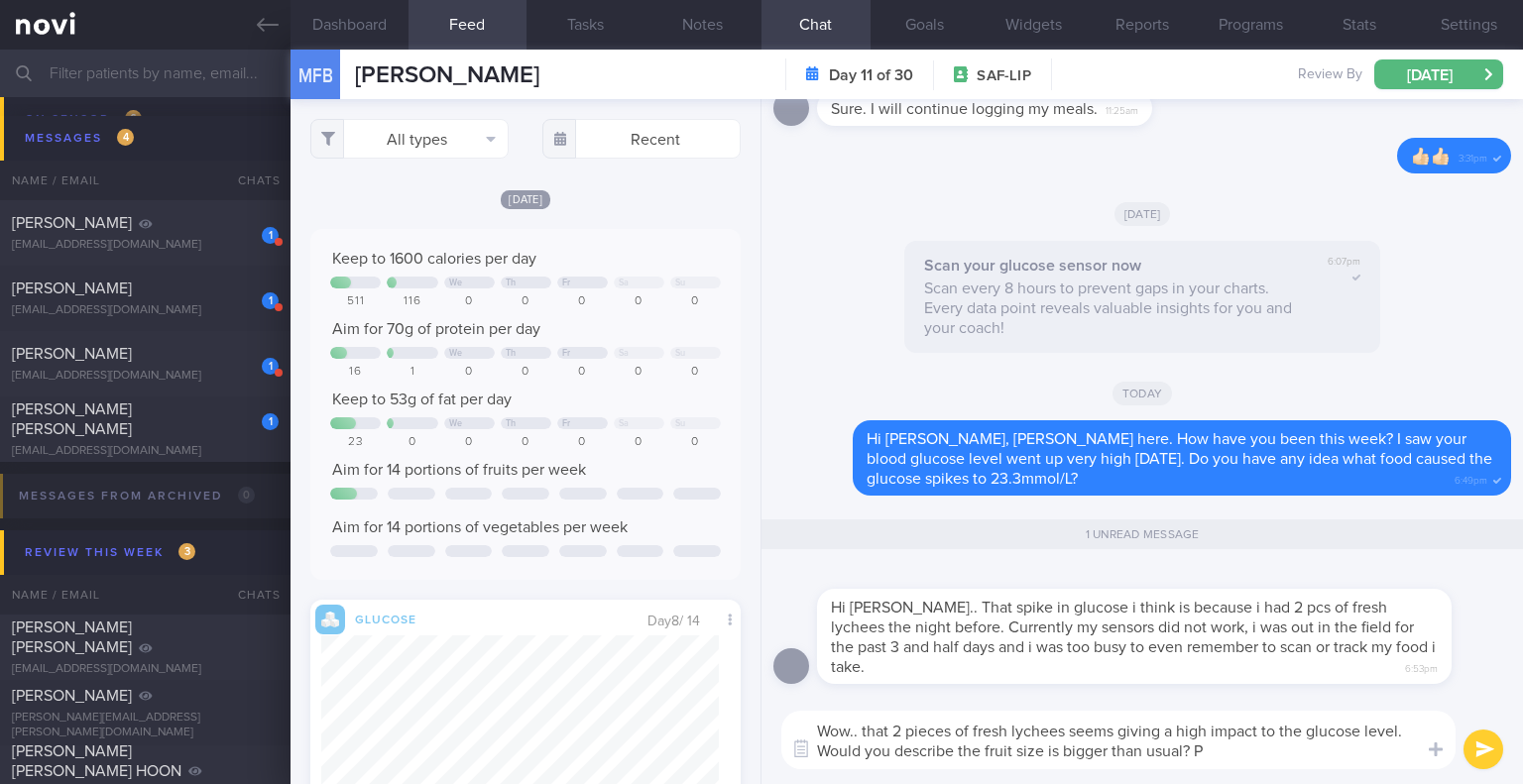 type on "Wow.. that 2 pieces of fresh lychees seems giving a high impact to the glucose level. Would you describe the fruit size is bigger than usual?" 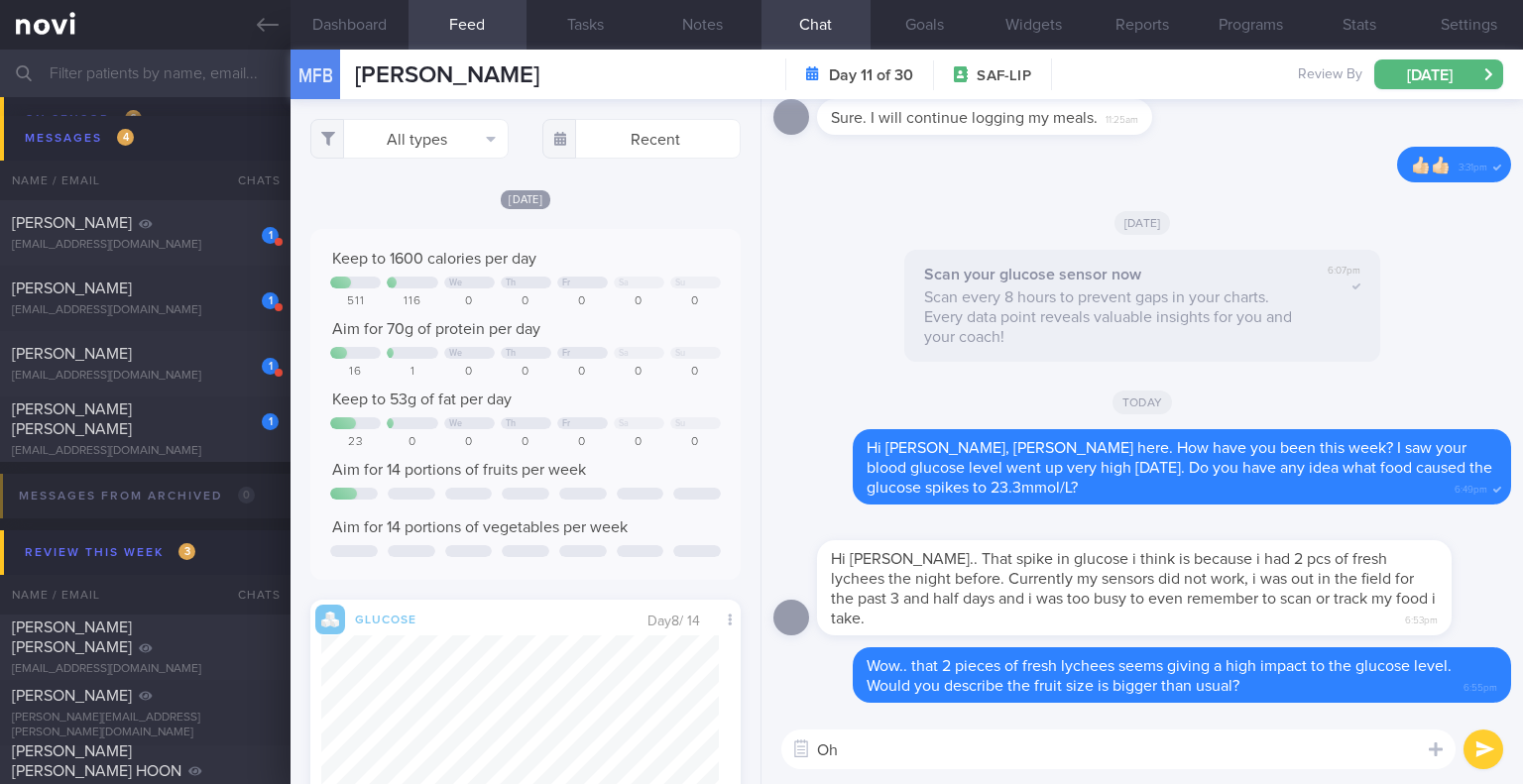 type on "O" 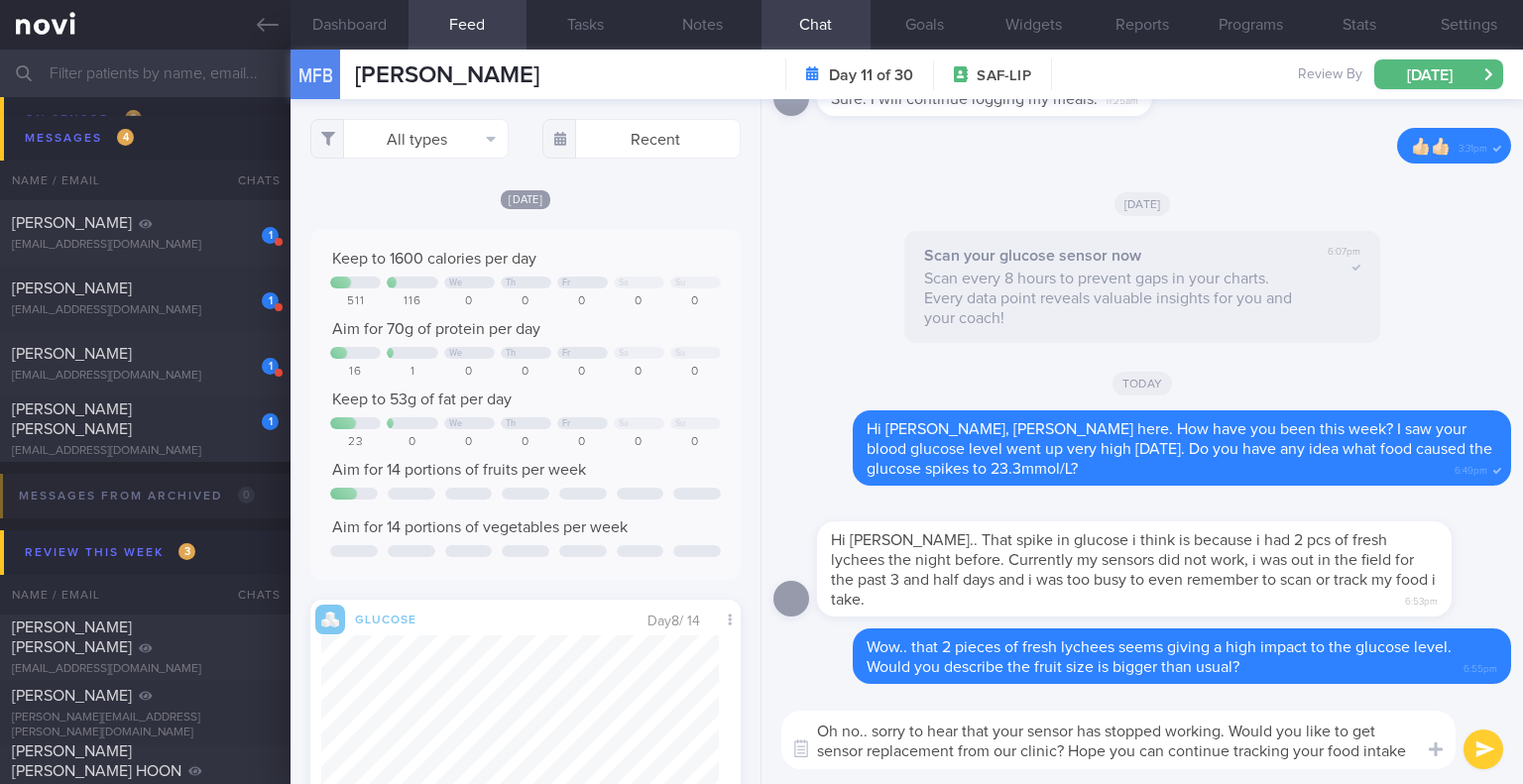 scroll, scrollTop: 0, scrollLeft: 0, axis: both 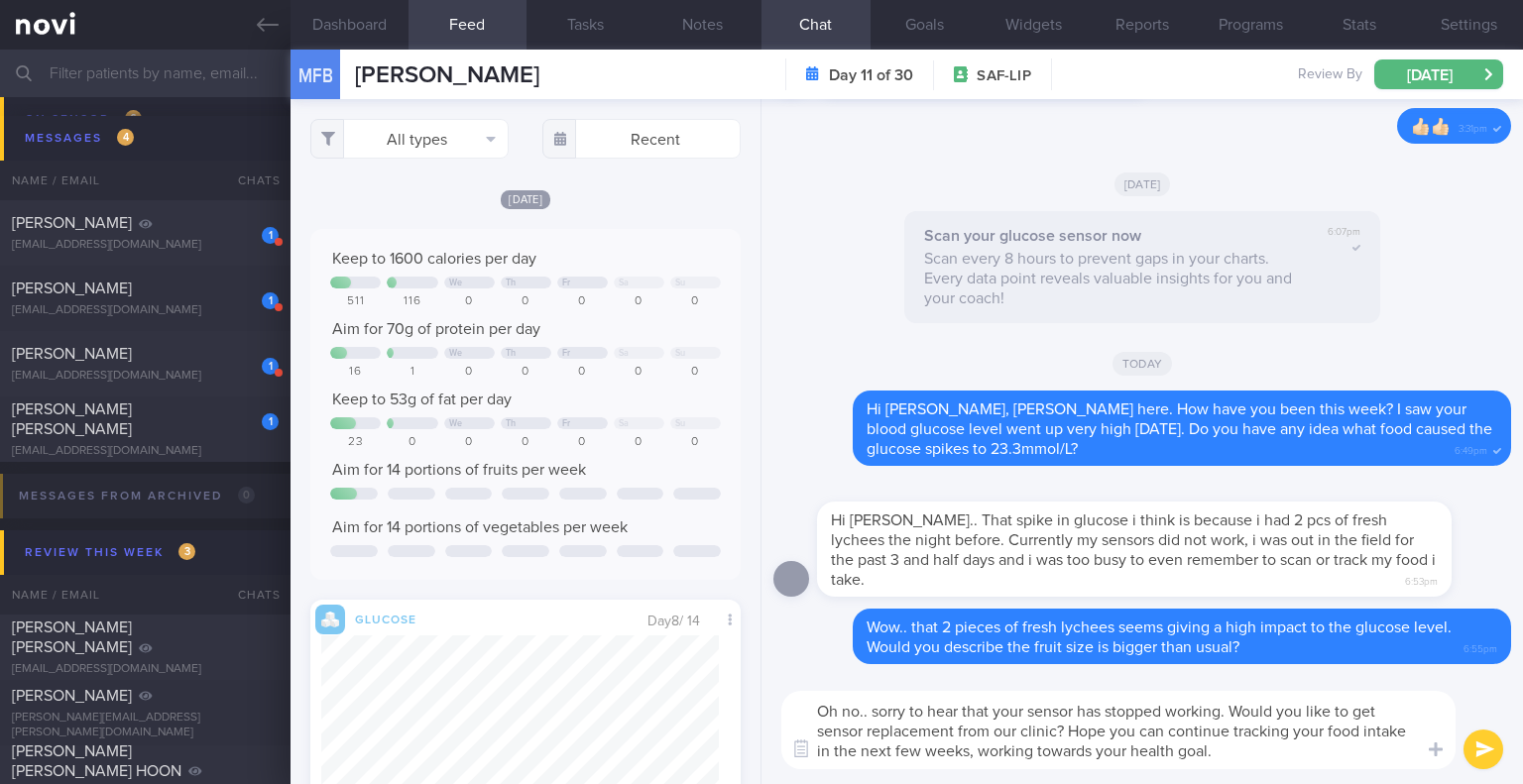 type on "Oh no.. sorry to hear that your sensor has stopped working. Would you like to get sensor replacement from our clinic? Hope you can continue tracking your food intake in the next few weeks, working towards your health goal." 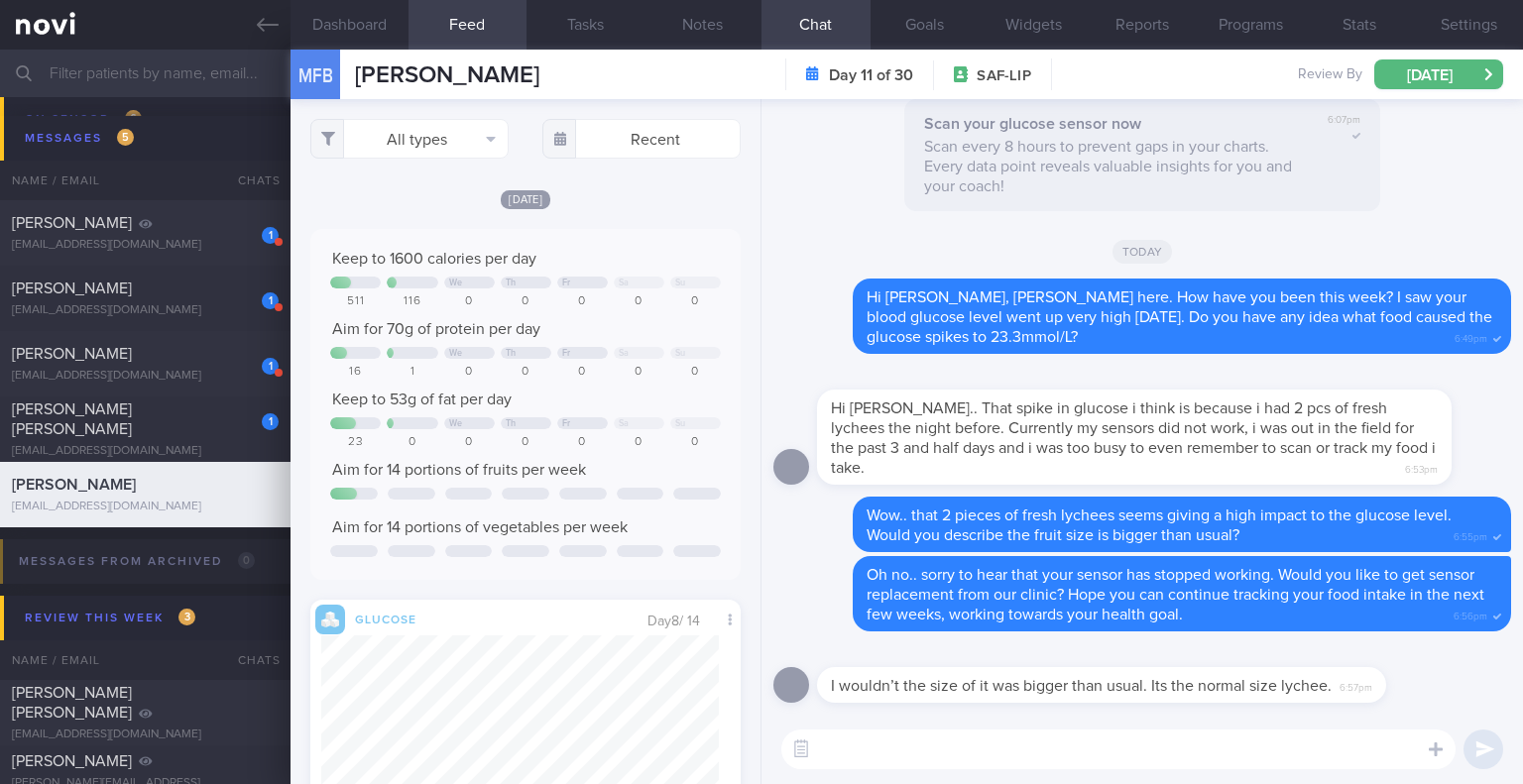 click at bounding box center (1118, 749) 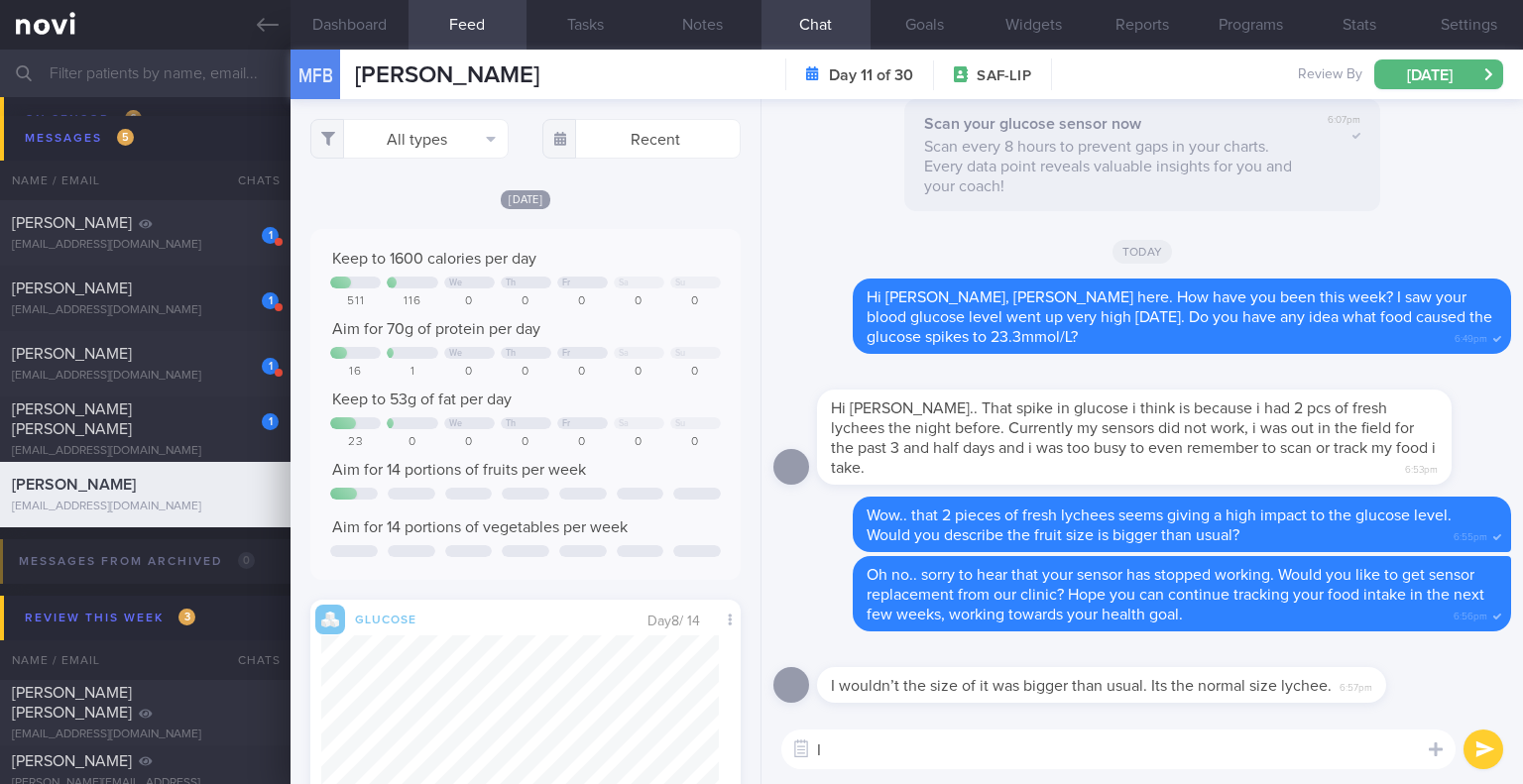 type on "I" 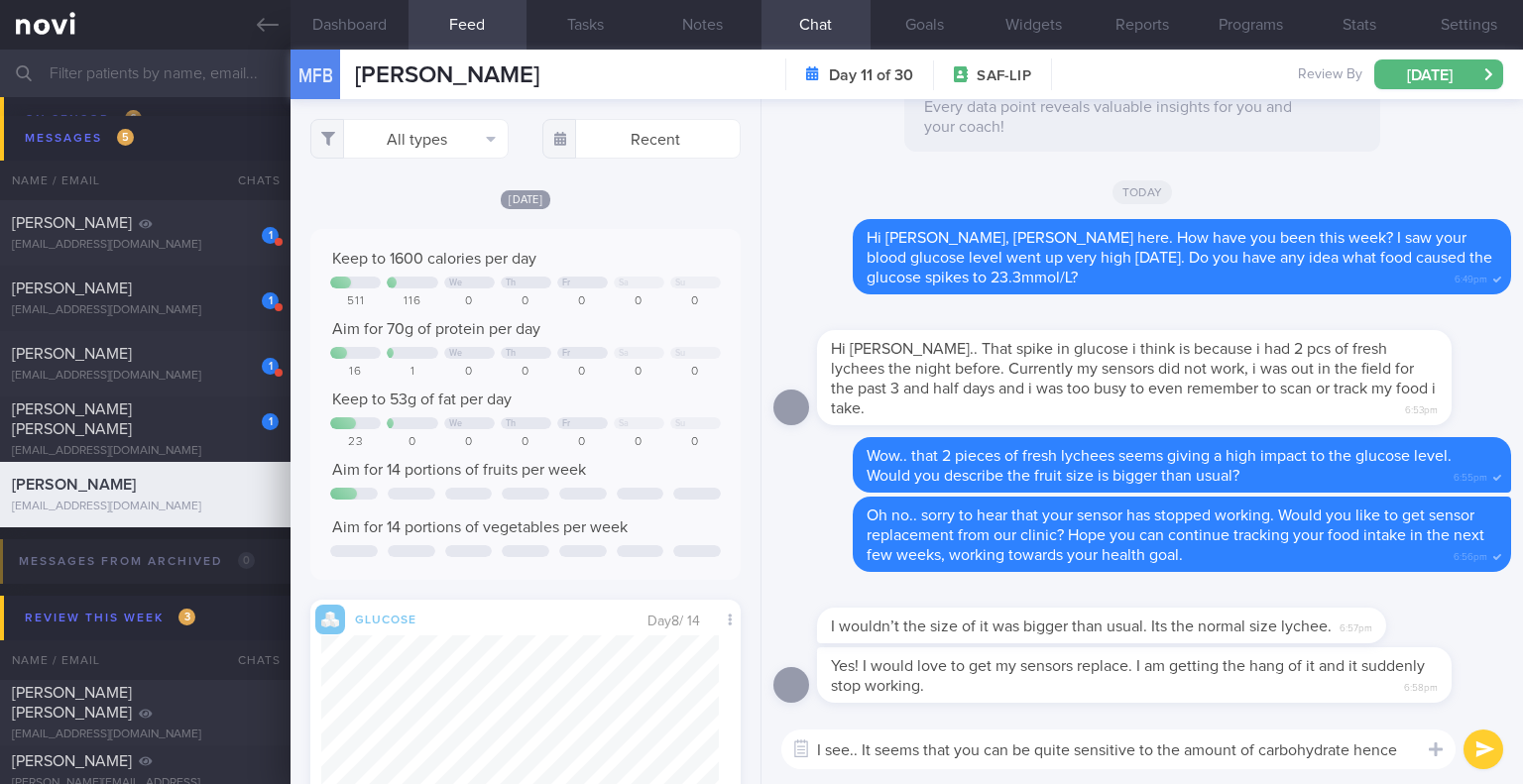 scroll, scrollTop: 0, scrollLeft: 0, axis: both 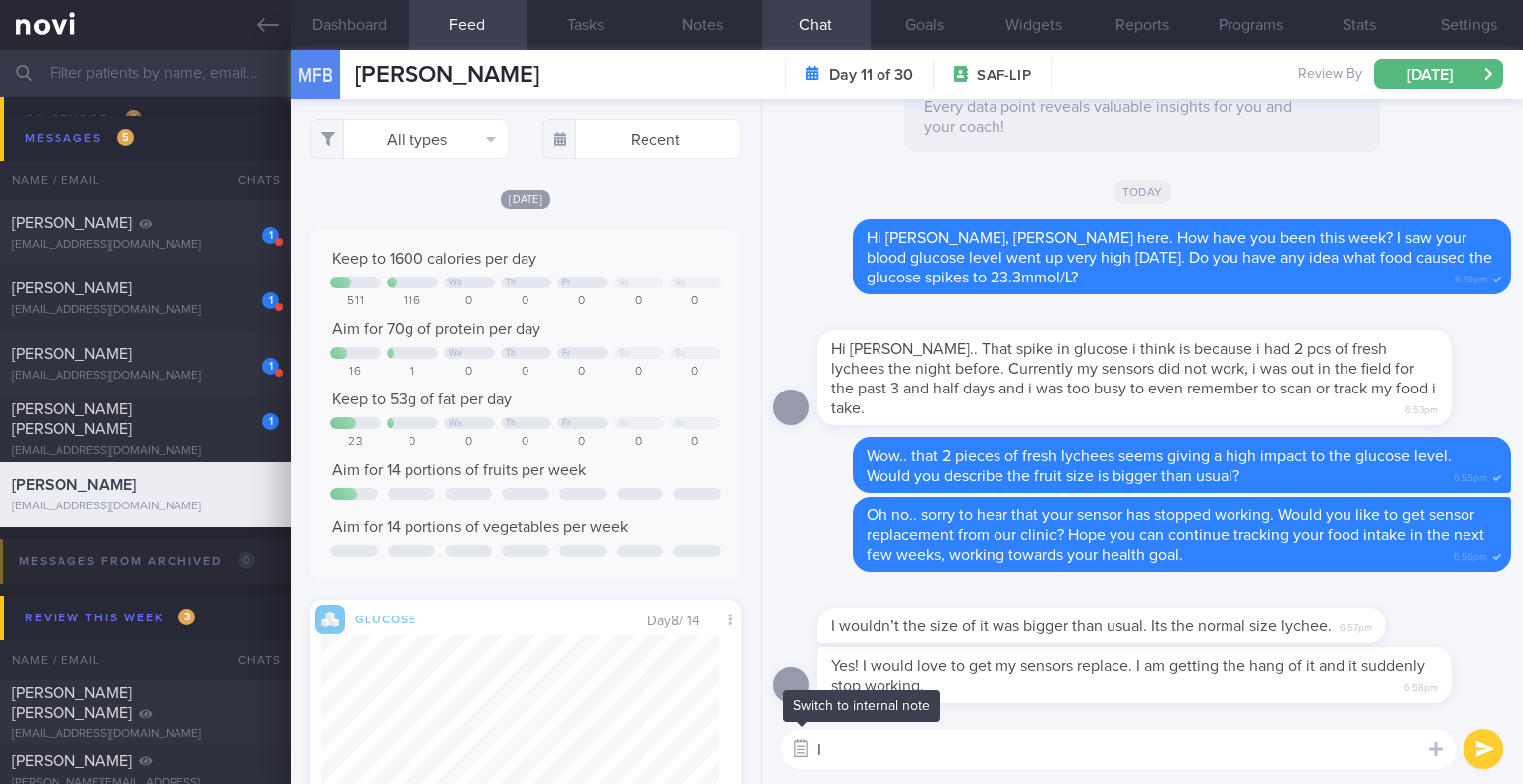 type on "I" 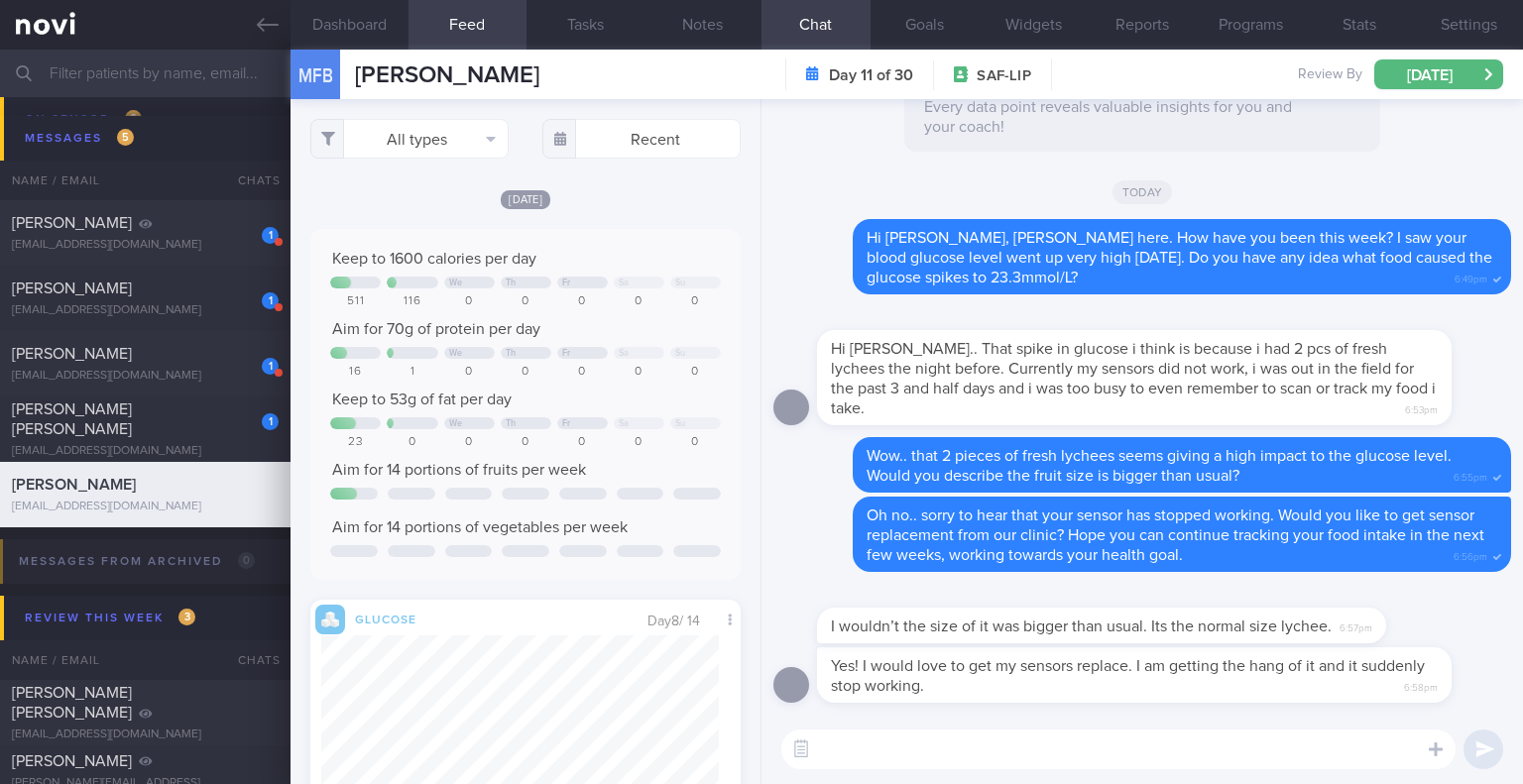 click at bounding box center (1118, 749) 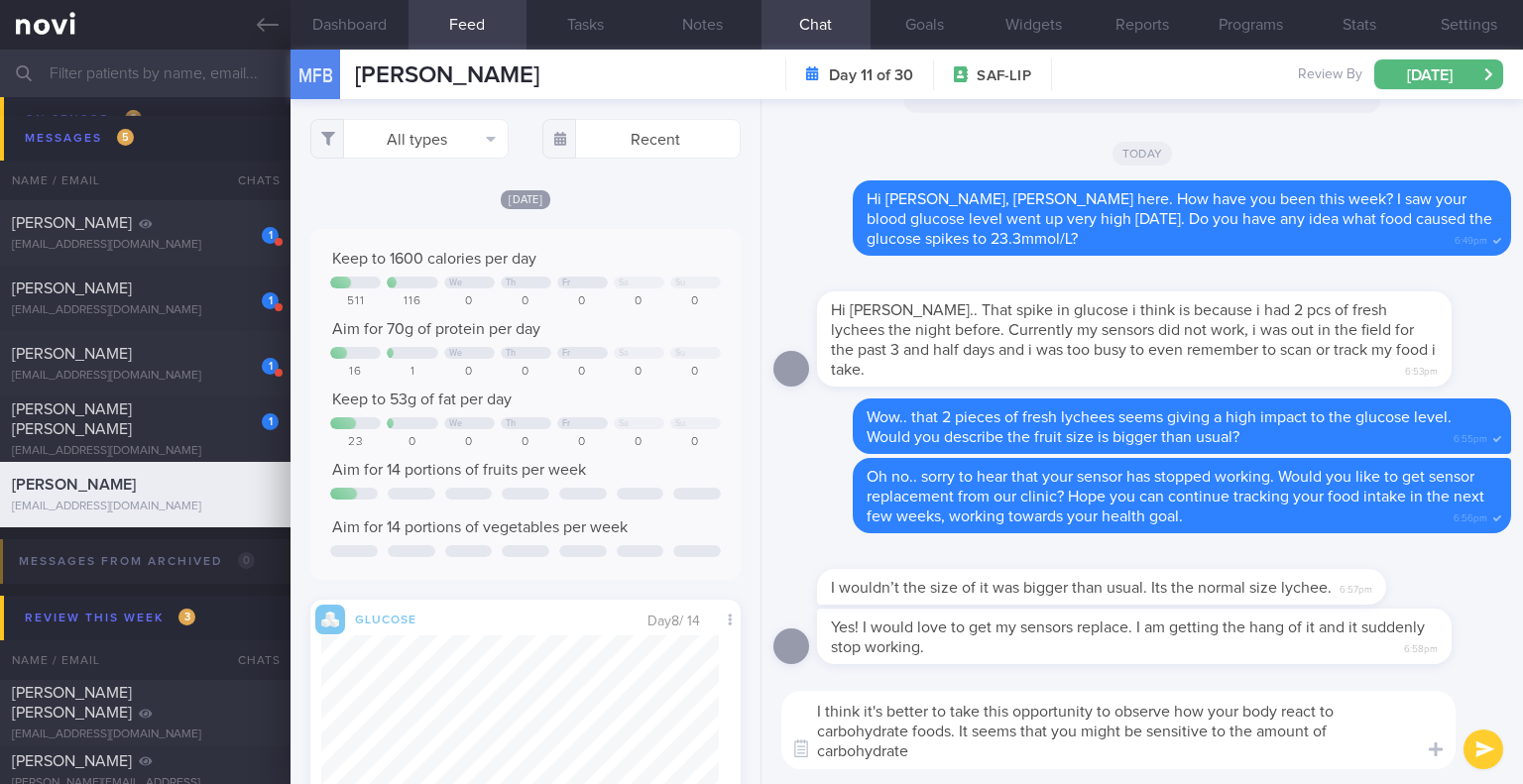 scroll, scrollTop: 0, scrollLeft: 0, axis: both 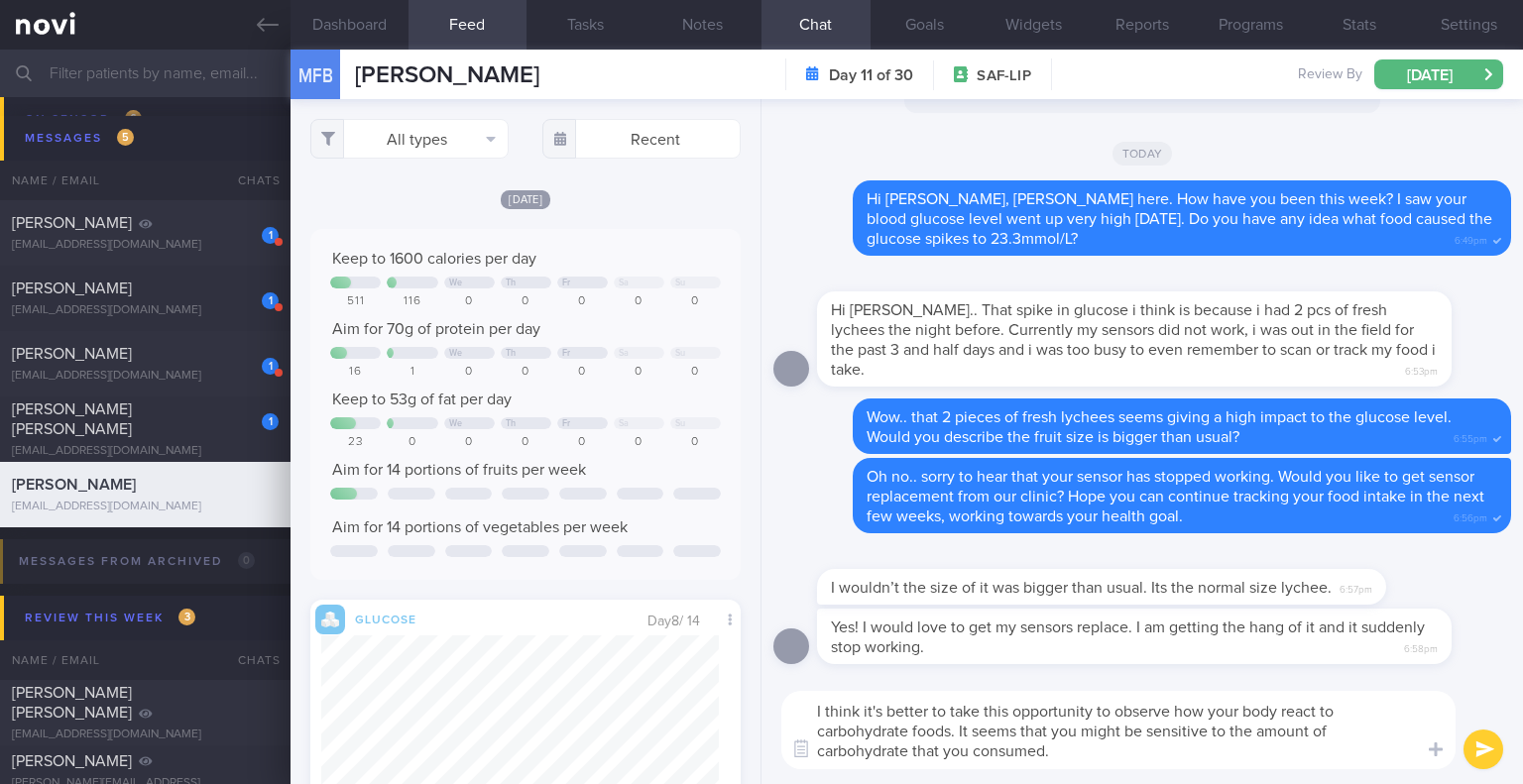 type on "I think it's better to take this opportunity to observe how your body react to carbohydrate foods. It seems that you might be sensitive to the amount of carbohydrate that you consumed." 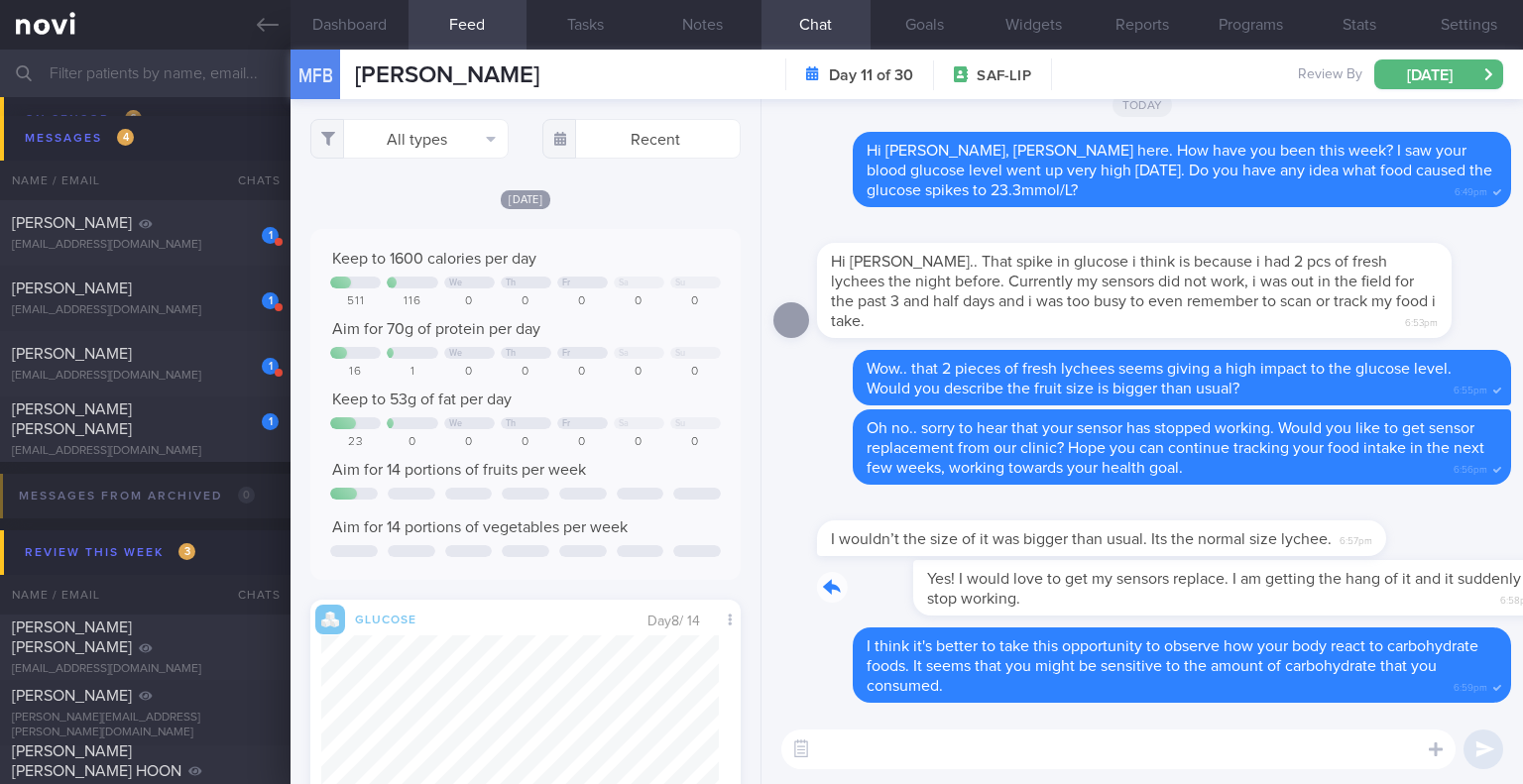 drag, startPoint x: 1113, startPoint y: 602, endPoint x: 1353, endPoint y: 613, distance: 240.25195 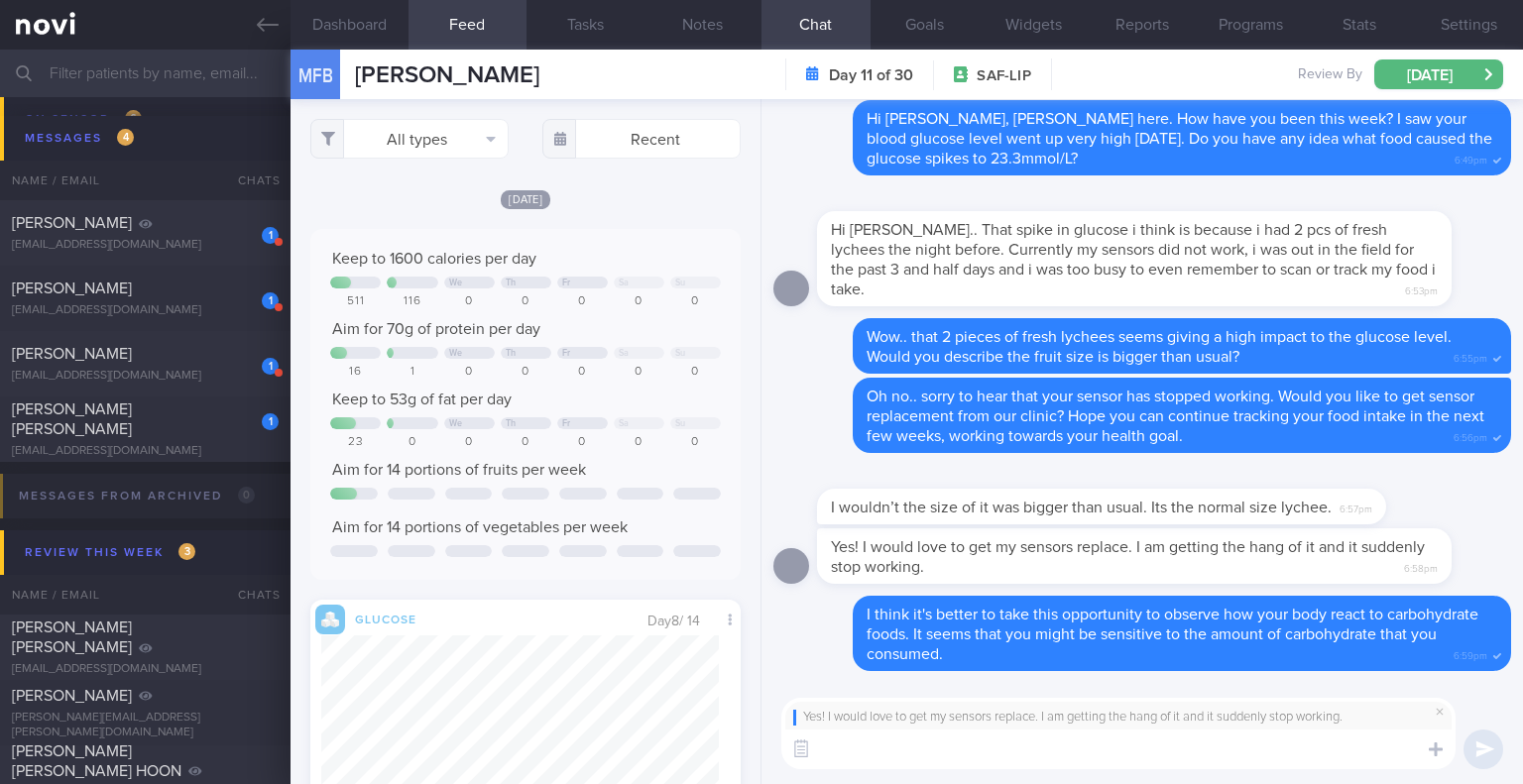 click at bounding box center (1118, 749) 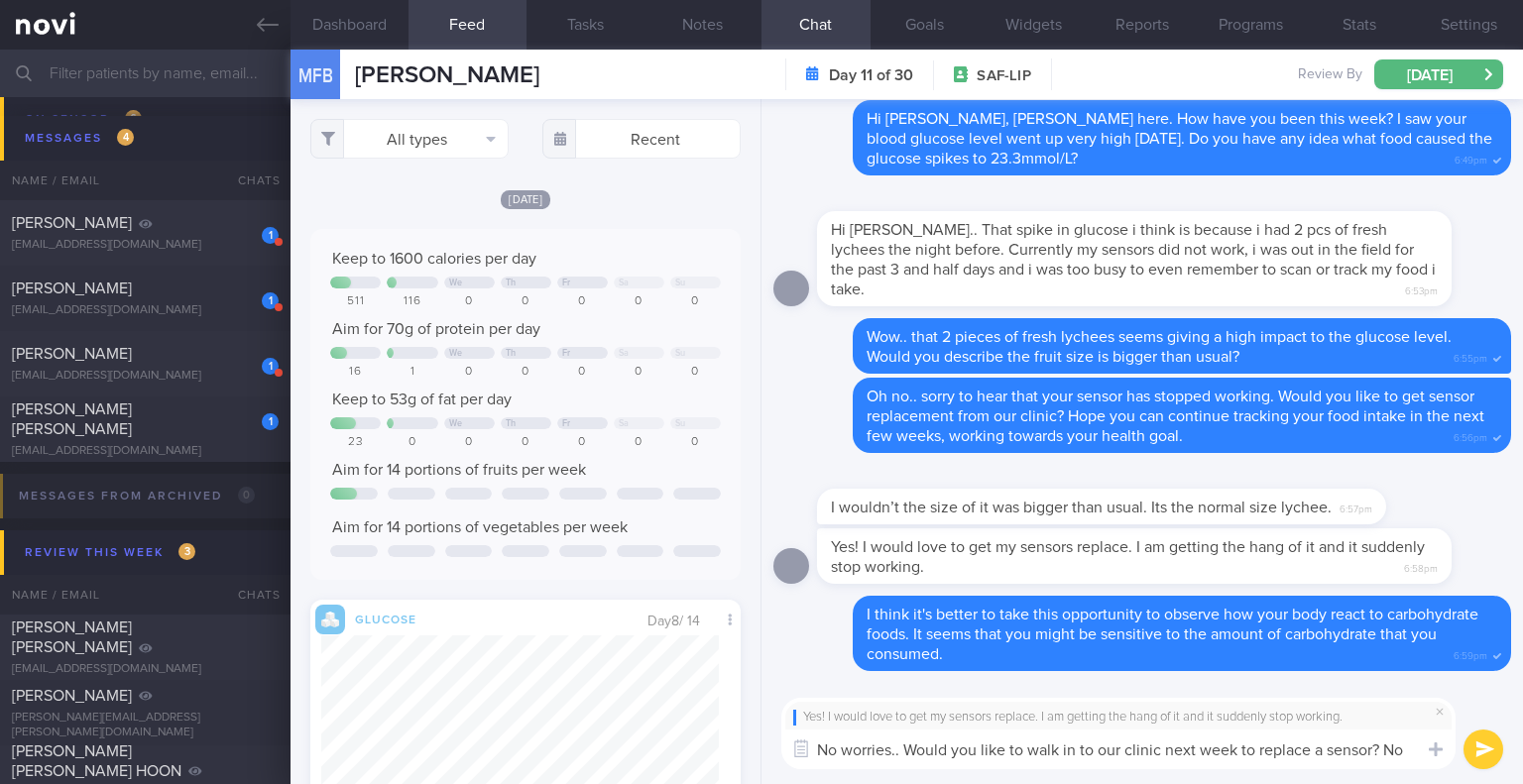 scroll, scrollTop: 0, scrollLeft: 0, axis: both 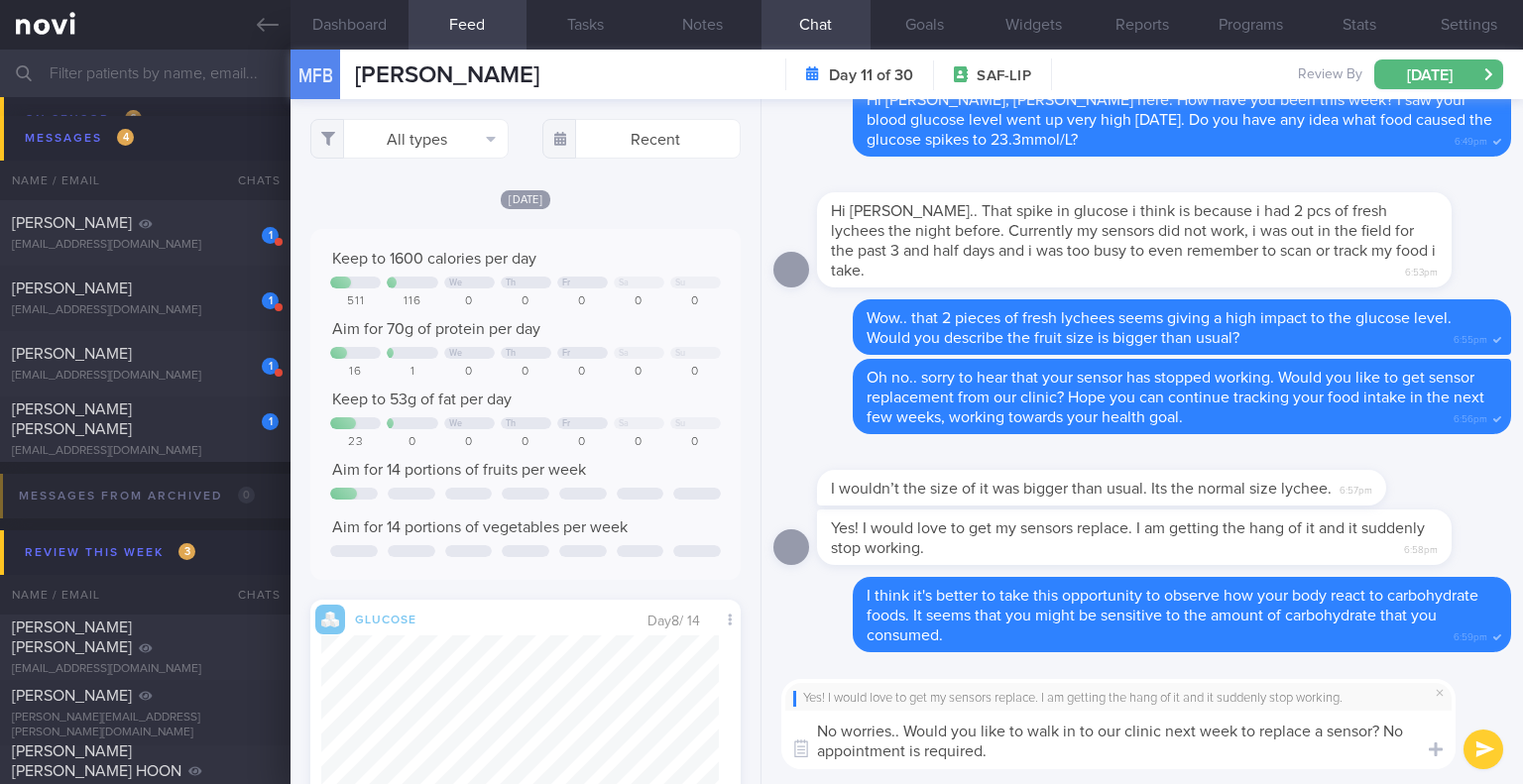 type on "No worries.. Would you like to walk in to our clinic next week to replace a sensor? No appointment is required." 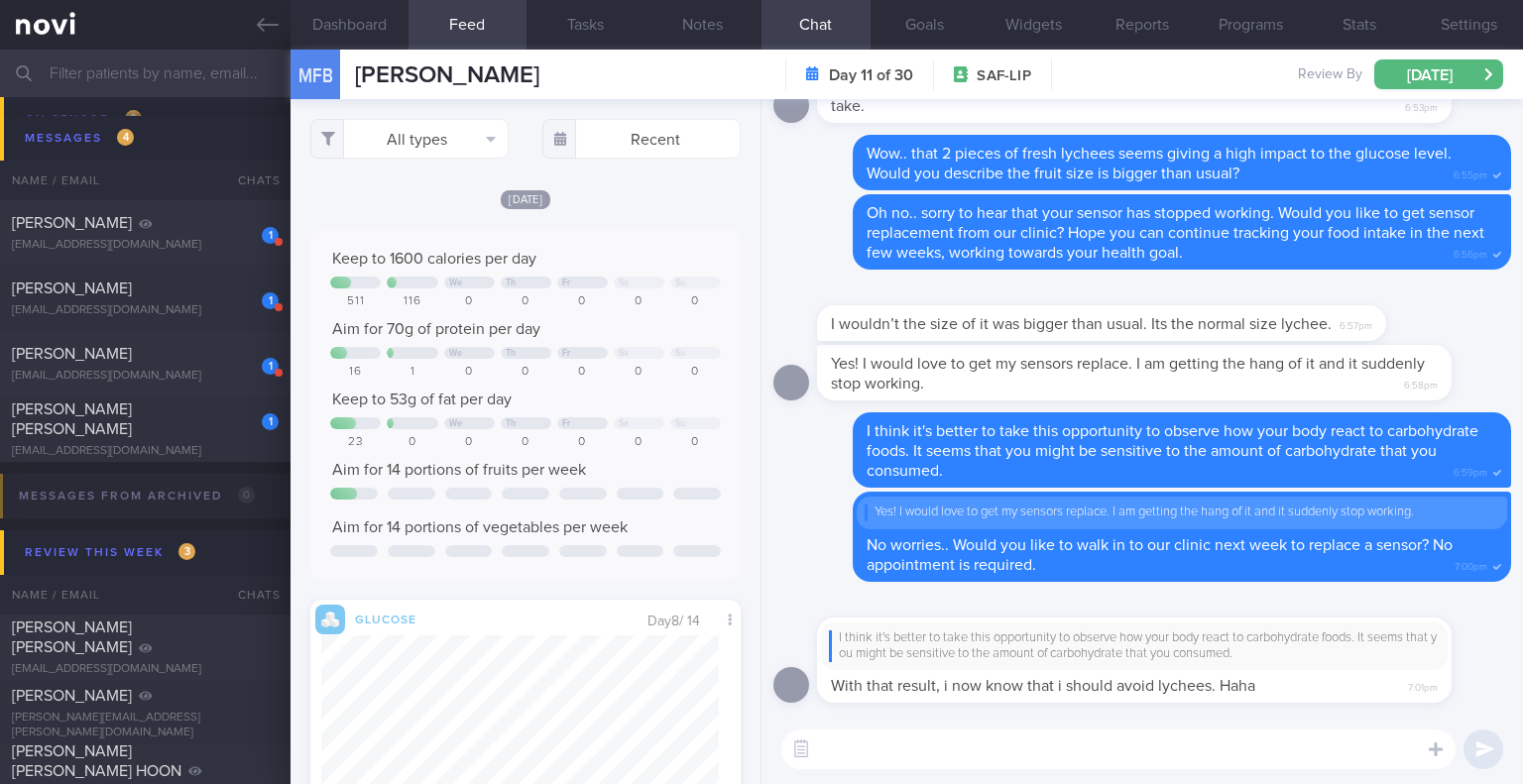 click at bounding box center (1118, 749) 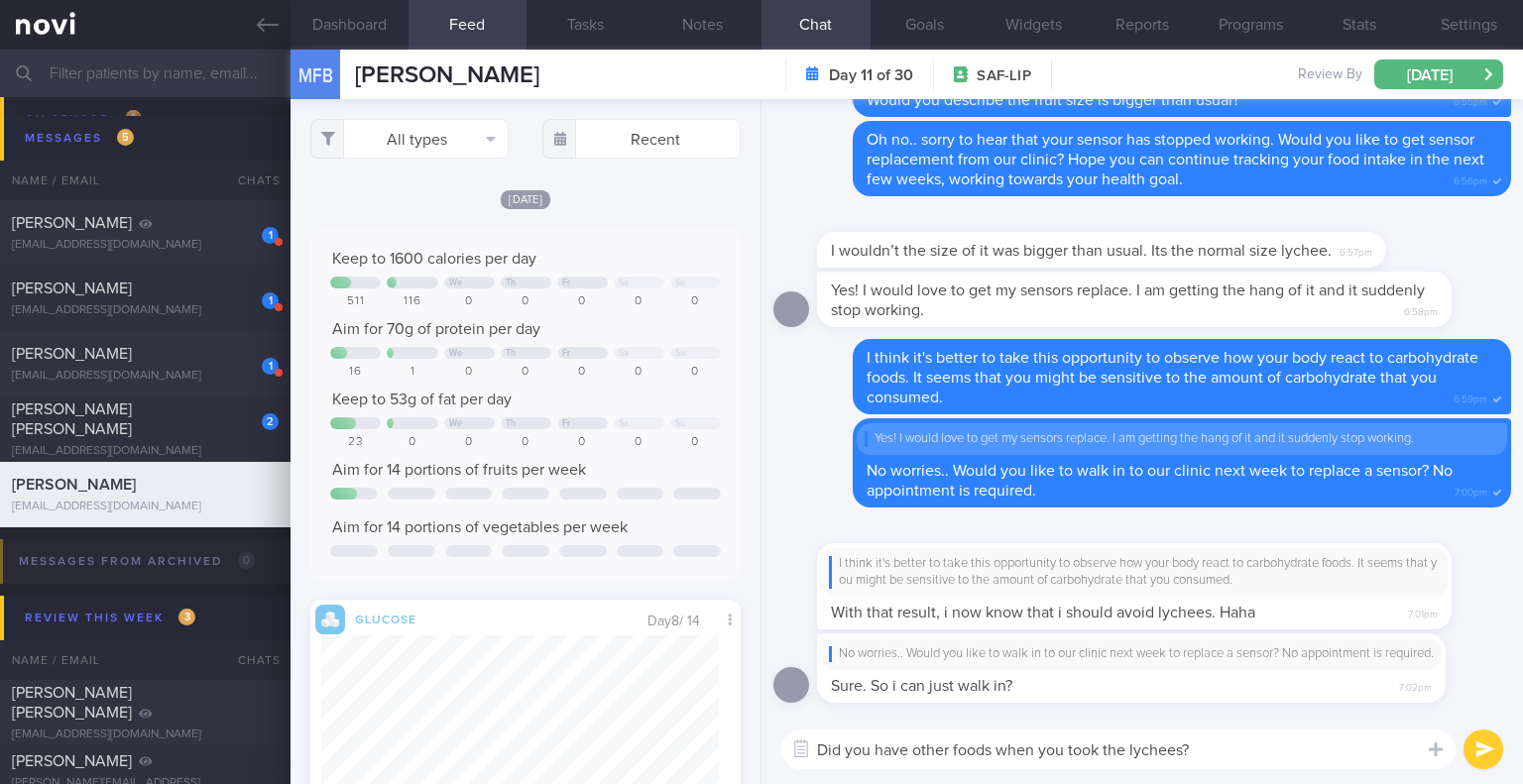 click on "Did you have other foods when you took the lychees?" at bounding box center (1118, 749) 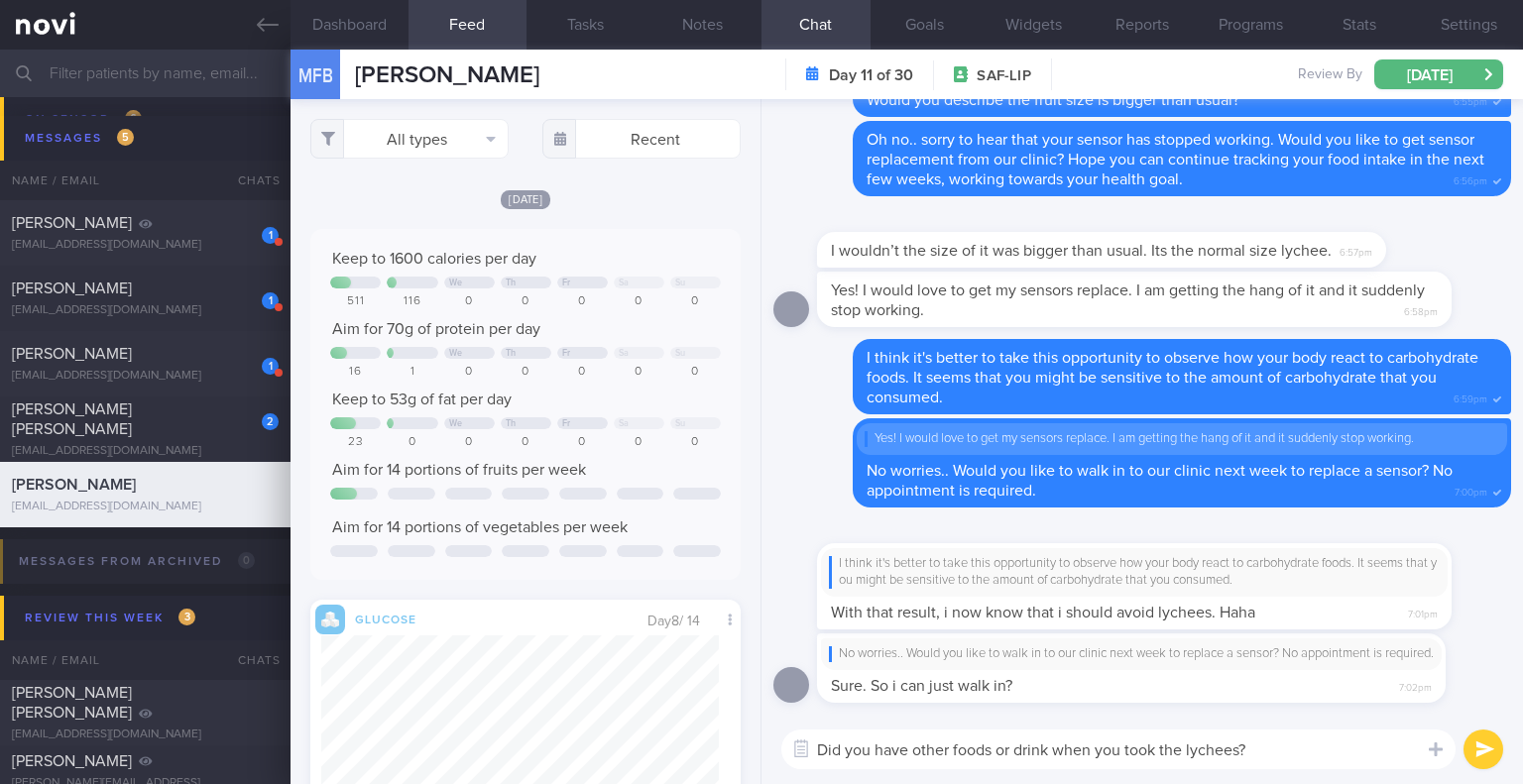 type on "Did you have other foods or drinks when you took the lychees?" 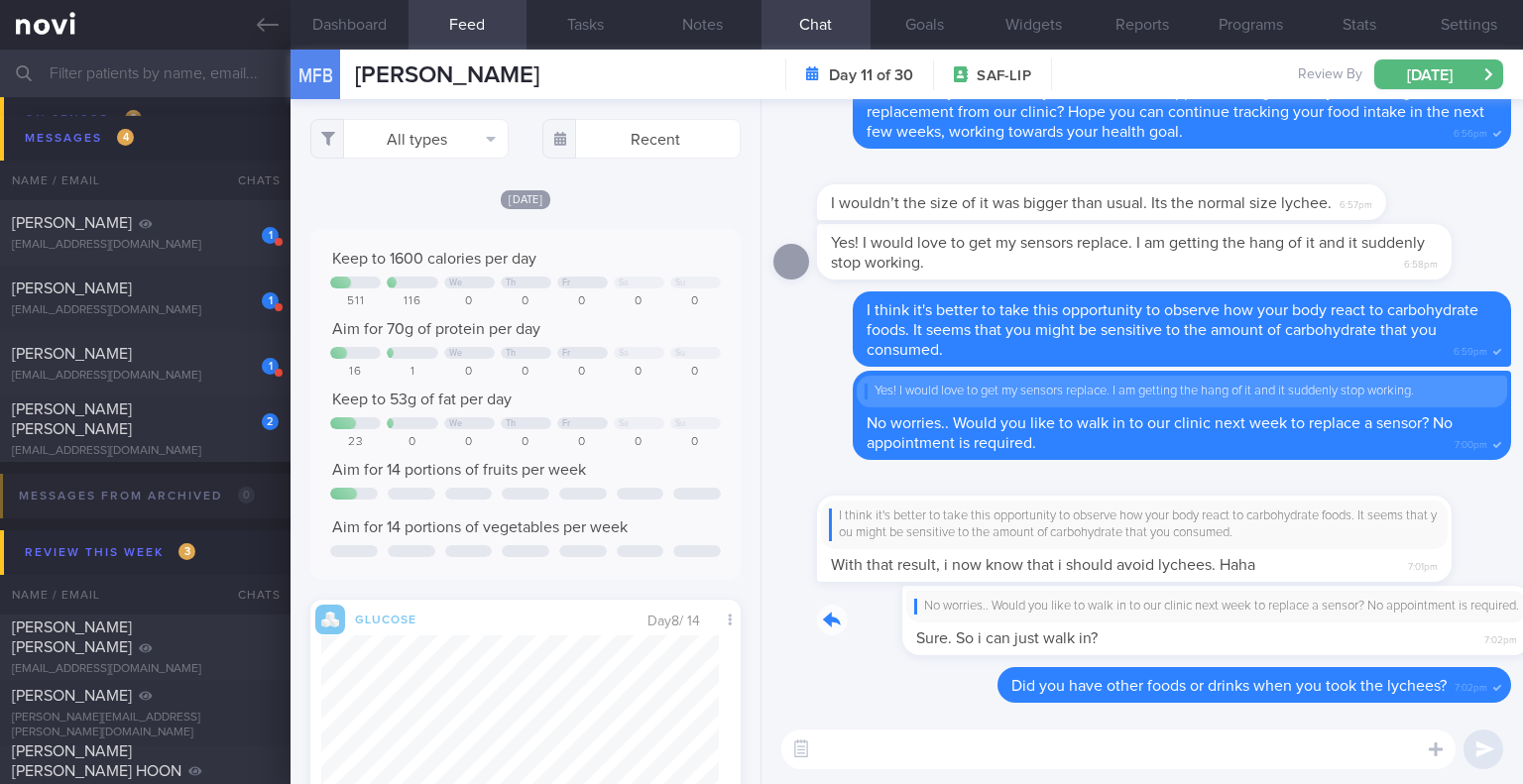drag, startPoint x: 1161, startPoint y: 645, endPoint x: 1354, endPoint y: 645, distance: 193 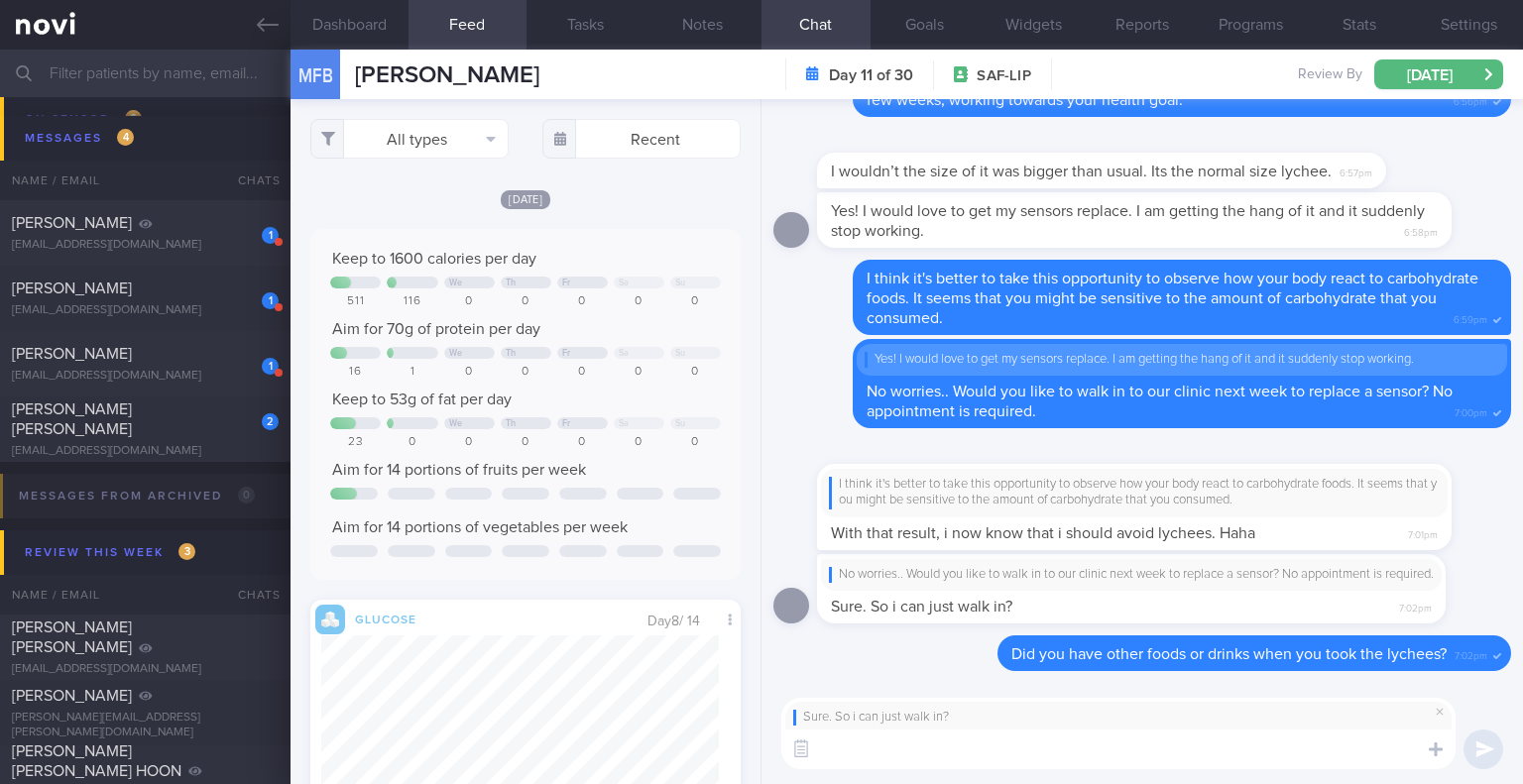 click at bounding box center [1118, 749] 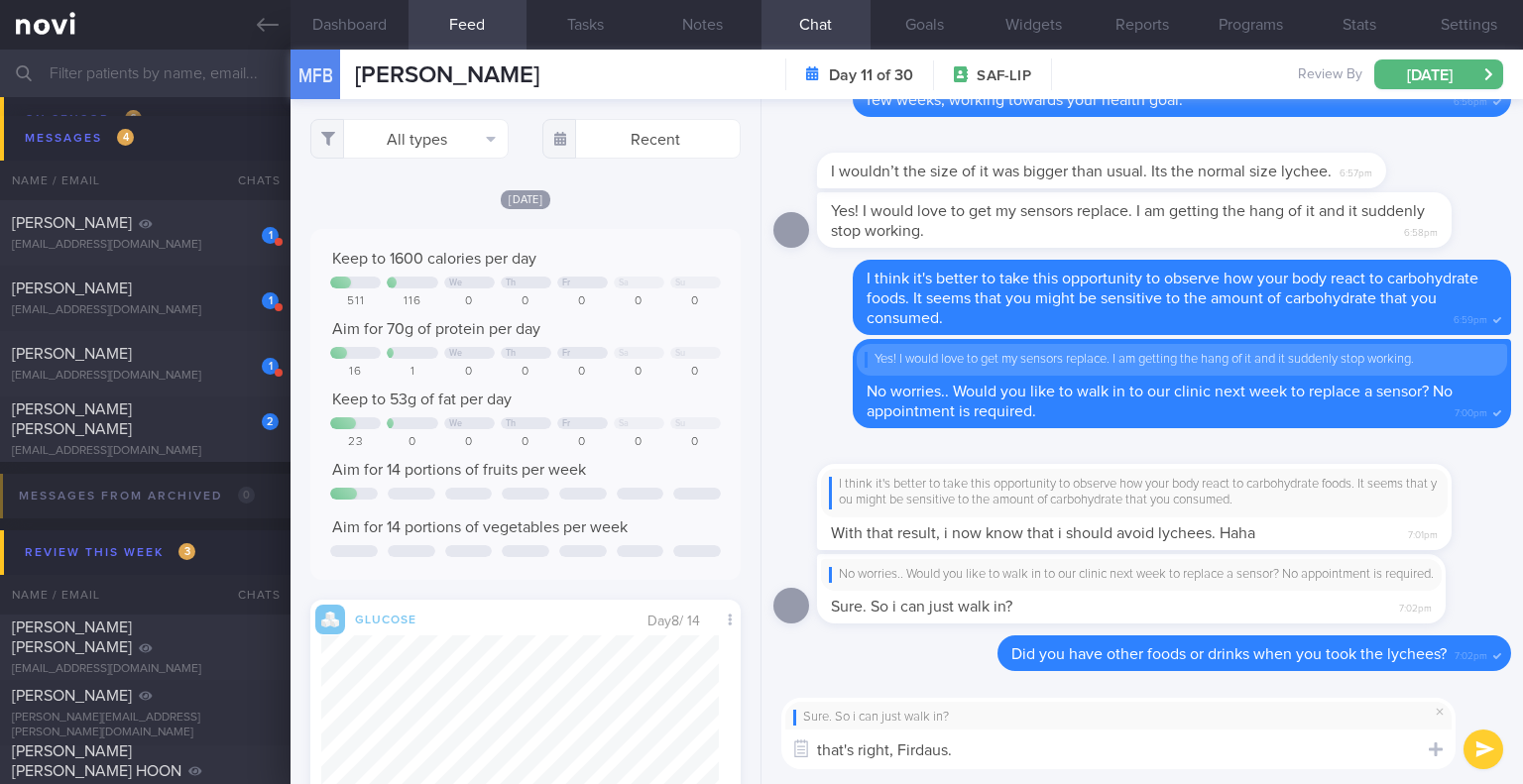 type on "that's right, Firdaus." 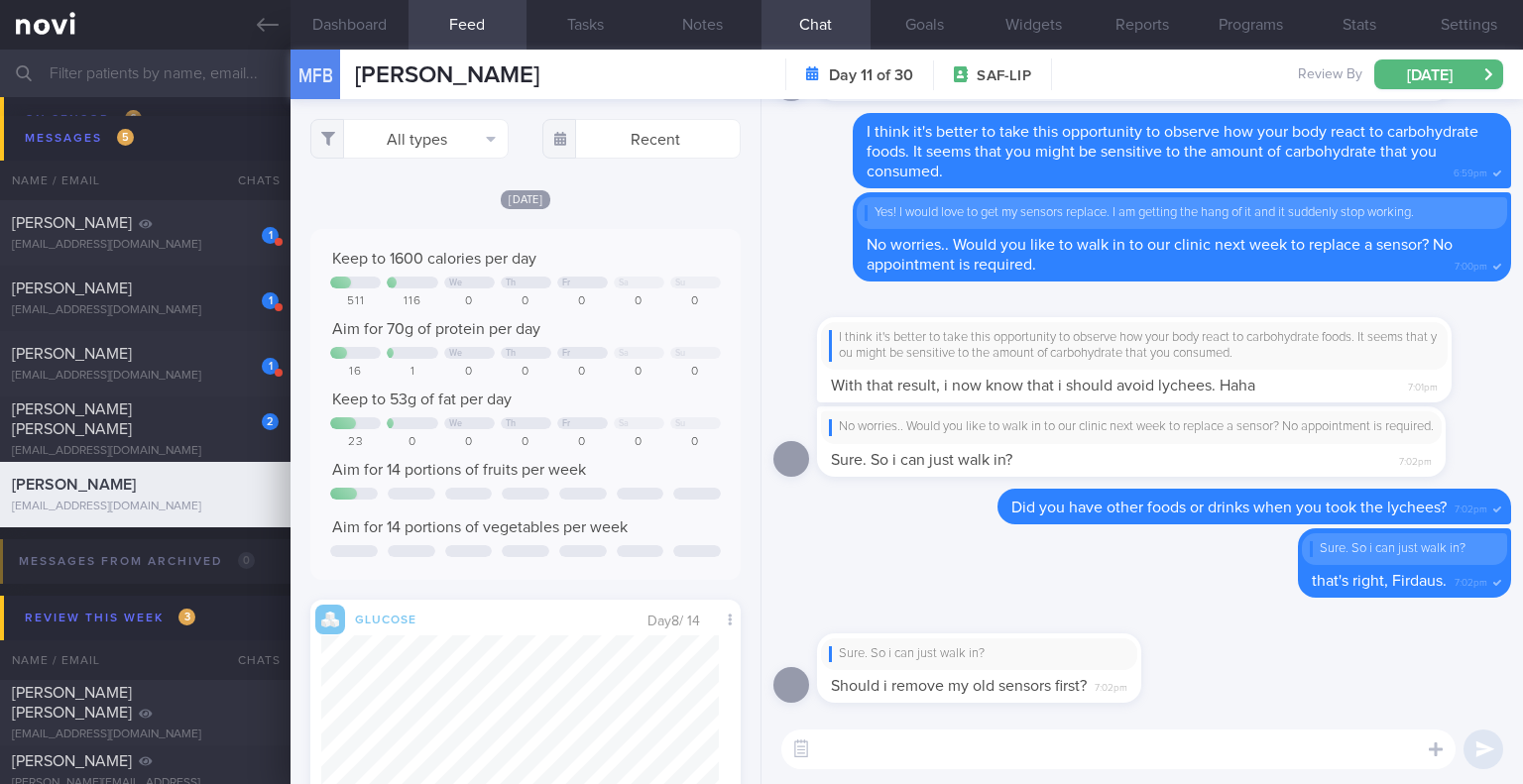 click at bounding box center [1118, 749] 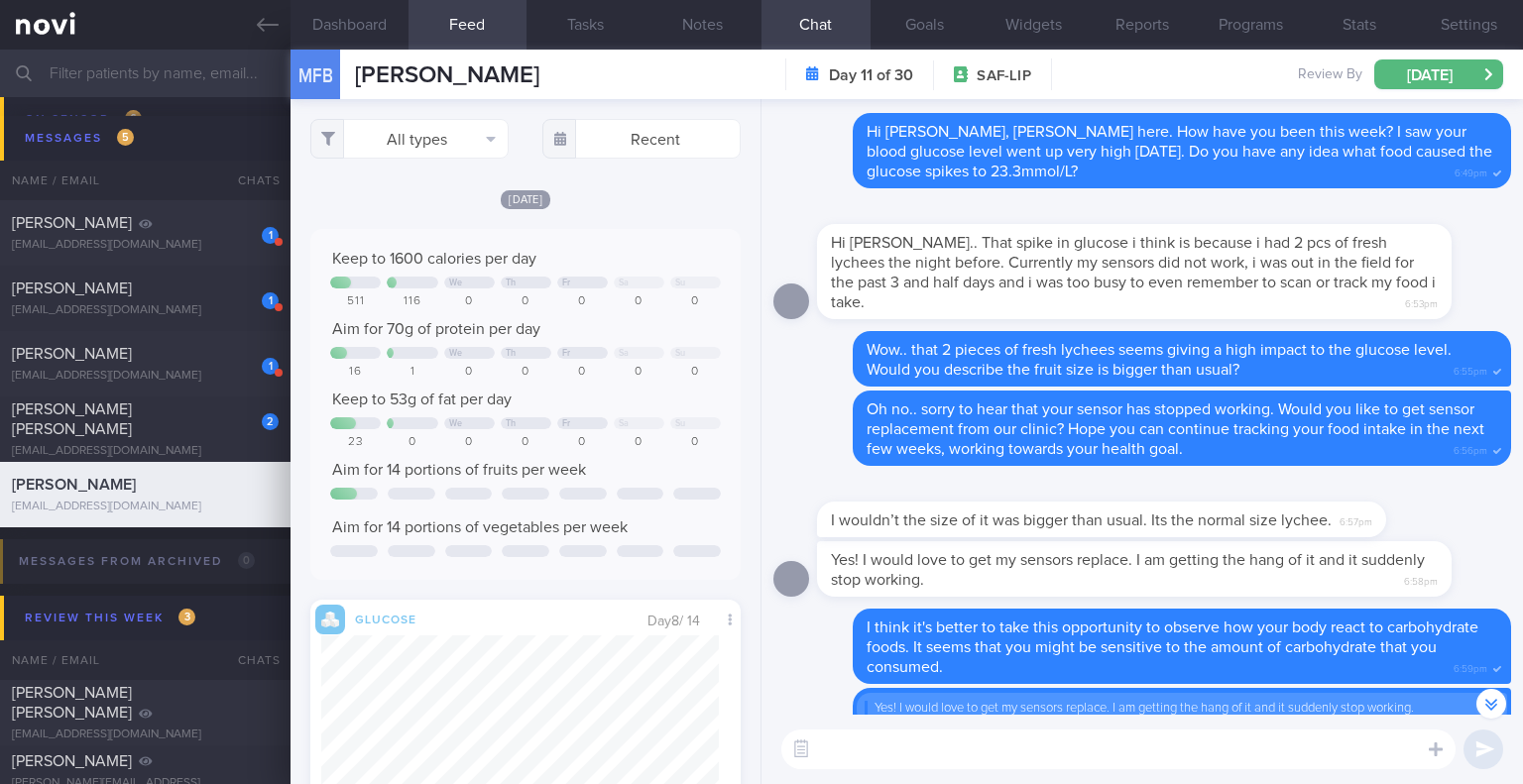 scroll, scrollTop: 0, scrollLeft: 0, axis: both 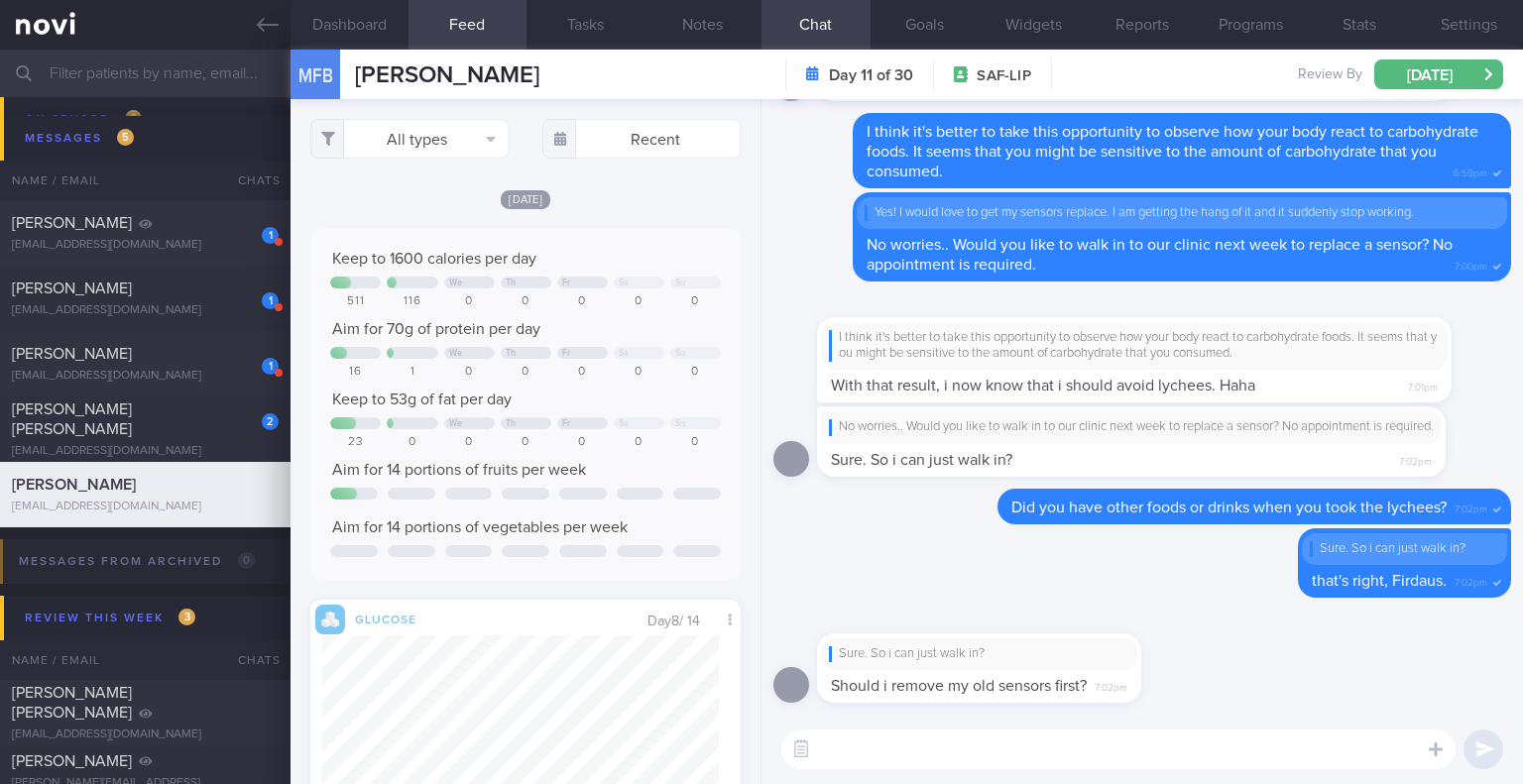 click at bounding box center (1118, 749) 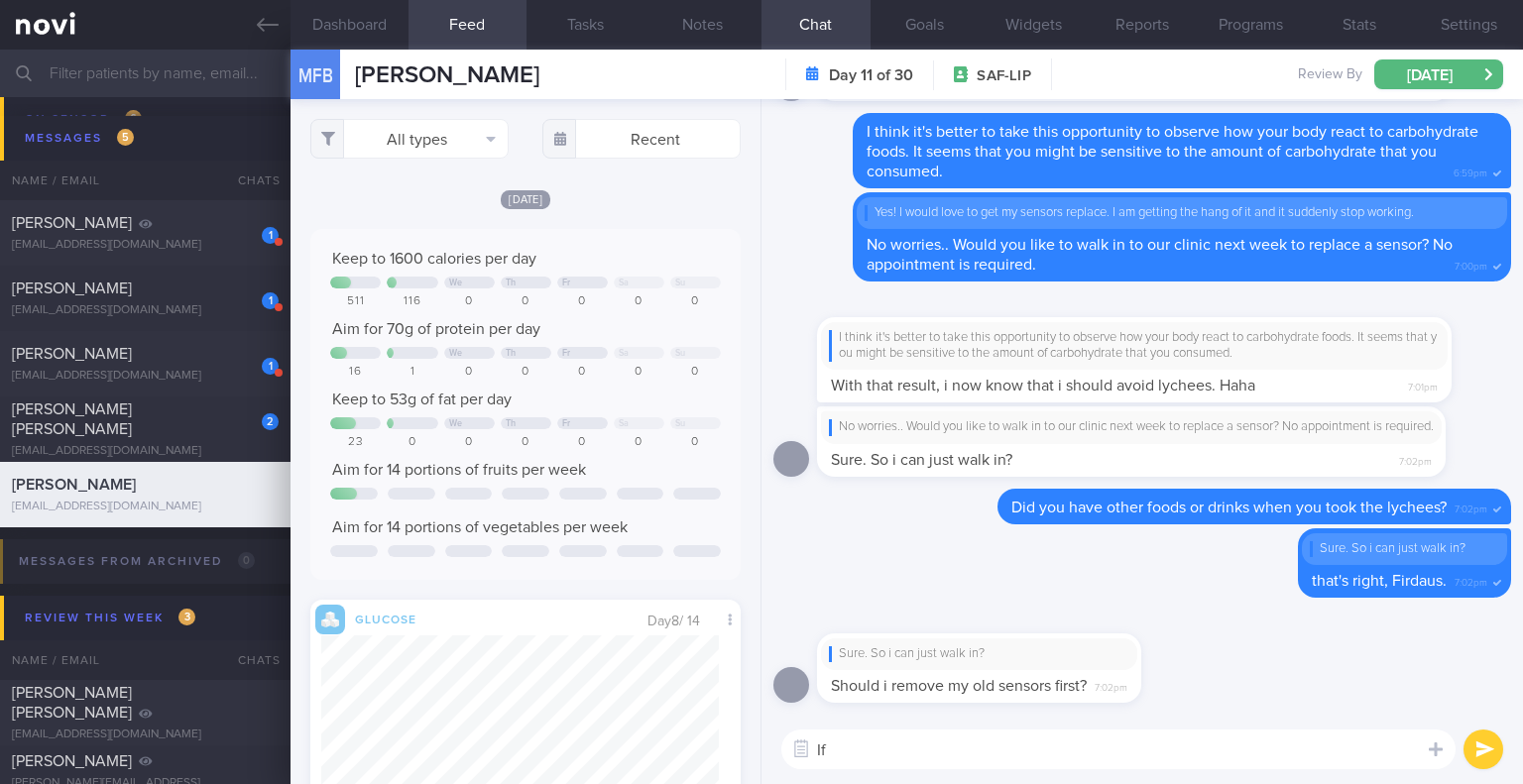 type on "I" 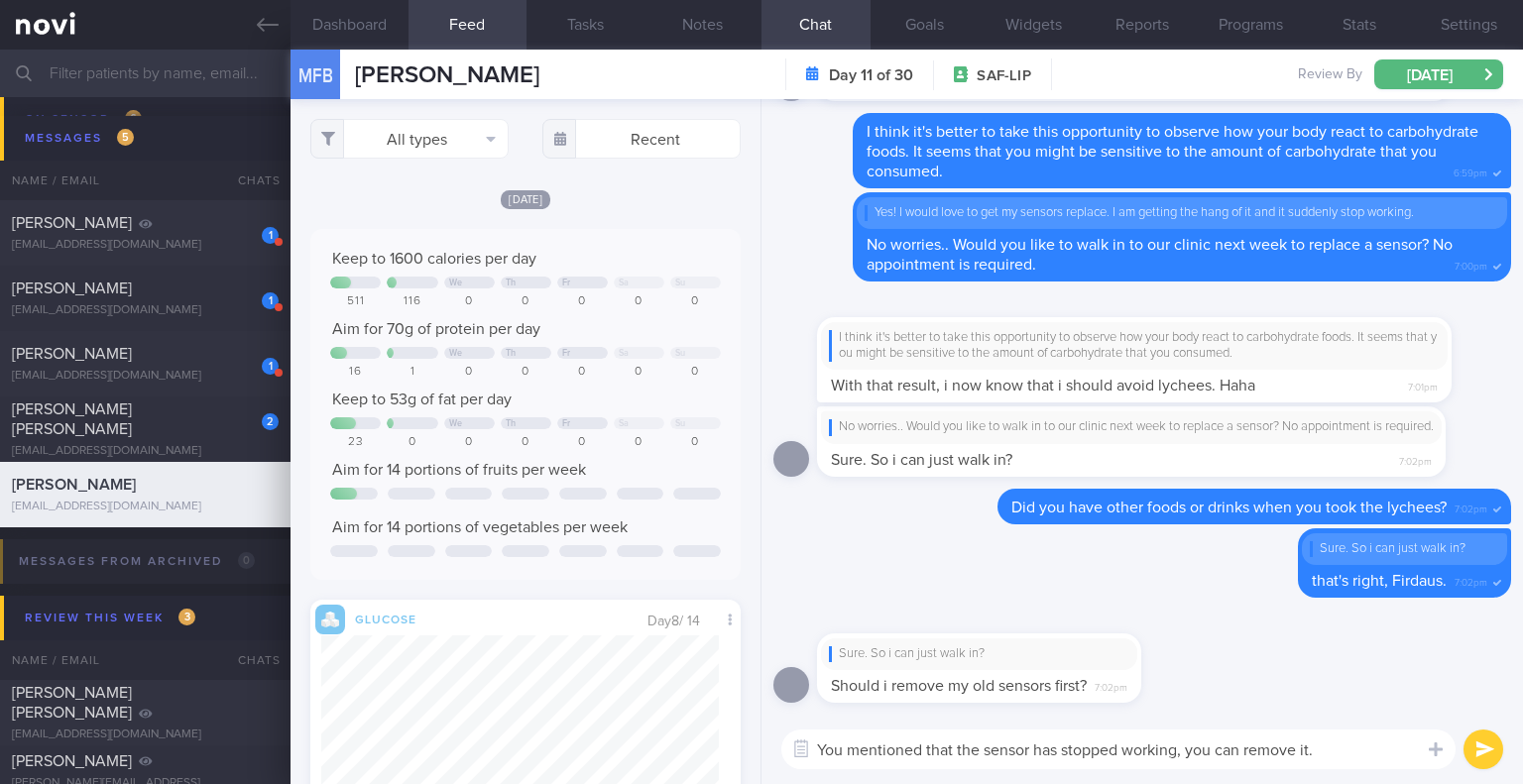 type on "You mentioned that the sensor has stopped working, you can remove it." 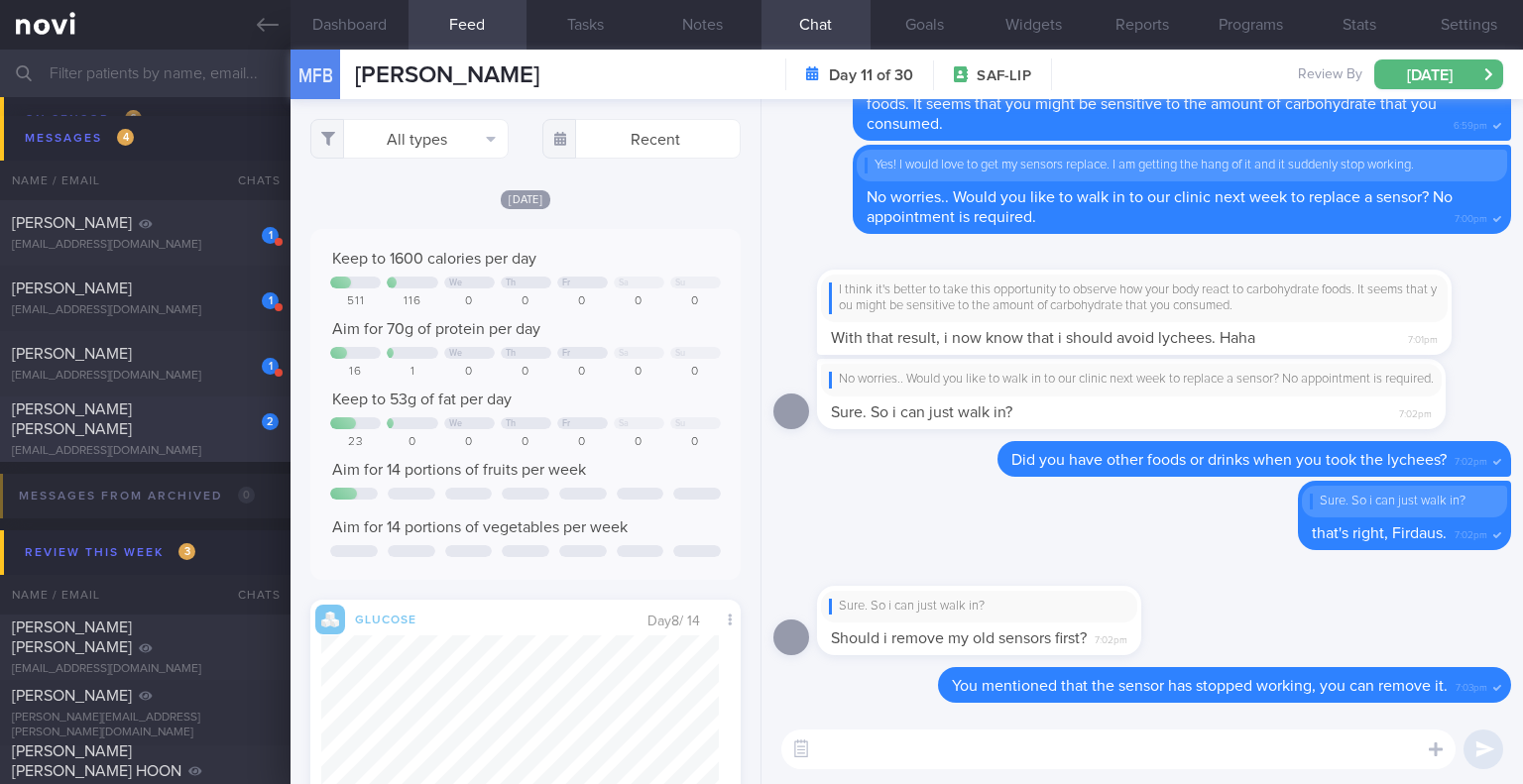 click on "[EMAIL_ADDRESS][DOMAIN_NAME]" at bounding box center (145, 451) 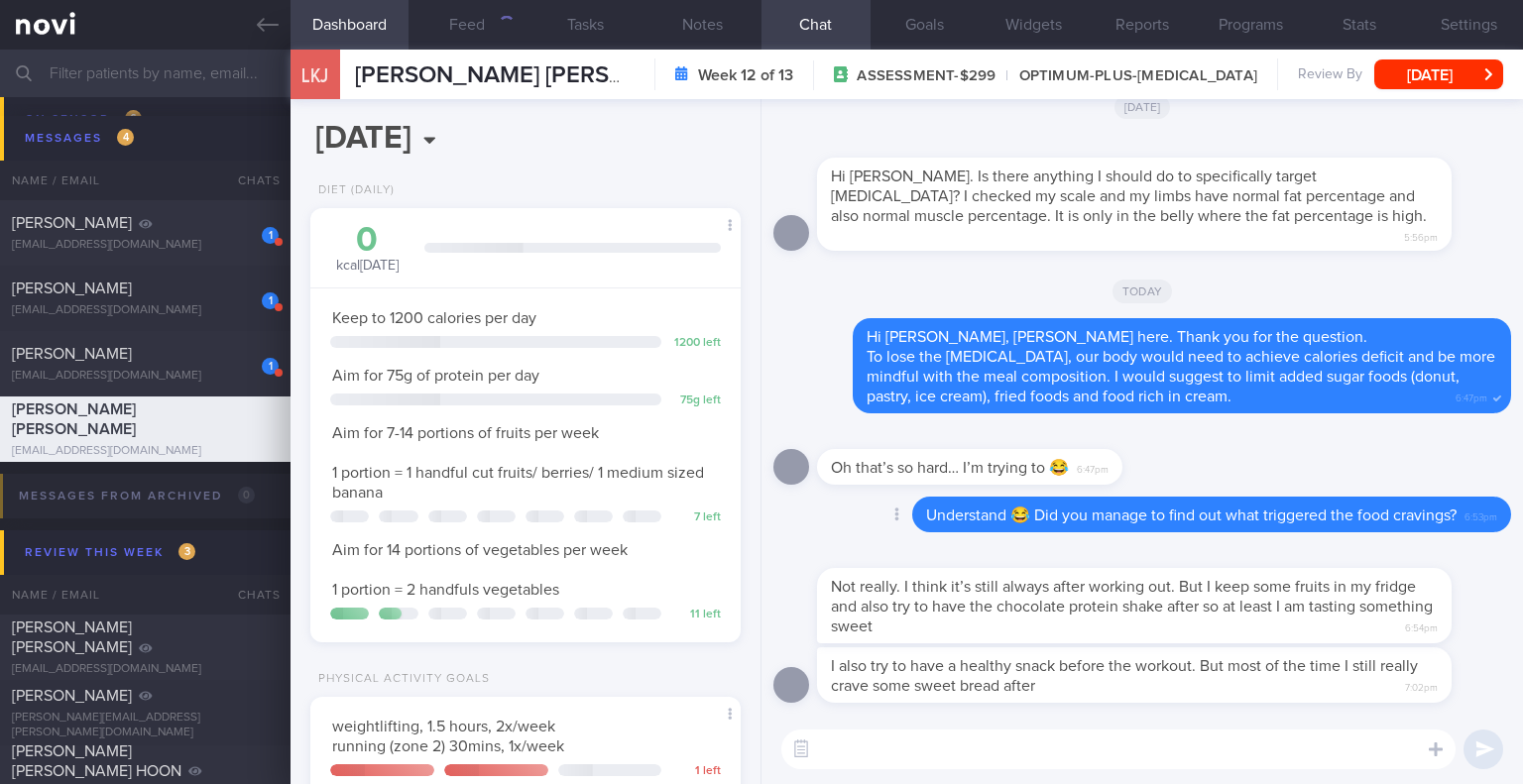 scroll, scrollTop: 990932, scrollLeft: 991157, axis: both 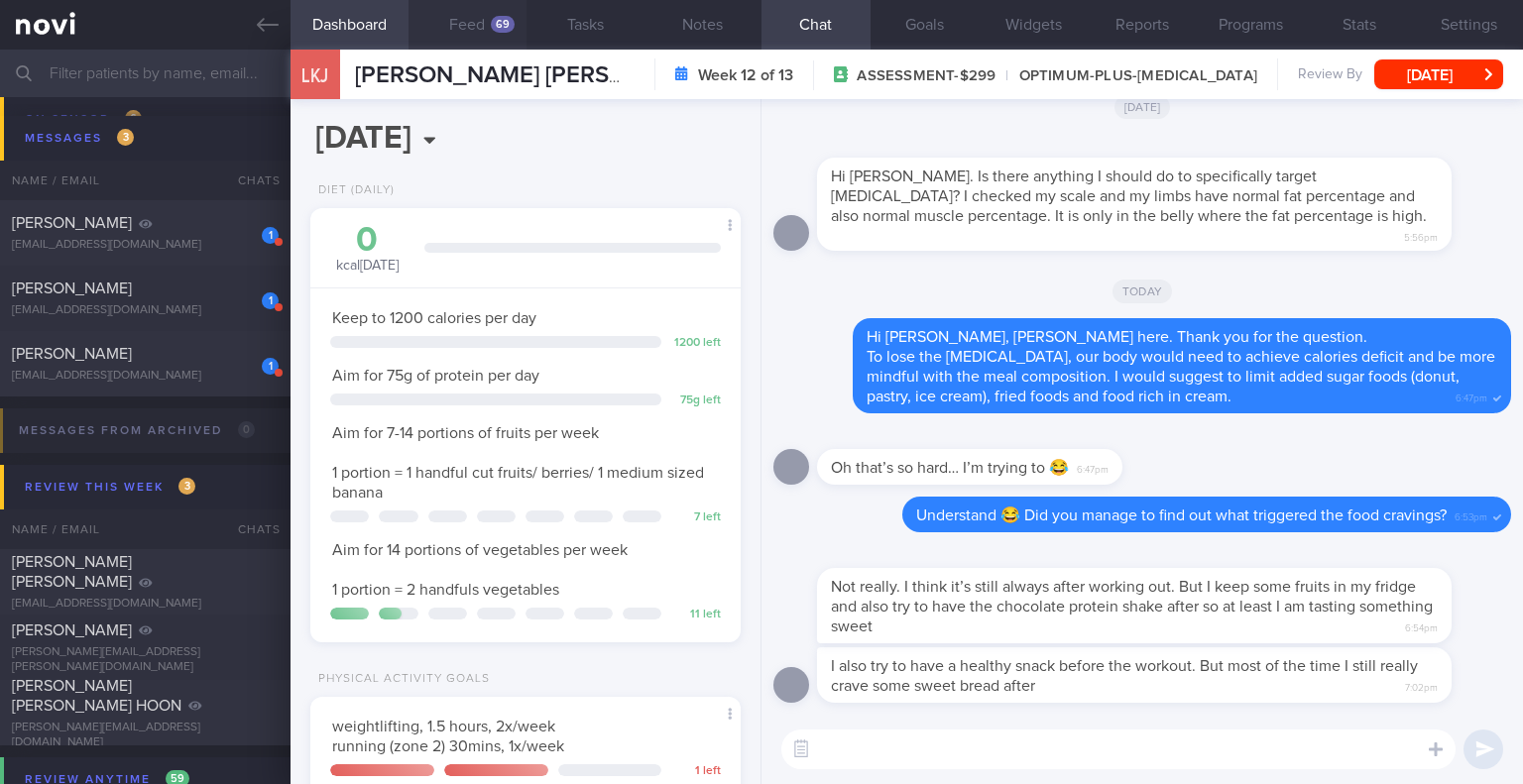 click on "Feed
69" at bounding box center (467, 25) 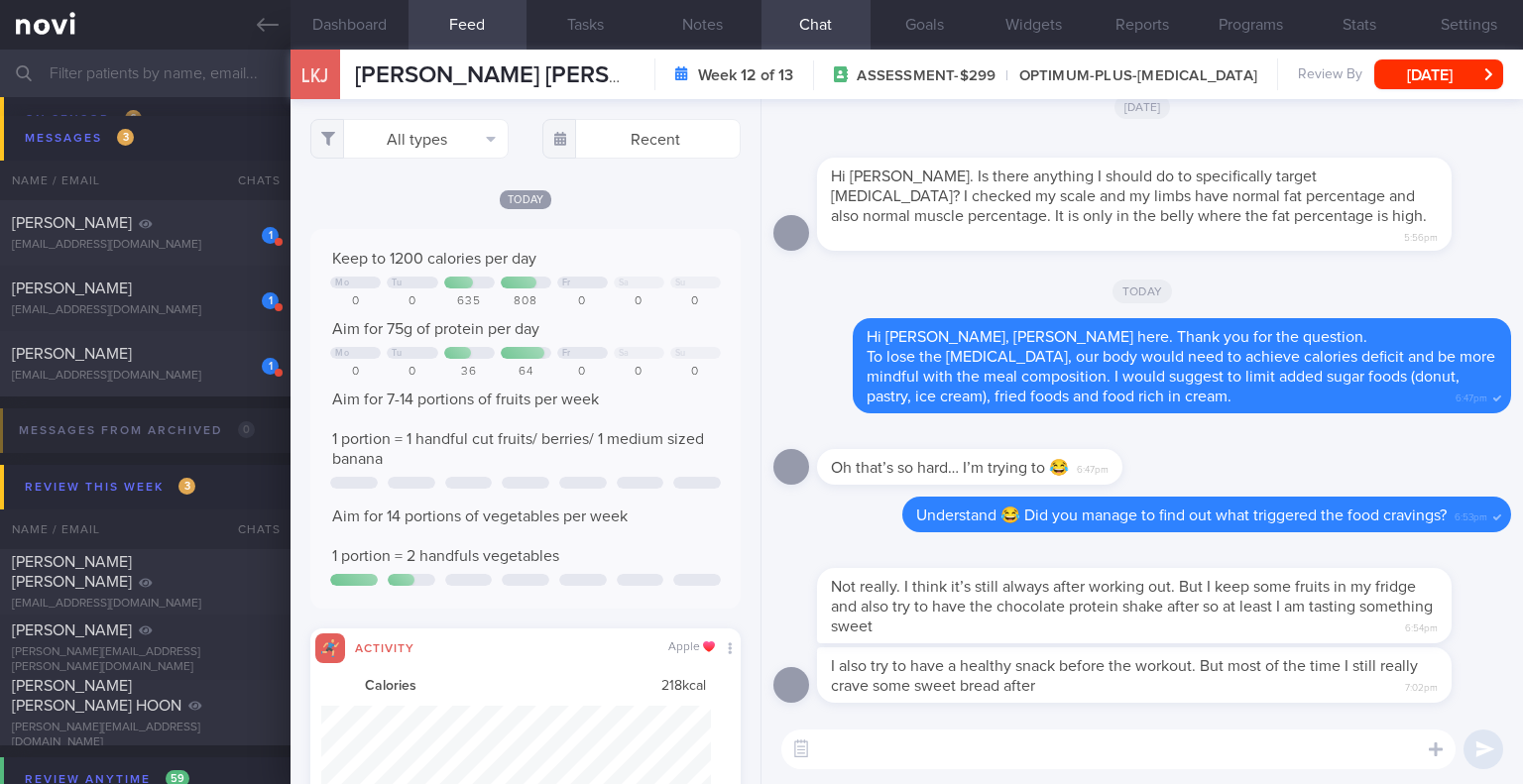 scroll, scrollTop: 991052, scrollLeft: 991147, axis: both 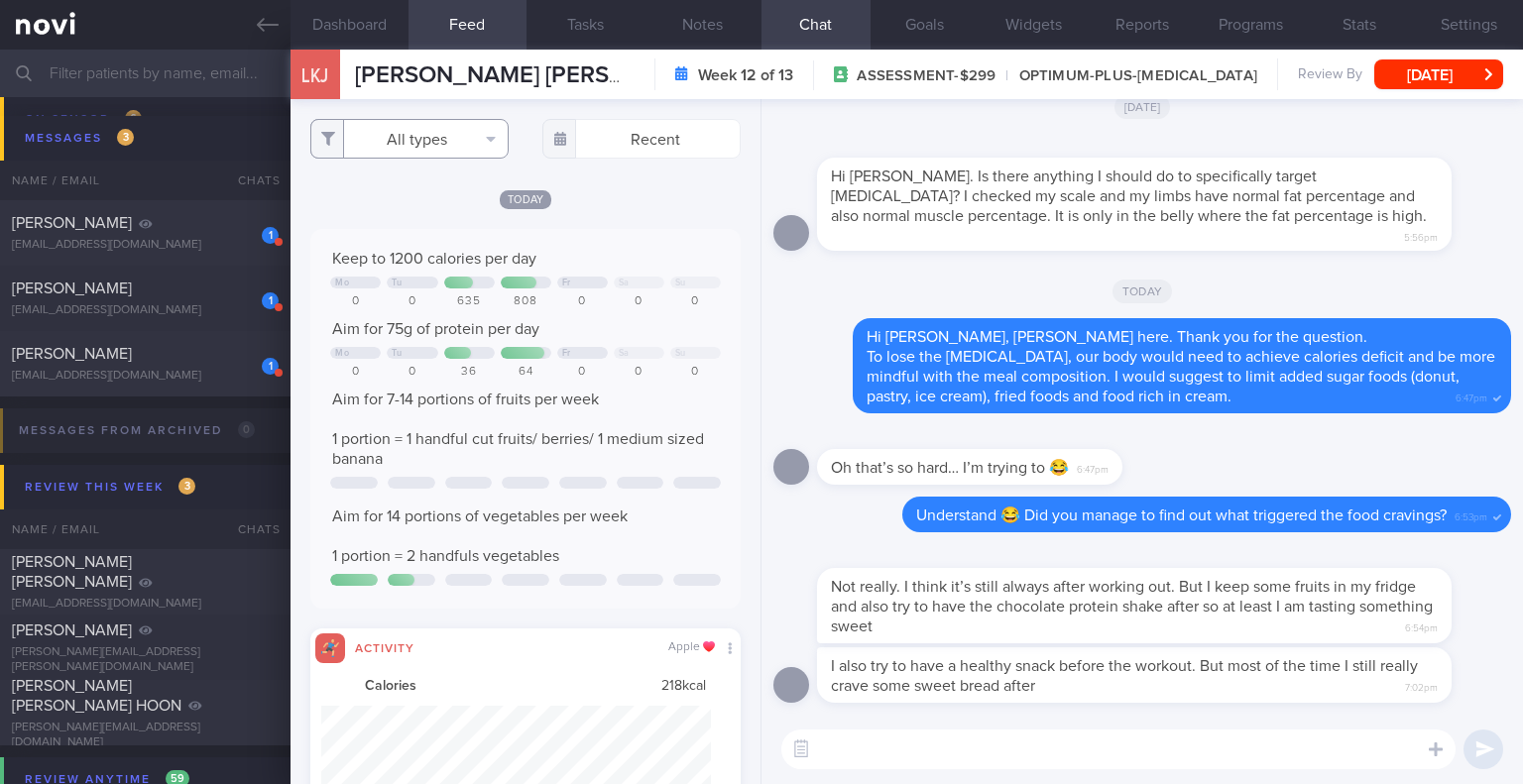 click on "All types" at bounding box center [410, 139] 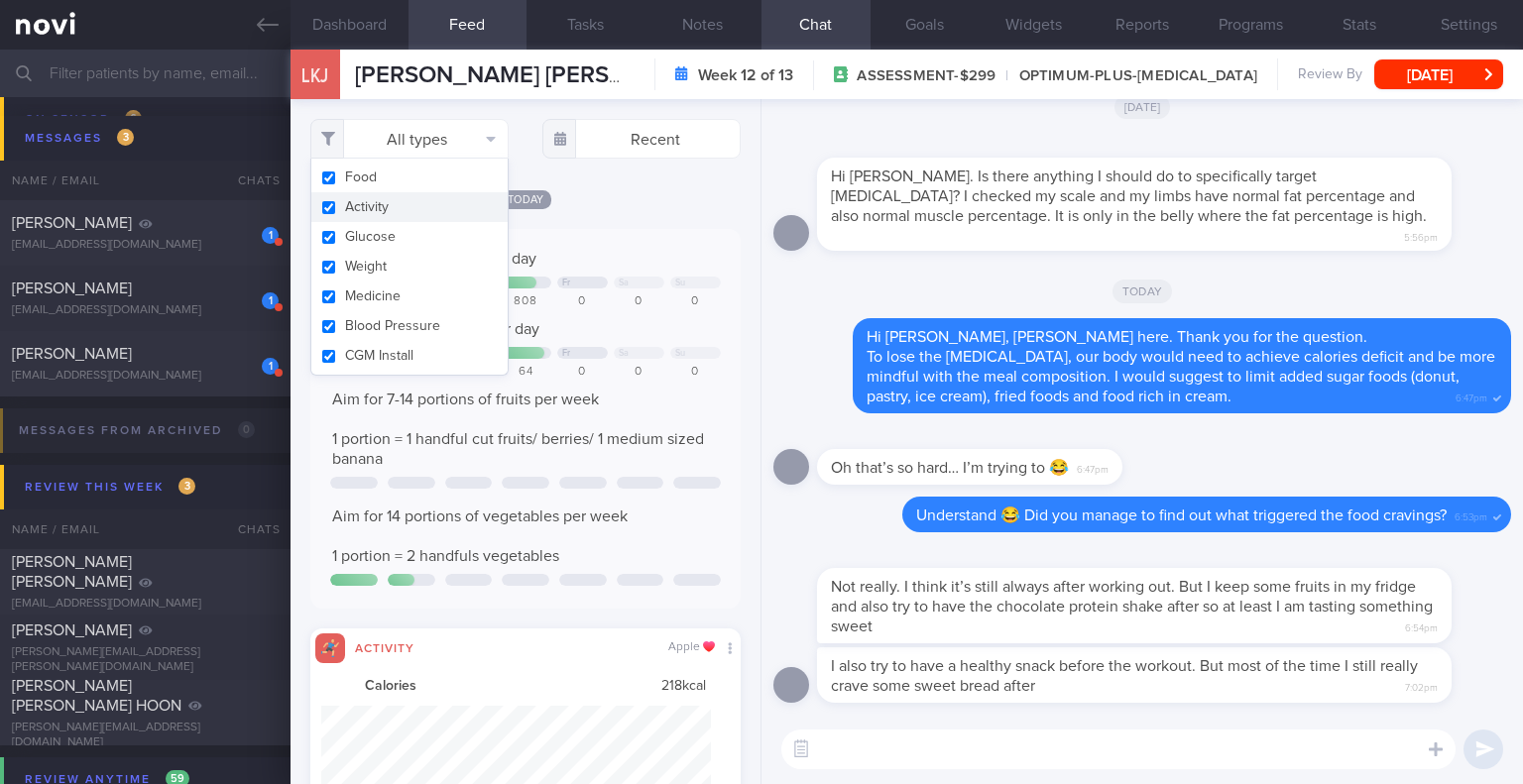 click on "Activity" at bounding box center (410, 207) 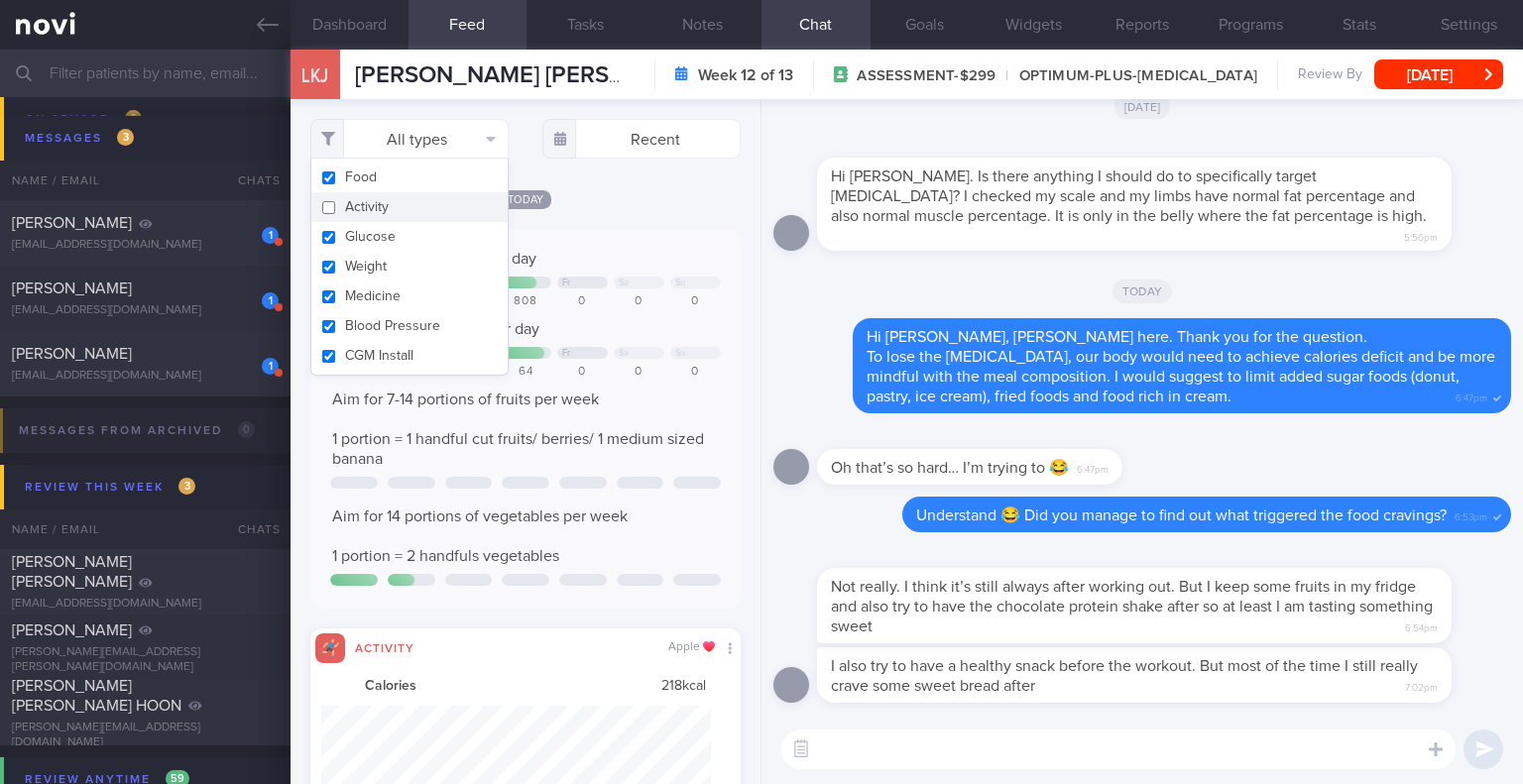checkbox on "false" 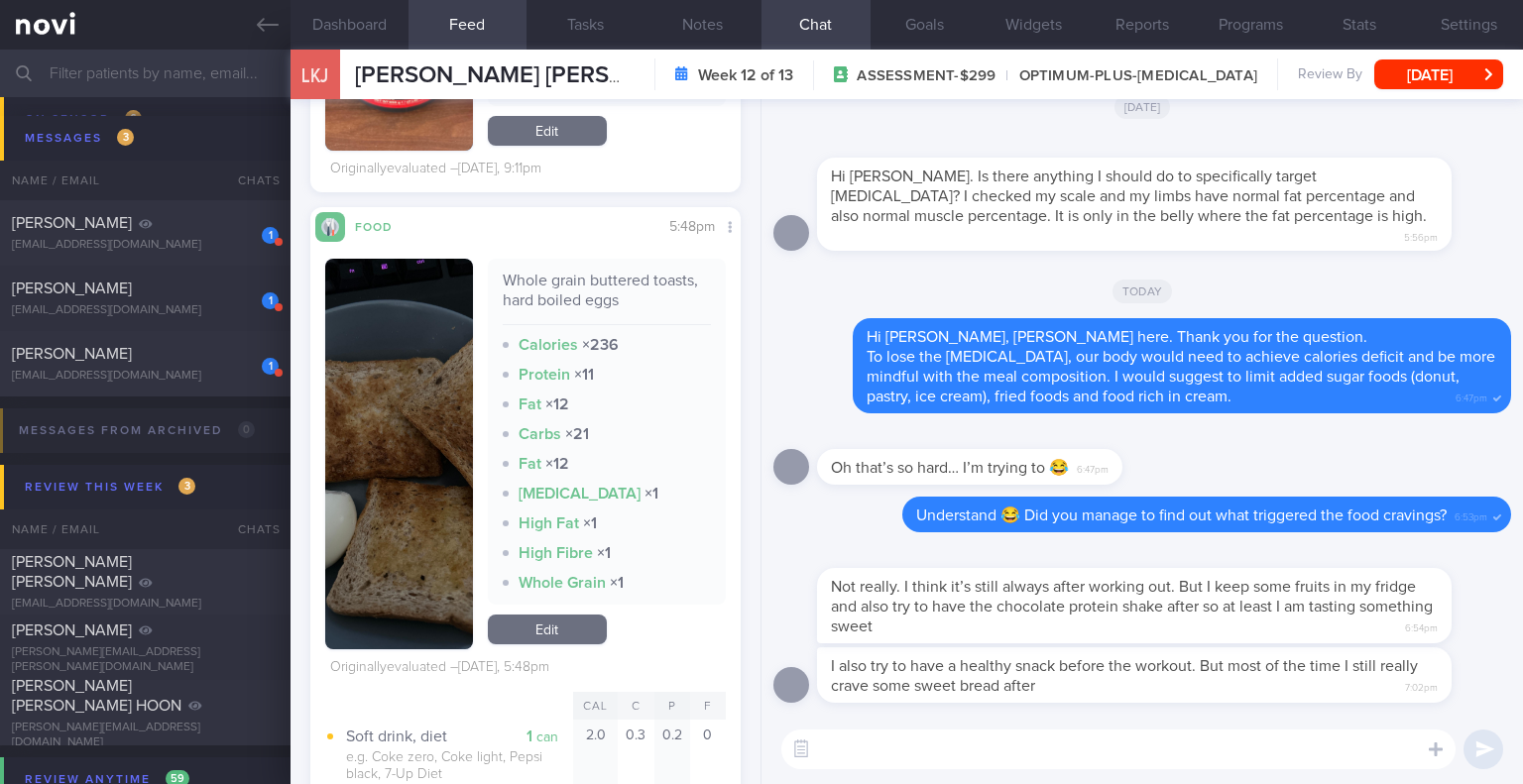 click at bounding box center [399, 454] 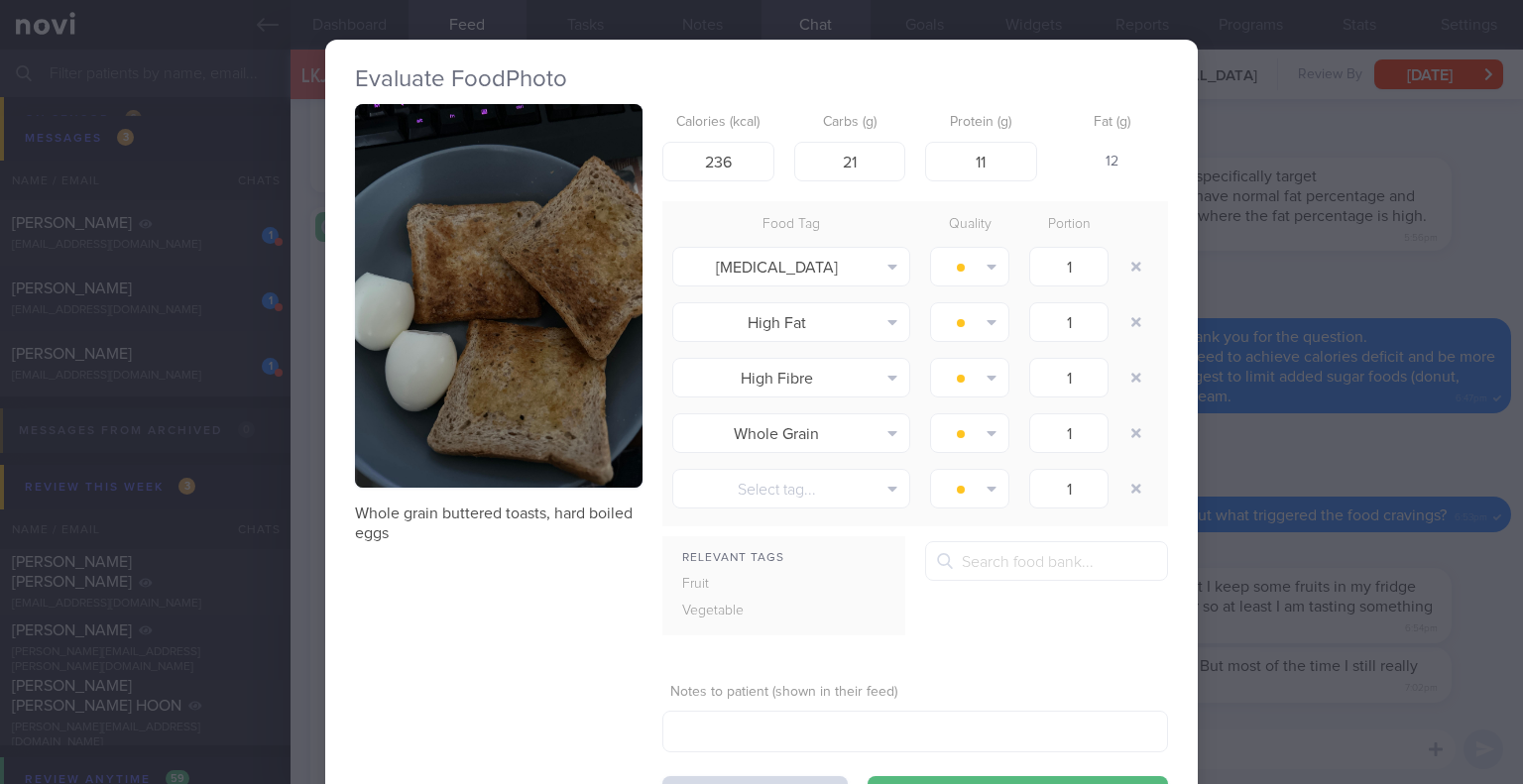 click at bounding box center (499, 295) 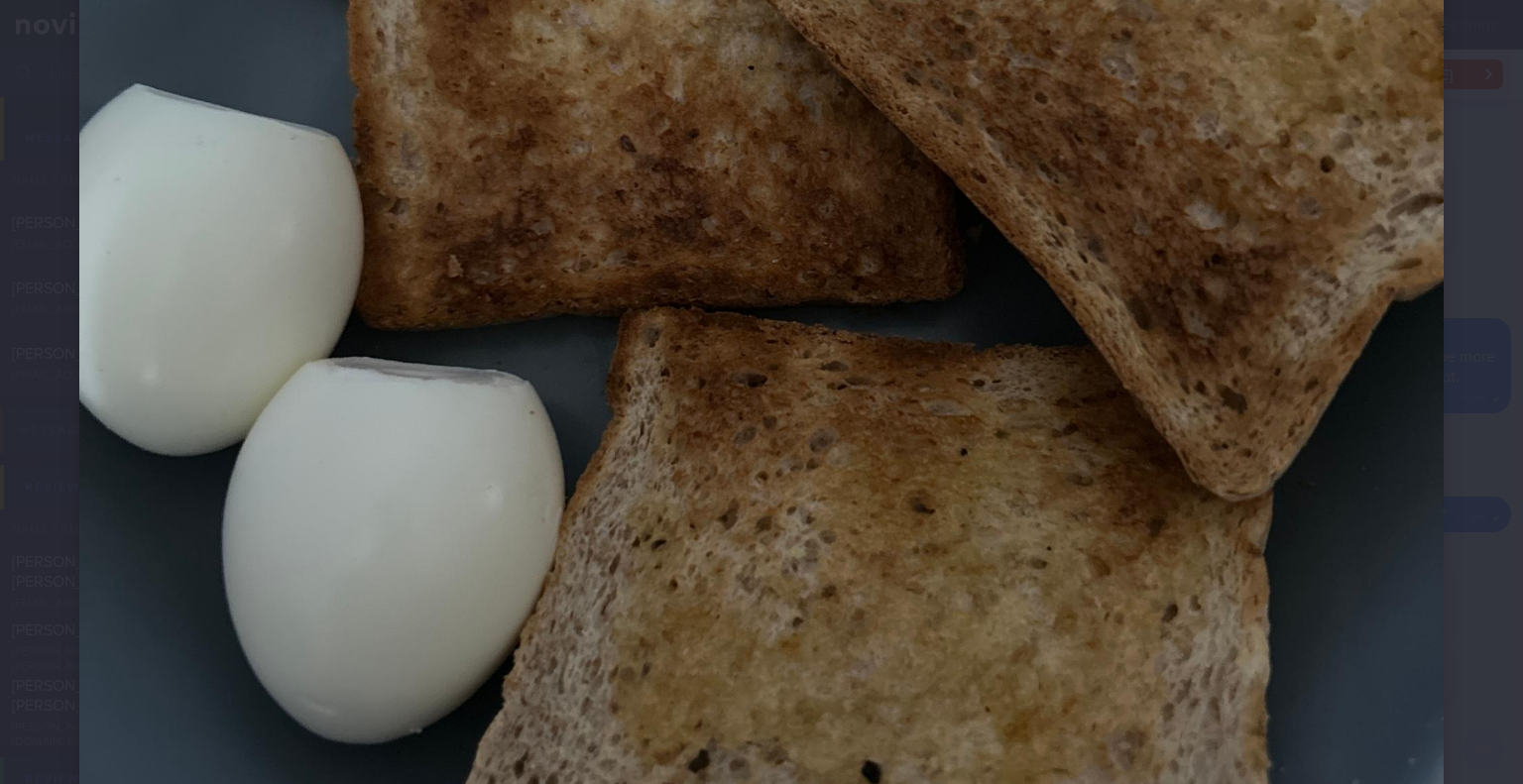 click at bounding box center (762, 195) 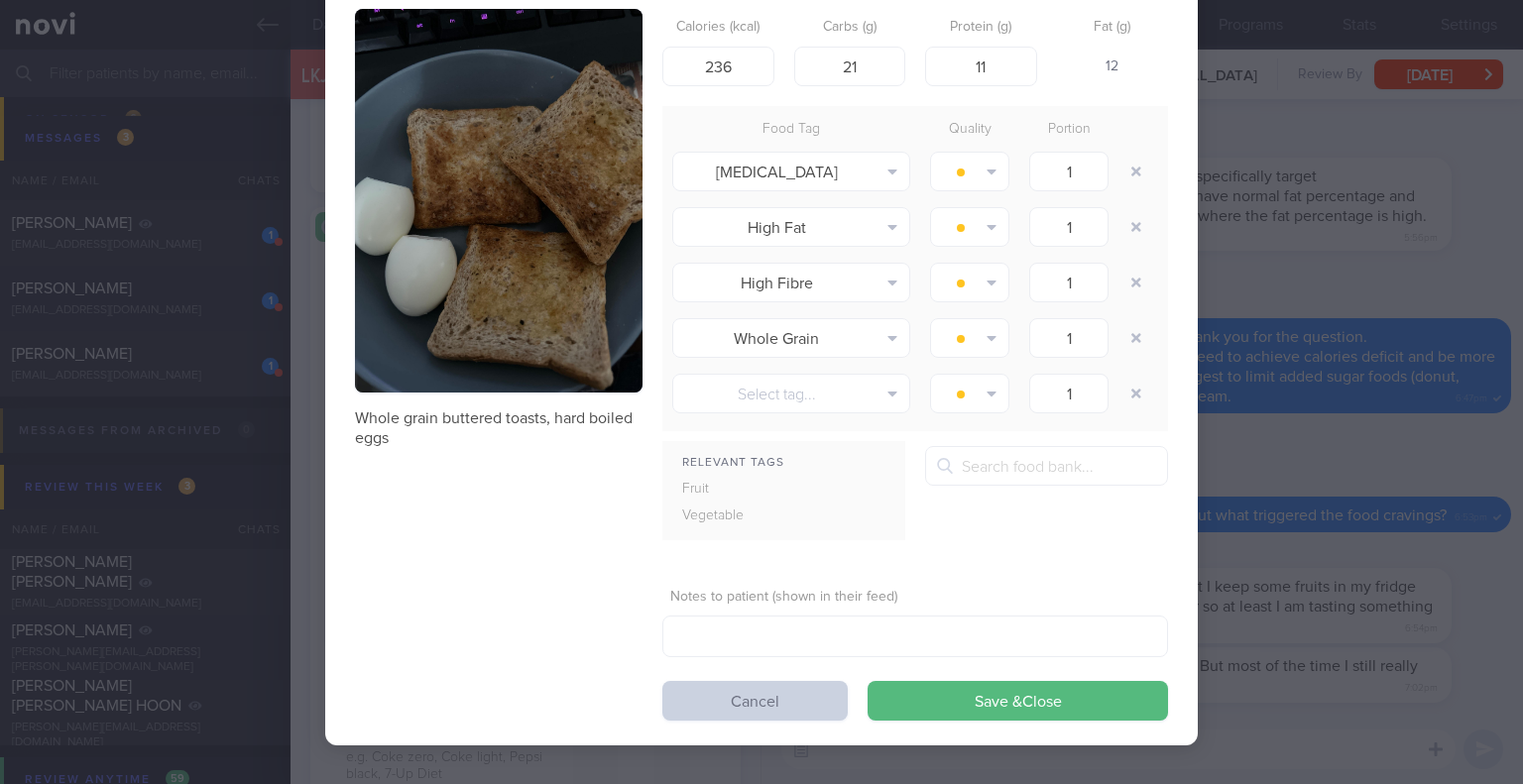 click on "Cancel" at bounding box center (755, 701) 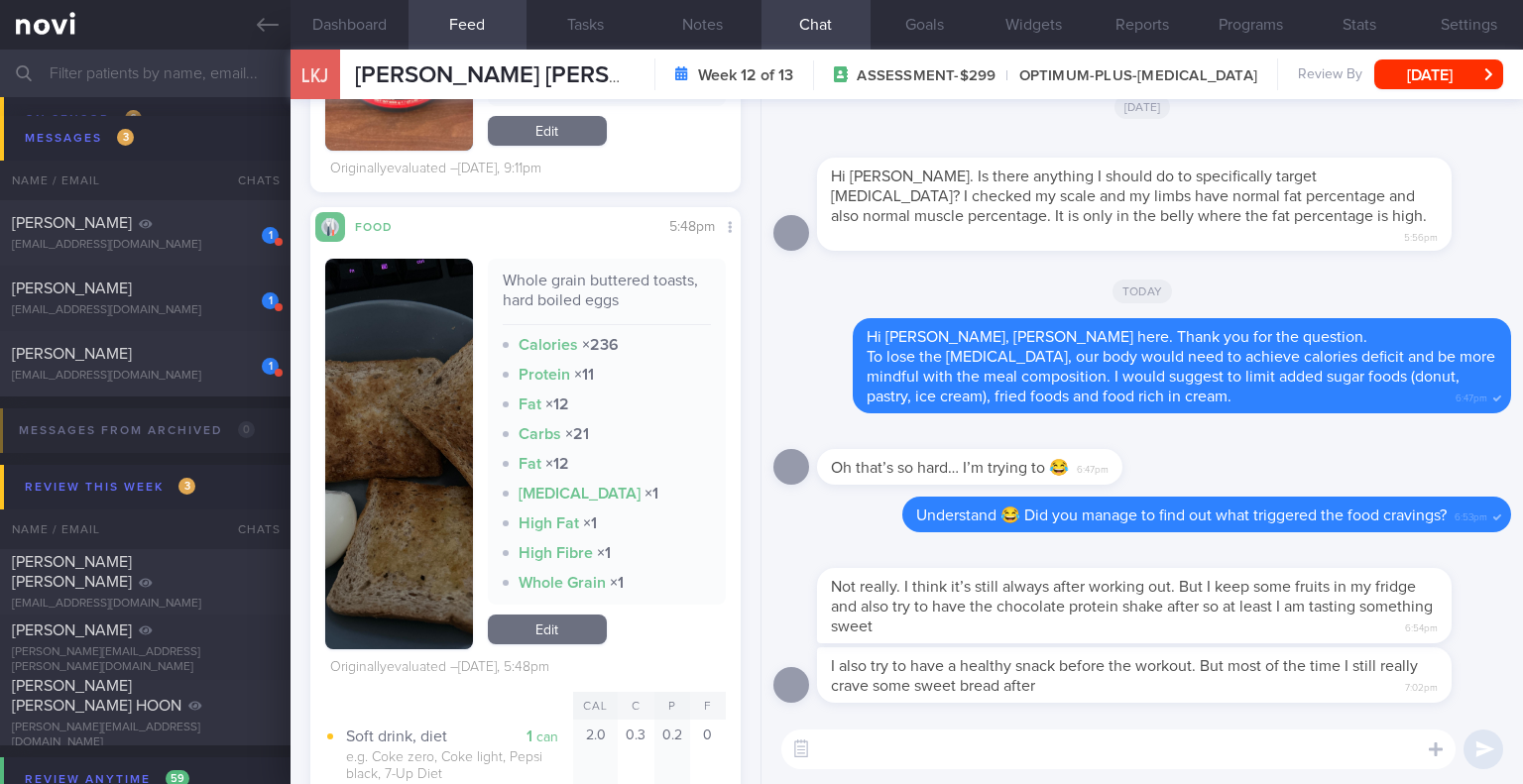click at bounding box center [1118, 749] 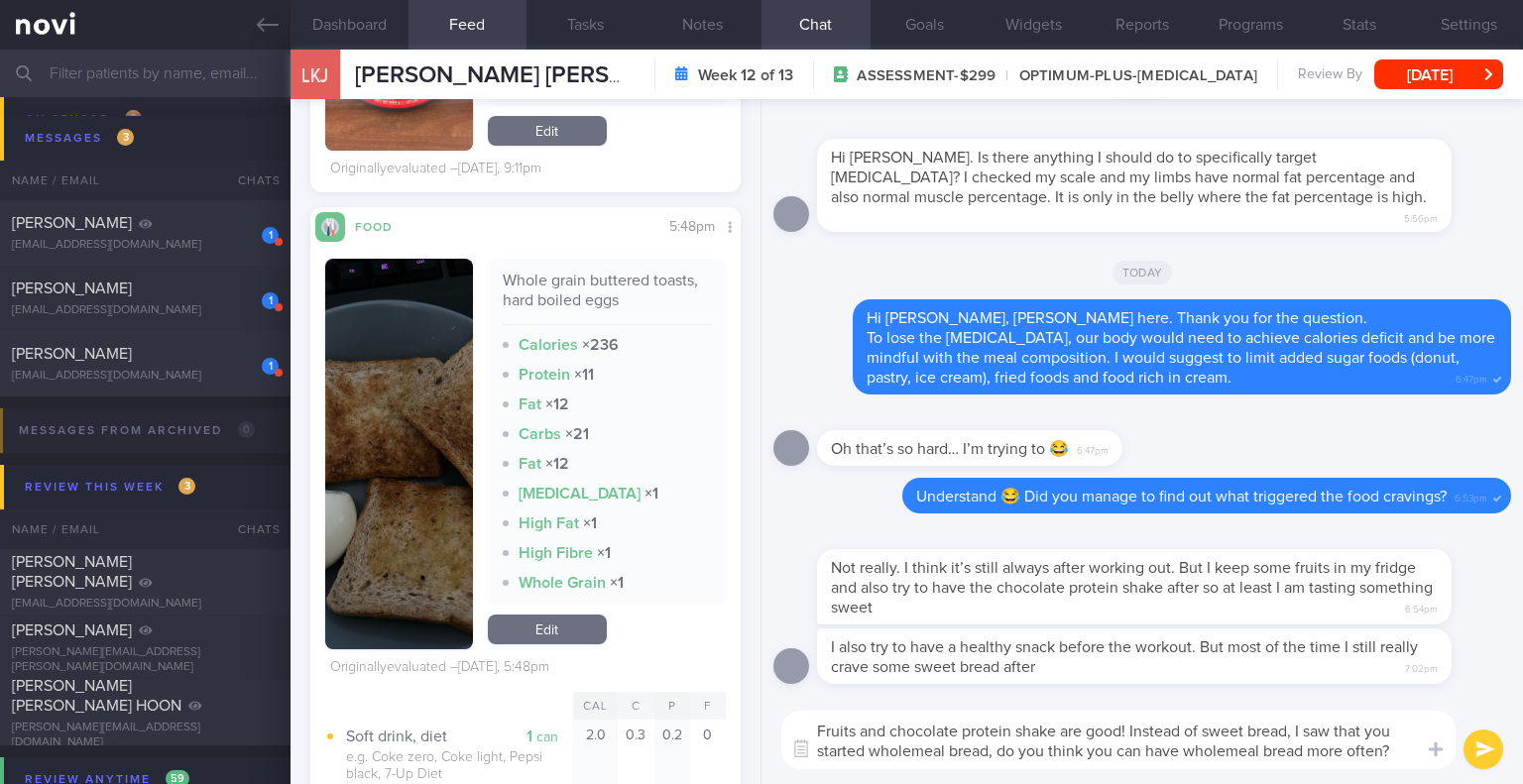 click on "Fruits and chocolate protein shake are good! Instead of sweet bread, I saw that you started wholemeal bread, do you think you can have wholemeal bread more often?" at bounding box center (1118, 739) 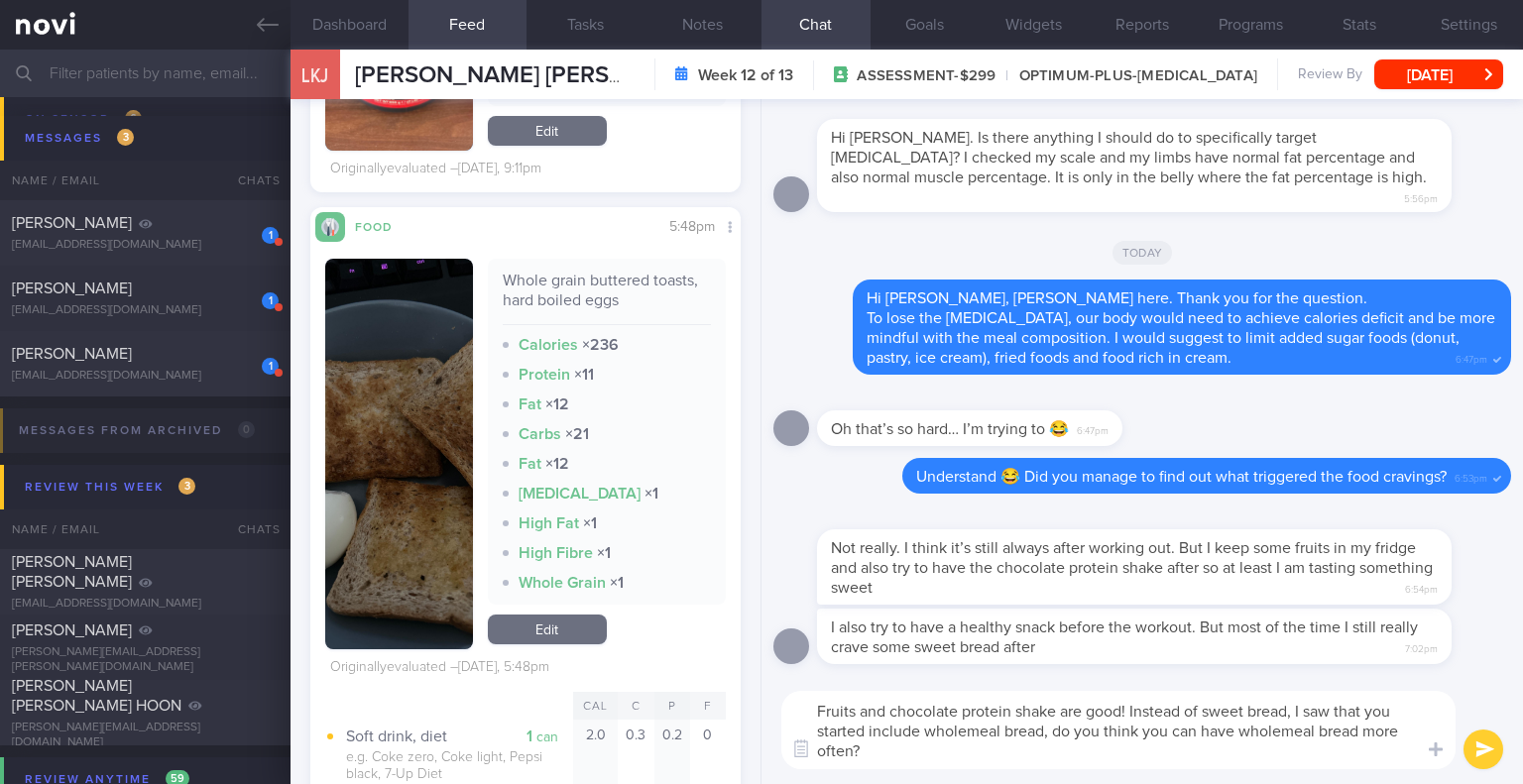 click on "Fruits and chocolate protein shake are good! Instead of sweet bread, I saw that you started include wholemeal bread, do you think you can have wholemeal bread more often?" at bounding box center (1118, 729) 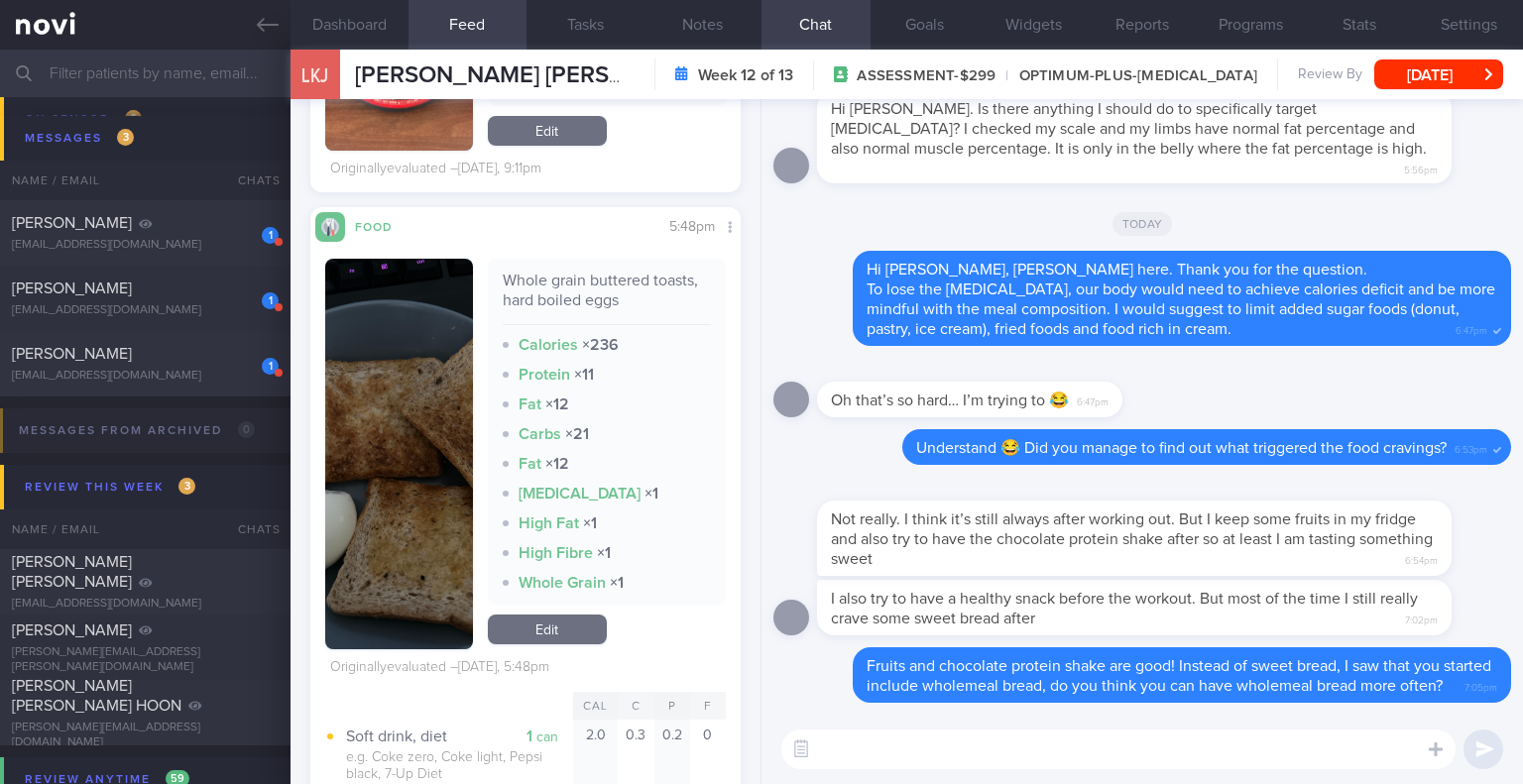 click at bounding box center (1118, 749) 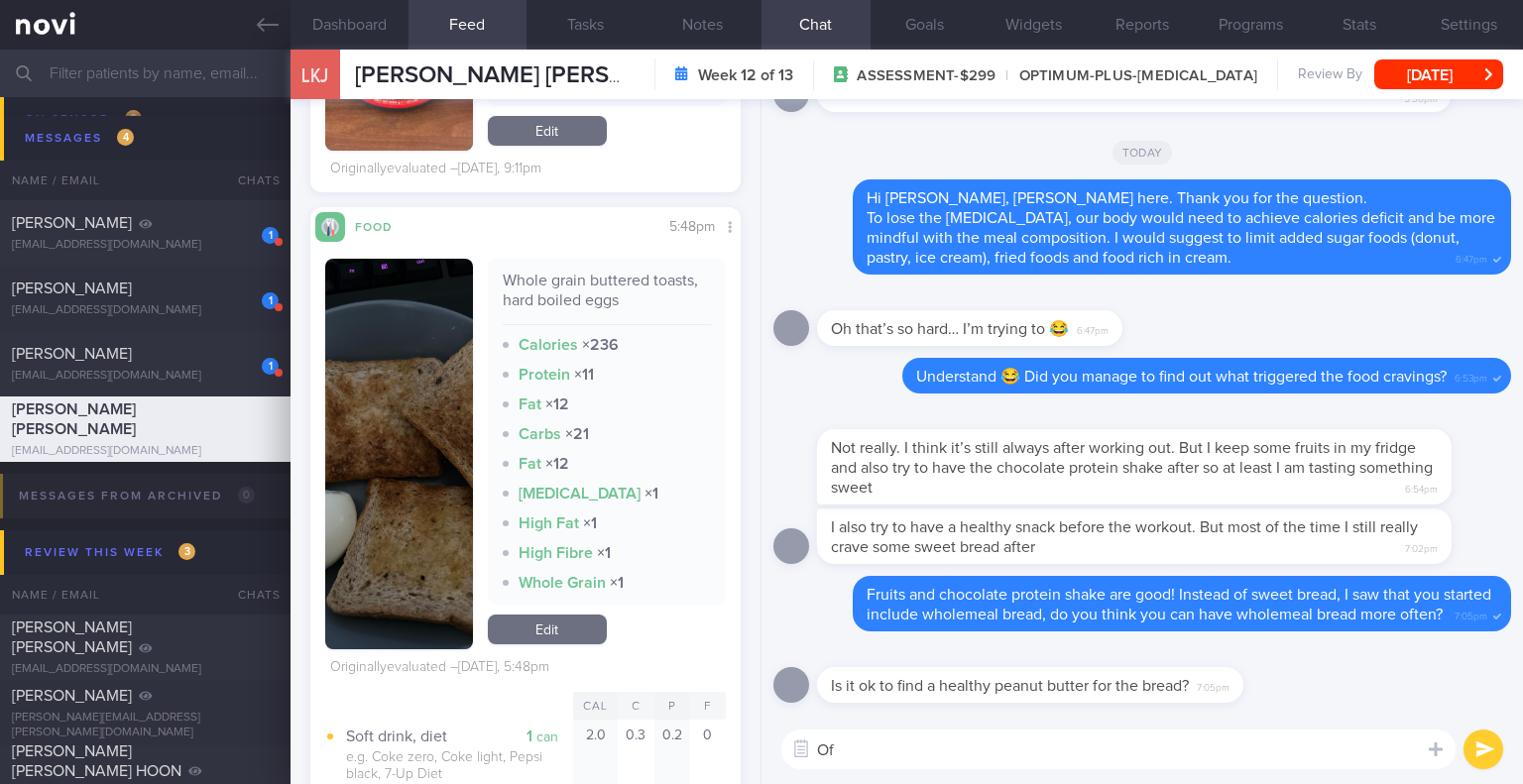 type on "O" 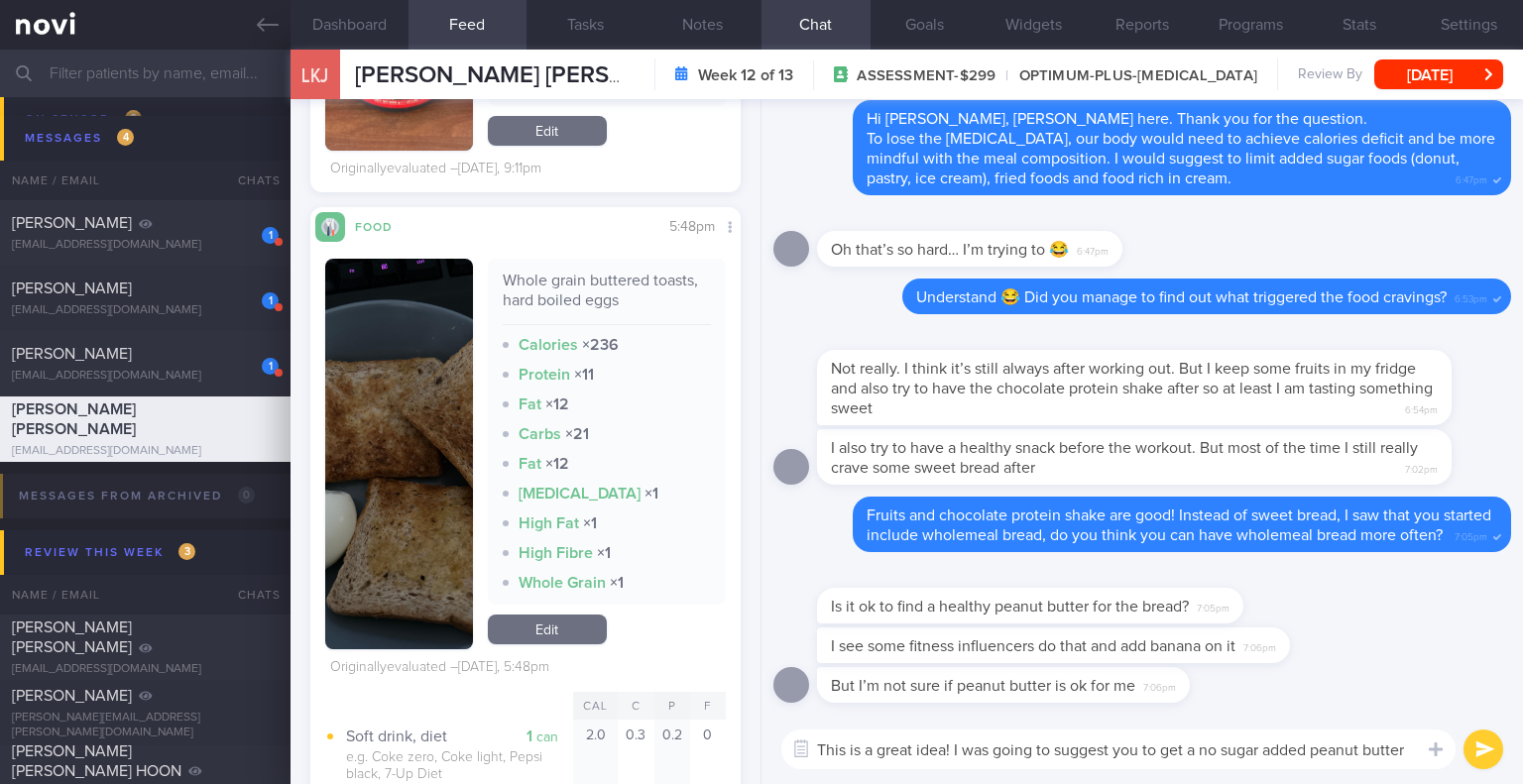 scroll, scrollTop: 0, scrollLeft: 0, axis: both 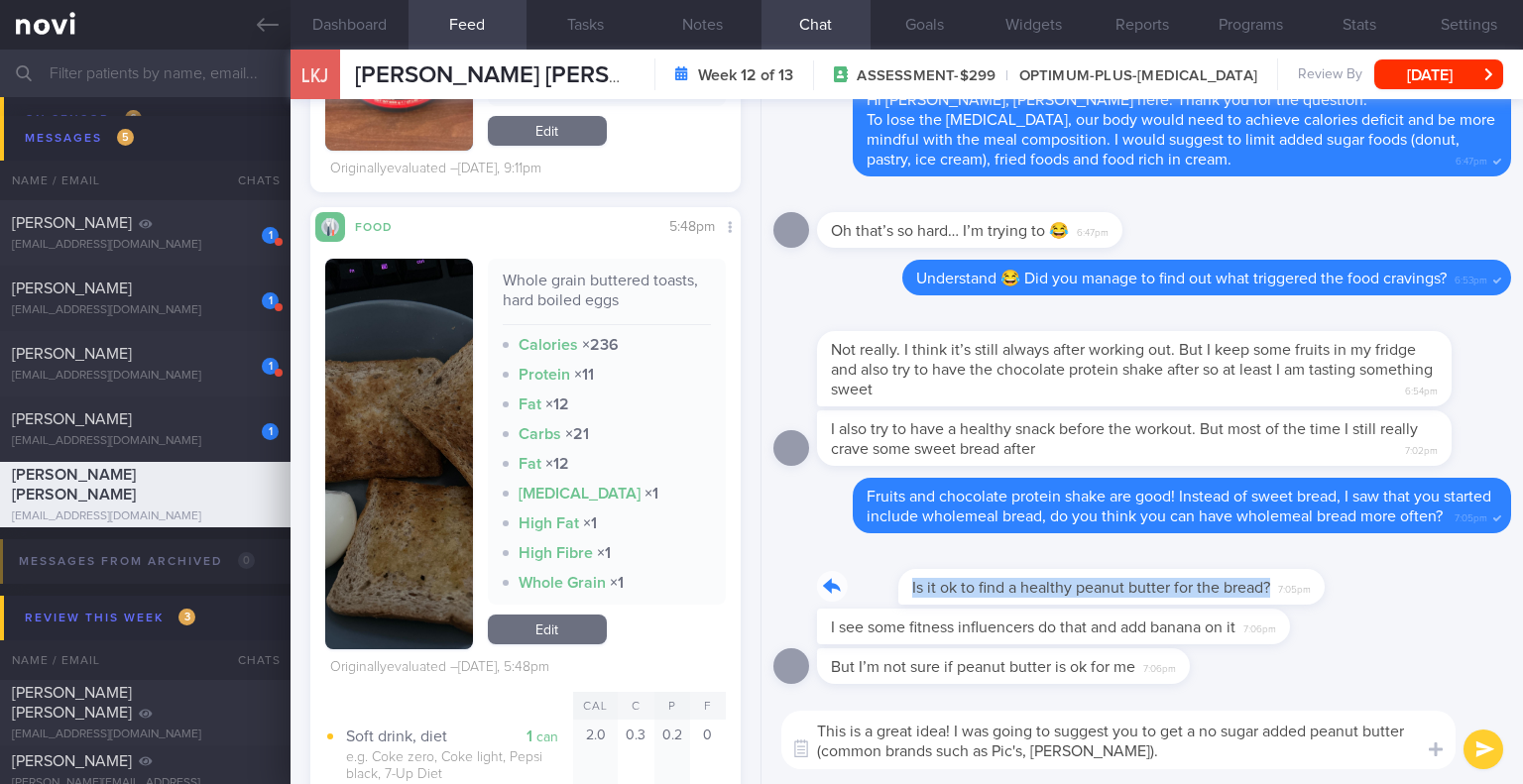 drag, startPoint x: 1233, startPoint y: 590, endPoint x: 1408, endPoint y: 583, distance: 175.13994 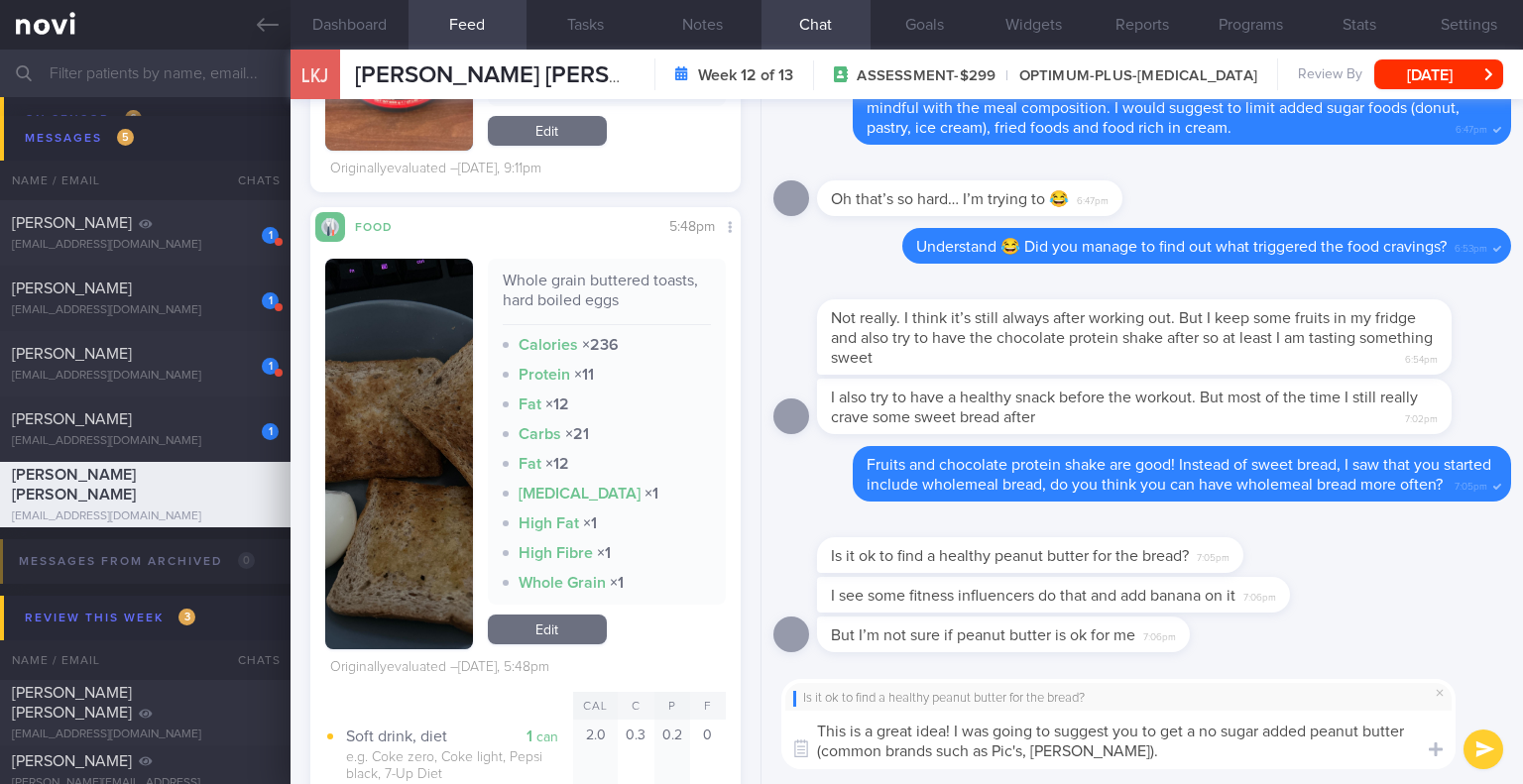 click on "Is it ok to find a healthy peanut butter for the bread?
This is a great idea! I was going to suggest you to get a no sugar added peanut butter (common brands such as Pic's, [PERSON_NAME]). This is a great idea! I was going to suggest you to get a no sugar added peanut butter (common brands such as Pic's, [PERSON_NAME]).  ​
This is a great idea! I was going to suggest you to get a no sugar added peanut butter (common brands such as Pic's, [PERSON_NAME]).  ​" at bounding box center [1142, 724] 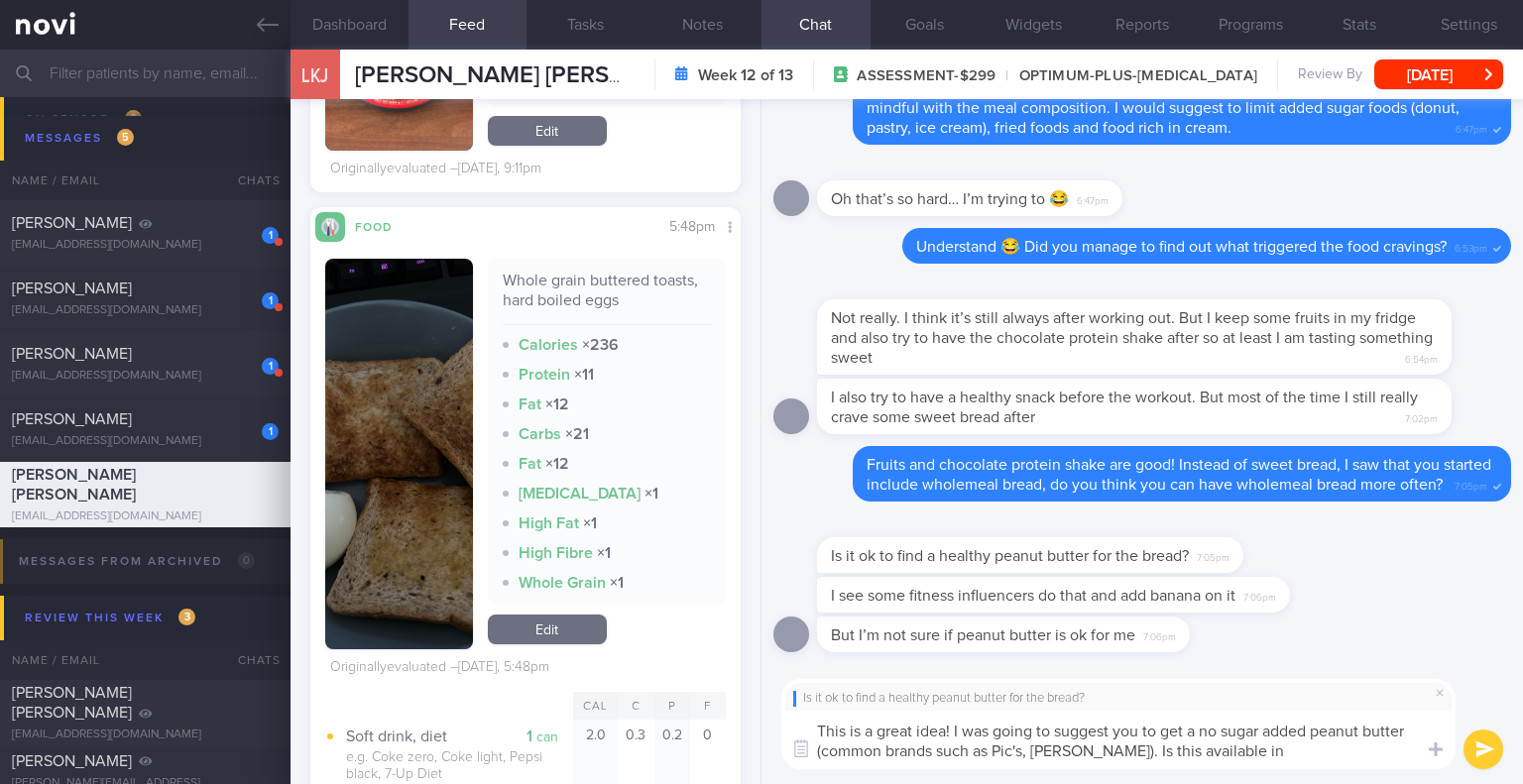 type on "This is a great idea! I was going to suggest you to get a no sugar added peanut butter (common brands such as Pic's, [PERSON_NAME]). Is this available in [GEOGRAPHIC_DATA]?" 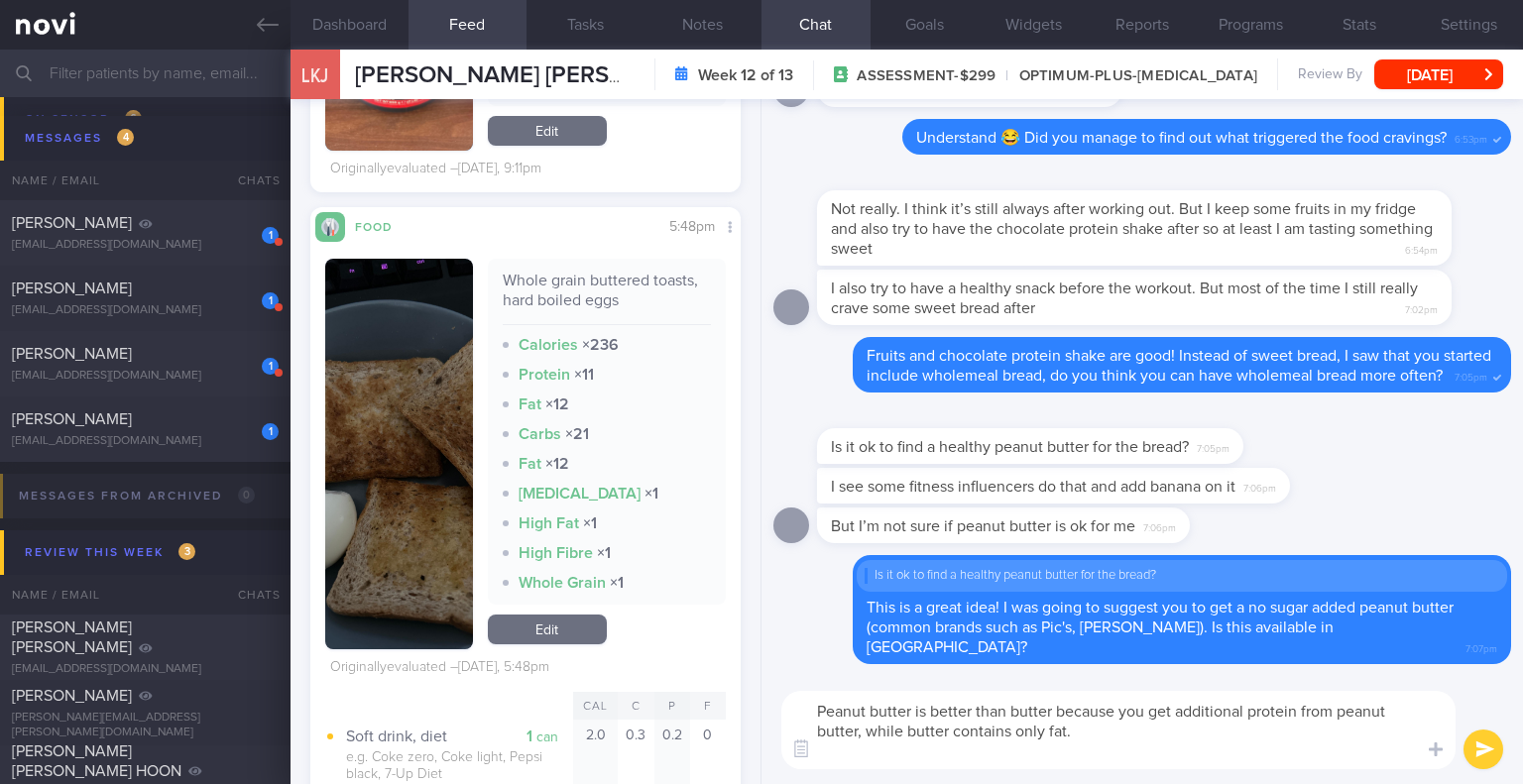 scroll, scrollTop: 0, scrollLeft: 0, axis: both 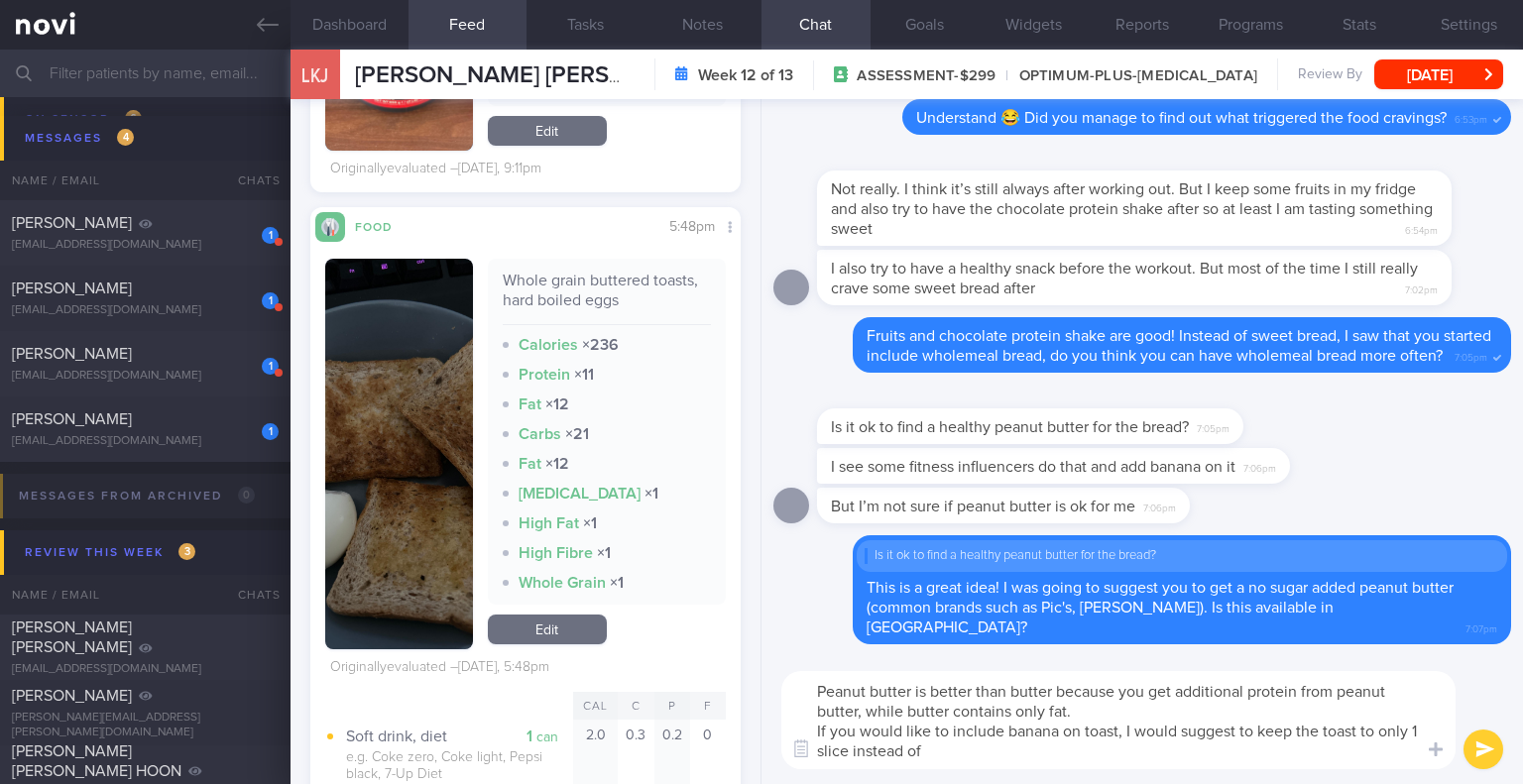 click on "Peanut butter is better than butter because you get additional protein from peanut butter, while butter contains only fat.
If you would like to include banana on toast, I would suggest to keep the toast to only 1 slice instead of" at bounding box center [1118, 720] 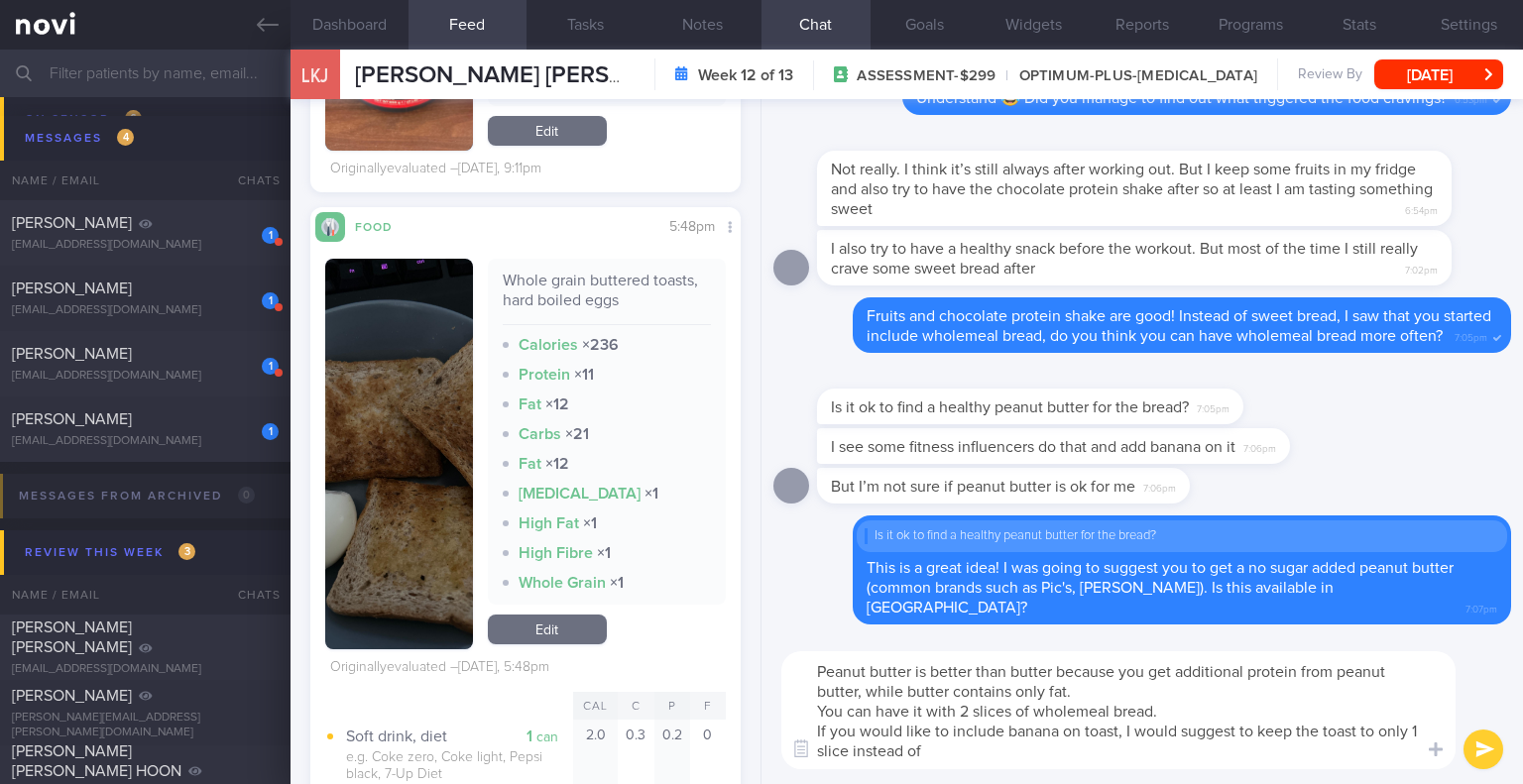 click on "Peanut butter is better than butter because you get additional protein from peanut butter, while butter contains only fat.
You can have it with 2 slices of wholemeal bread.
If you would like to include banana on toast, I would suggest to keep the toast to only 1 slice instead of" at bounding box center (1118, 710) 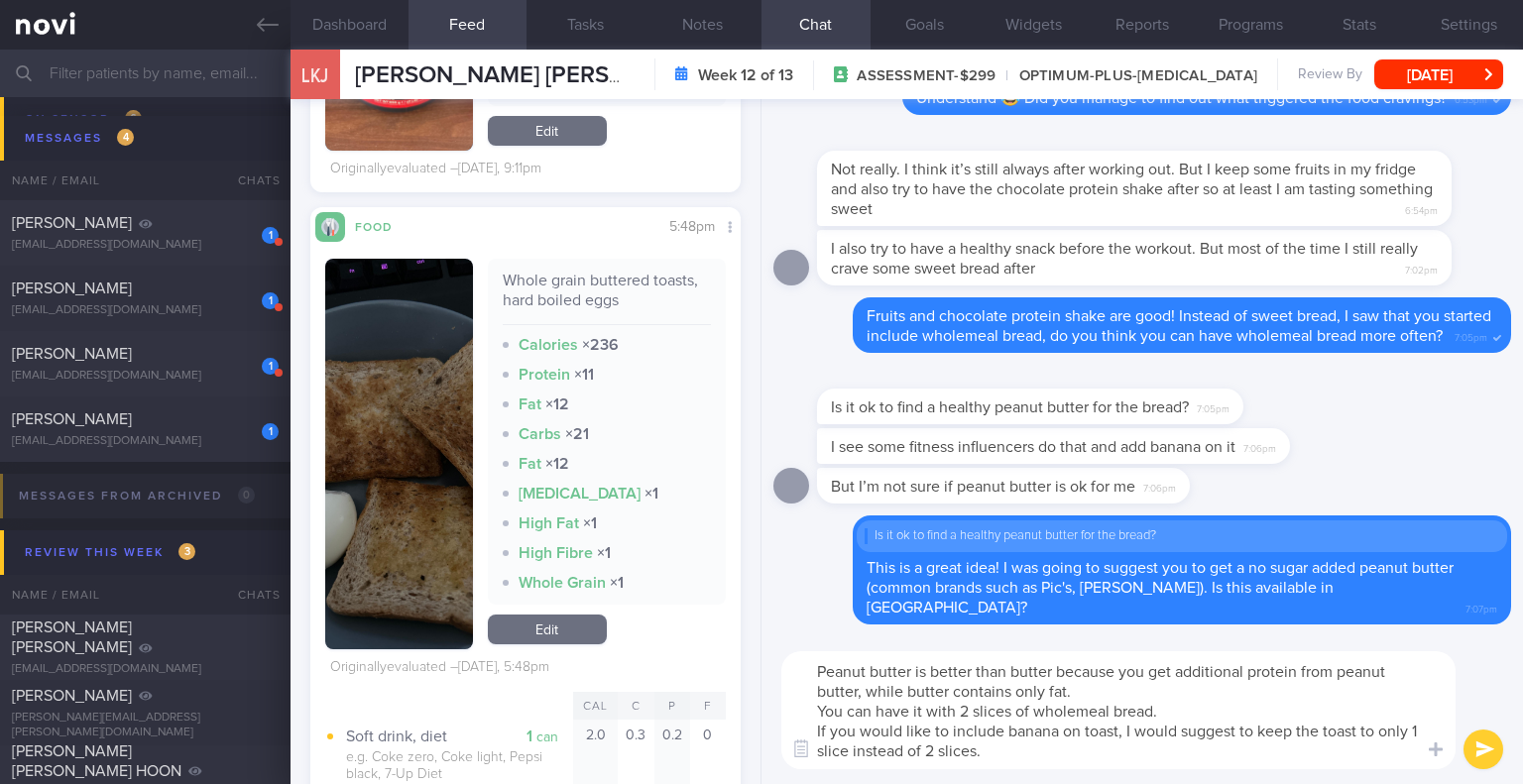 click on "Peanut butter is better than butter because you get additional protein from peanut butter, while butter contains only fat.
You can have it with 2 slices of wholemeal bread.
If you would like to include banana on toast, I would suggest to keep the toast to only 1 slice instead of 2 slices." at bounding box center [1118, 710] 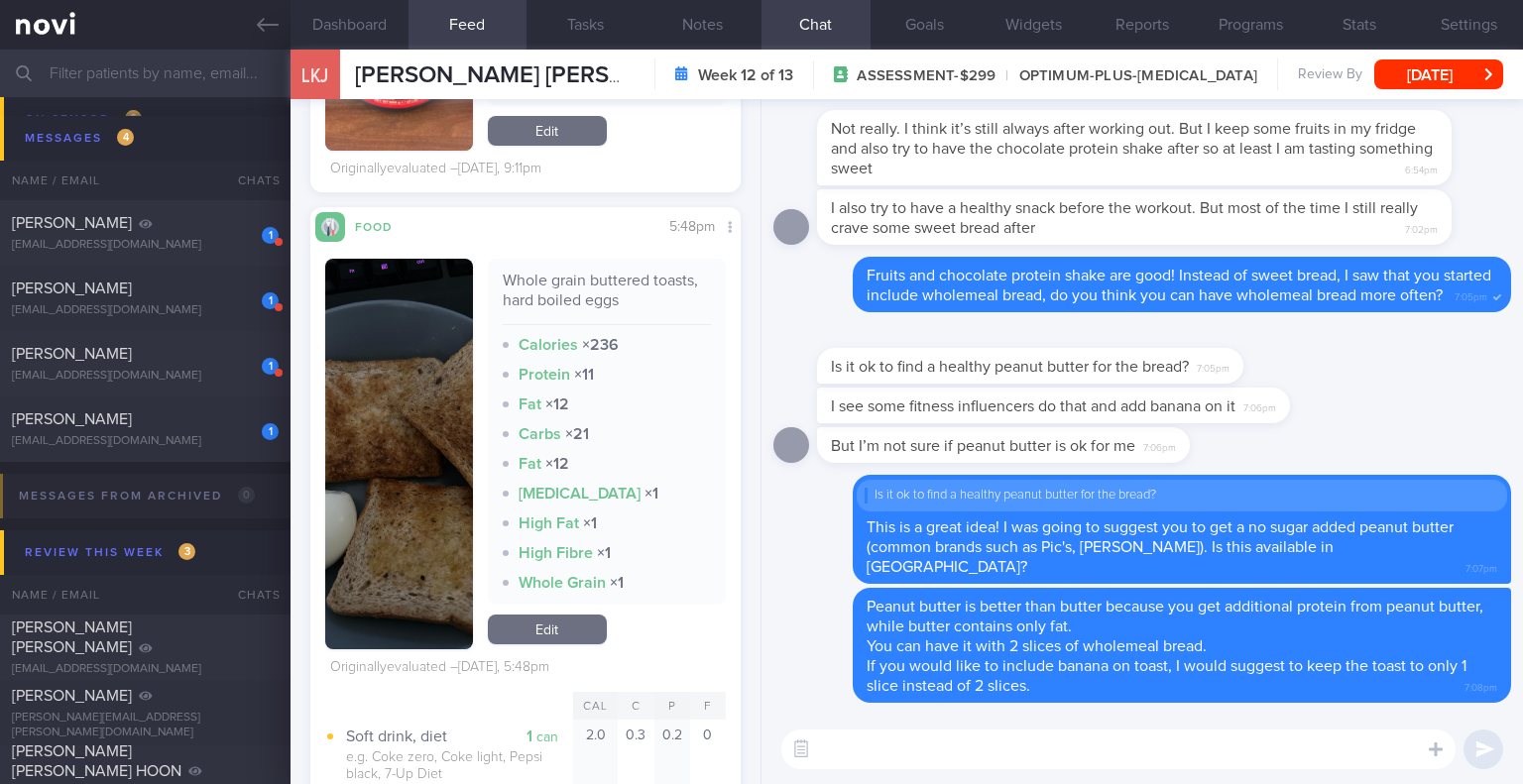 click at bounding box center [1118, 749] 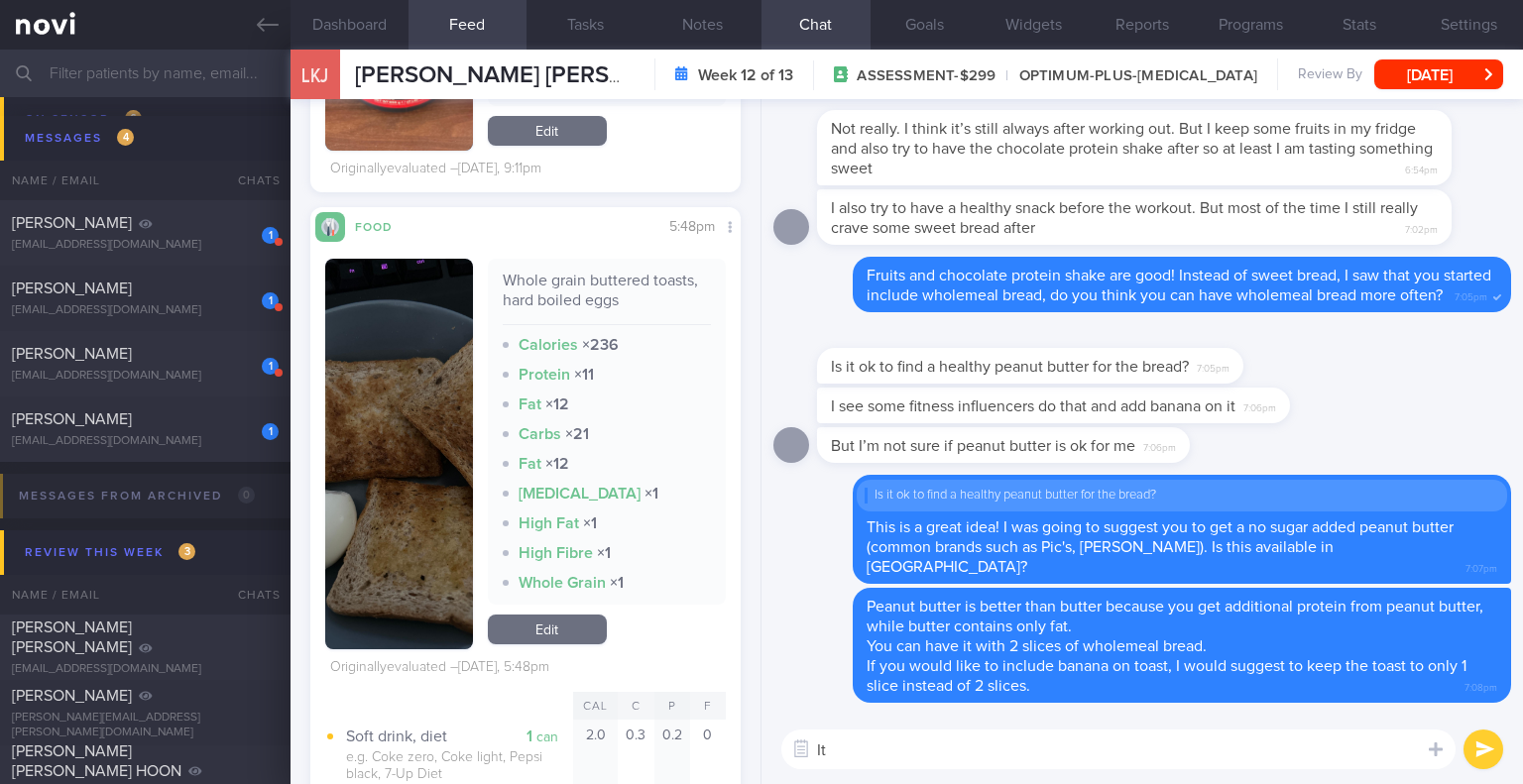 type on "I" 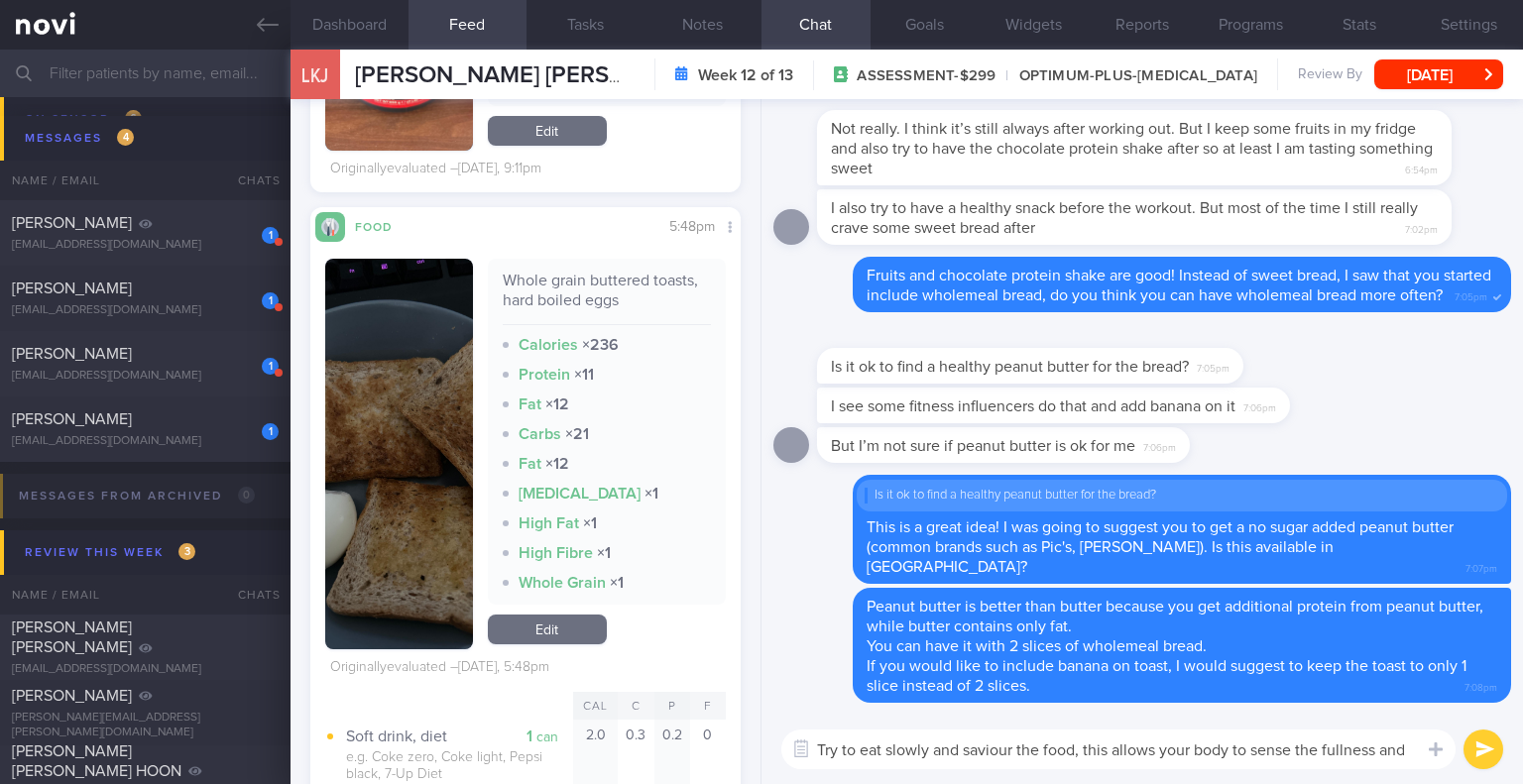 scroll, scrollTop: 0, scrollLeft: 0, axis: both 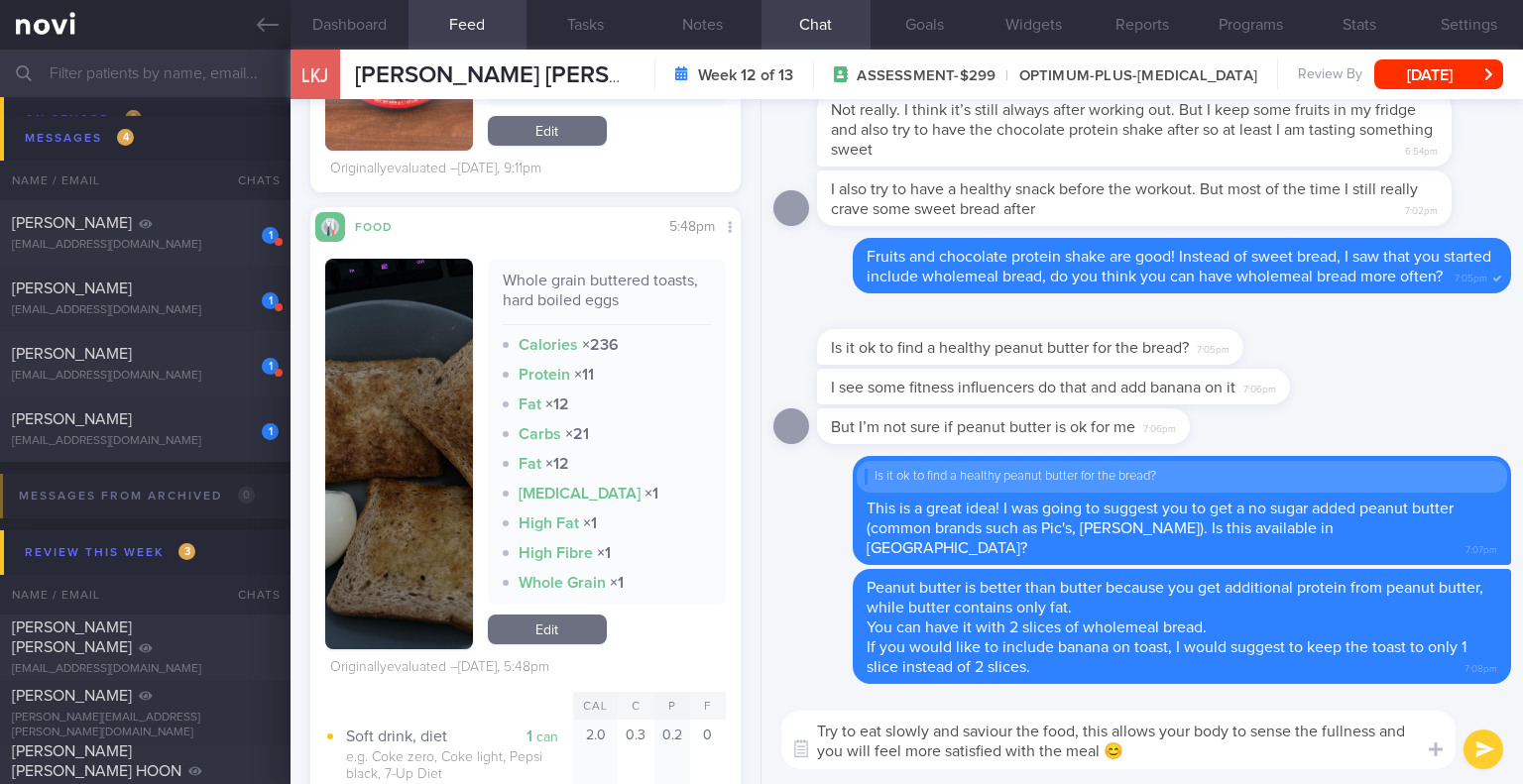 click on "Try to eat slowly and saviour the food, this allows your body to sense the fullness and you will feel more satisfied with the meal 😊" at bounding box center [1118, 739] 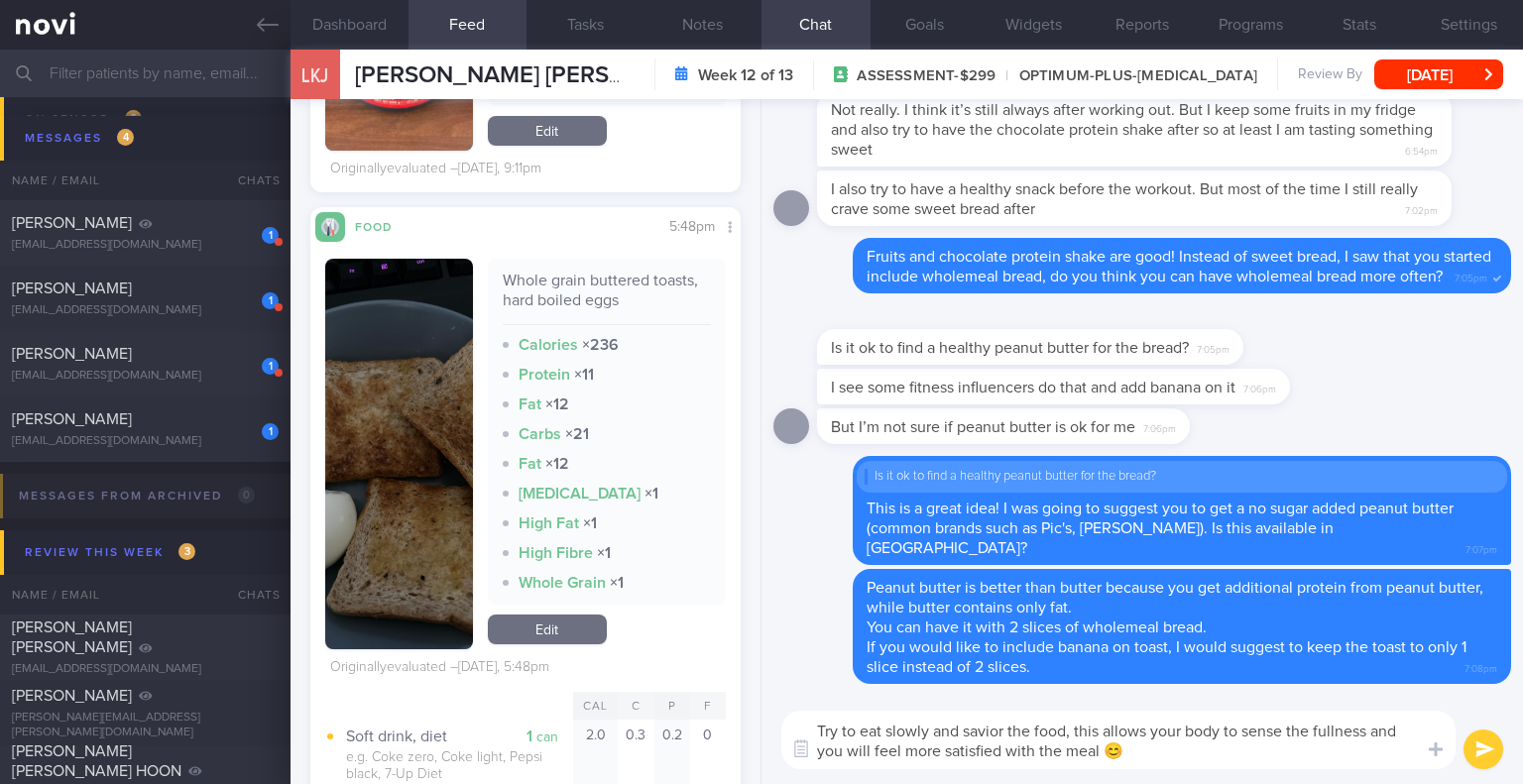 click on "Try to eat slowly and savior the food, this allows your body to sense the fullness and you will feel more satisfied with the meal 😊" at bounding box center (1118, 739) 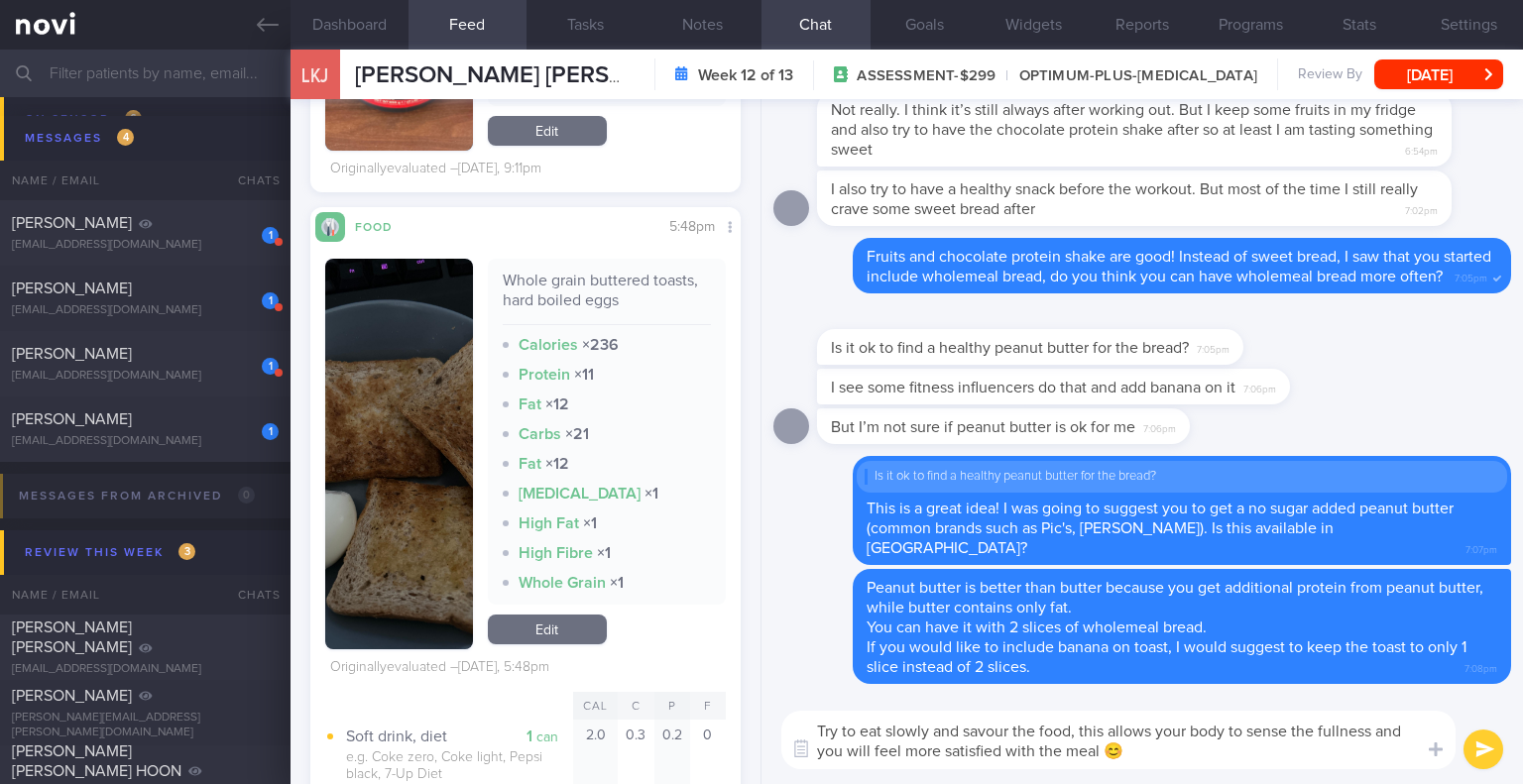 click on "Try to eat slowly and savour the food, this allows your body to sense the fullness and you will feel more satisfied with the meal 😊" at bounding box center (1118, 739) 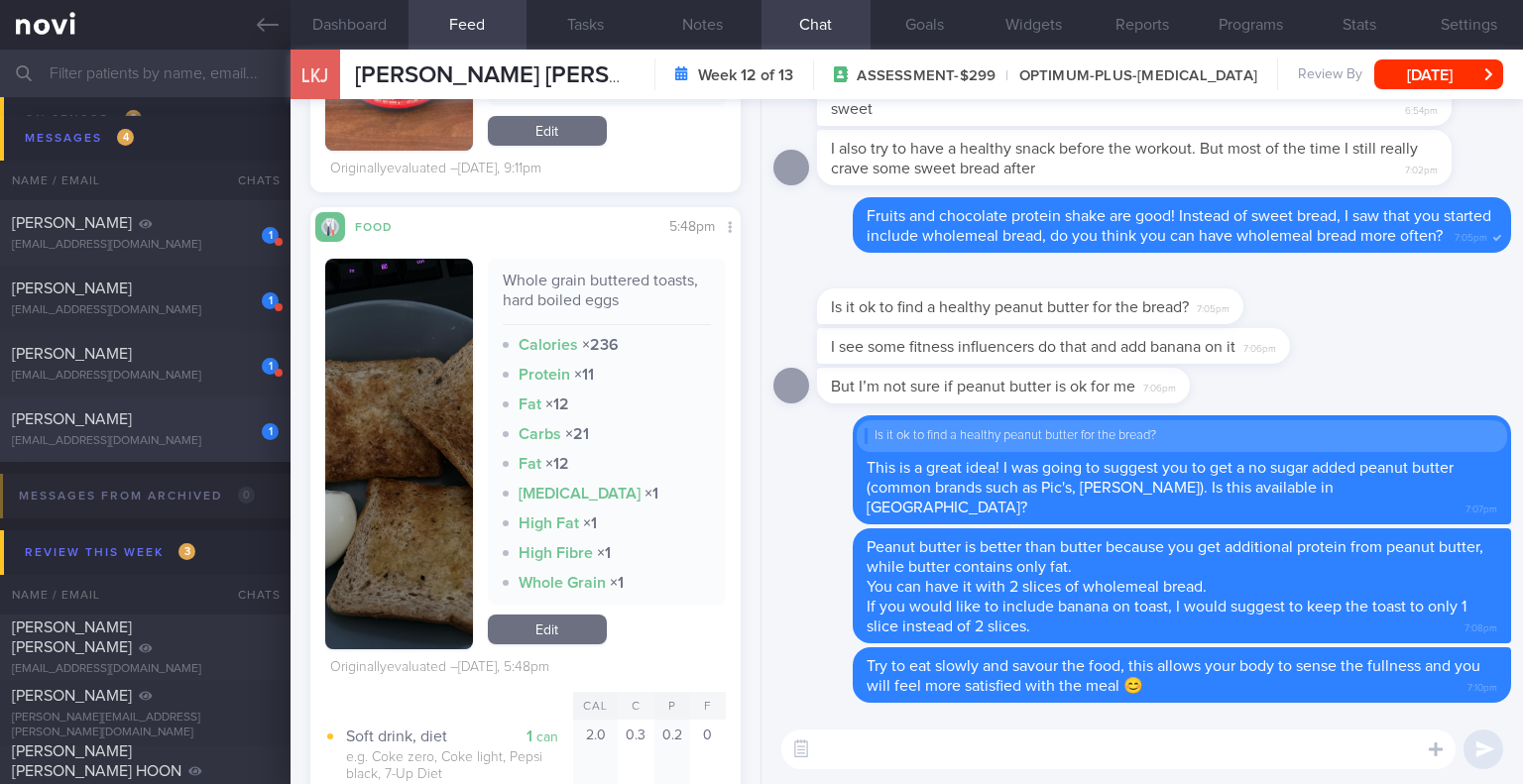 click on "[PERSON_NAME]" at bounding box center (143, 419) 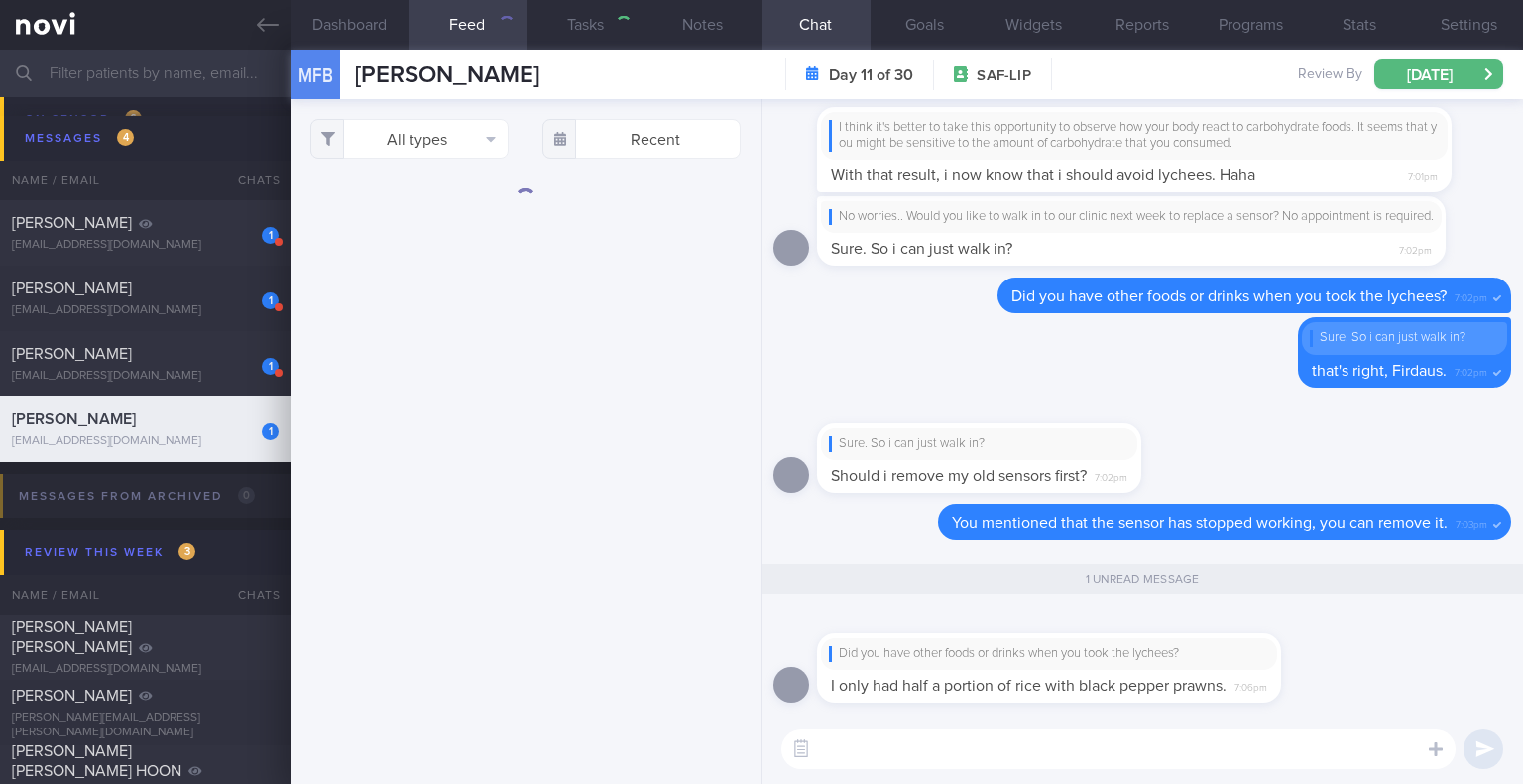 type 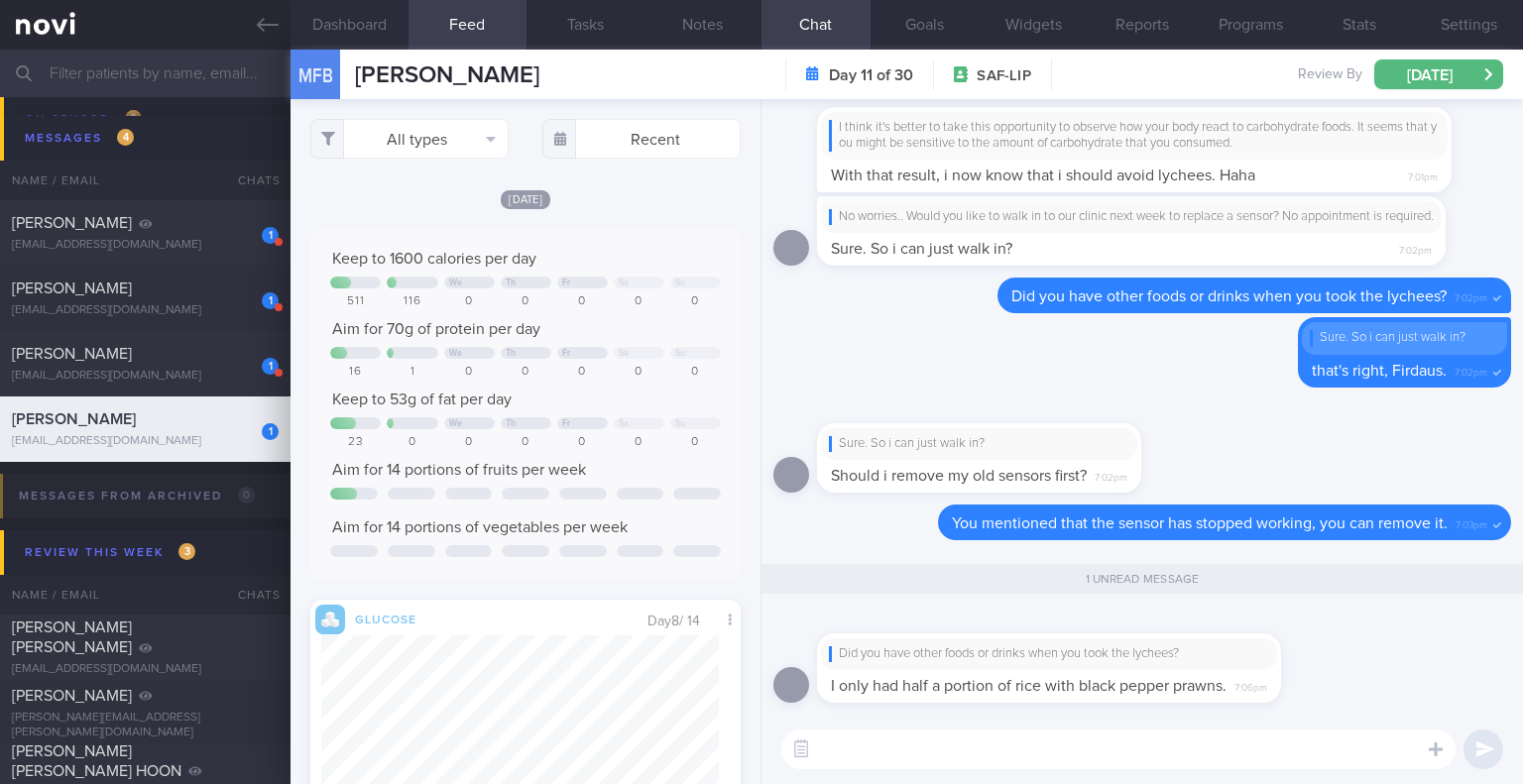 scroll, scrollTop: 990928, scrollLeft: 991139, axis: both 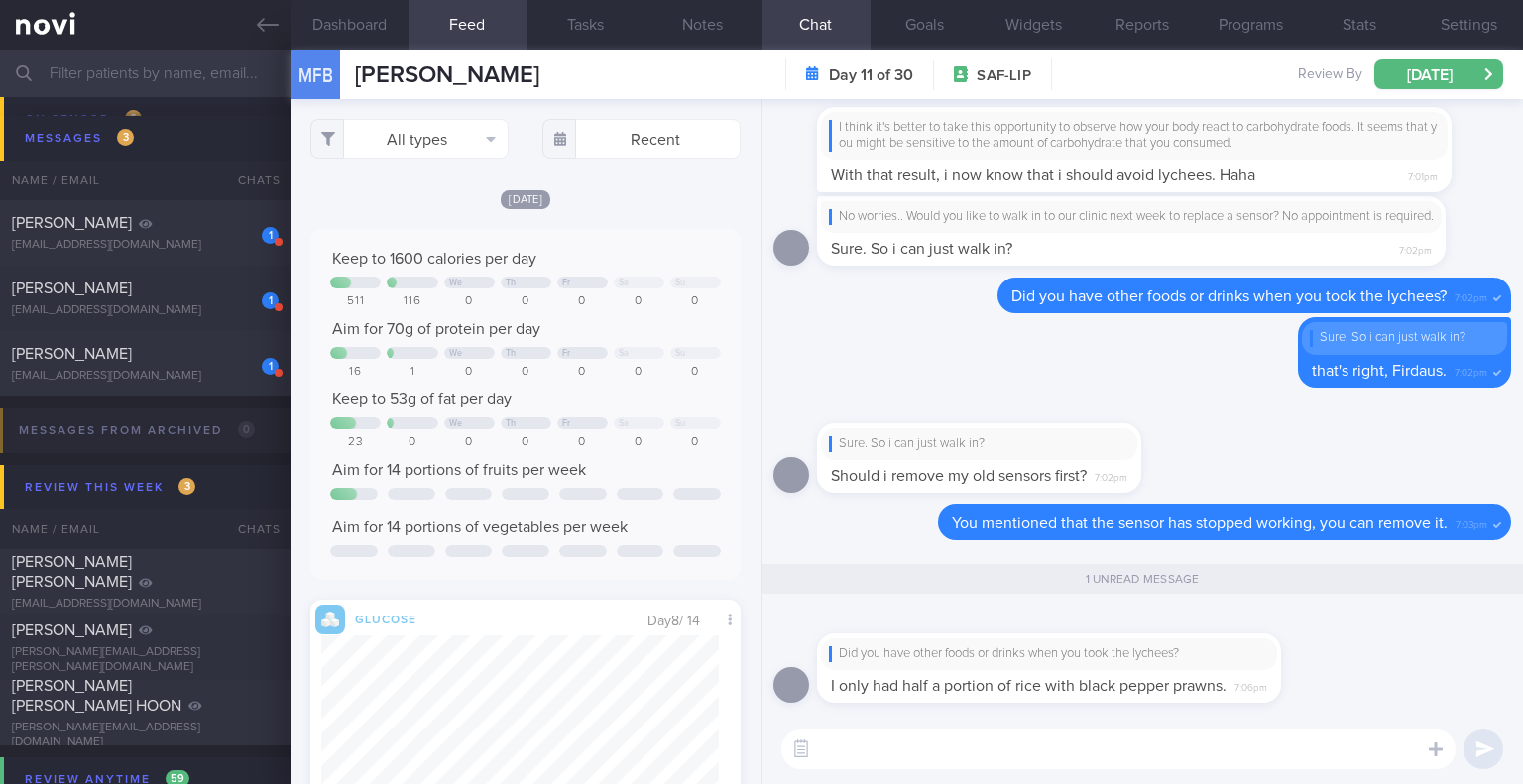 click on "Did you have other foods or drinks when you took the lychees?
I only had half a portion of rice with black pepper prawns.
7:06pm" at bounding box center (1079, 656) 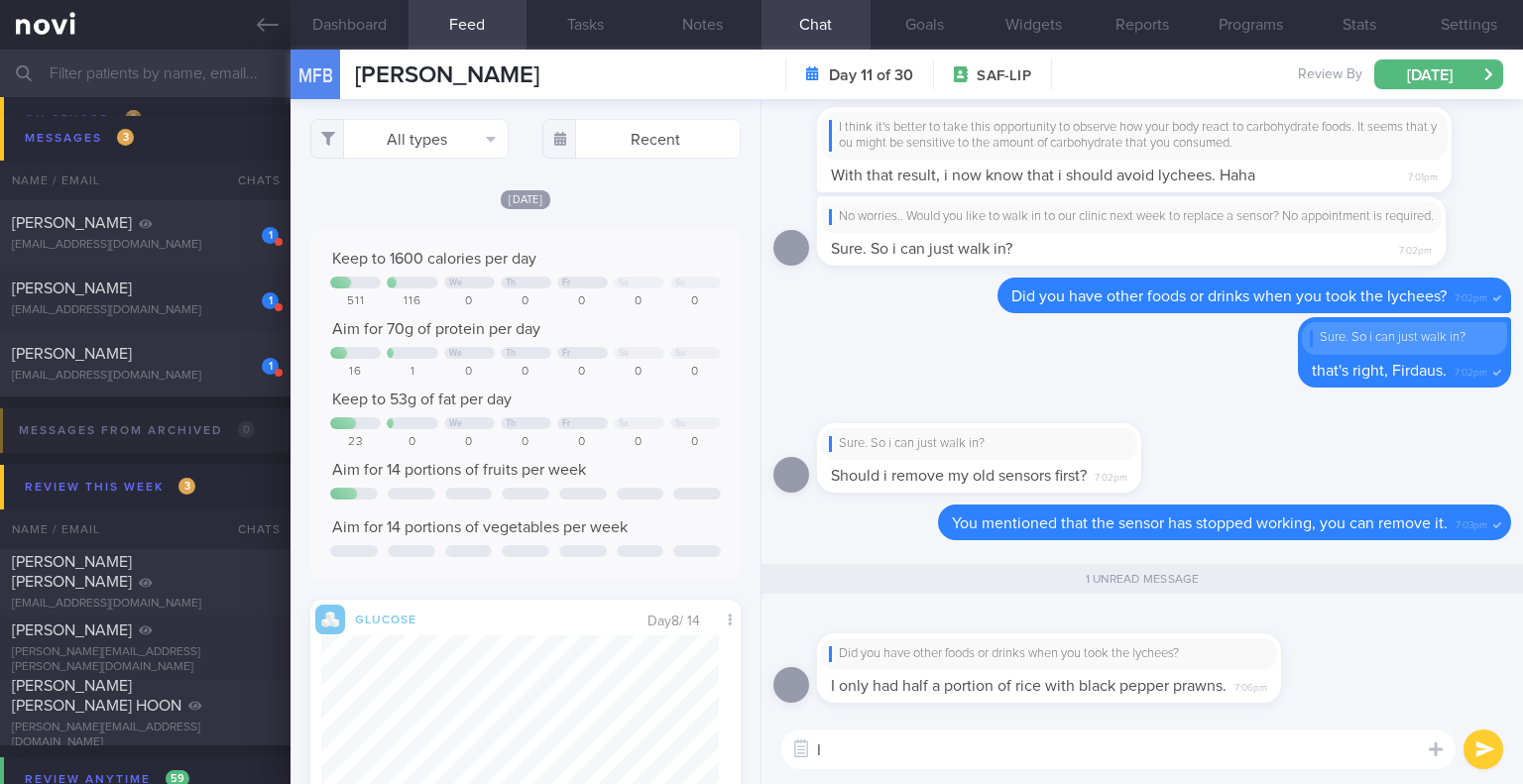 type on "I" 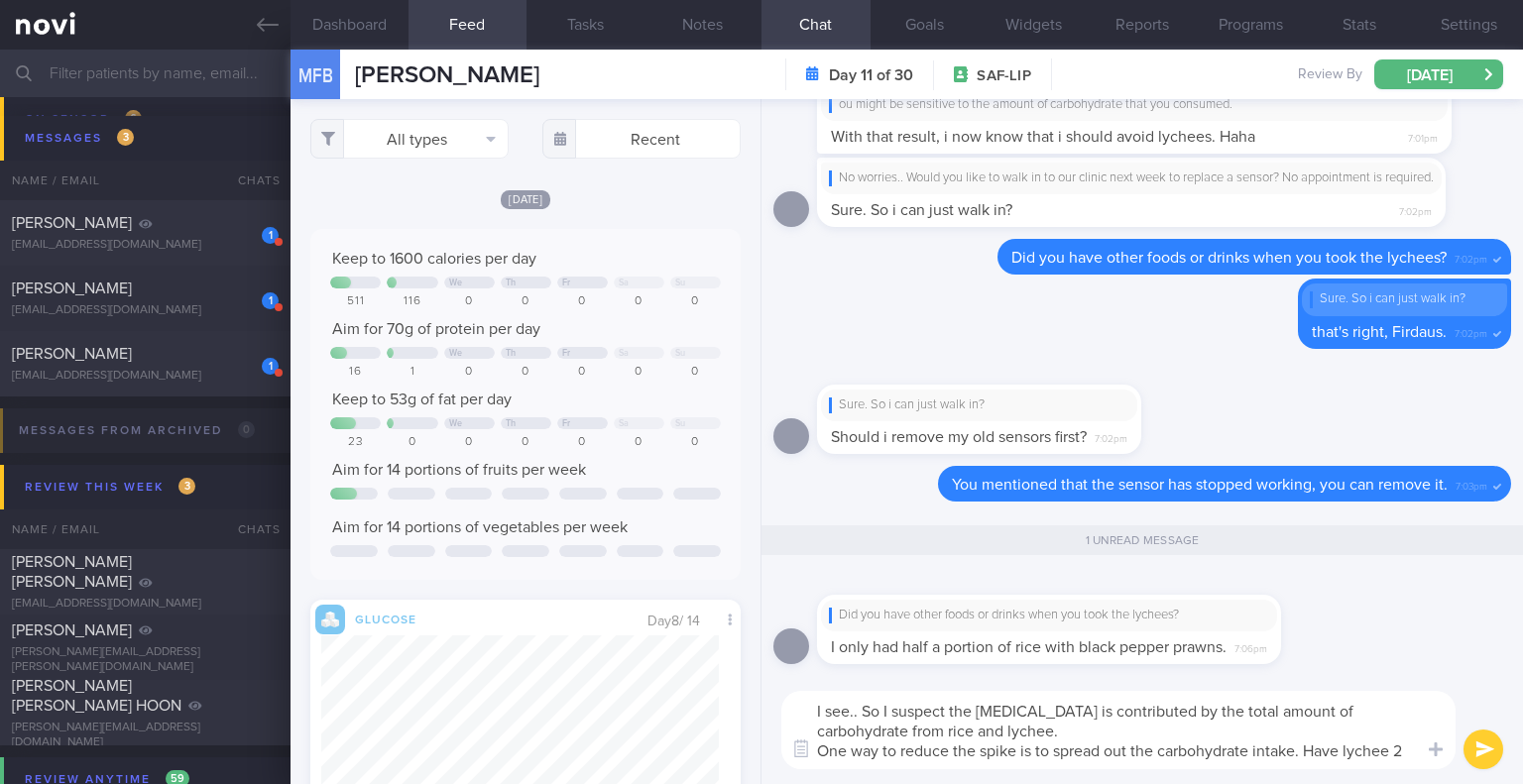 scroll, scrollTop: 0, scrollLeft: 0, axis: both 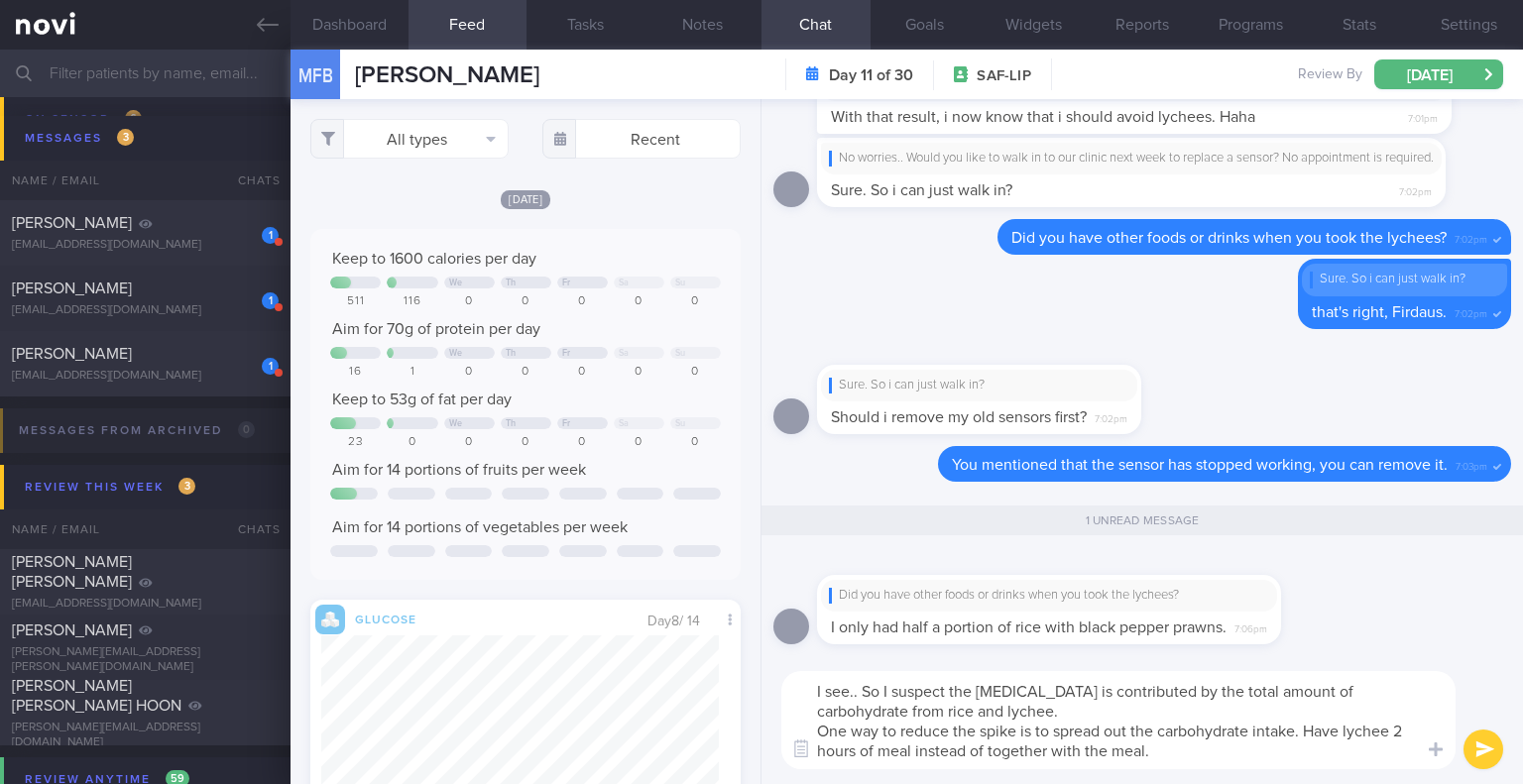 click on "I see.. So I suspect the [MEDICAL_DATA] is contributed by the total amount of carbohydrate from rice and lychee.
One way to reduce the spike is to spread out the carbohydrate intake. Have lychee 2 hours of meal instead of together with the meal." at bounding box center (1118, 720) 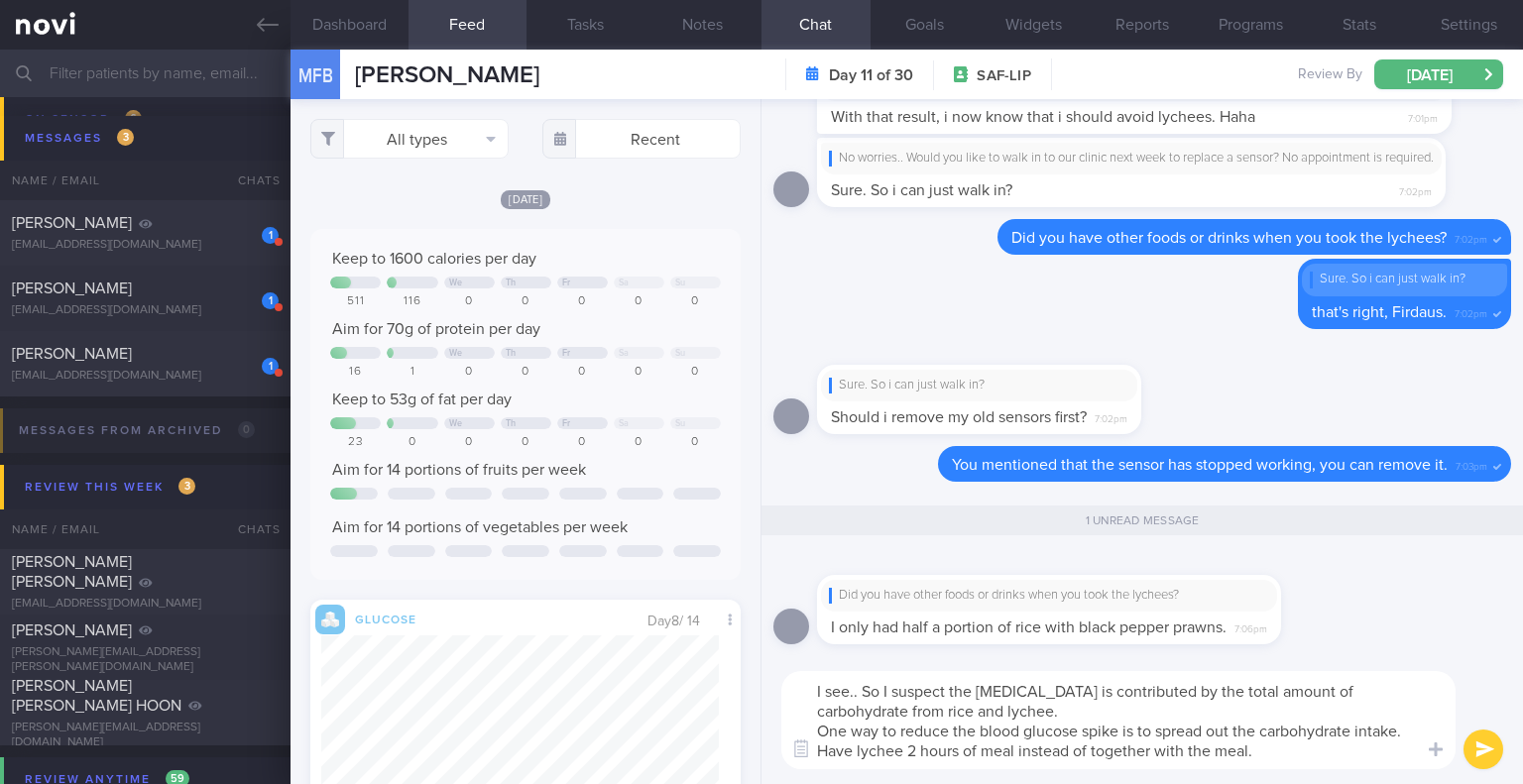 click on "I see.. So I suspect the [MEDICAL_DATA] is contributed by the total amount of carbohydrate from rice and lychee.
One way to reduce the blood glucose spike is to spread out the carbohydrate intake. Have lychee 2 hours of meal instead of together with the meal." at bounding box center (1118, 720) 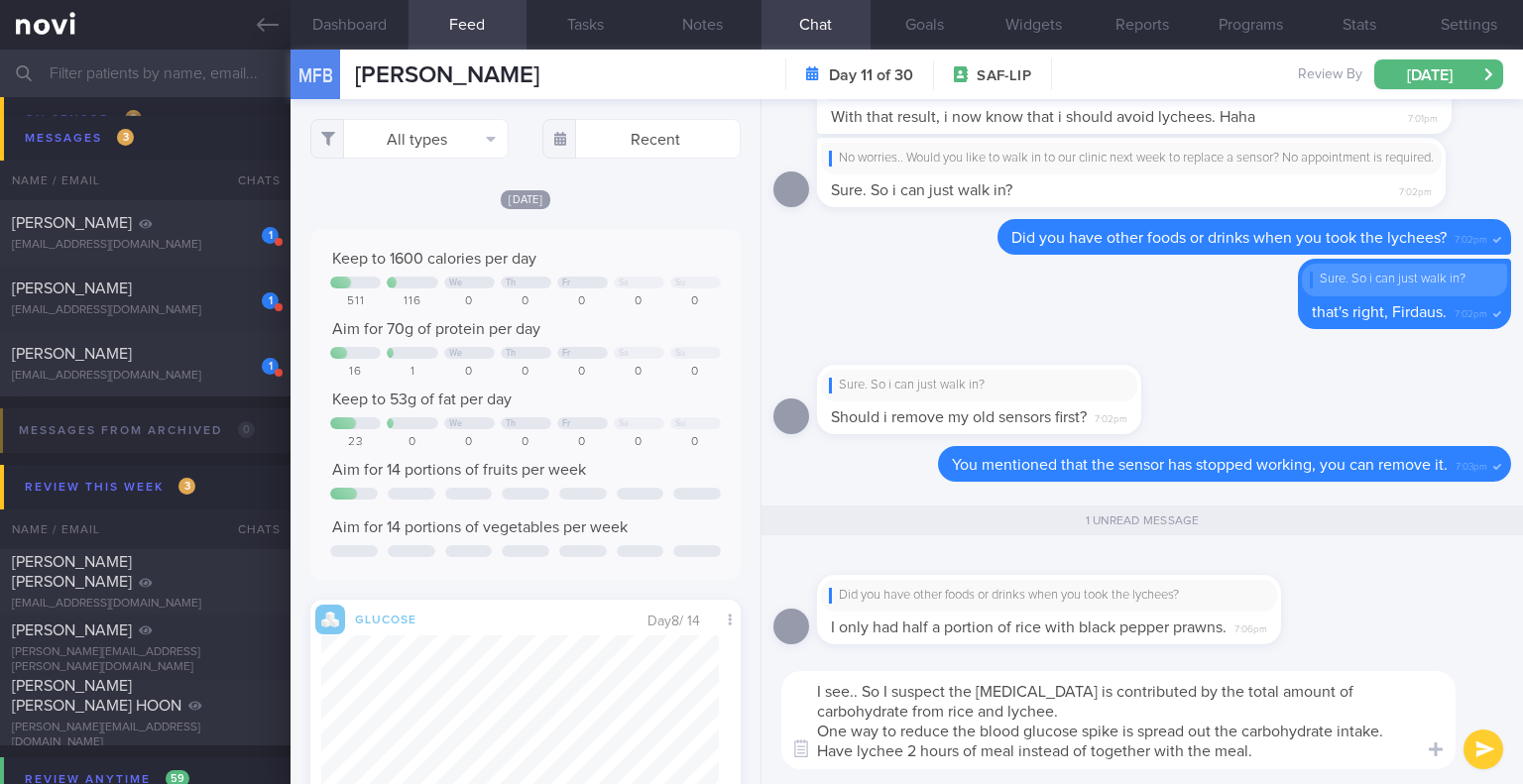 click on "I see.. So I suspect the [MEDICAL_DATA] is contributed by the total amount of carbohydrate from rice and lychee.
One way to reduce the blood glucose spike is spread out the carbohydrate intake. Have lychee 2 hours of meal instead of together with the meal." at bounding box center [1118, 720] 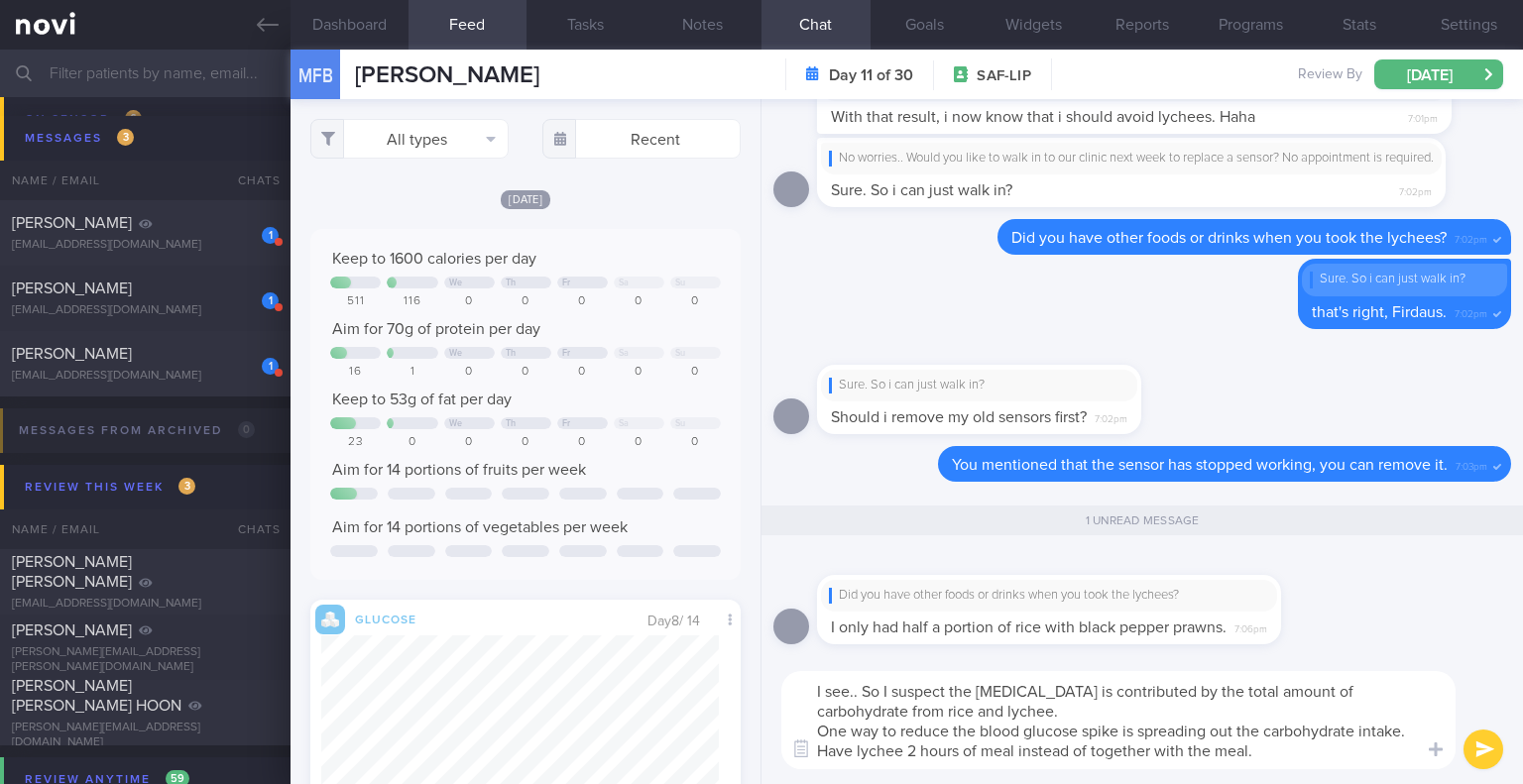 click on "I see.. So I suspect the [MEDICAL_DATA] is contributed by the total amount of carbohydrate from rice and lychee.
One way to reduce the blood glucose spike is spreading out the carbohydrate intake. Have lychee 2 hours of meal instead of together with the meal." at bounding box center [1118, 720] 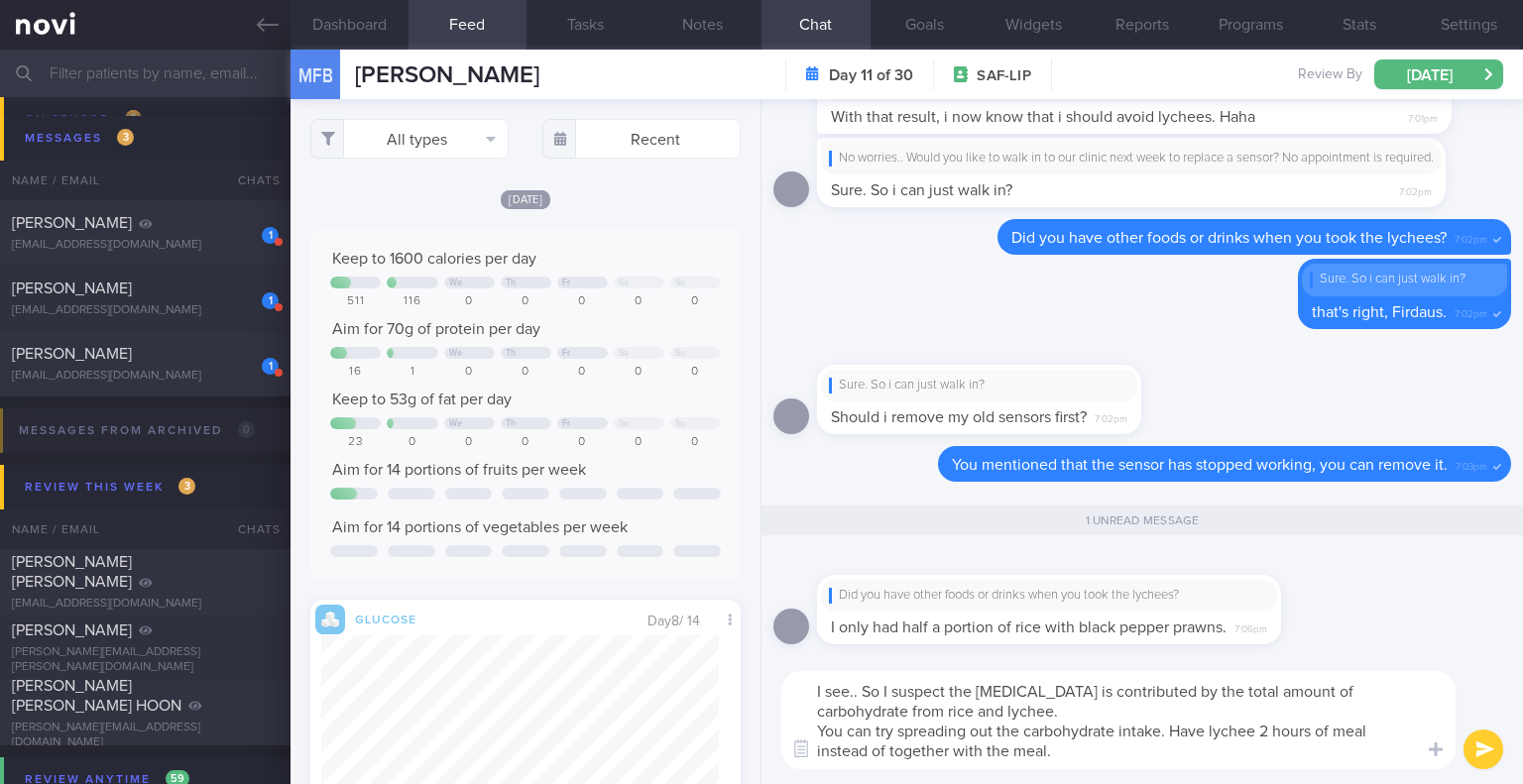 click on "I see.. So I suspect the [MEDICAL_DATA] is contributed by the total amount of carbohydrate from rice and lychee.
You can try spreading out the carbohydrate intake. Have lychee 2 hours of meal instead of together with the meal." at bounding box center (1118, 720) 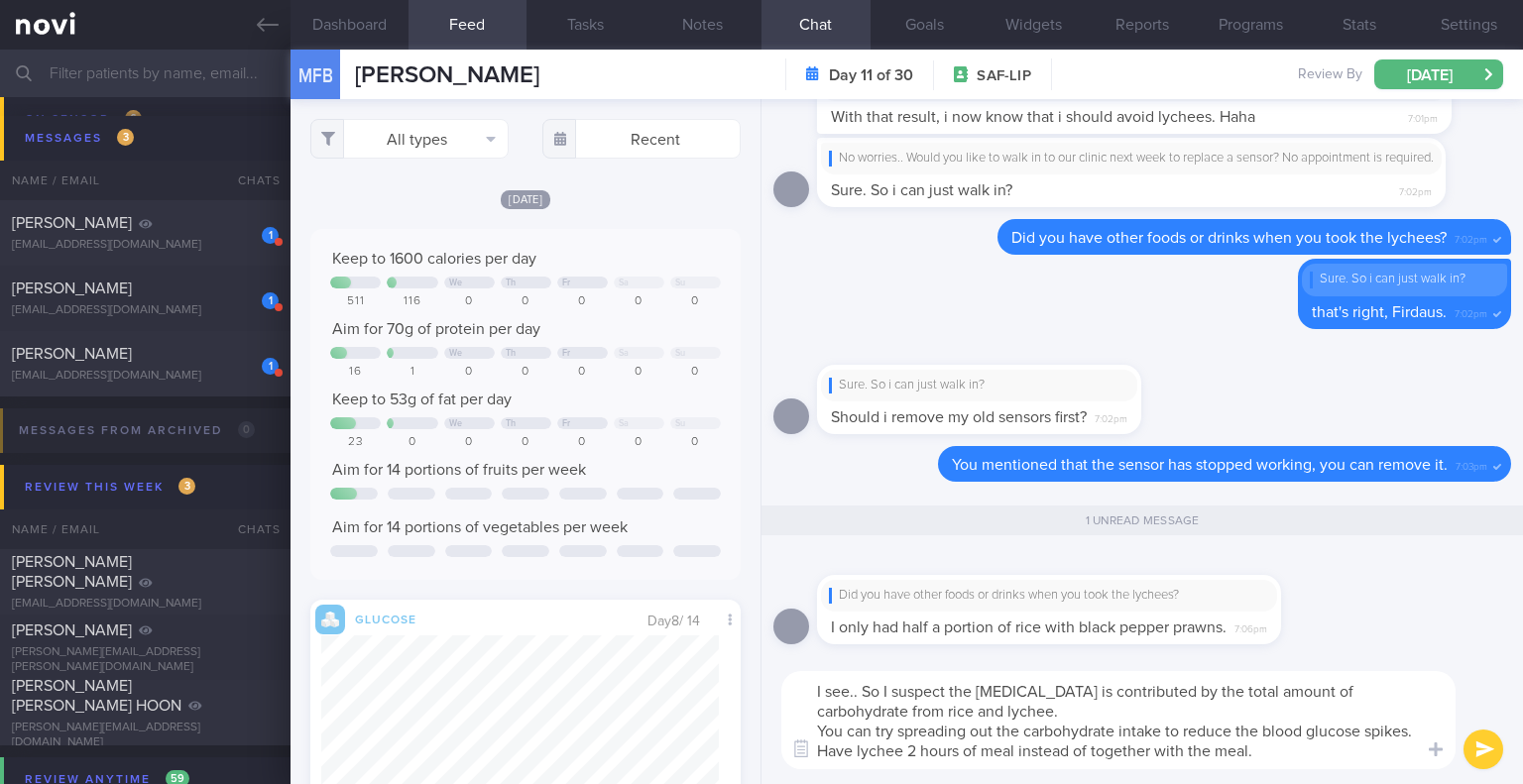 click on "I see.. So I suspect the [MEDICAL_DATA] is contributed by the total amount of carbohydrate from rice and lychee.
You can try spreading out the carbohydrate intake to reduce the blood glucose spikes. Have lychee 2 hours of meal instead of together with the meal." at bounding box center [1118, 720] 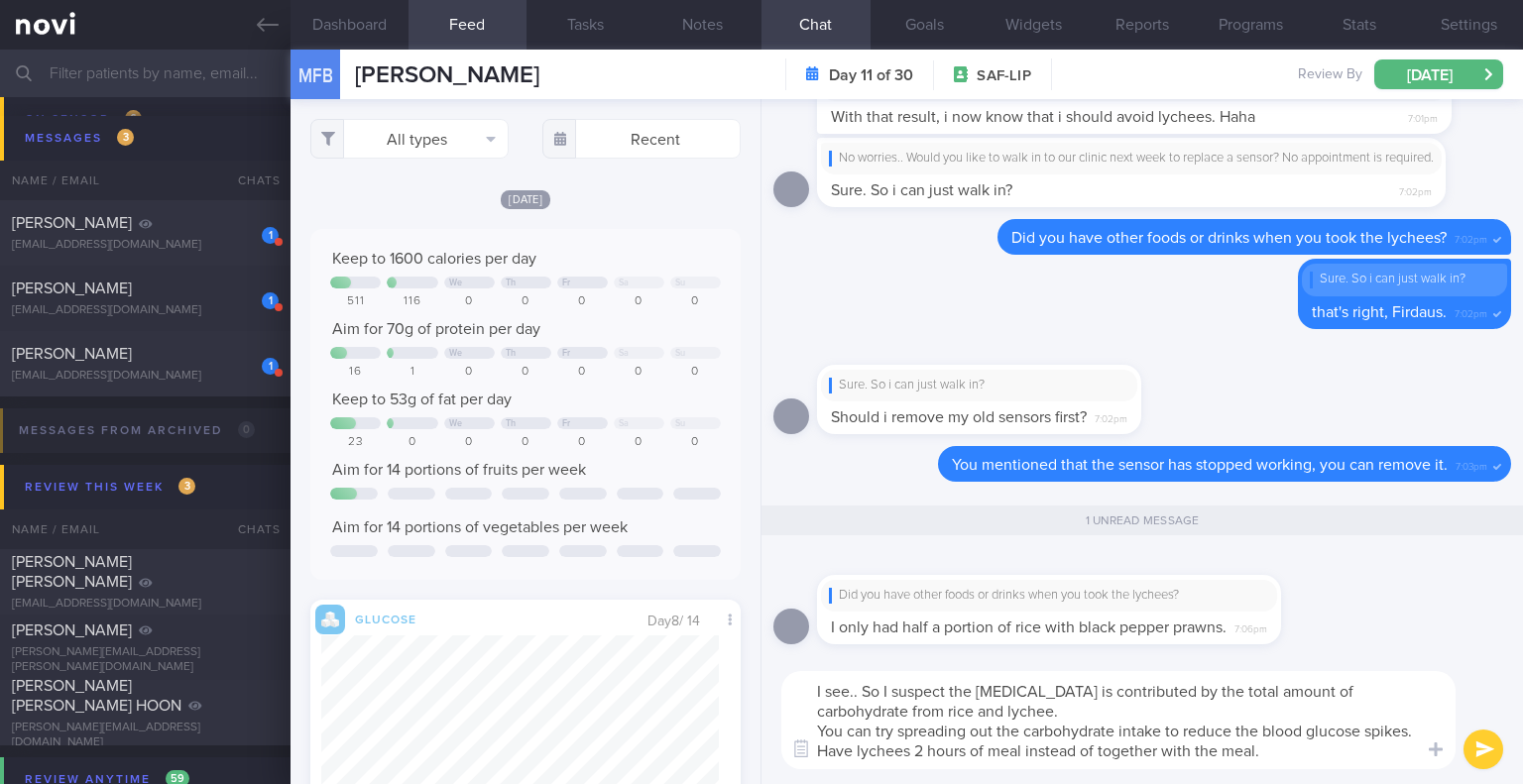 click on "I see.. So I suspect the [MEDICAL_DATA] is contributed by the total amount of carbohydrate from rice and lychee.
You can try spreading out the carbohydrate intake to reduce the blood glucose spikes. Have lychees 2 hours of meal instead of together with the meal." at bounding box center (1118, 720) 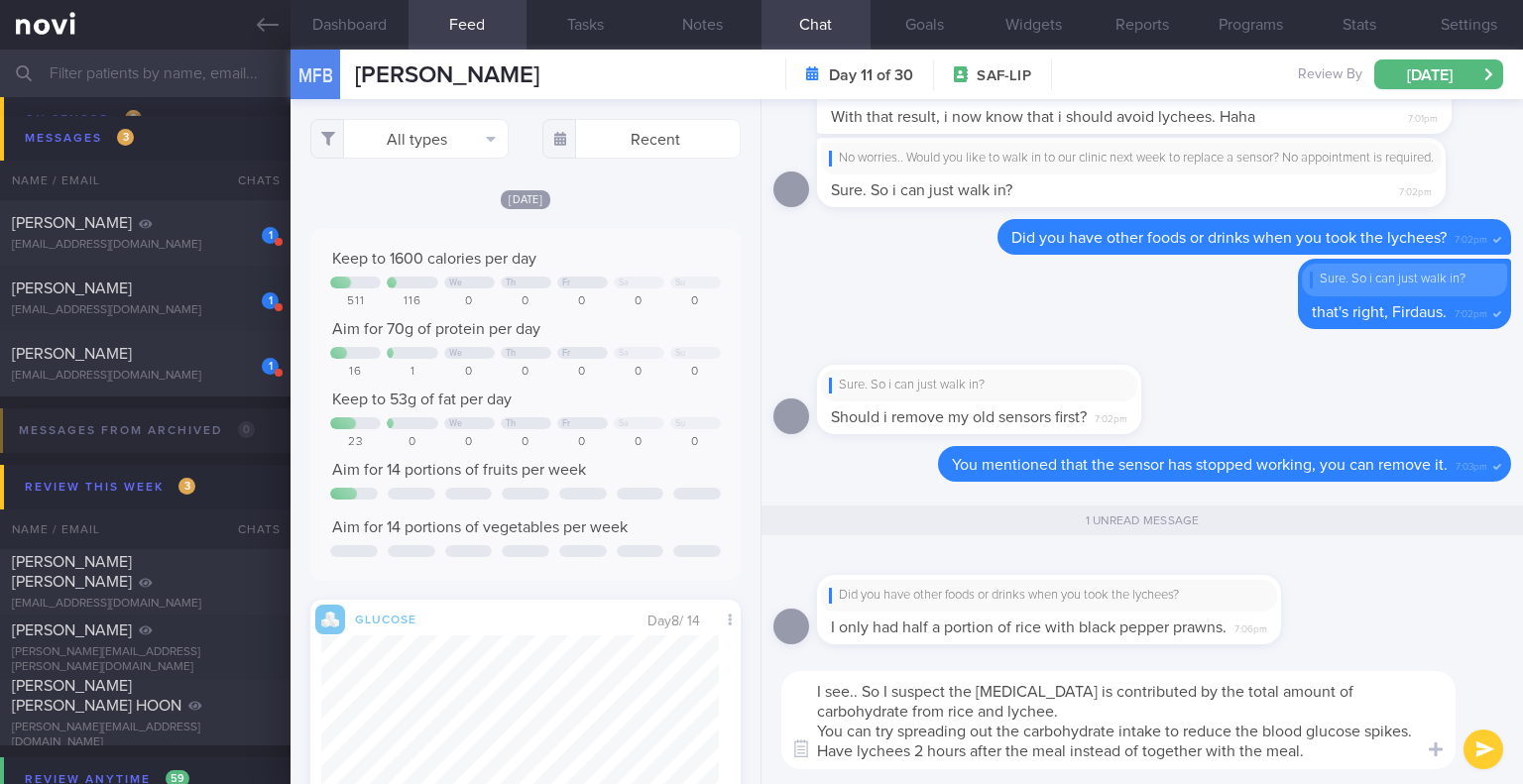 click on "I see.. So I suspect the [MEDICAL_DATA] is contributed by the total amount of carbohydrate from rice and lychee.
You can try spreading out the carbohydrate intake to reduce the blood glucose spikes. Have lychees 2 hours after the meal instead of together with the meal." at bounding box center [1118, 720] 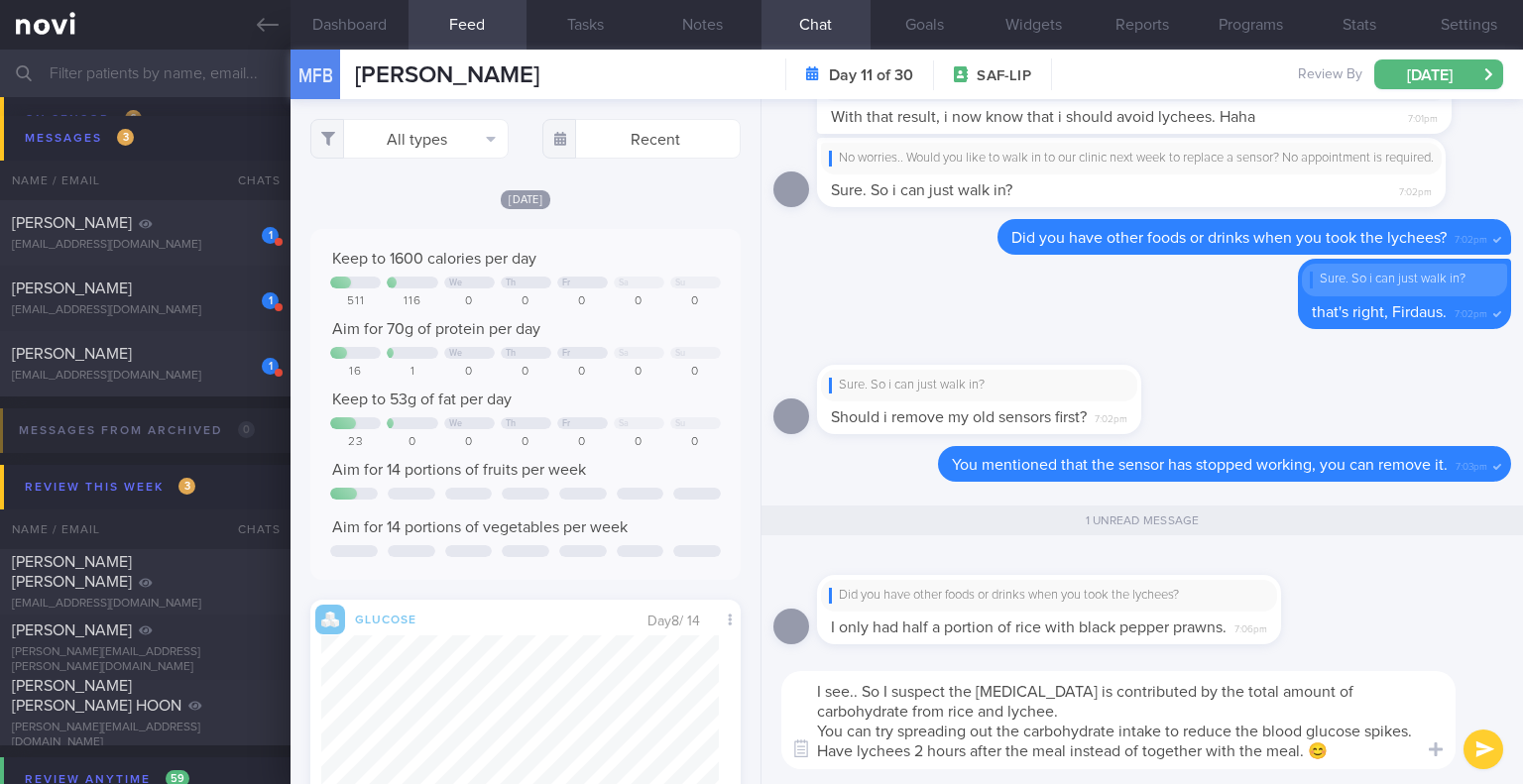 type on "I see.. So I suspect the [MEDICAL_DATA] is contributed by the total amount of carbohydrate from rice and lychee.
You can try spreading out the carbohydrate intake to reduce the blood glucose spikes. Have lychees 2 hours after the meal instead of together with the meal. 😊" 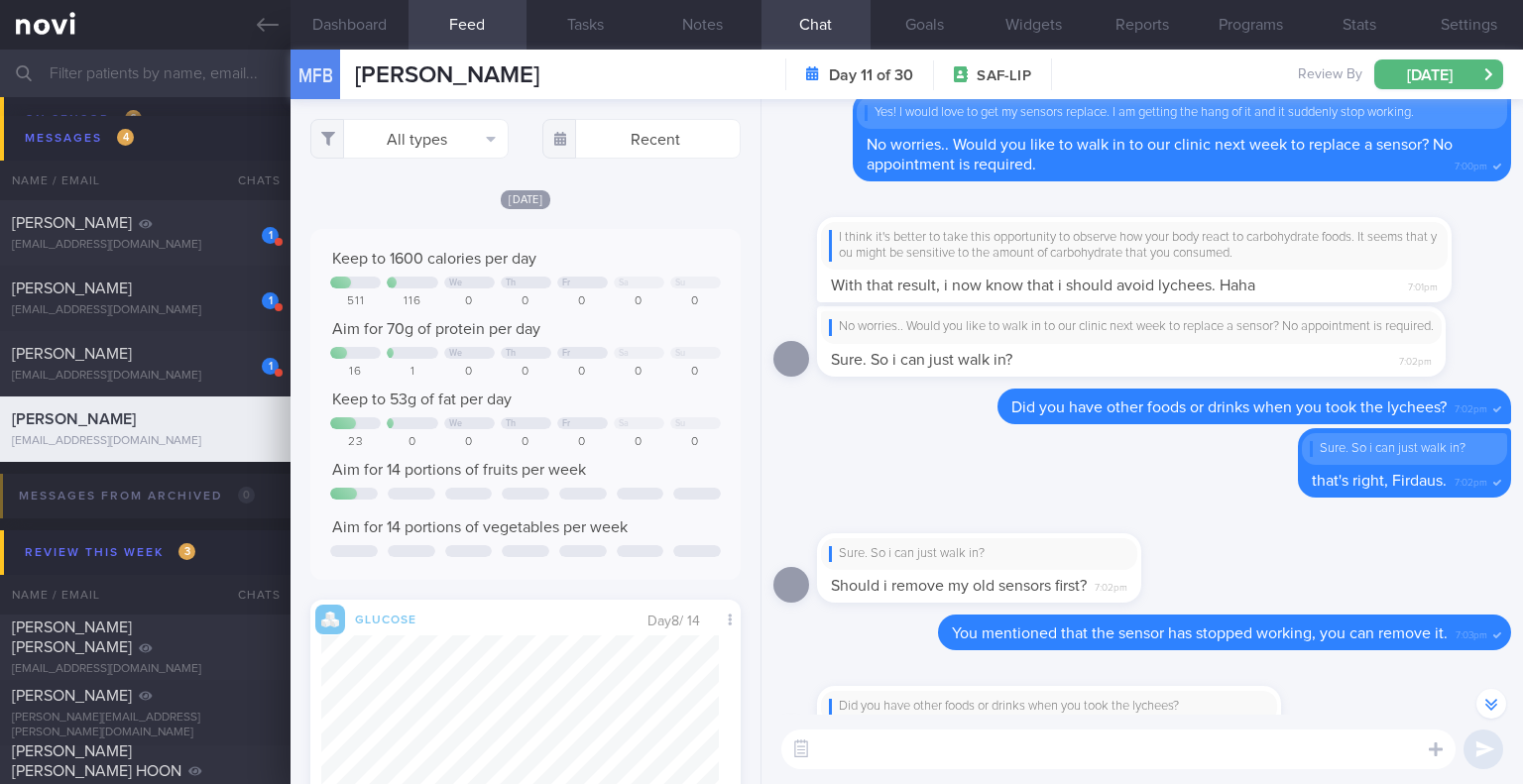 scroll, scrollTop: 0, scrollLeft: 0, axis: both 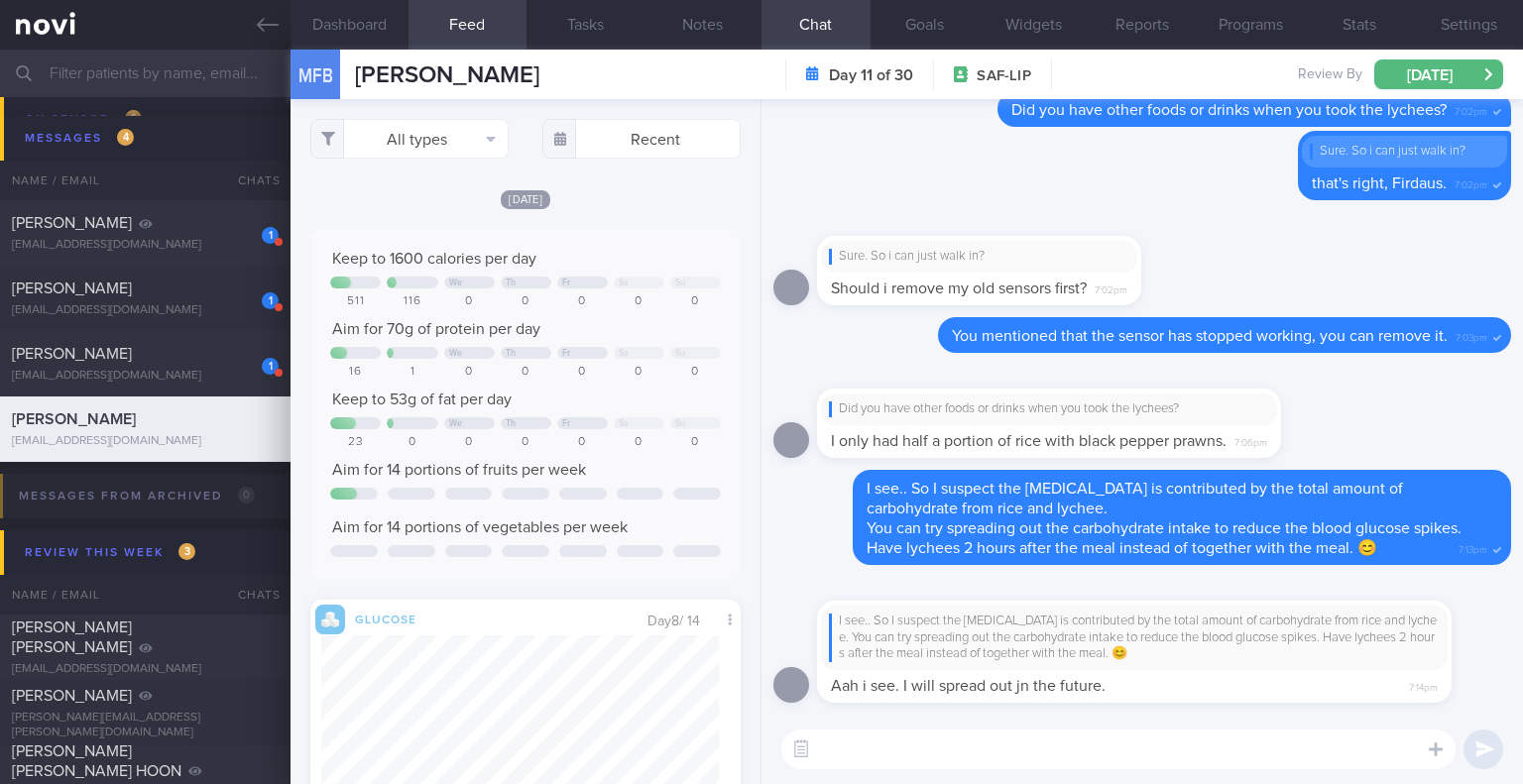 click at bounding box center (1118, 749) 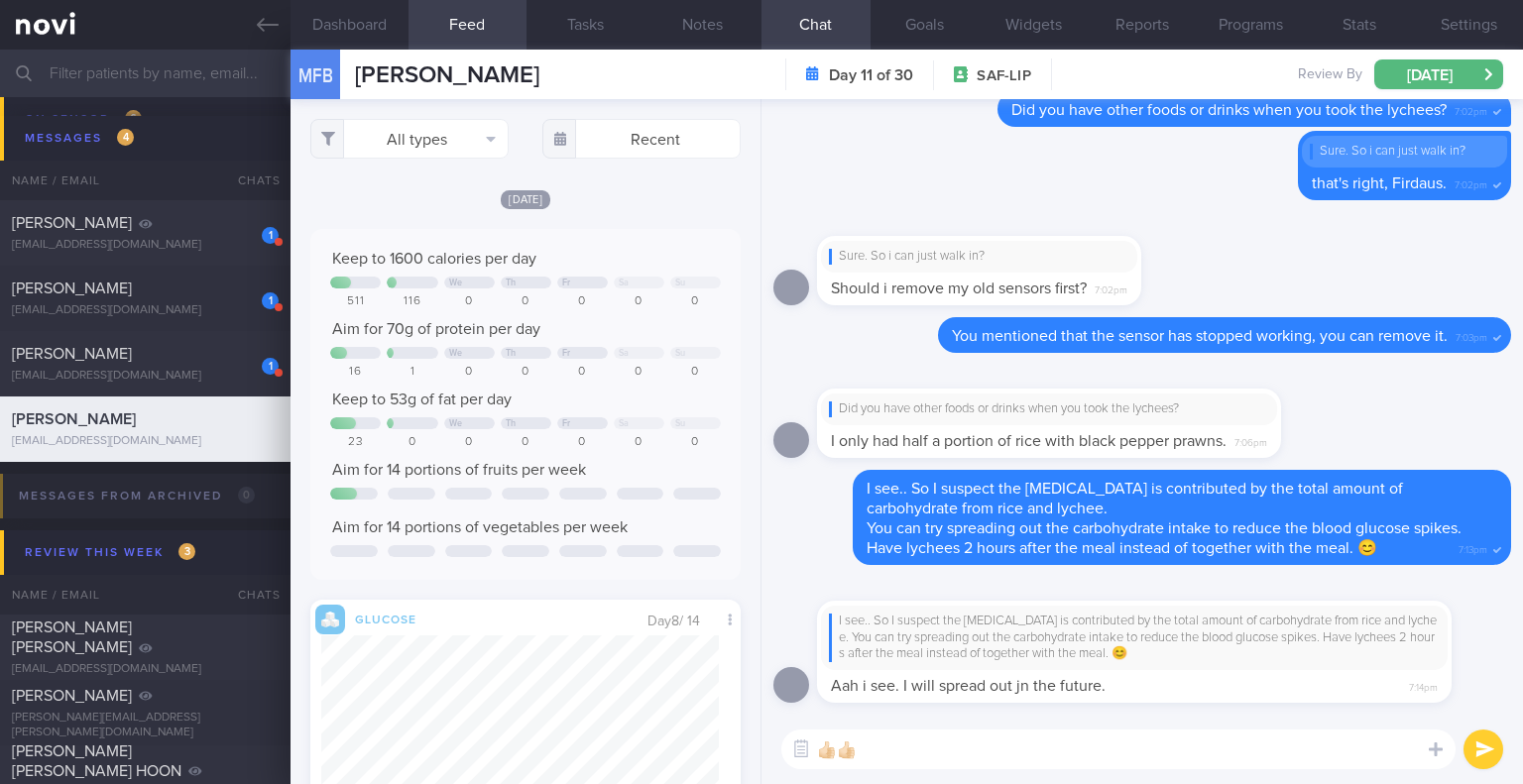 type on "👍🏻👍🏻" 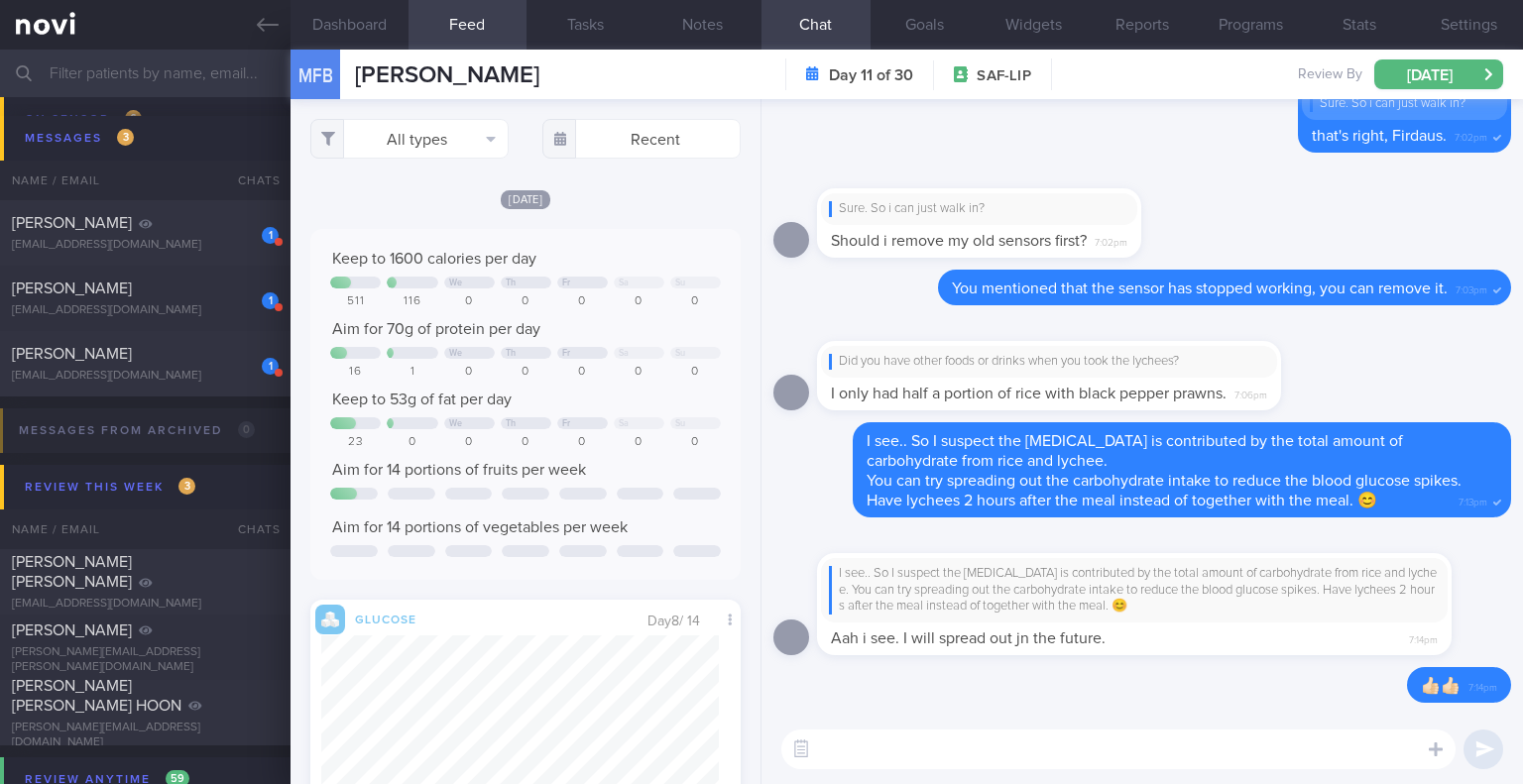 click at bounding box center [1118, 749] 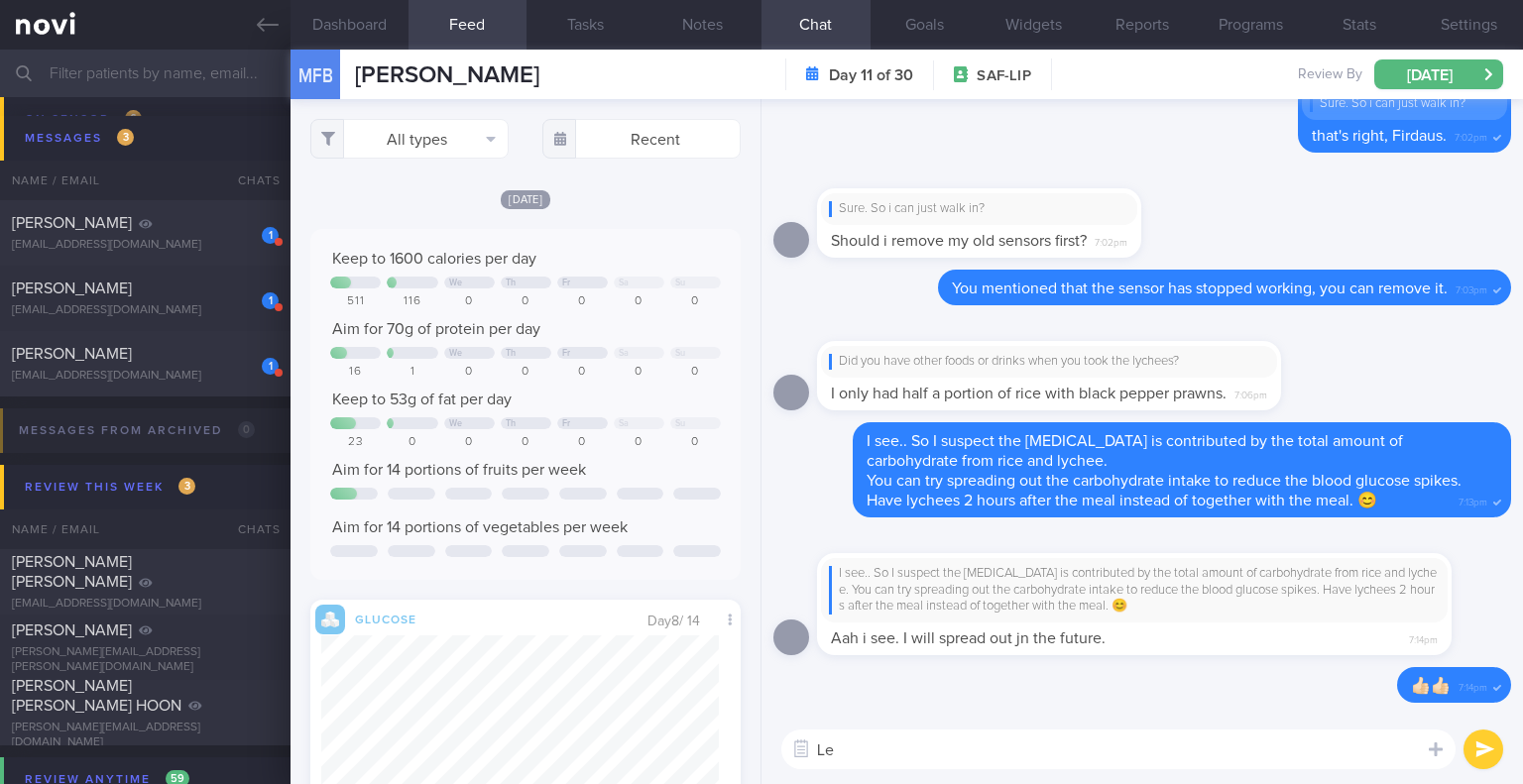 type on "L" 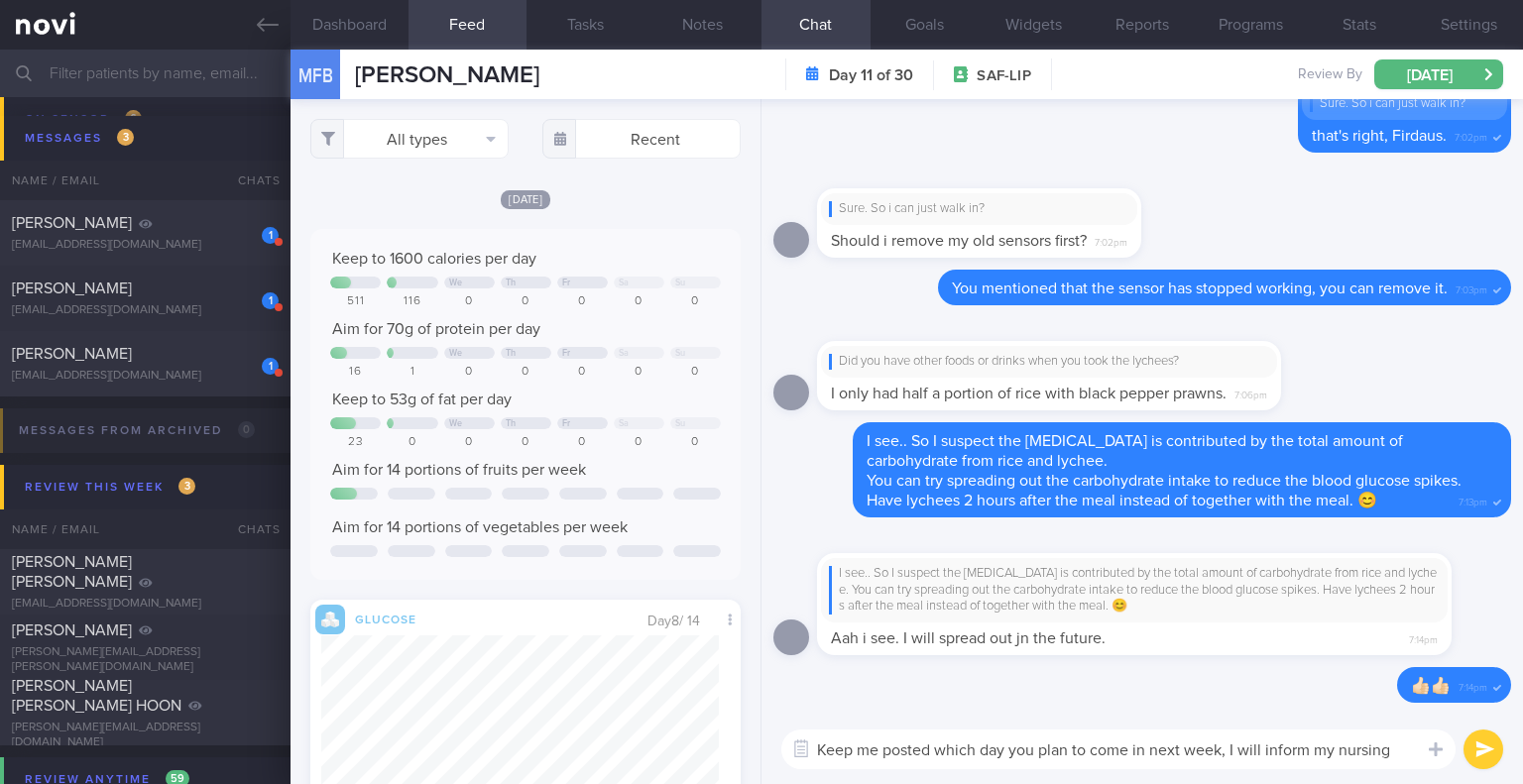 scroll, scrollTop: 0, scrollLeft: 0, axis: both 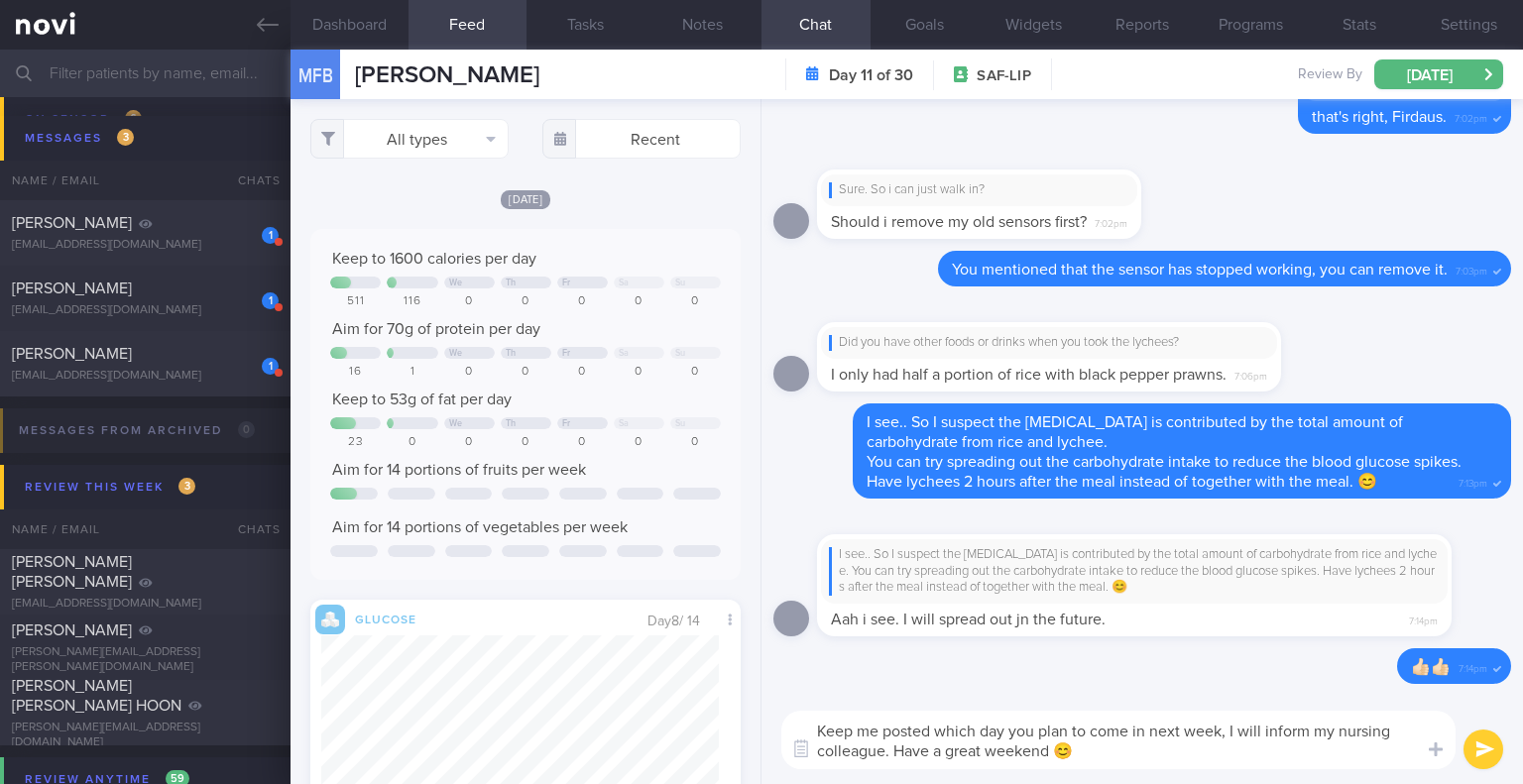 type on "Keep me posted which day you plan to come in next week, I will inform my nursing colleague. Have a great weekend 😊" 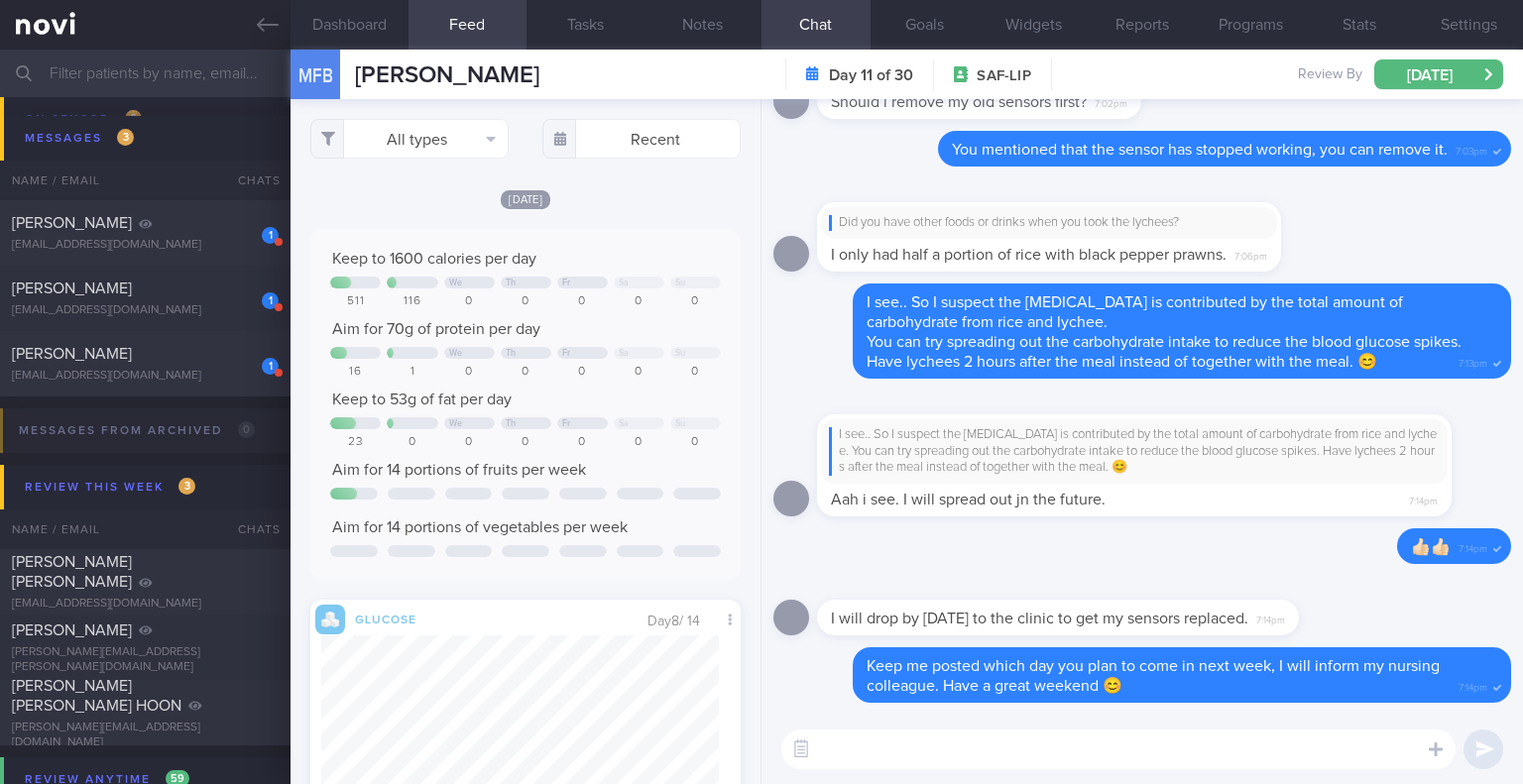 click at bounding box center [1118, 749] 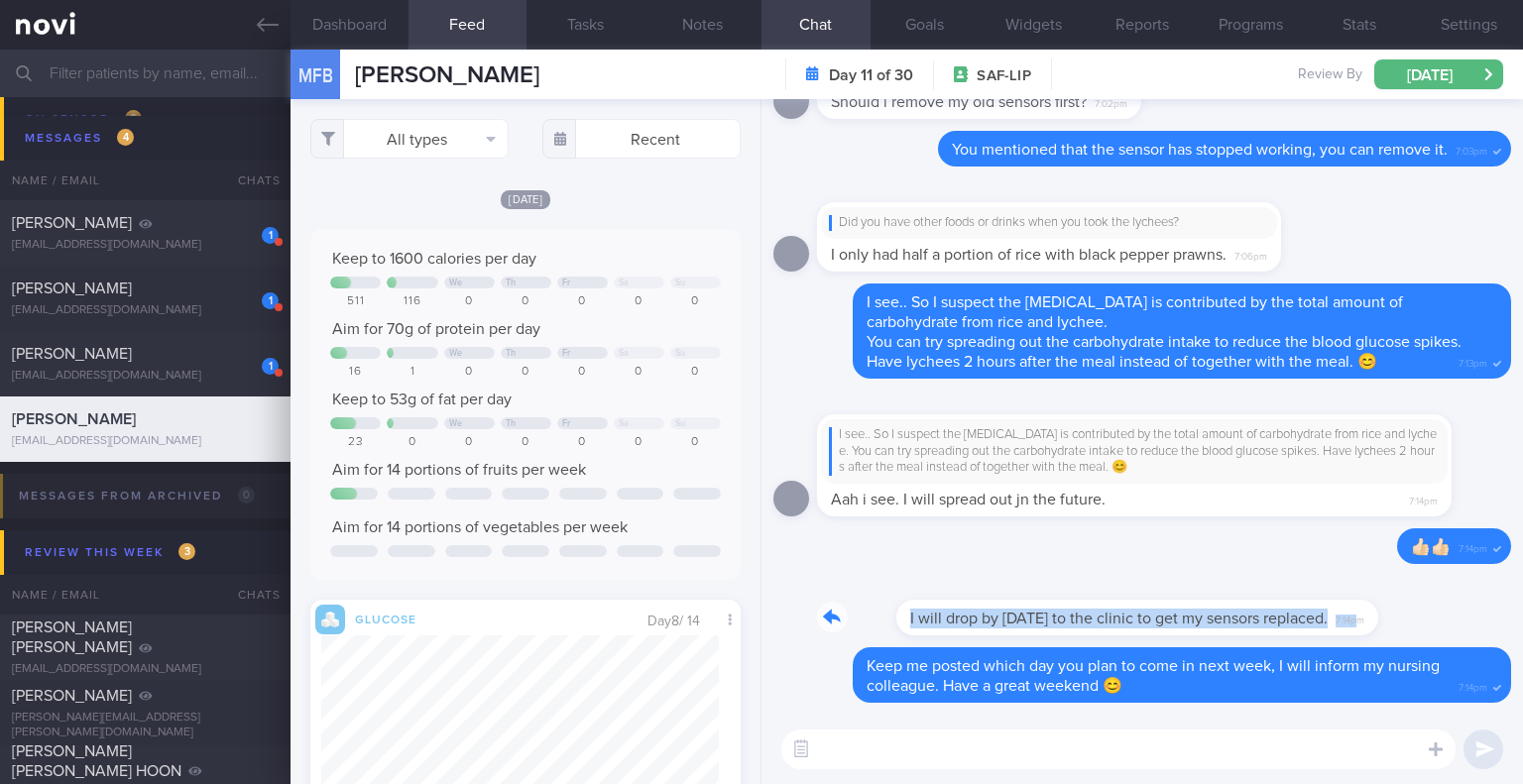 drag, startPoint x: 1310, startPoint y: 629, endPoint x: 1467, endPoint y: 633, distance: 157.05095 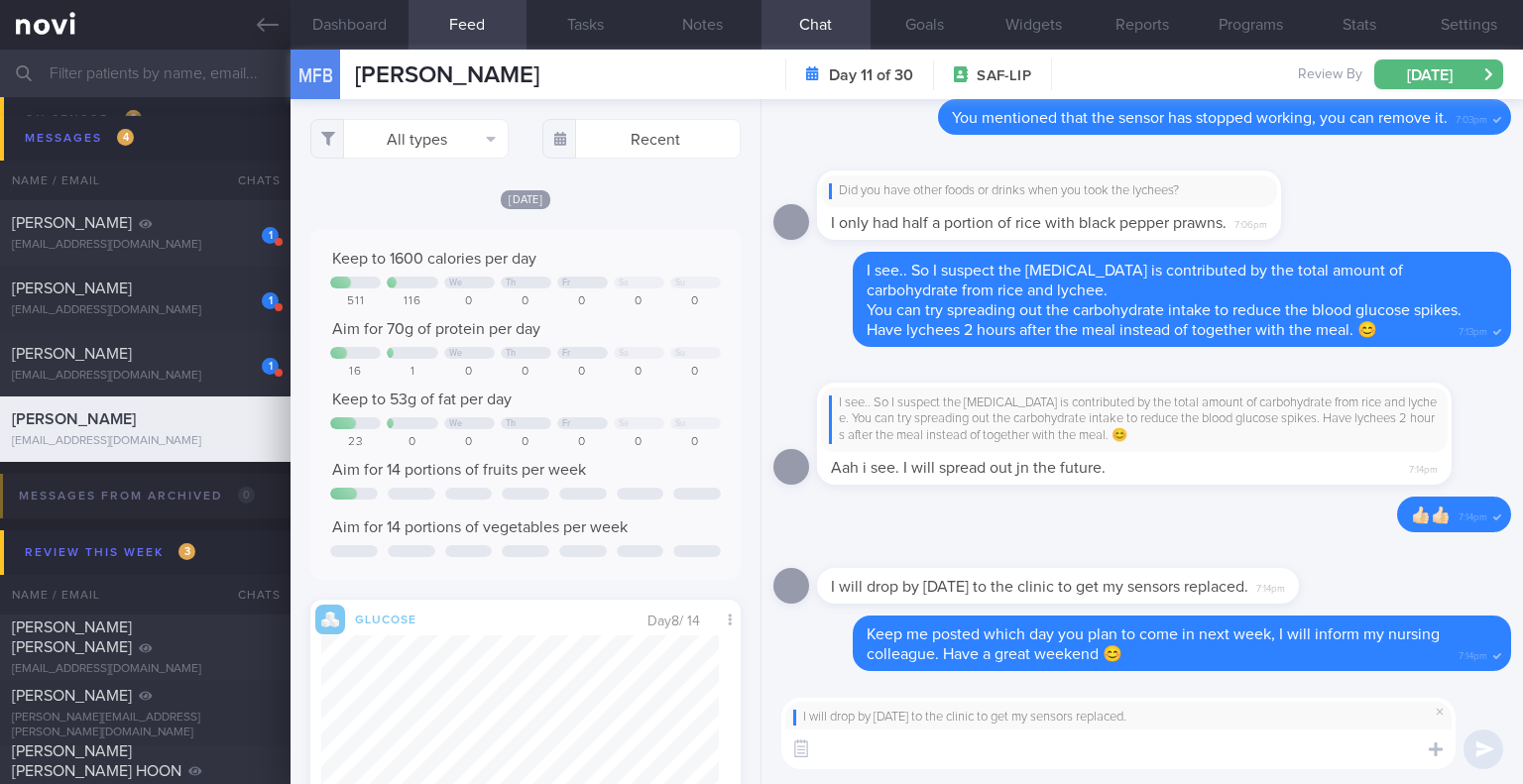 click at bounding box center (1118, 749) 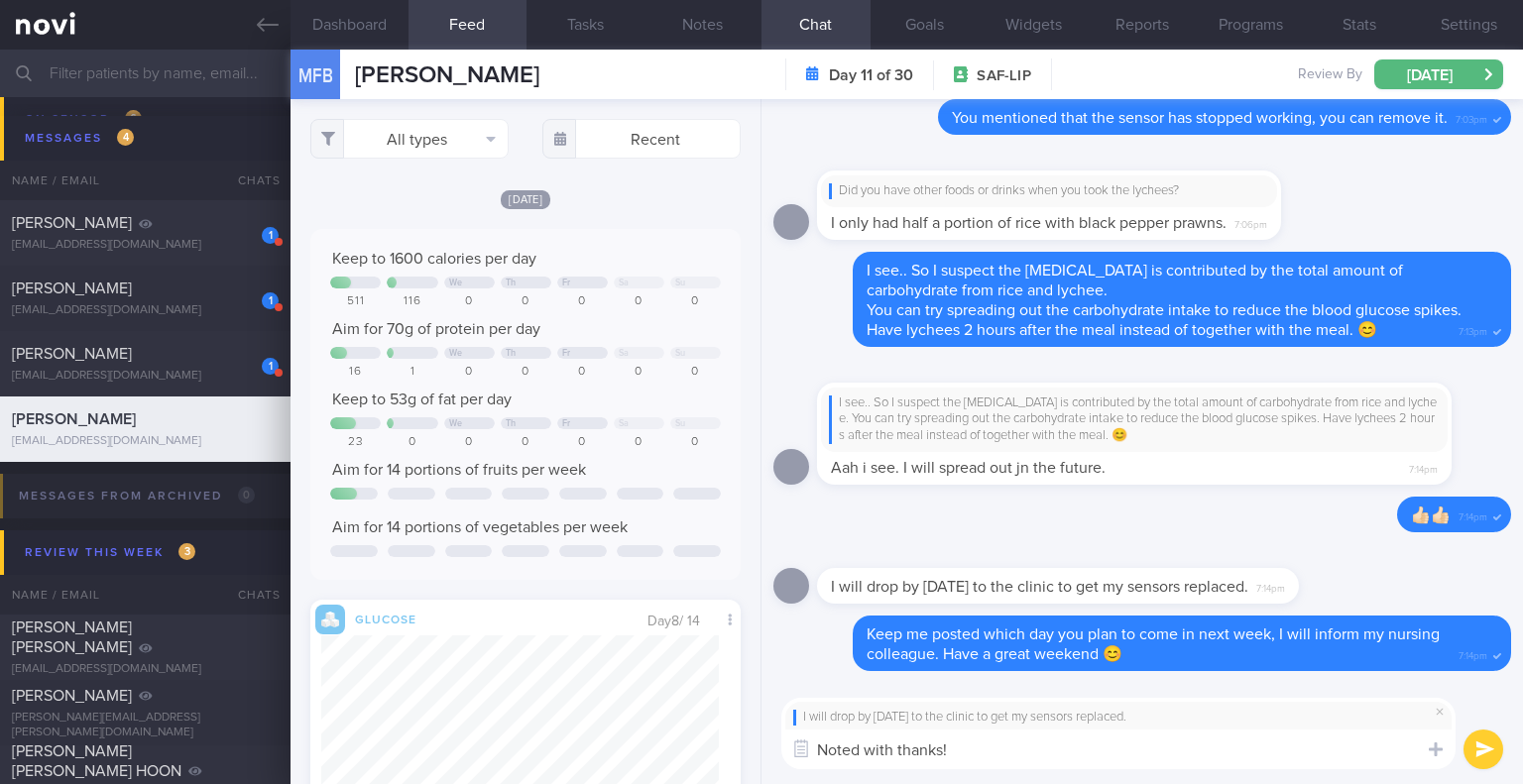 type on "Noted with thanks!" 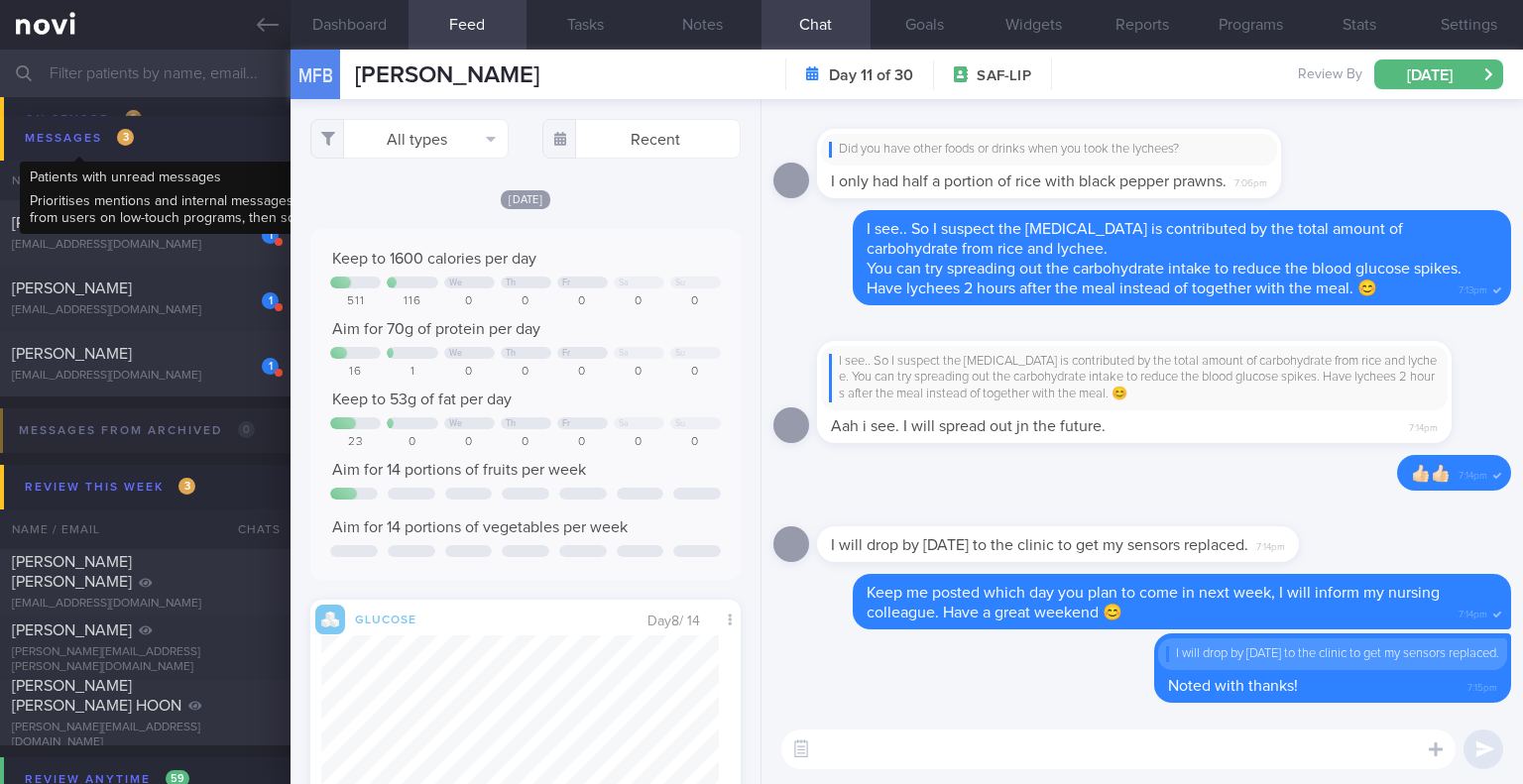 click on "Messages
3" at bounding box center [79, 138] 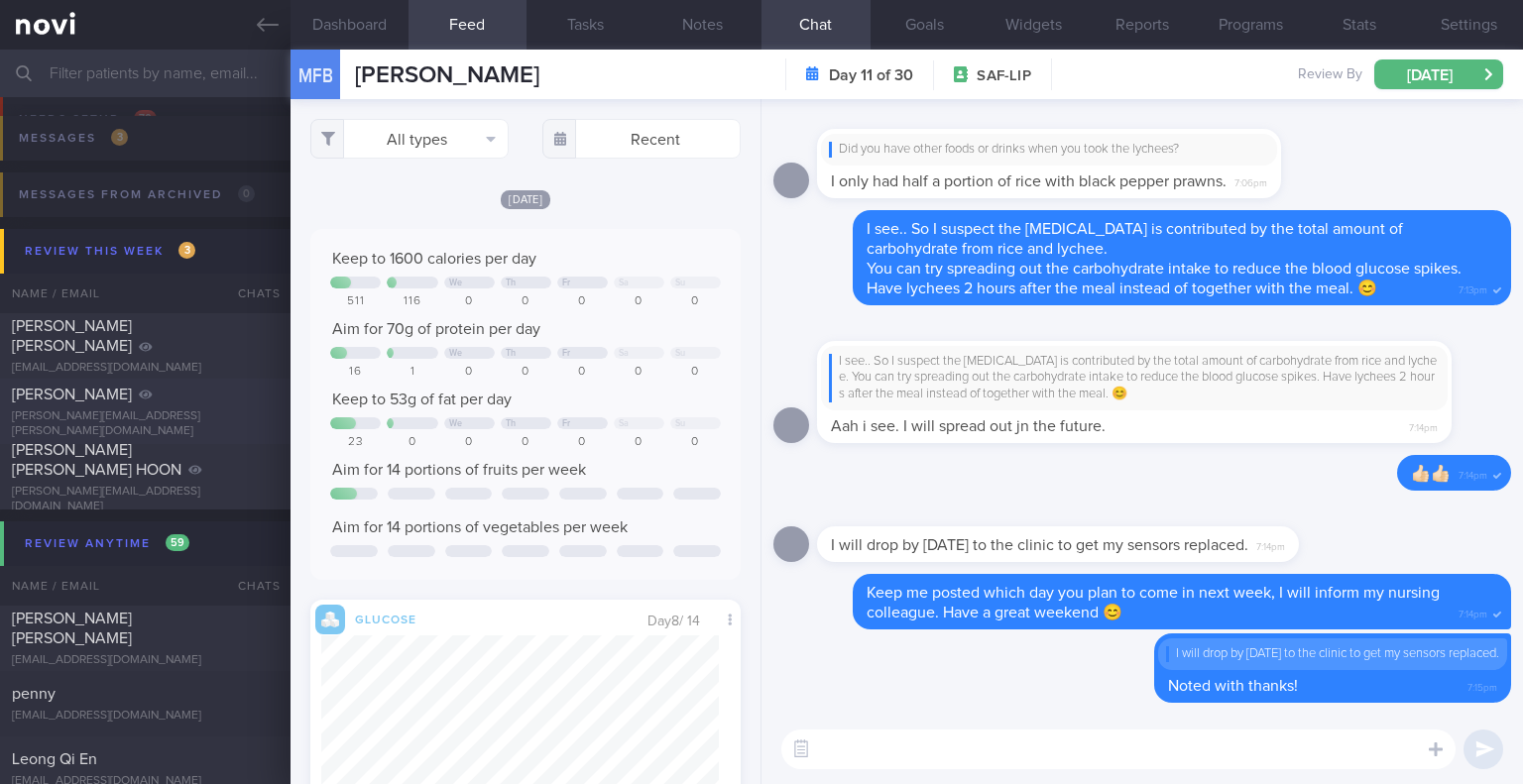 scroll, scrollTop: 0, scrollLeft: 0, axis: both 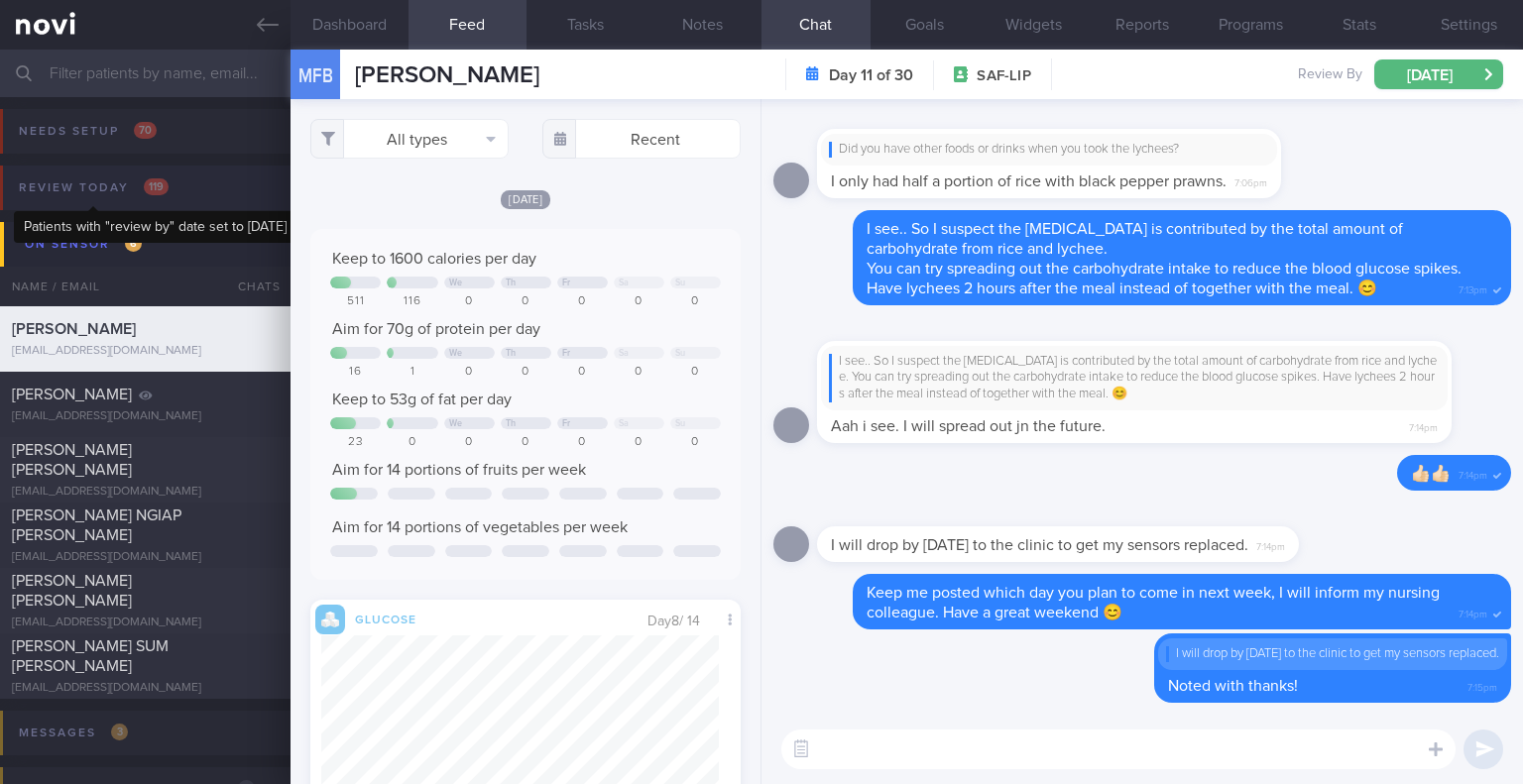 click on "Review [DATE]
119" at bounding box center (93, 187) 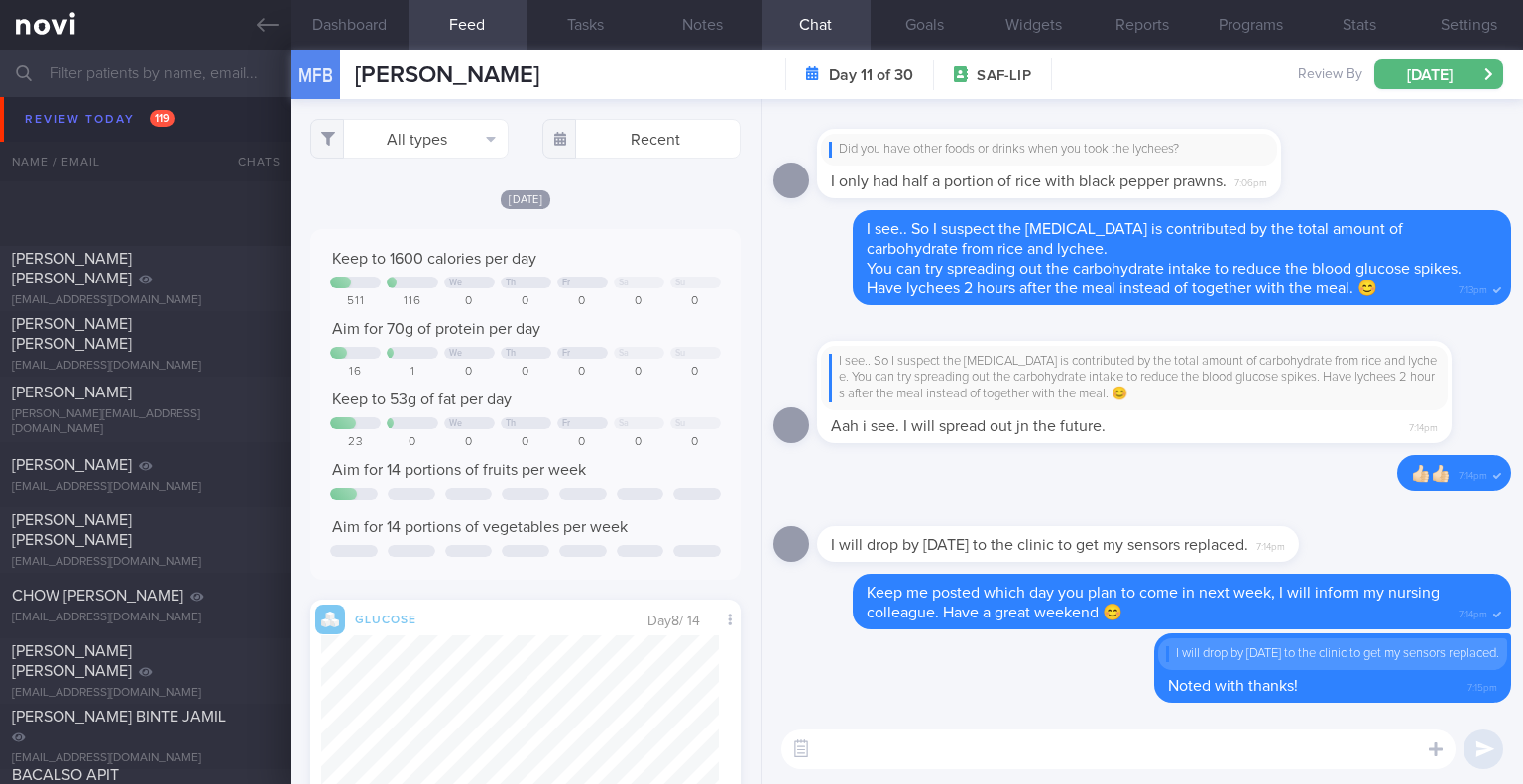 scroll, scrollTop: 4163, scrollLeft: 0, axis: vertical 